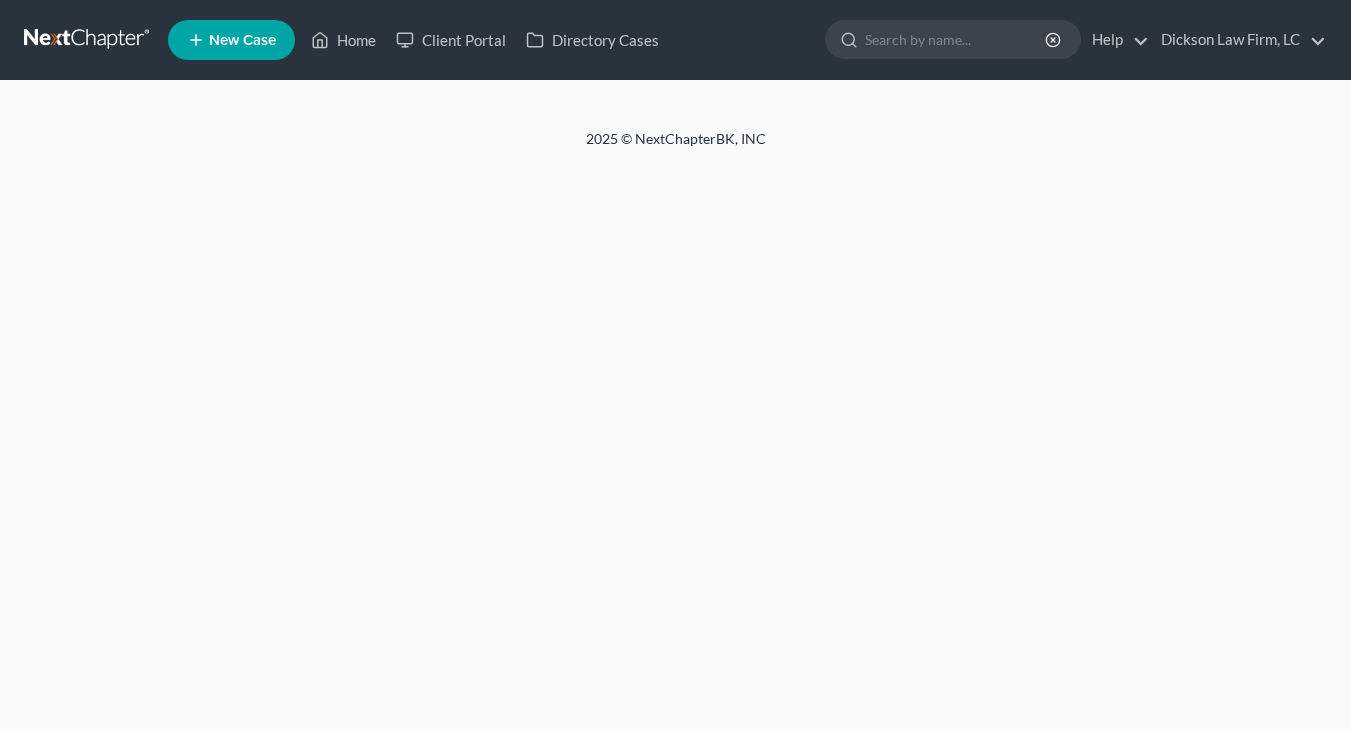 scroll, scrollTop: 0, scrollLeft: 0, axis: both 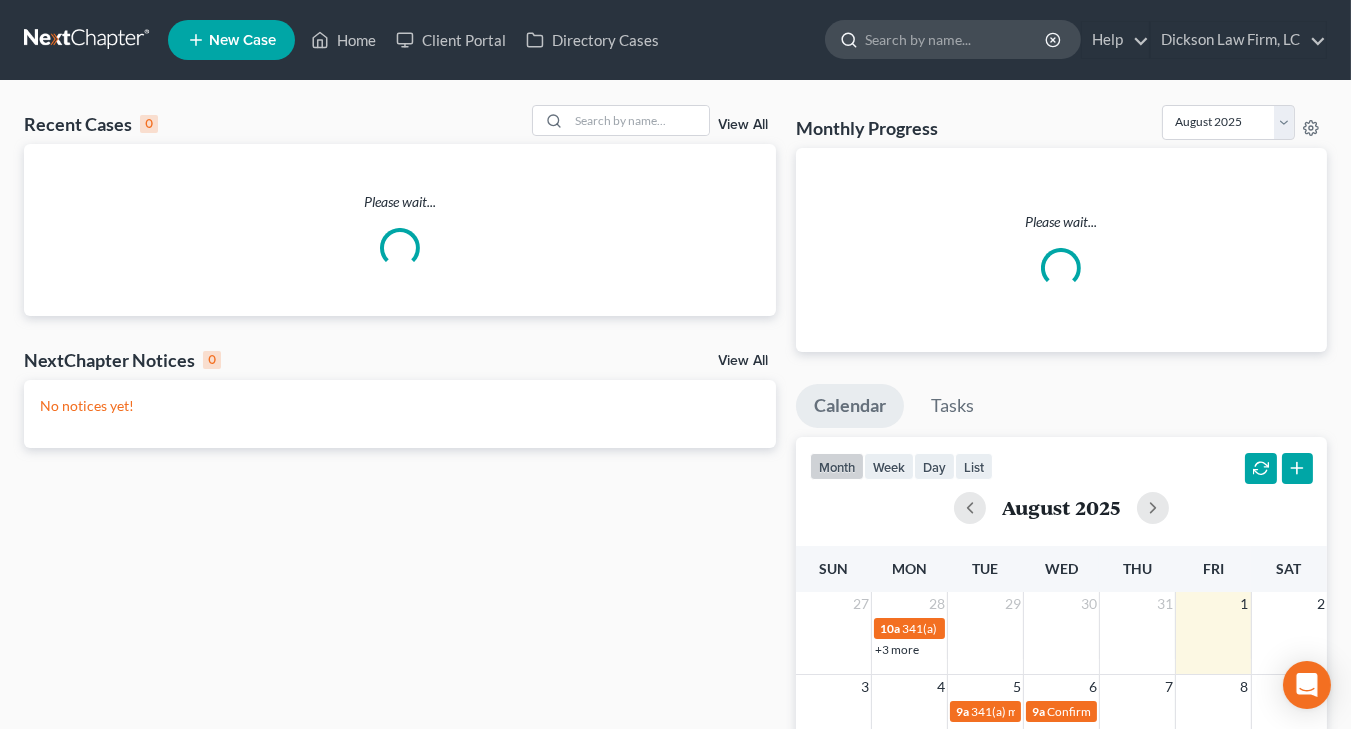 click at bounding box center (956, 39) 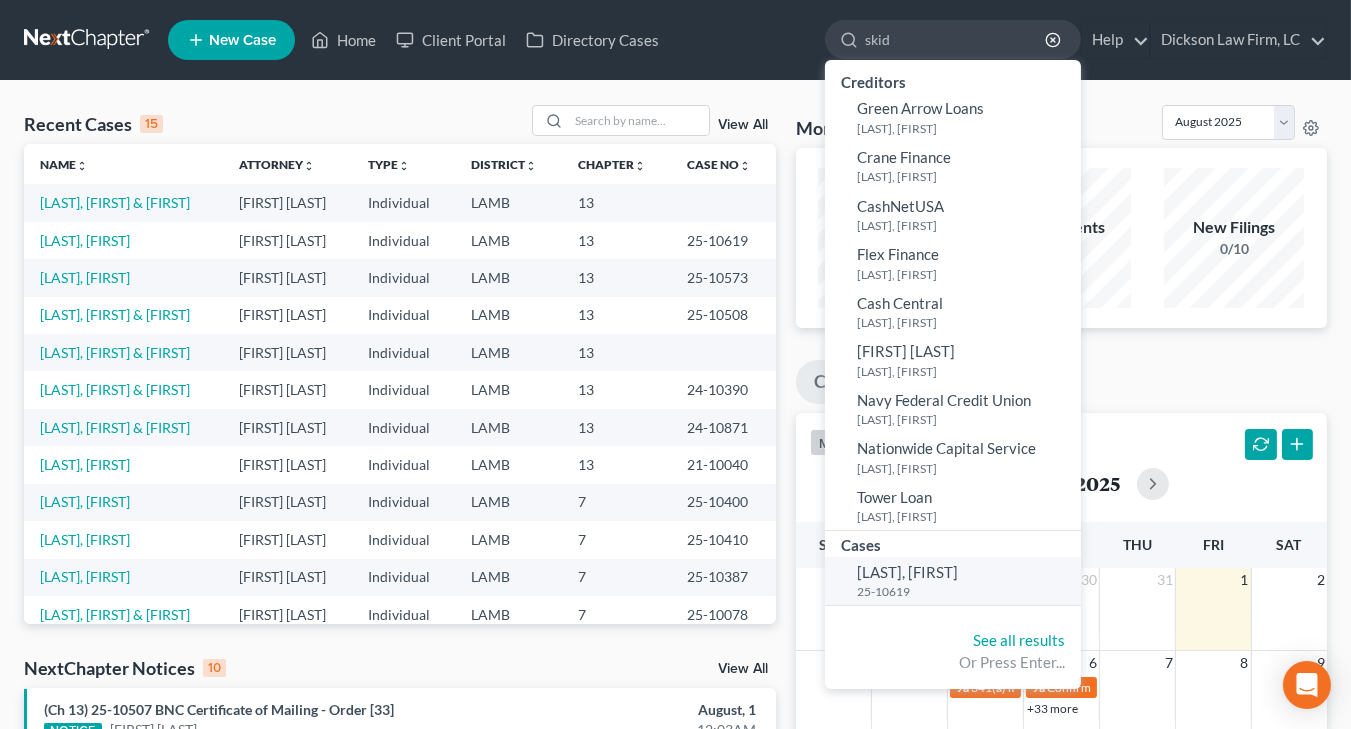 type on "skid" 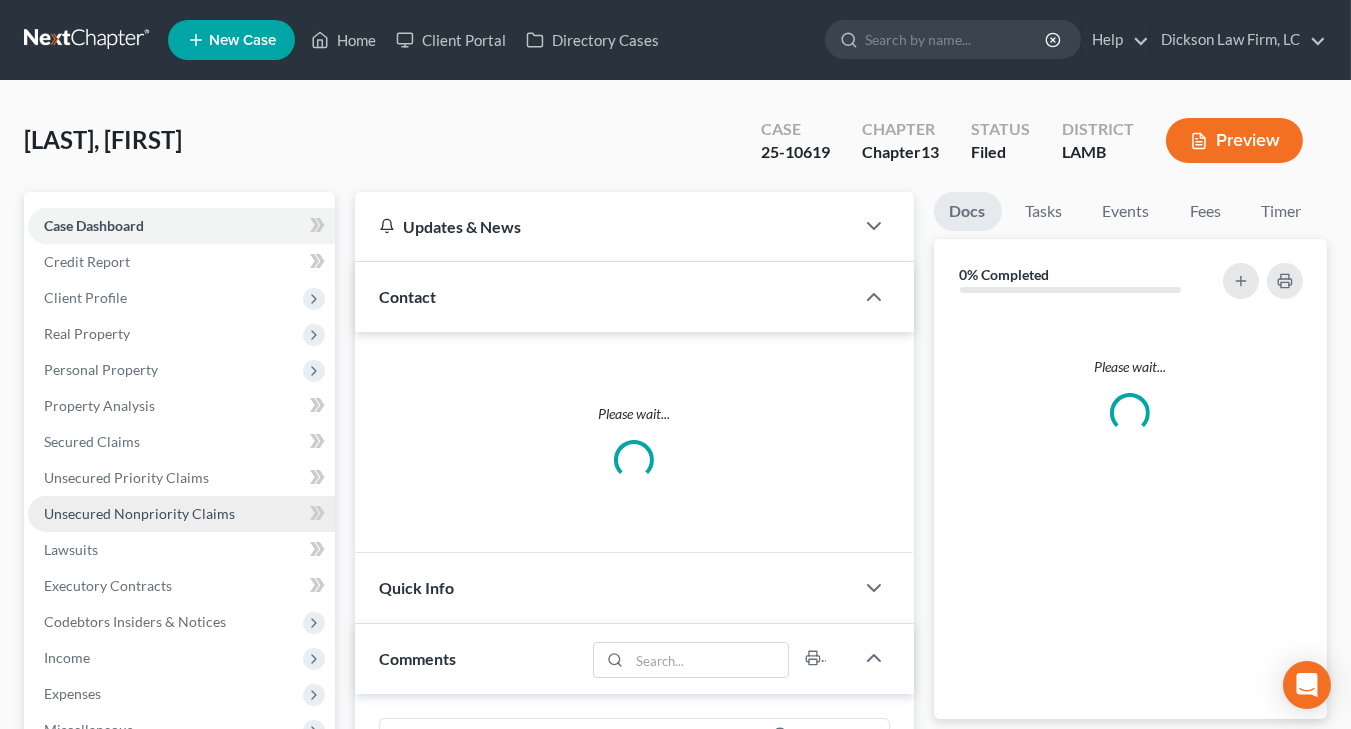 click on "Unsecured Nonpriority Claims" at bounding box center (139, 513) 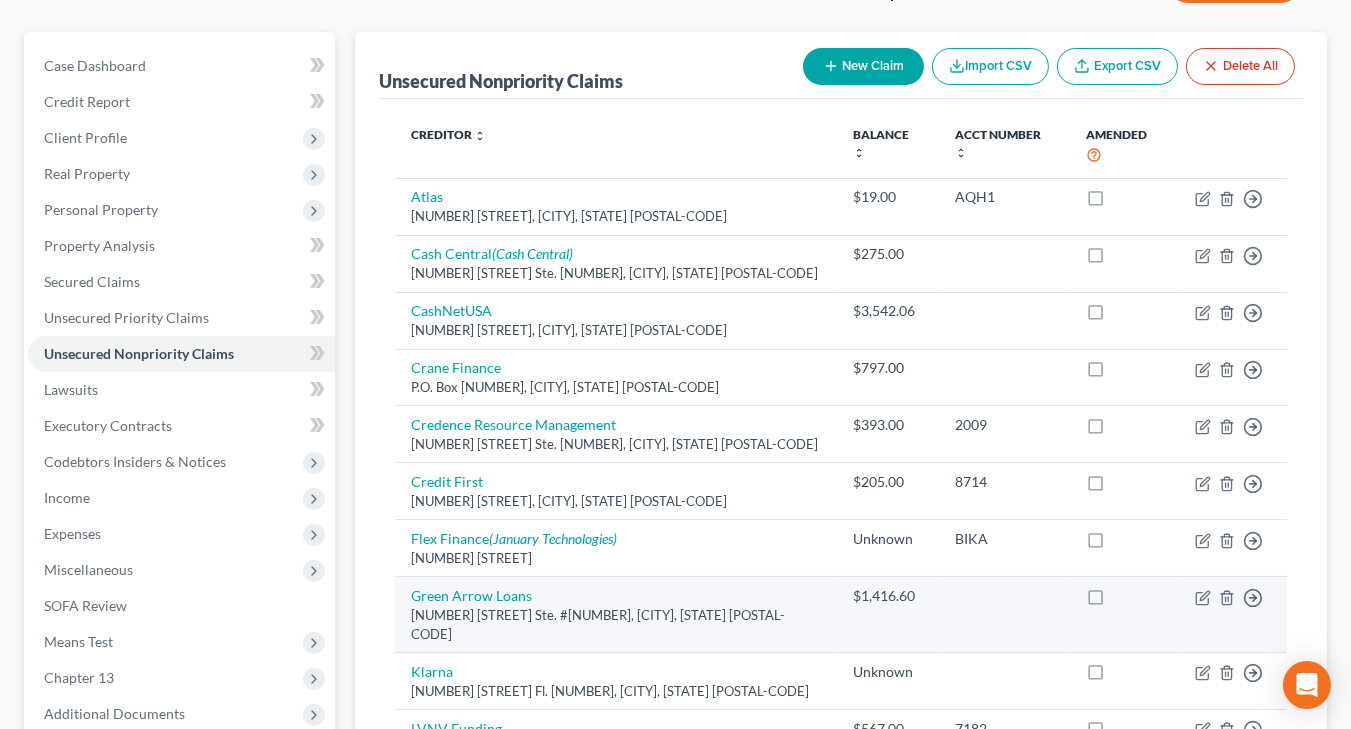 scroll, scrollTop: 258, scrollLeft: 0, axis: vertical 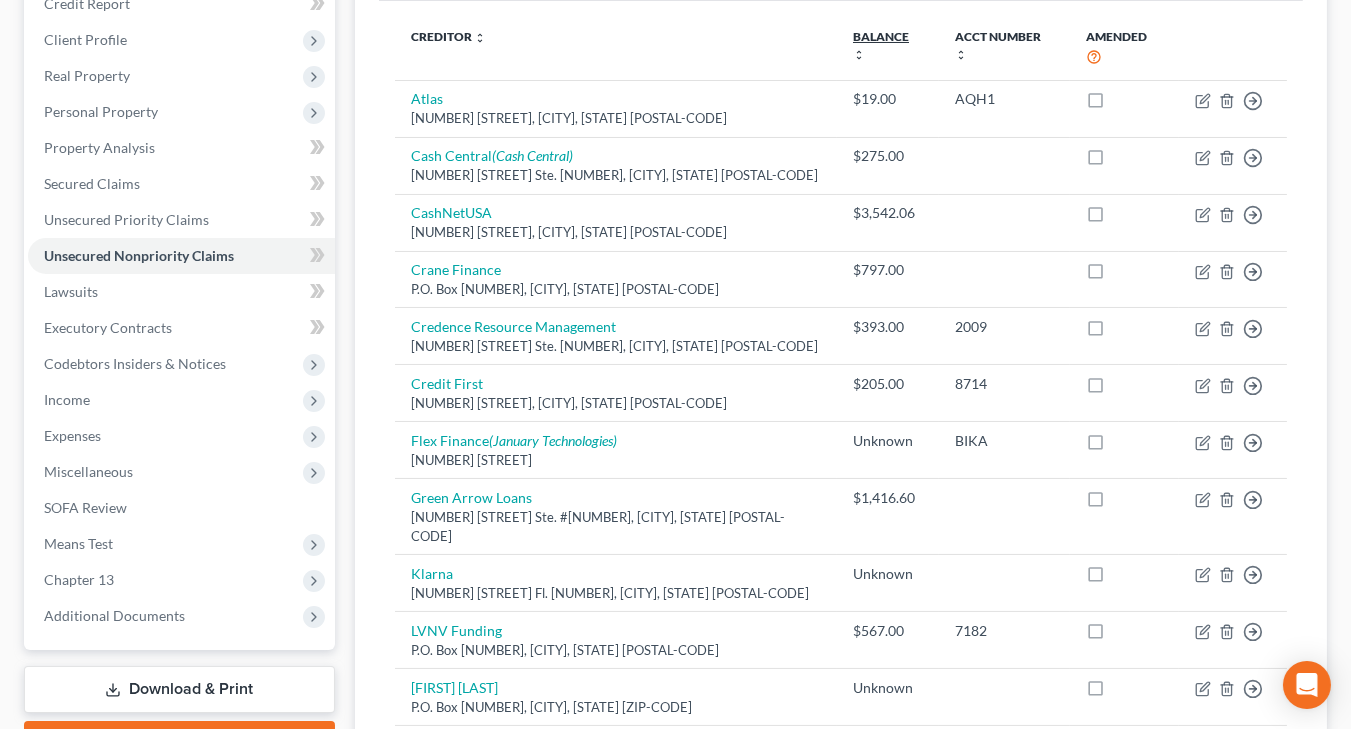 click on "Balance  expand_more   expand_less   unfold_more" at bounding box center [881, 45] 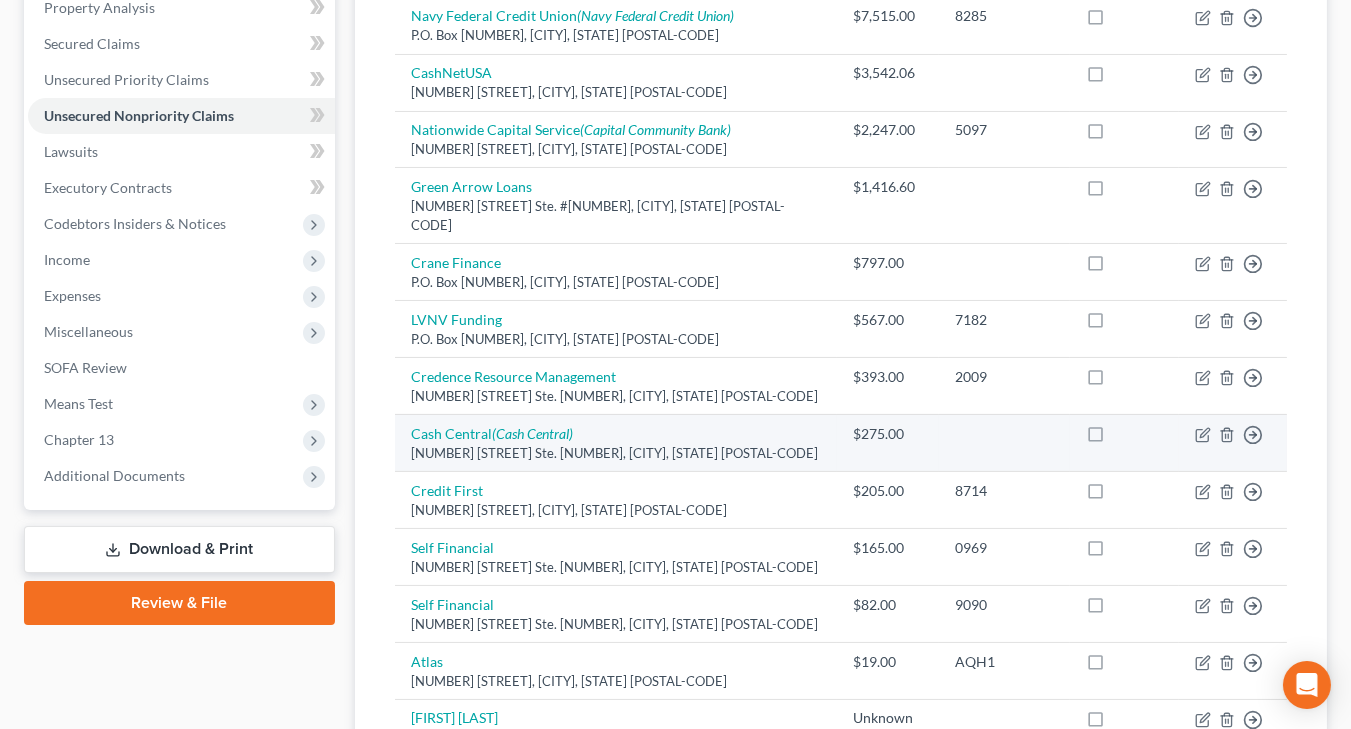 scroll, scrollTop: 391, scrollLeft: 0, axis: vertical 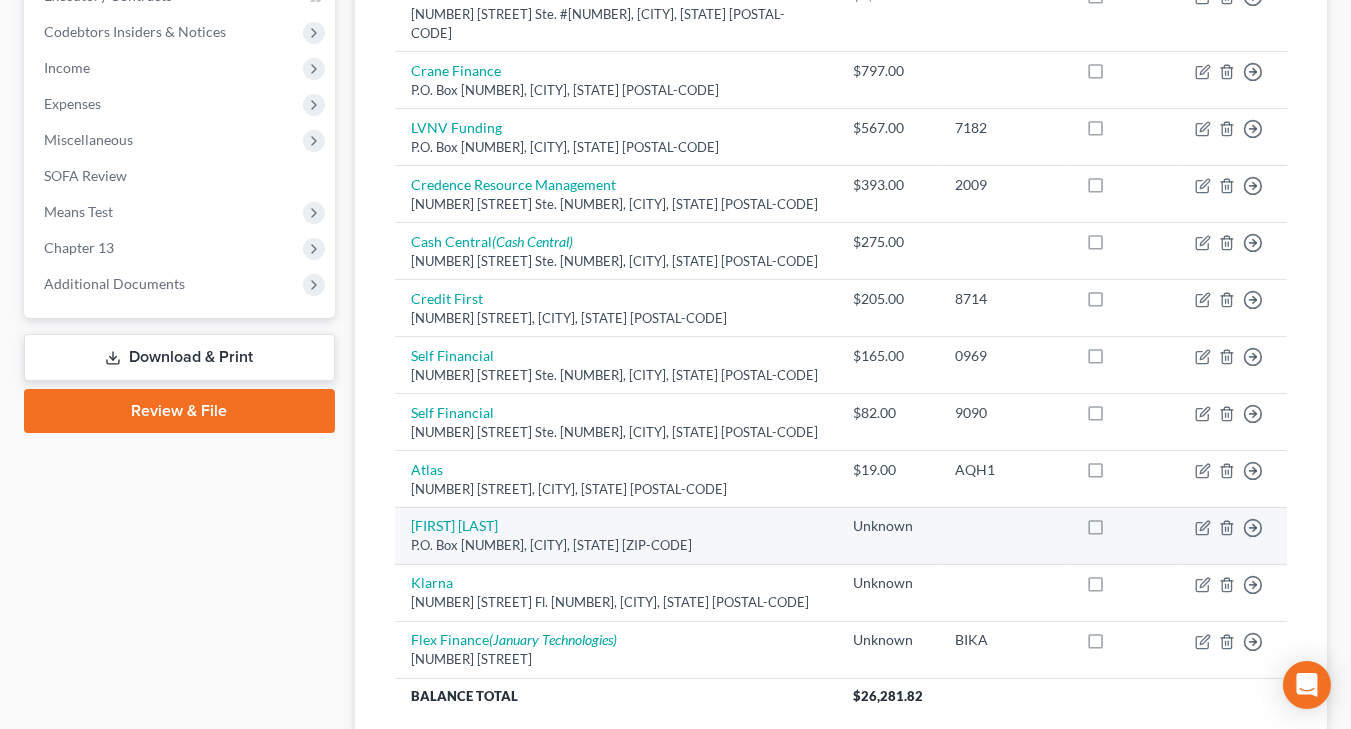 click on "Max Lend P.O. Box 760, Parshall, ND 58770-0703" at bounding box center [616, 535] 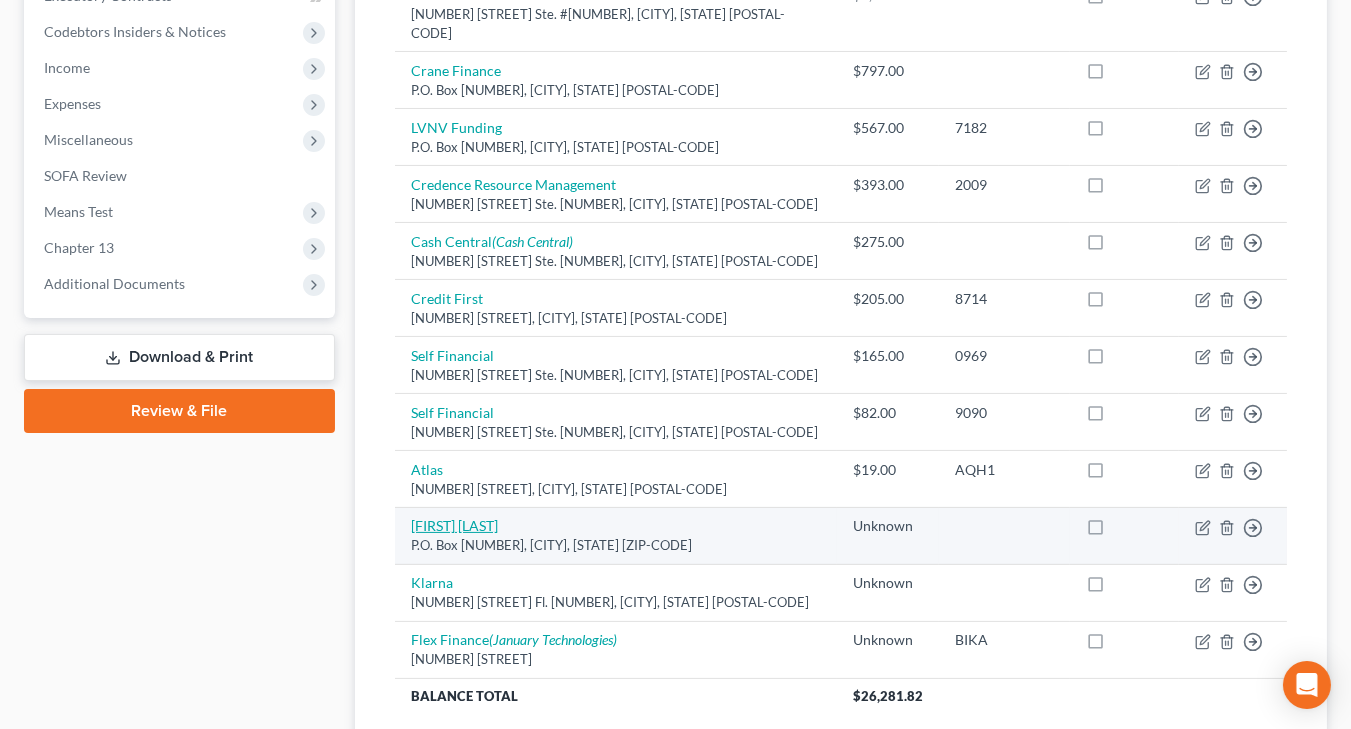click on "Max Lend" at bounding box center (454, 525) 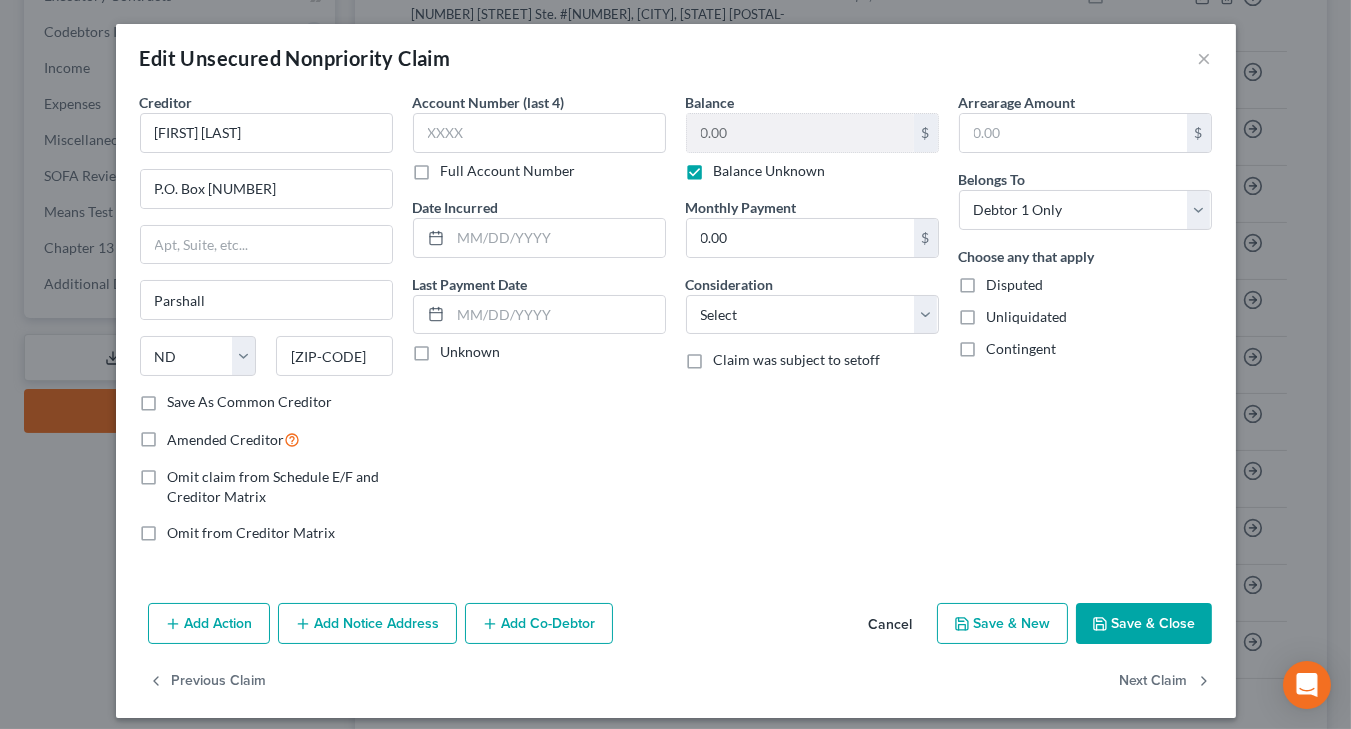 click on "Add Action Add Notice Address Add Co-Debtor Cancel Save & New Save & Close" at bounding box center (676, 628) 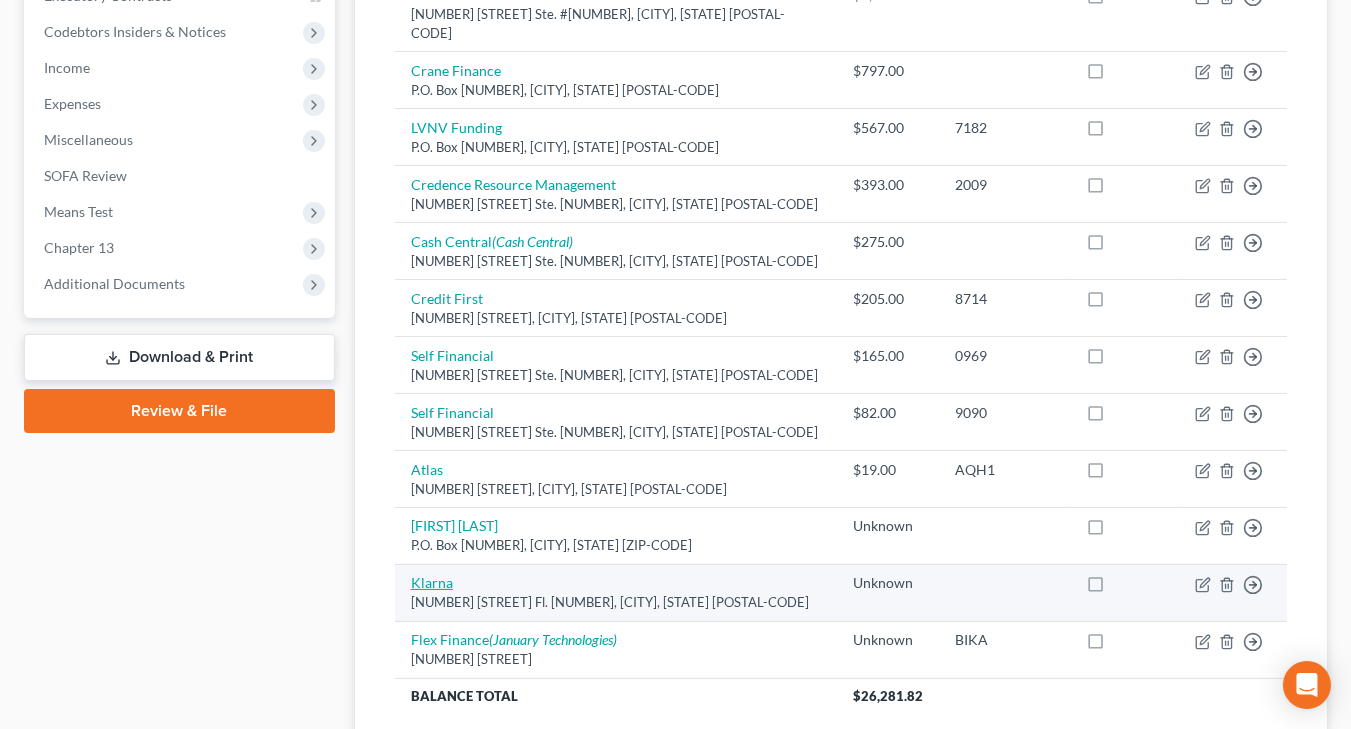 click on "Klarna" at bounding box center [432, 582] 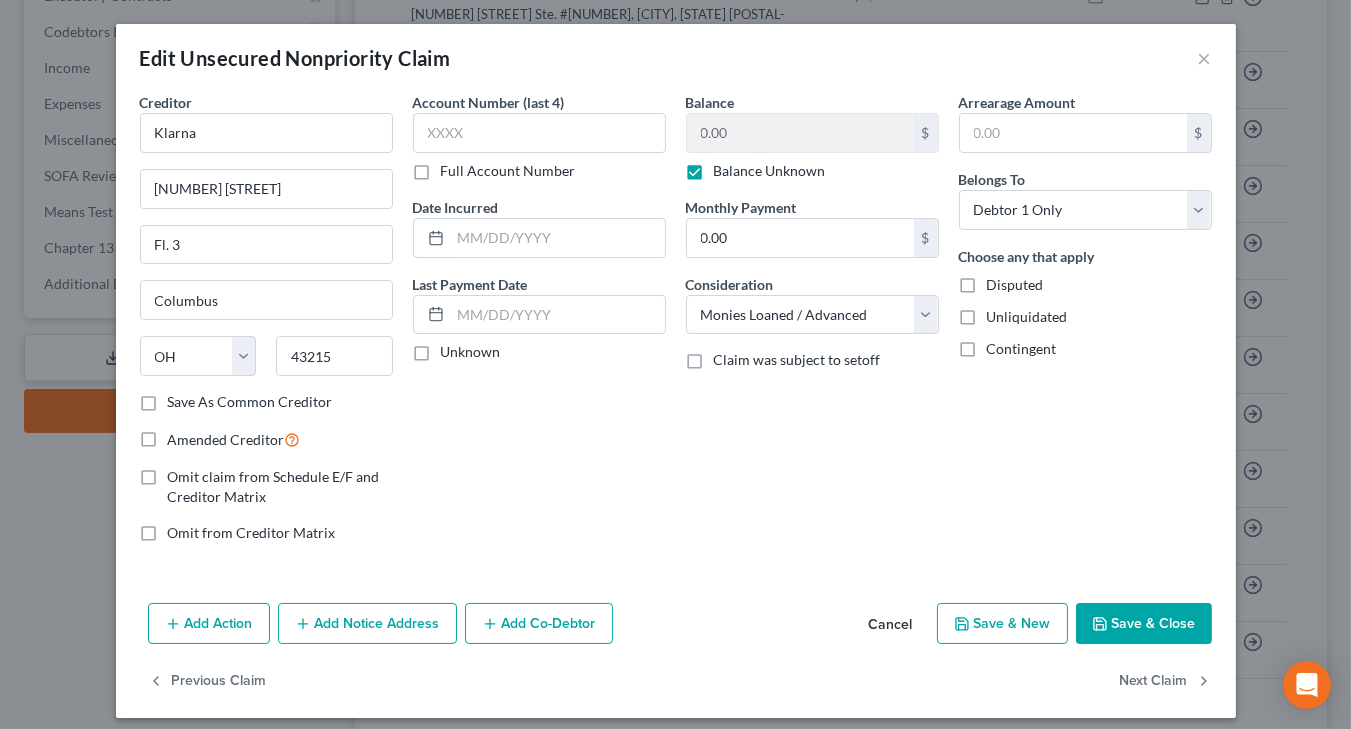 click on "Cancel" at bounding box center (891, 625) 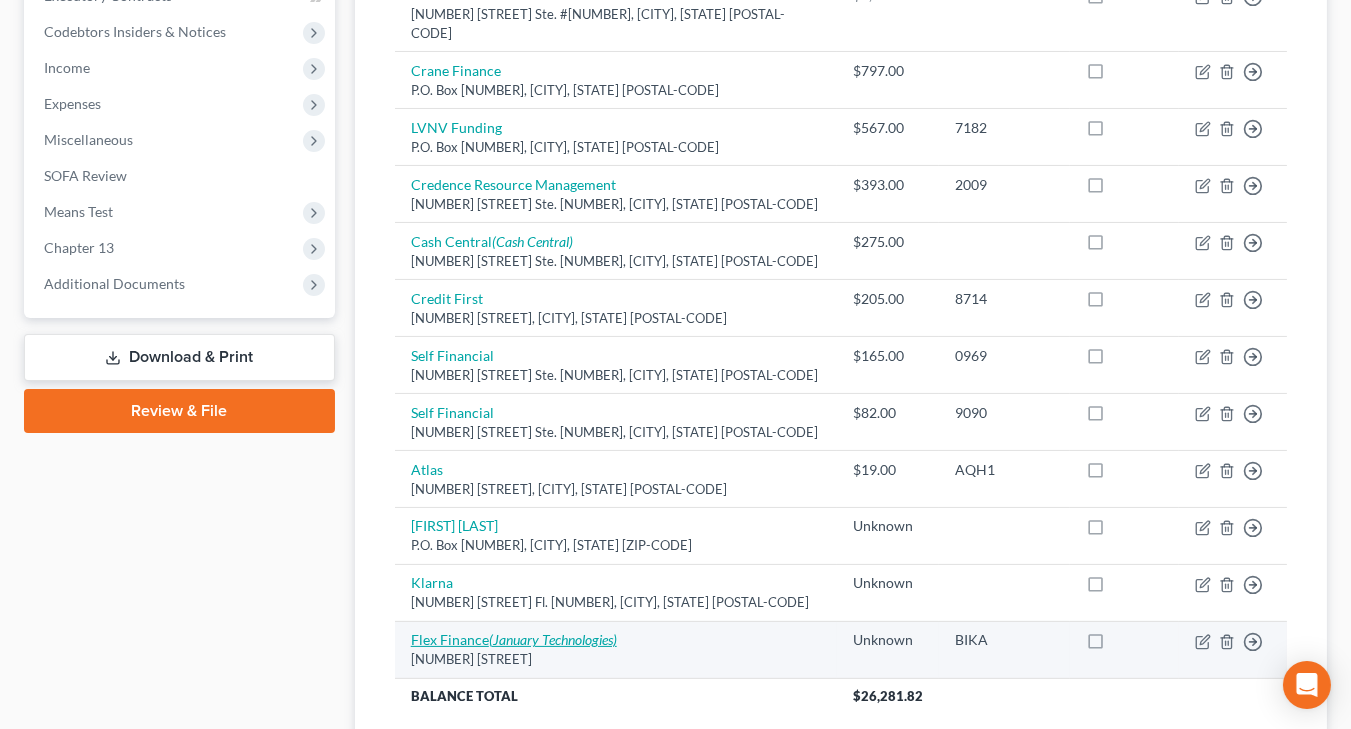 click on "Flex Finance  (January Technologies)" at bounding box center (514, 639) 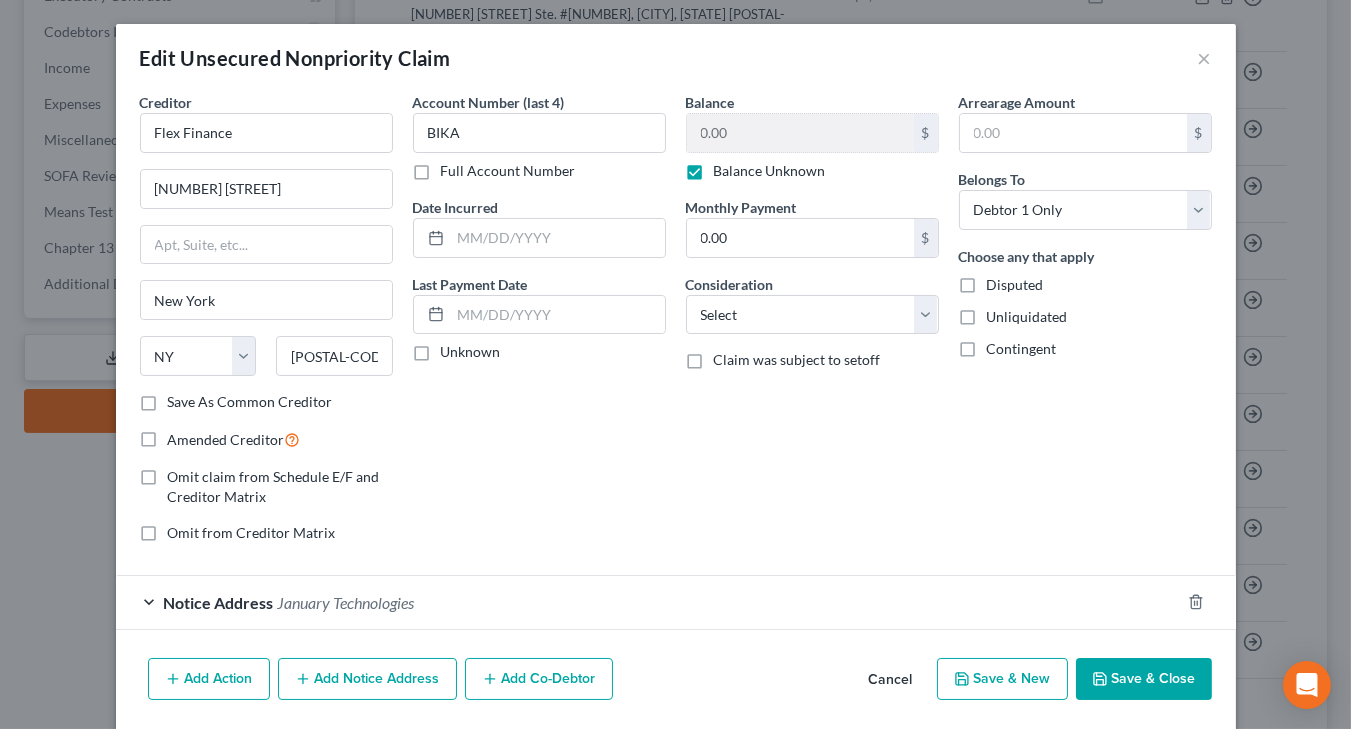 click on "Cancel" at bounding box center (891, 680) 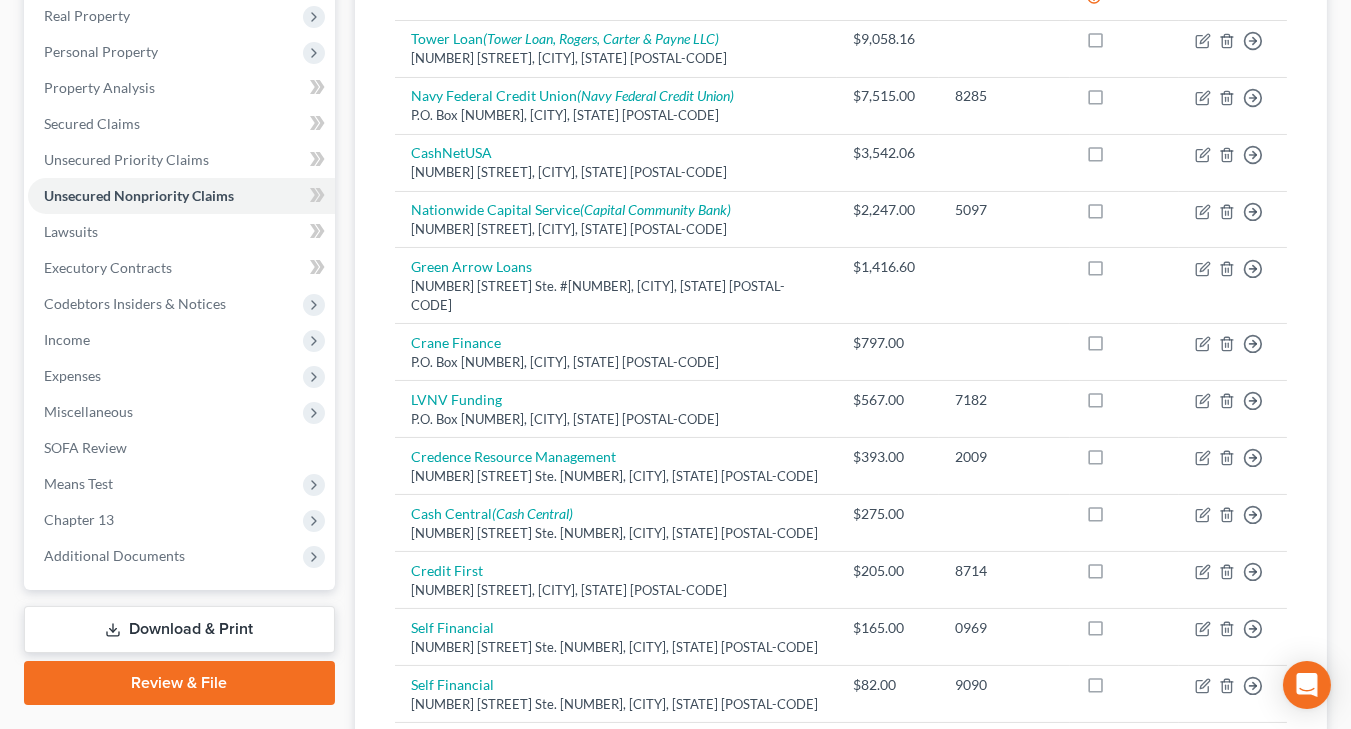 scroll, scrollTop: 0, scrollLeft: 0, axis: both 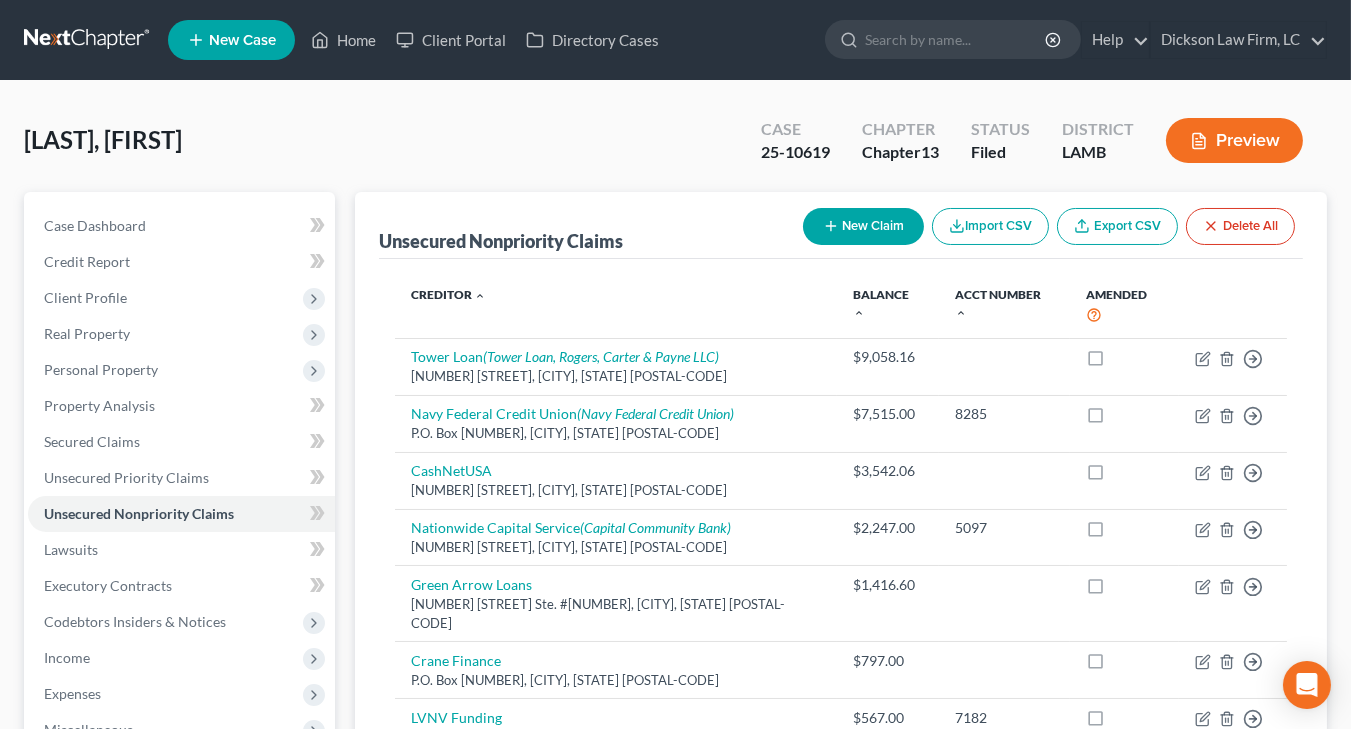 click at bounding box center (88, 40) 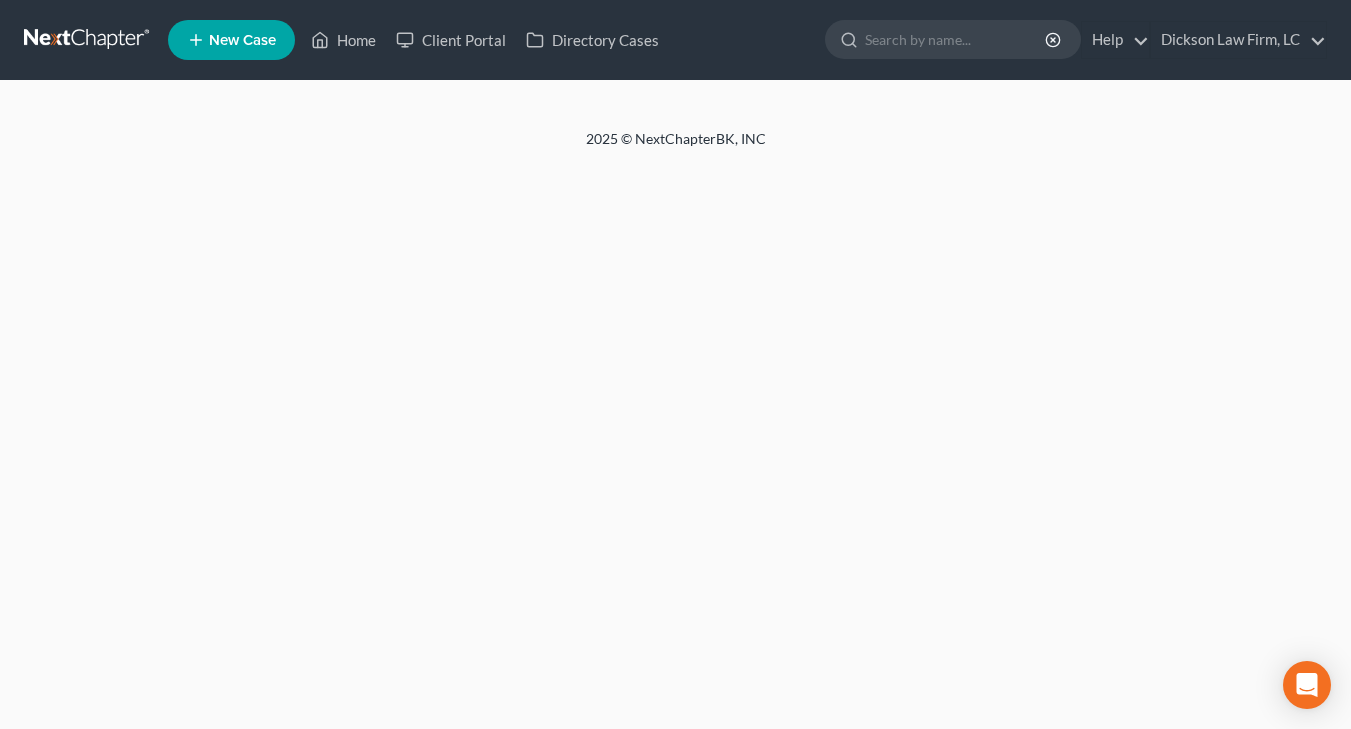 scroll, scrollTop: 0, scrollLeft: 0, axis: both 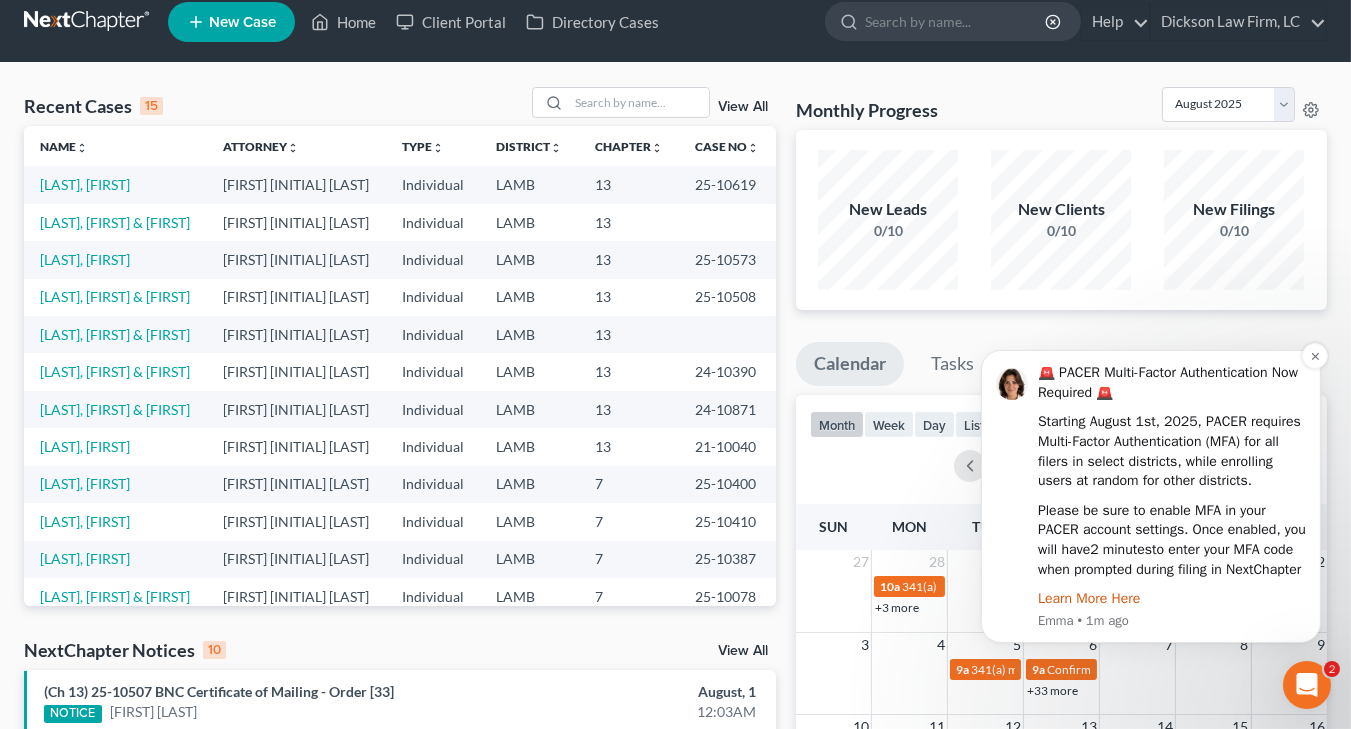 click on "Learn More Here" at bounding box center (1088, 597) 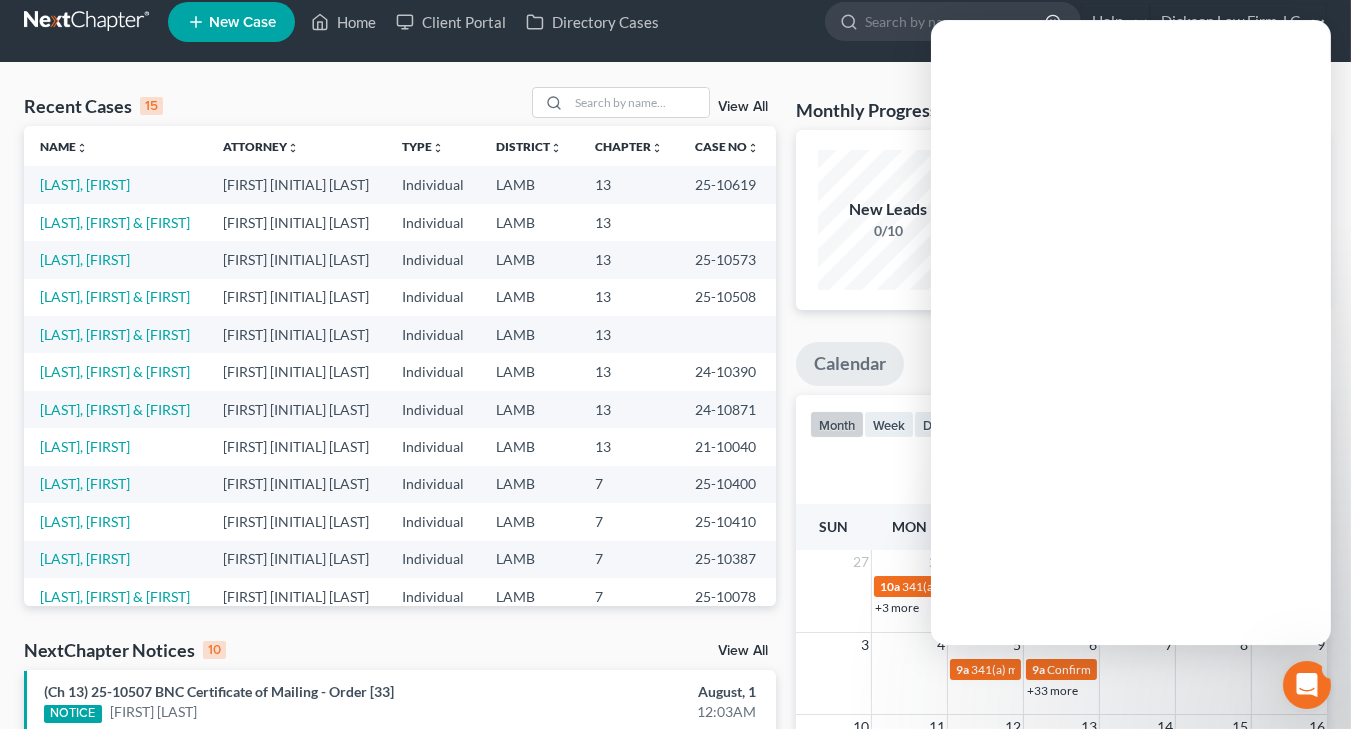 scroll, scrollTop: 0, scrollLeft: 0, axis: both 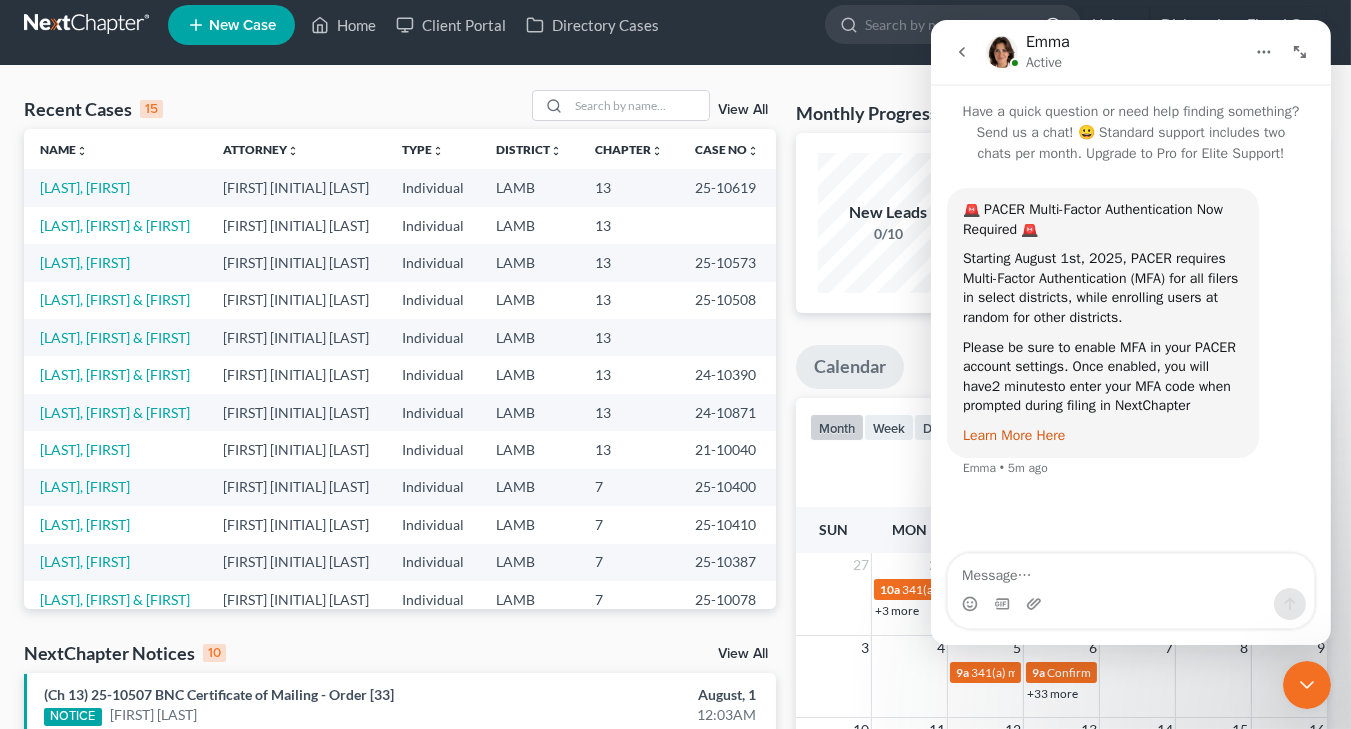 click on "Learn More Here" at bounding box center (1013, 435) 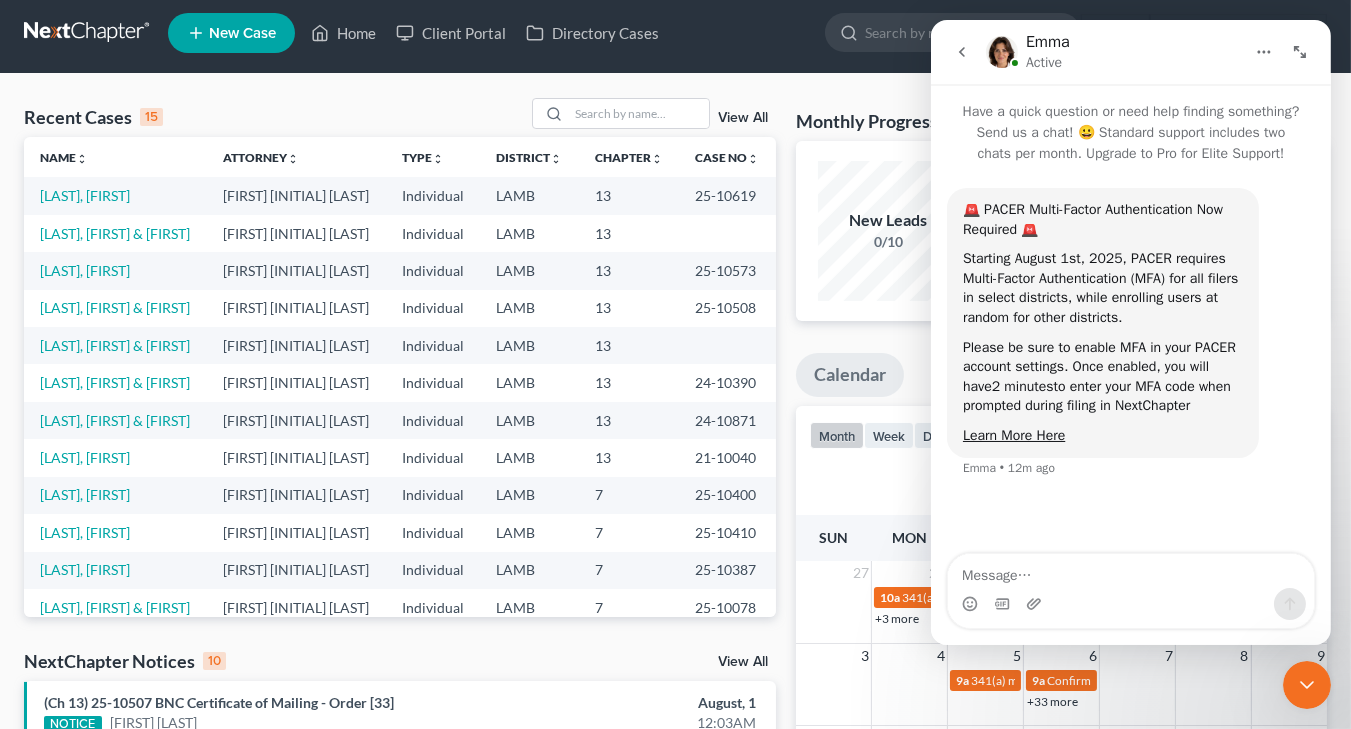 click 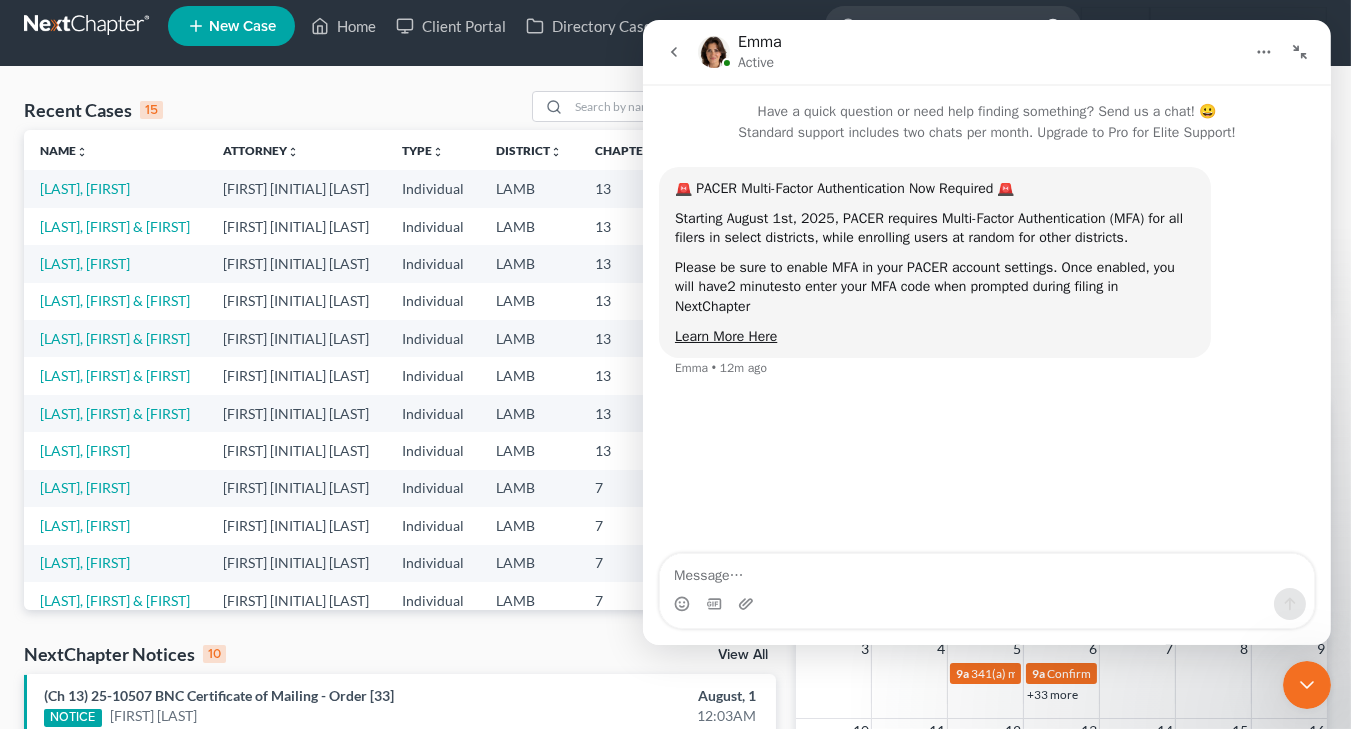 click at bounding box center [1306, 684] 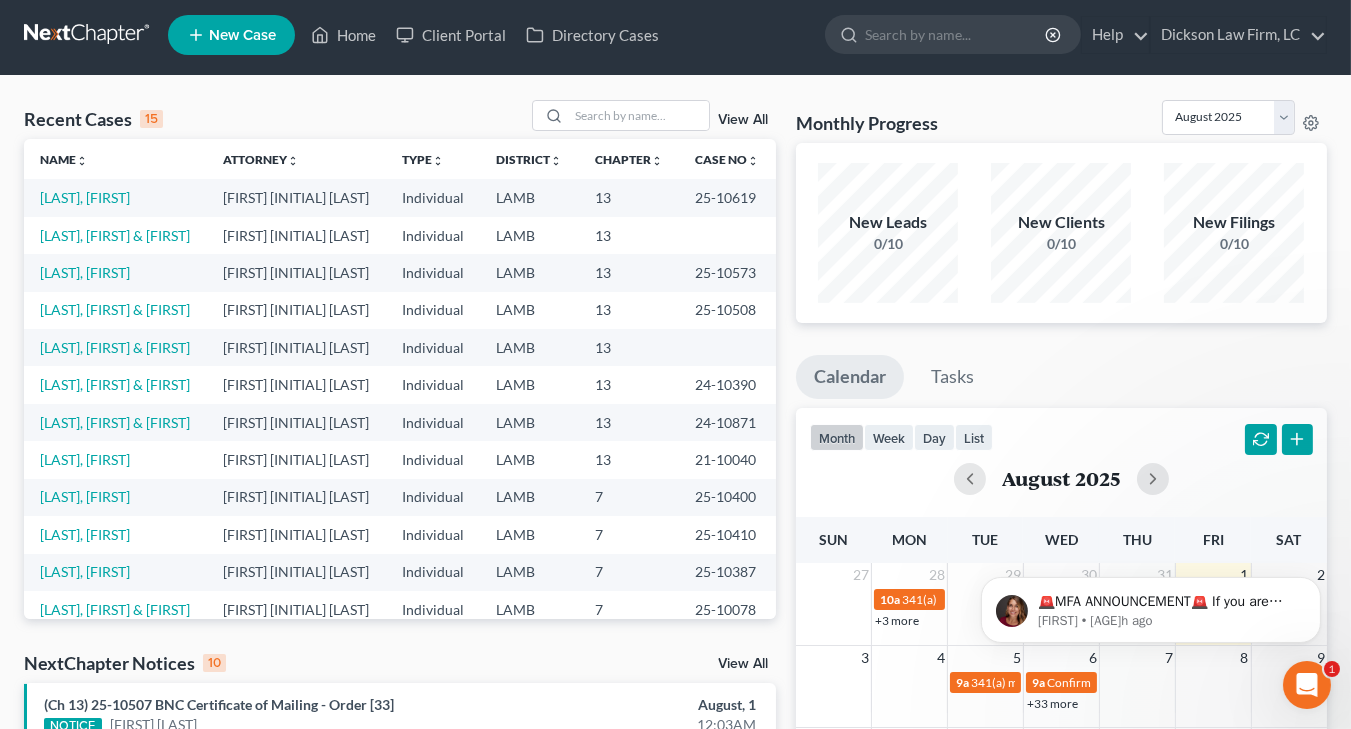 scroll, scrollTop: 0, scrollLeft: 0, axis: both 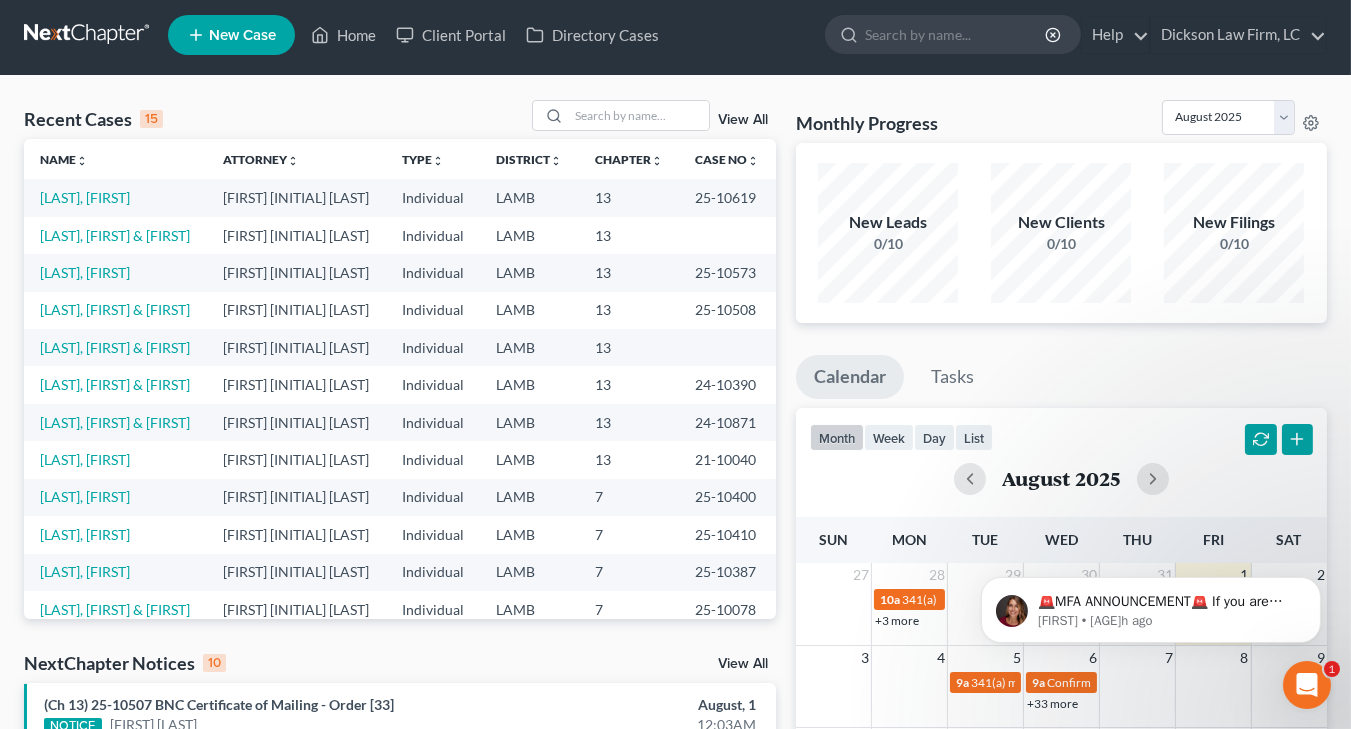 click at bounding box center [88, 35] 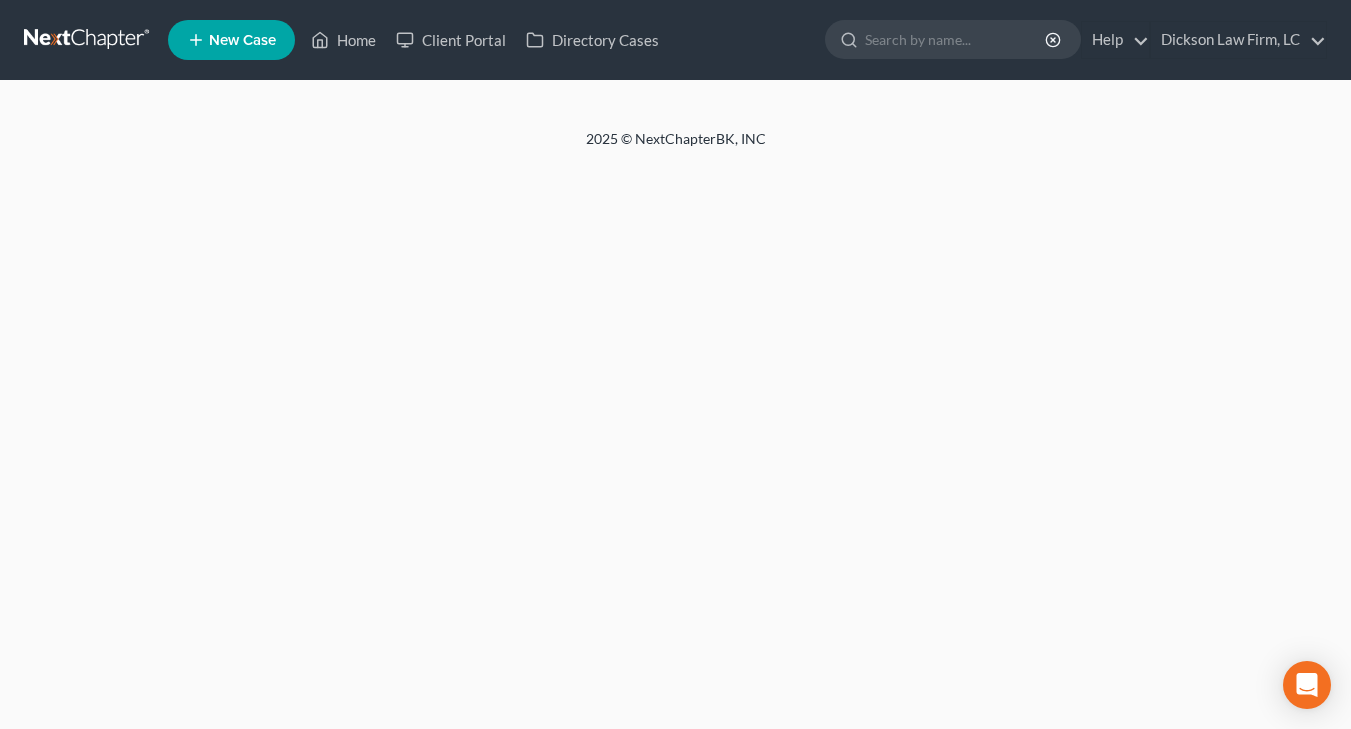scroll, scrollTop: 0, scrollLeft: 0, axis: both 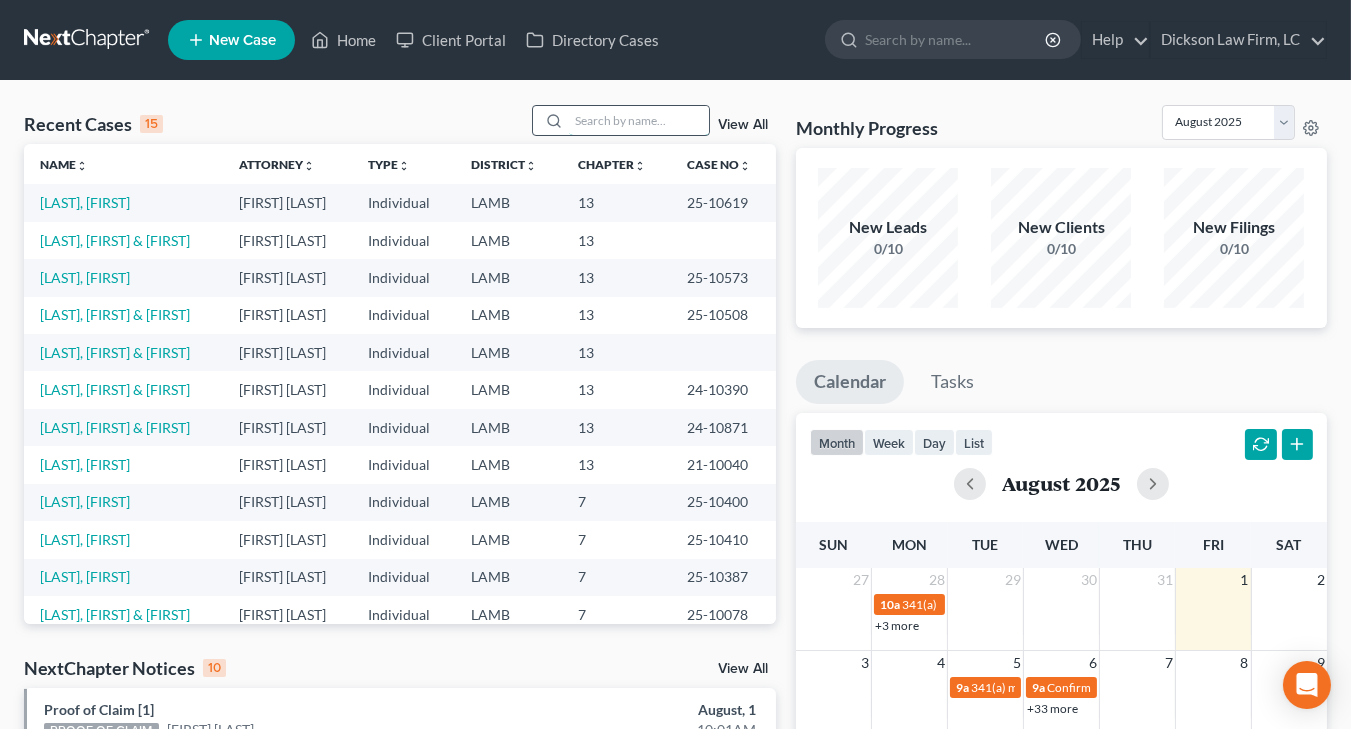 click at bounding box center (639, 120) 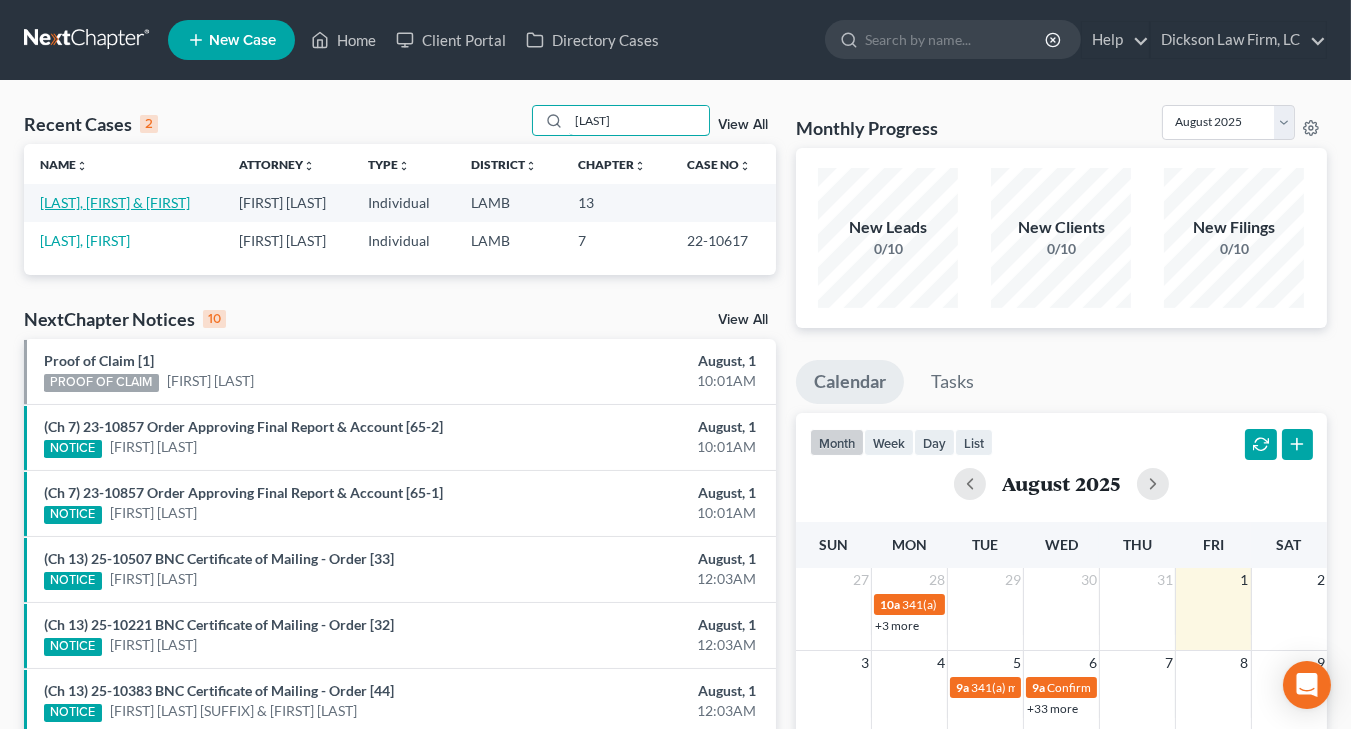 type on "mitchell" 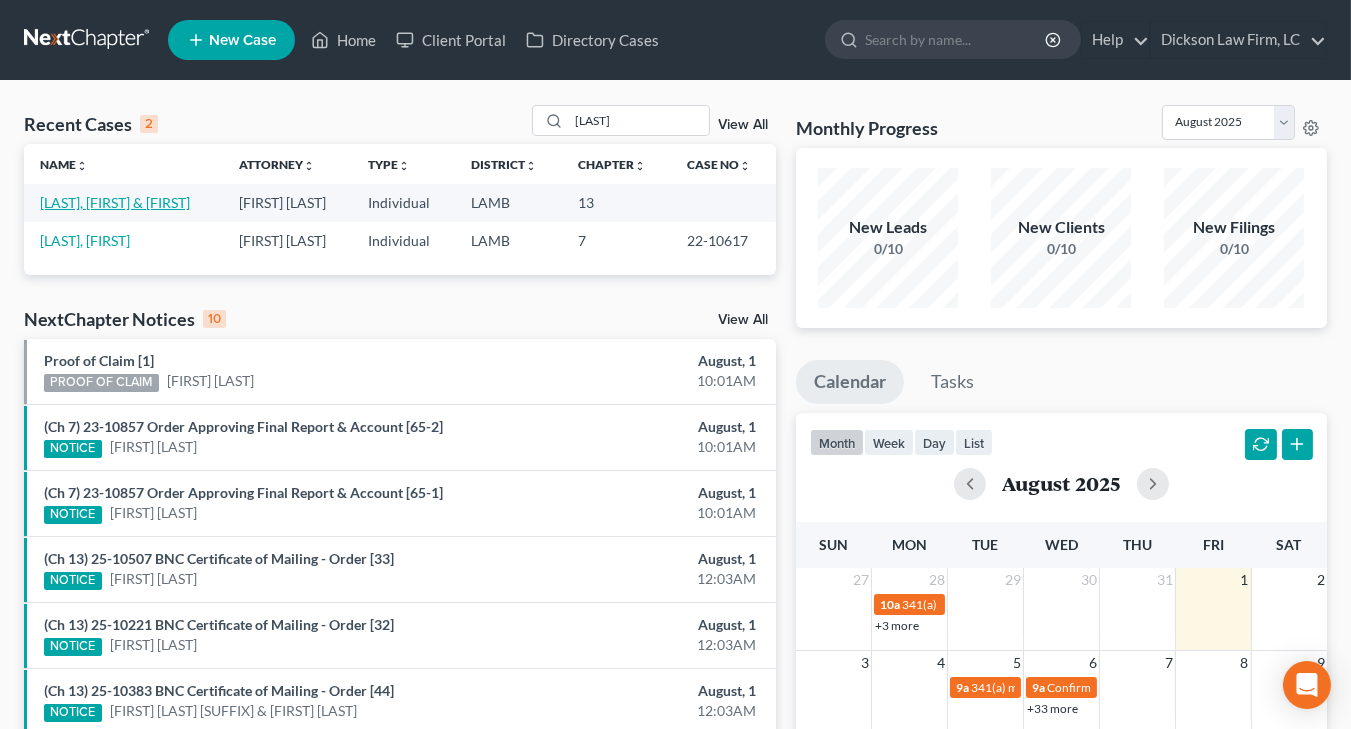 click on "Mitchell, Paul & Kay" at bounding box center [115, 202] 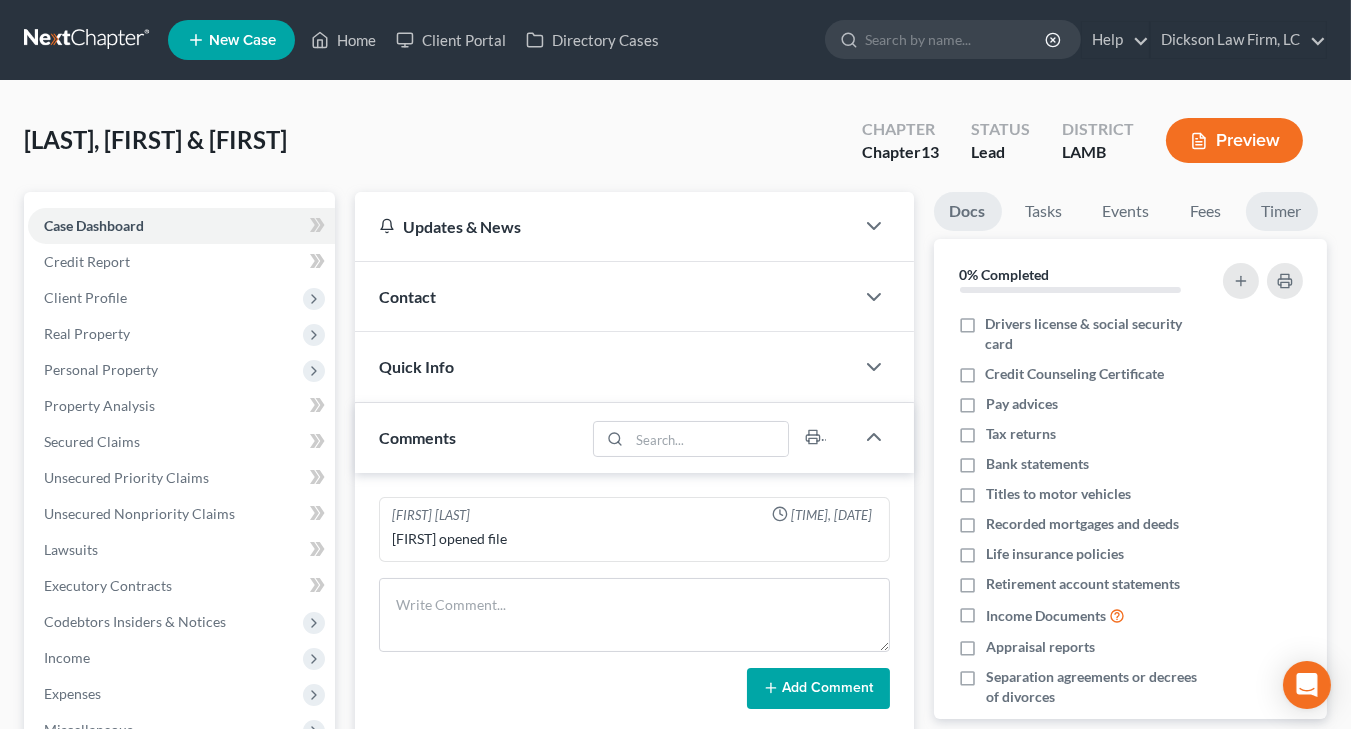 click on "Timer" at bounding box center [1282, 211] 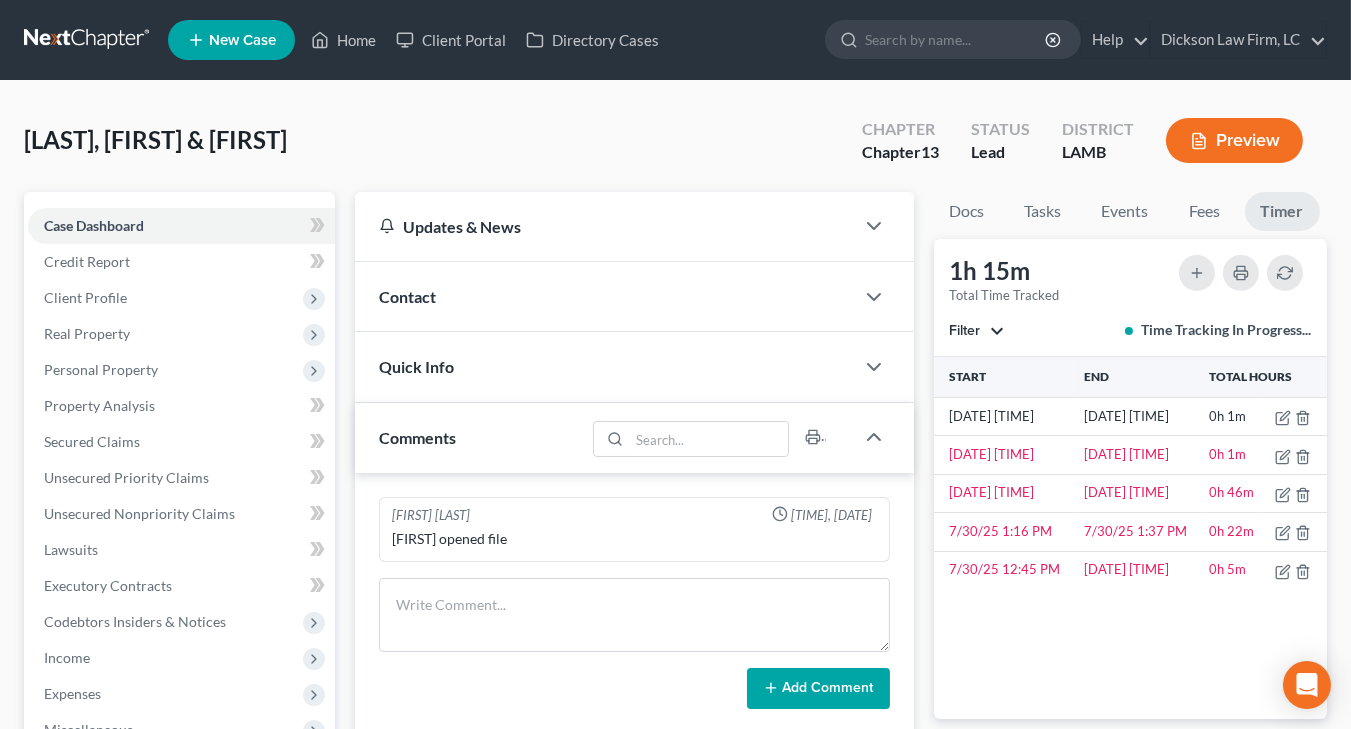 click on "Docs" at bounding box center [967, 215] 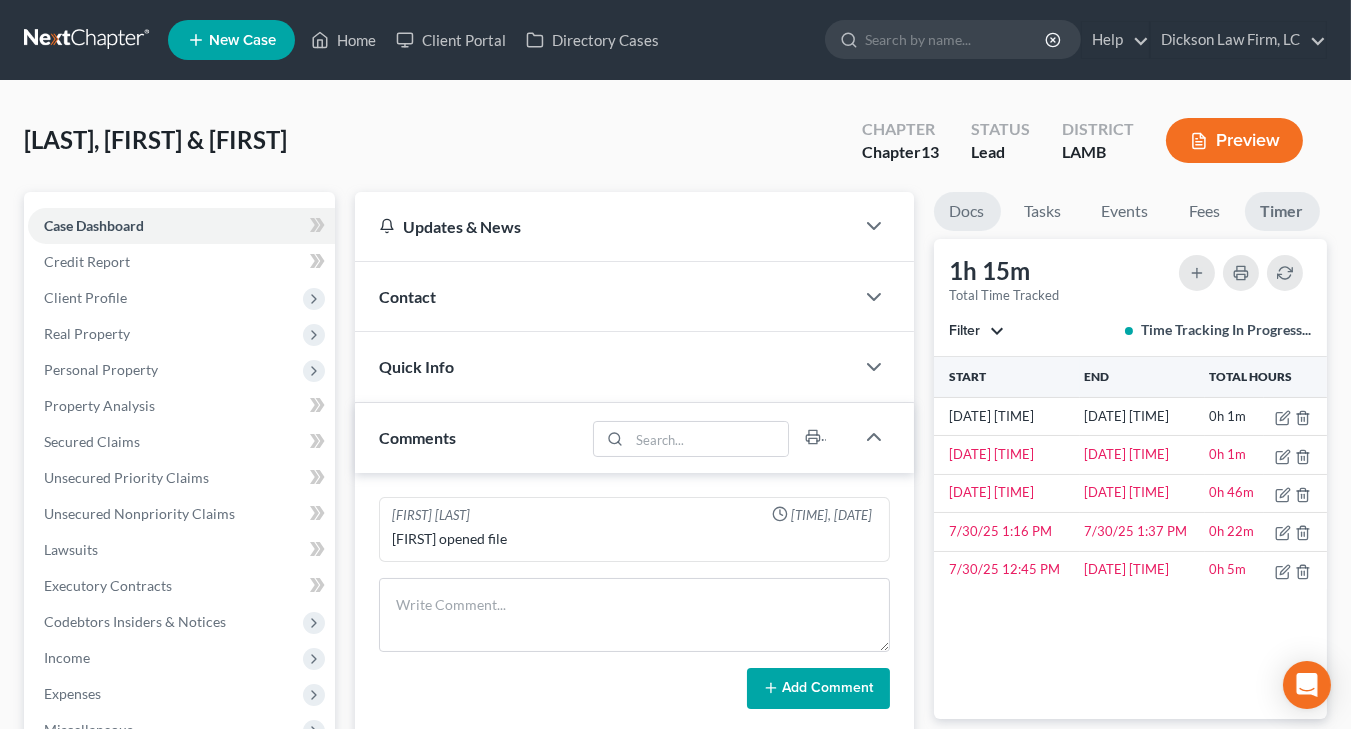 drag, startPoint x: 966, startPoint y: 216, endPoint x: 890, endPoint y: 229, distance: 77.10383 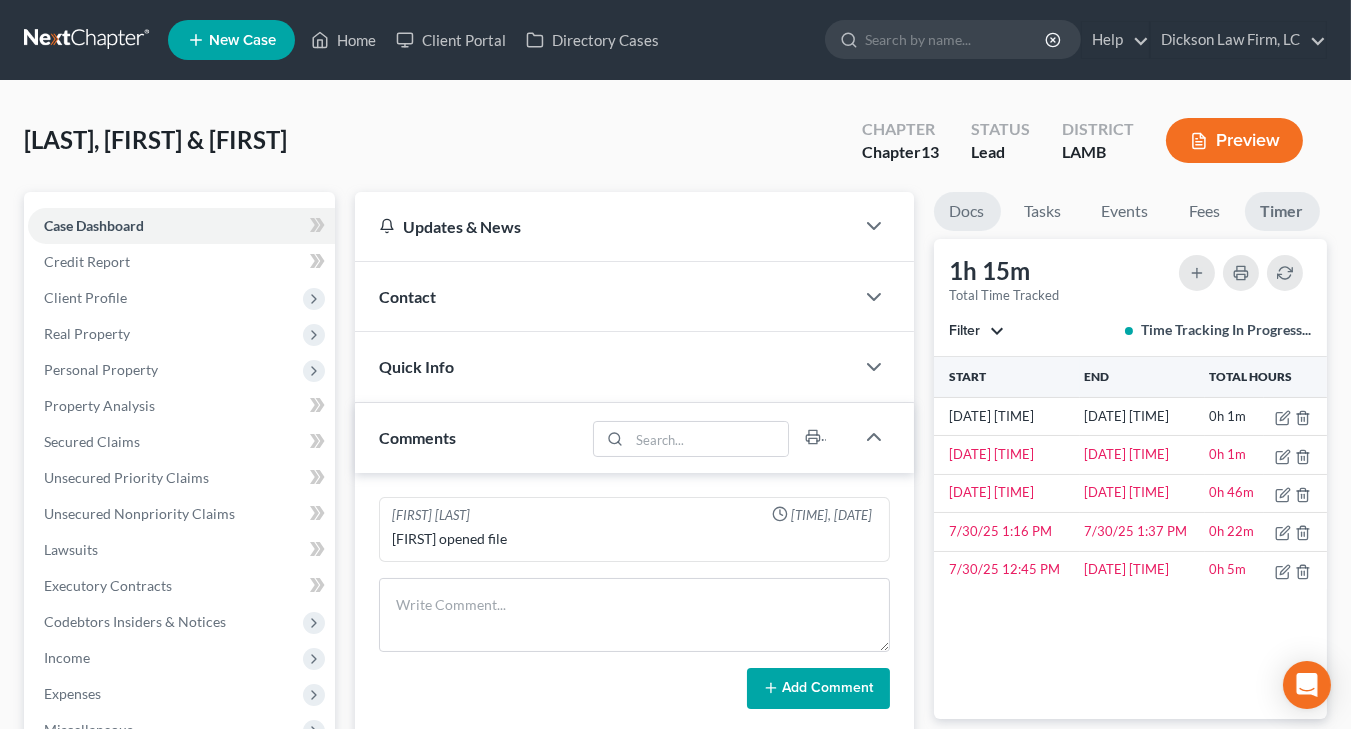 click on "Docs" at bounding box center [967, 211] 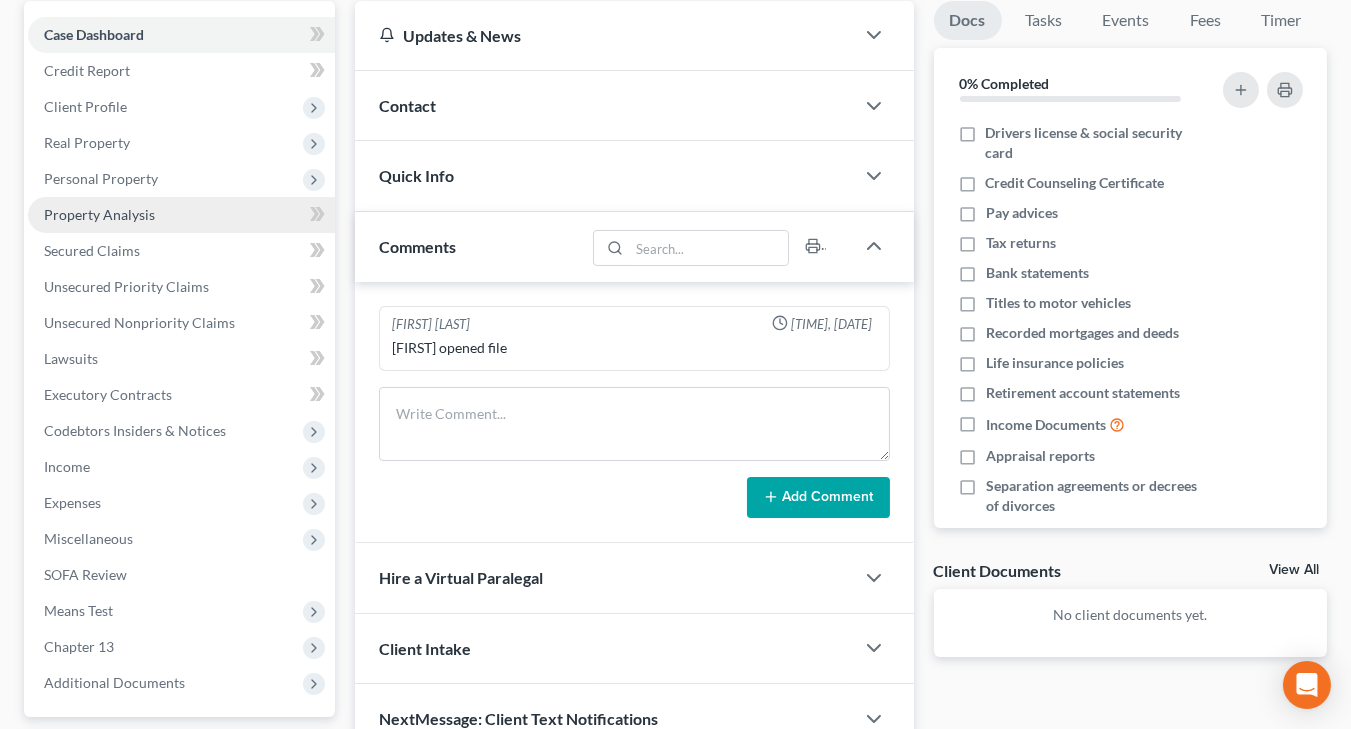 click on "Property Analysis" at bounding box center (181, 215) 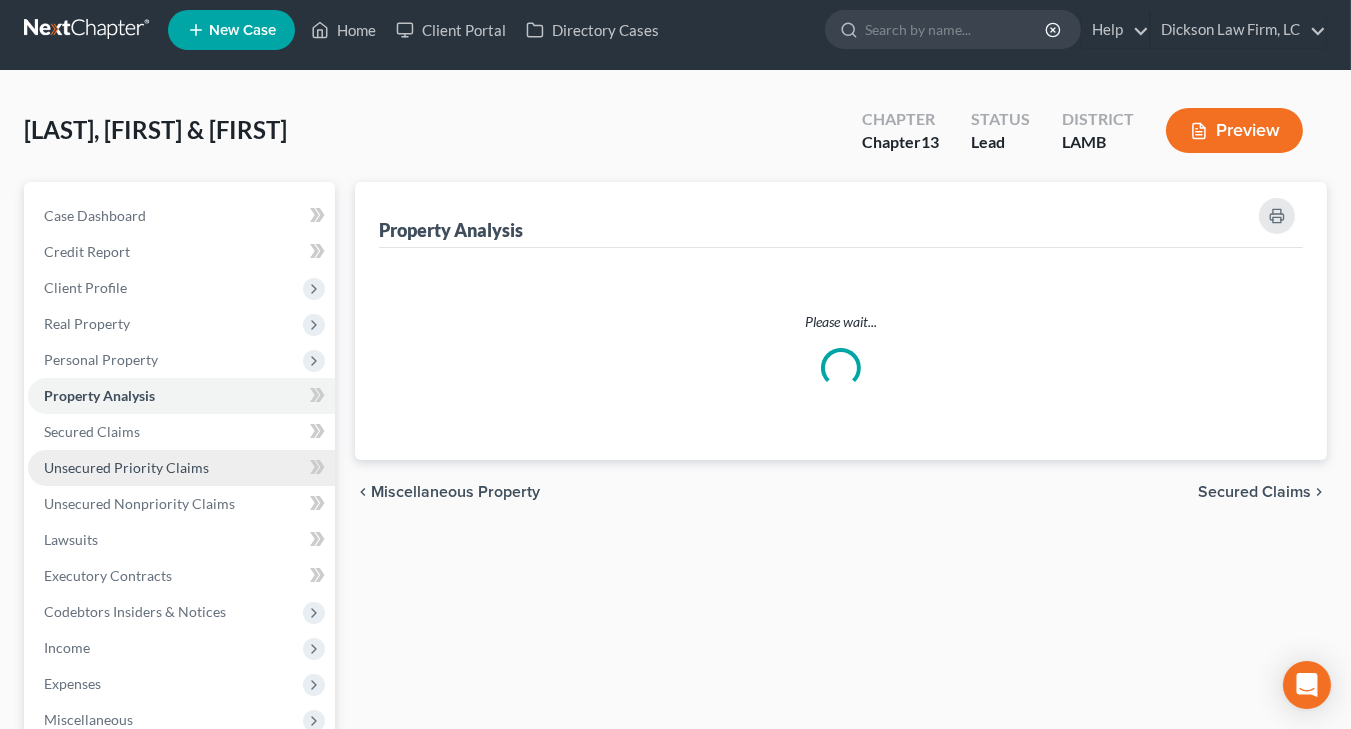 scroll, scrollTop: 0, scrollLeft: 0, axis: both 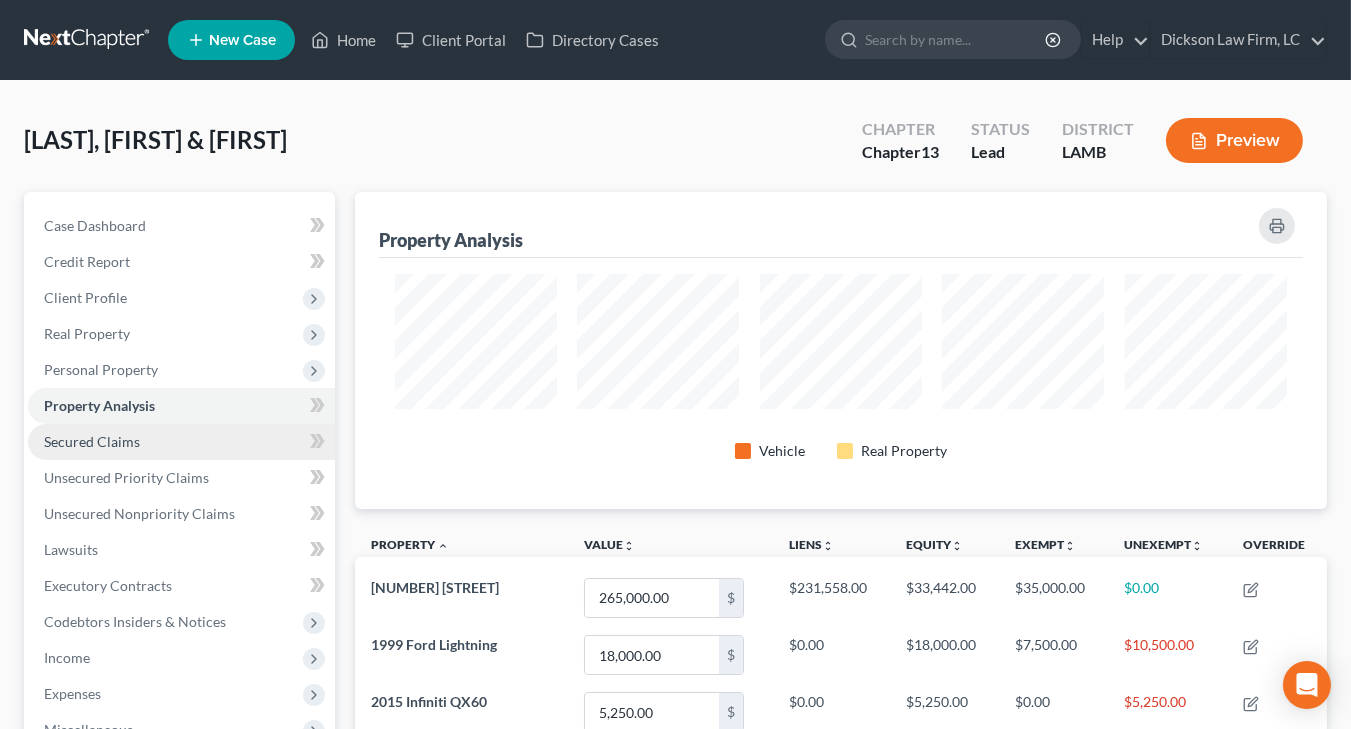 click on "Secured Claims" at bounding box center [92, 441] 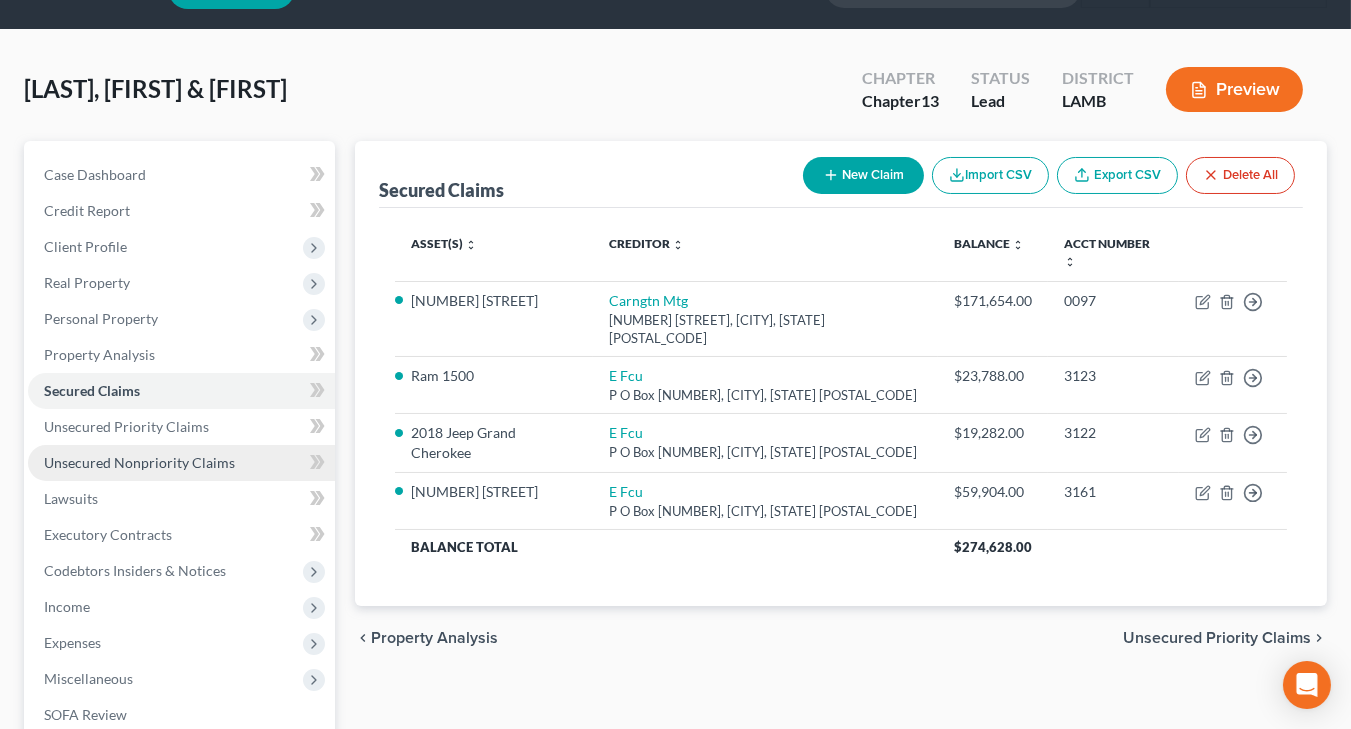 scroll, scrollTop: 55, scrollLeft: 0, axis: vertical 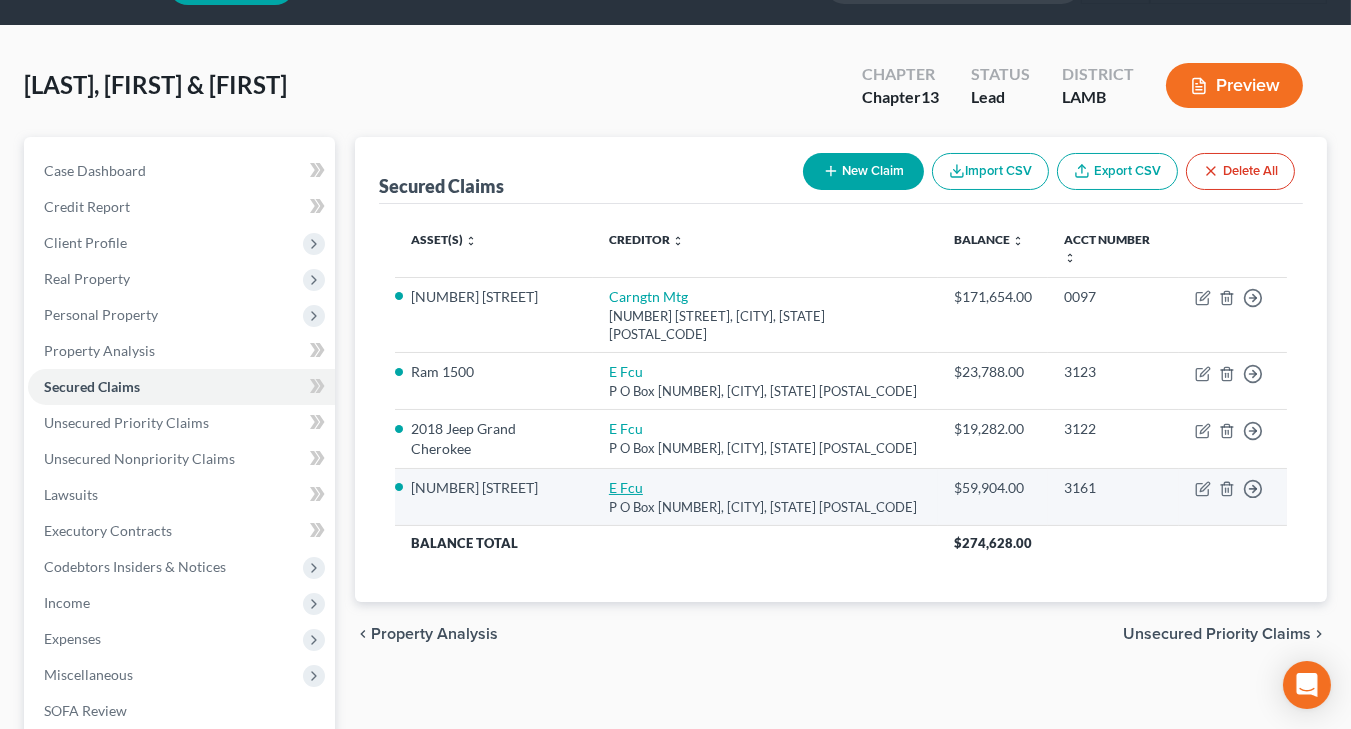 click on "E Fcu" at bounding box center (626, 487) 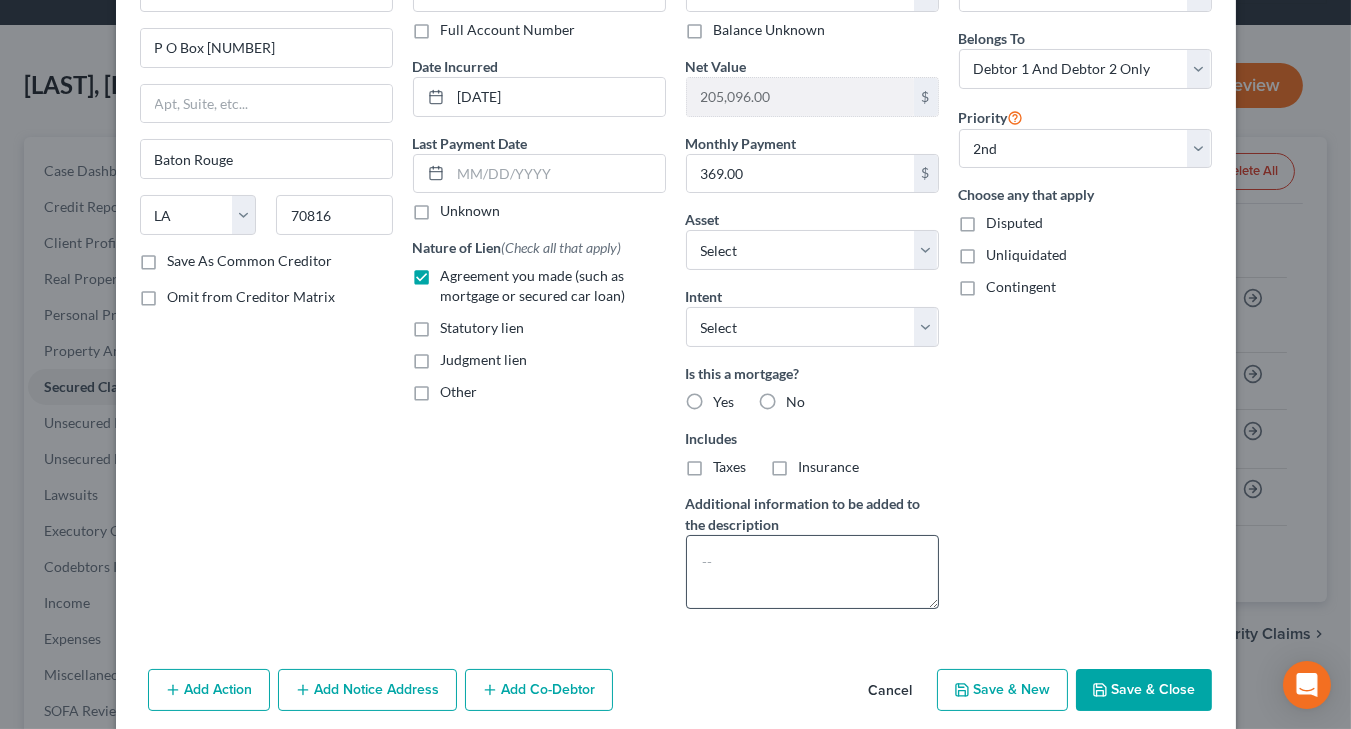scroll, scrollTop: 142, scrollLeft: 0, axis: vertical 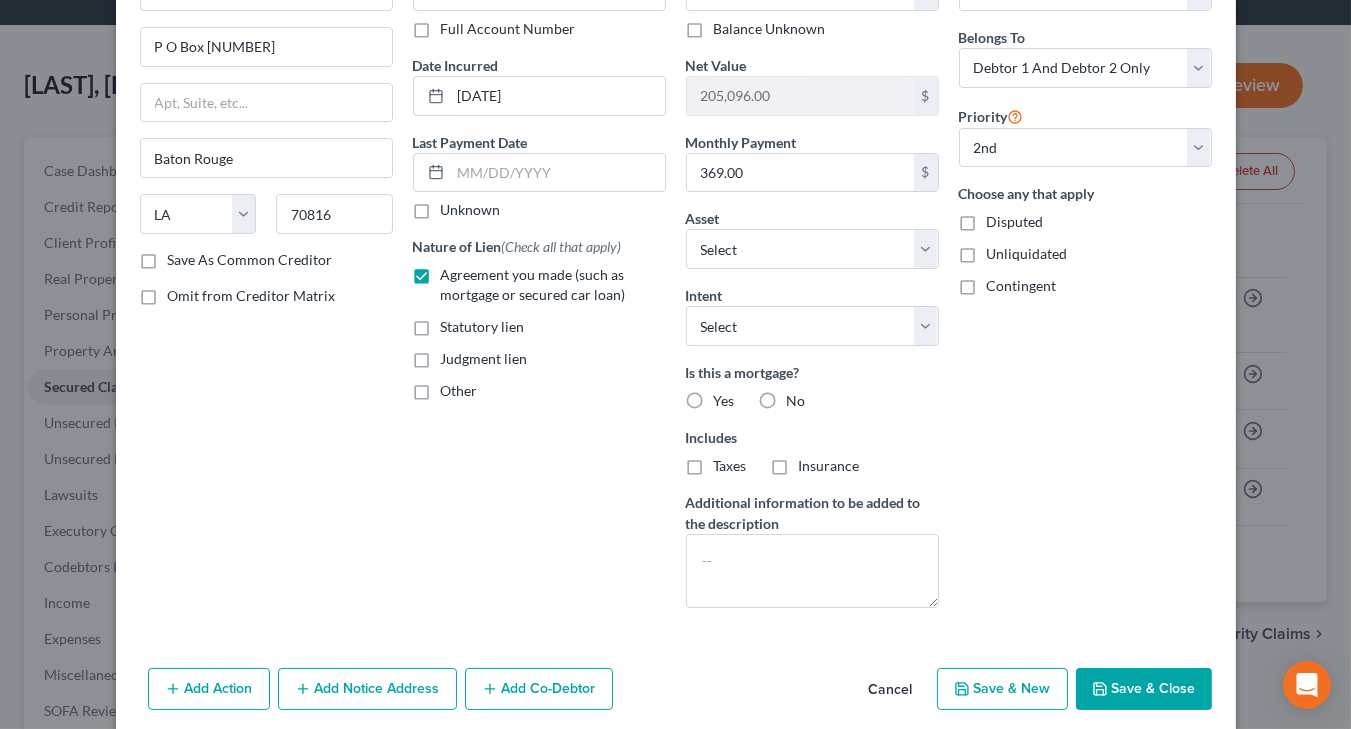 click on "Cancel" at bounding box center [891, 690] 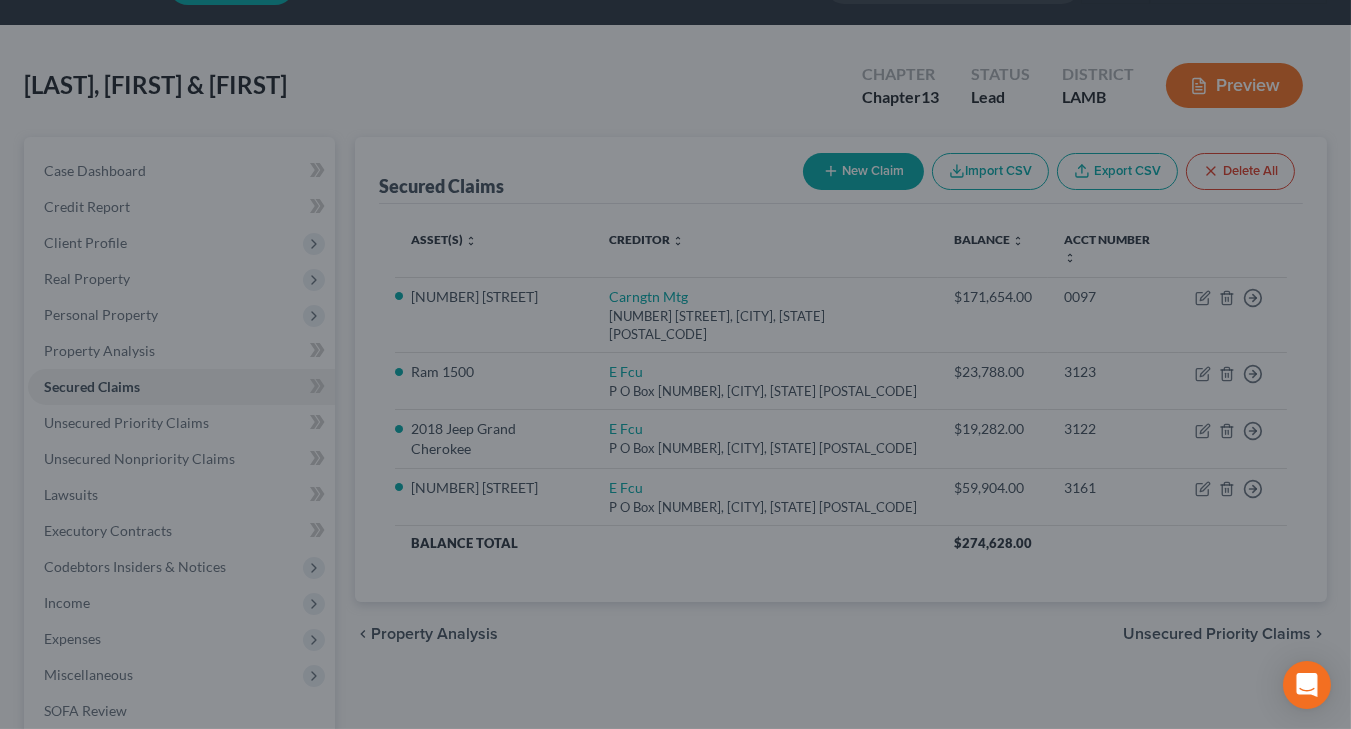 click on "Cancel" at bounding box center (862, 643) 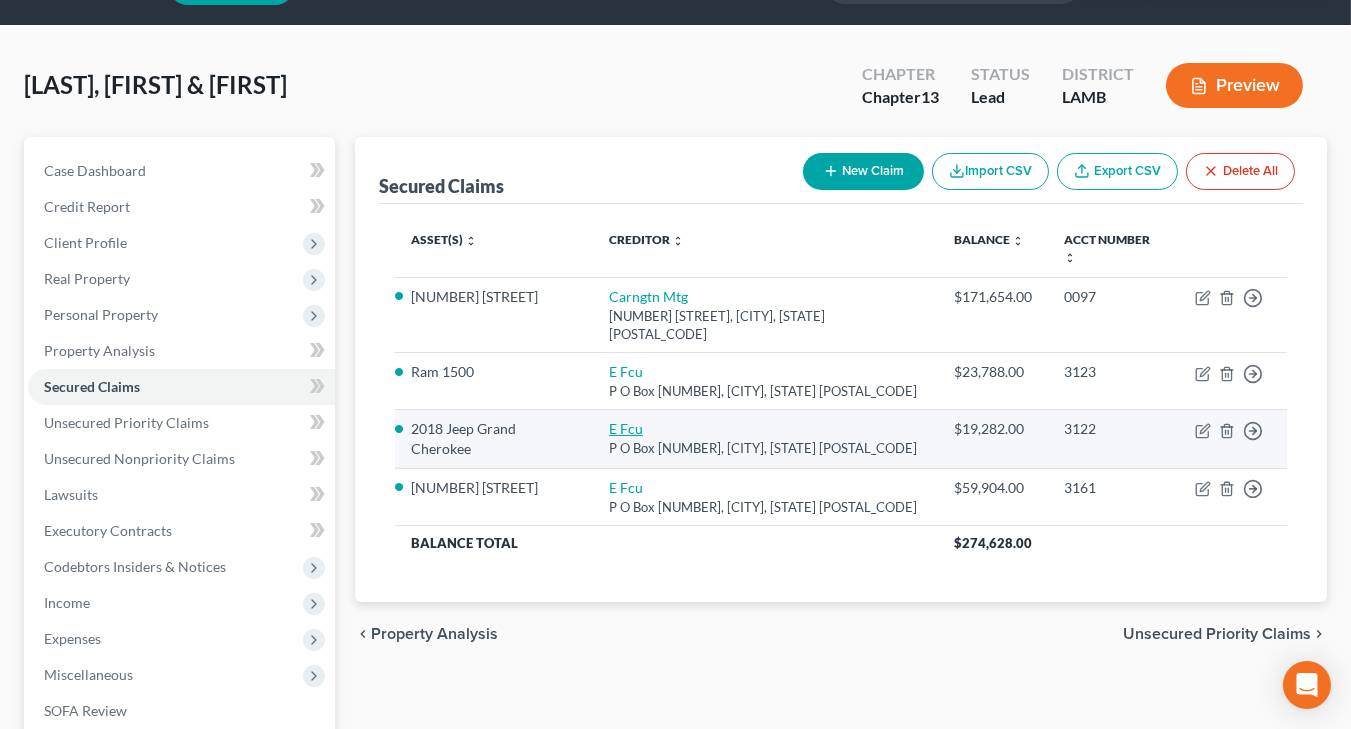 click on "E Fcu" at bounding box center [626, 428] 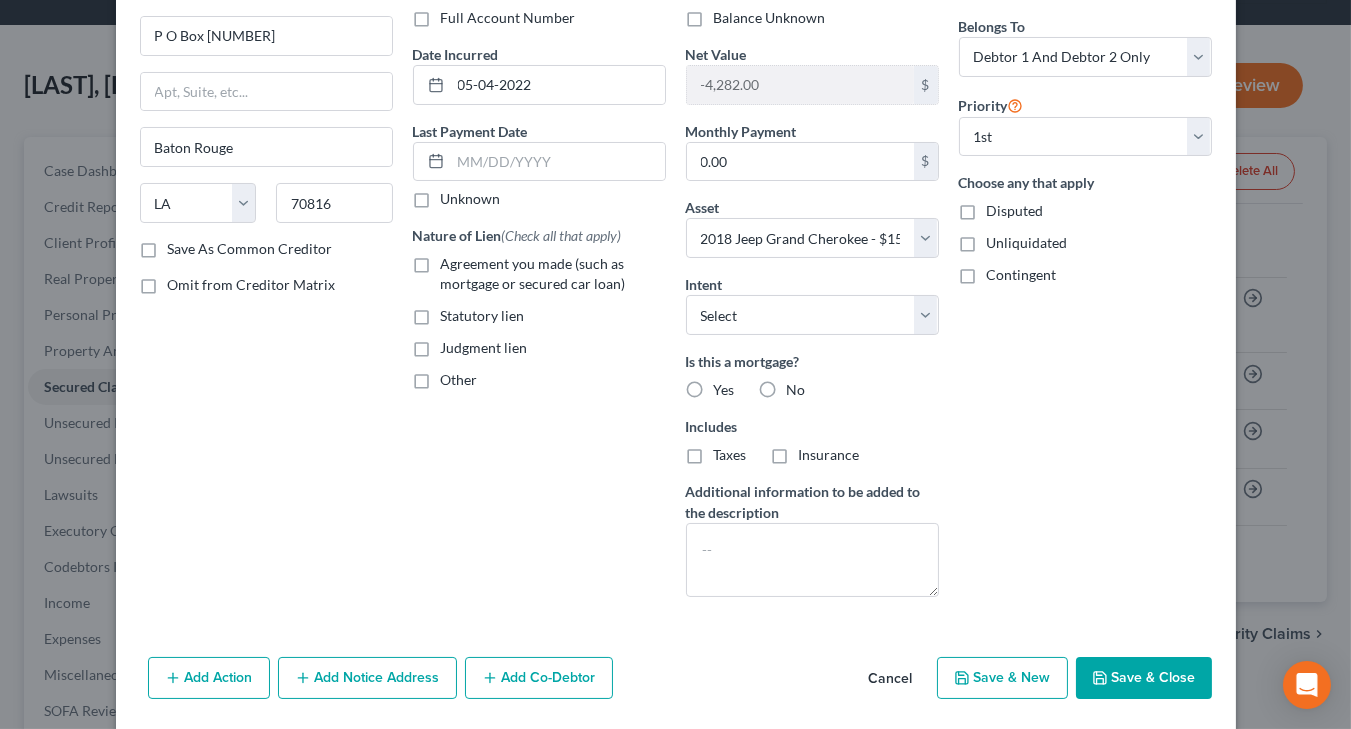 scroll, scrollTop: 157, scrollLeft: 0, axis: vertical 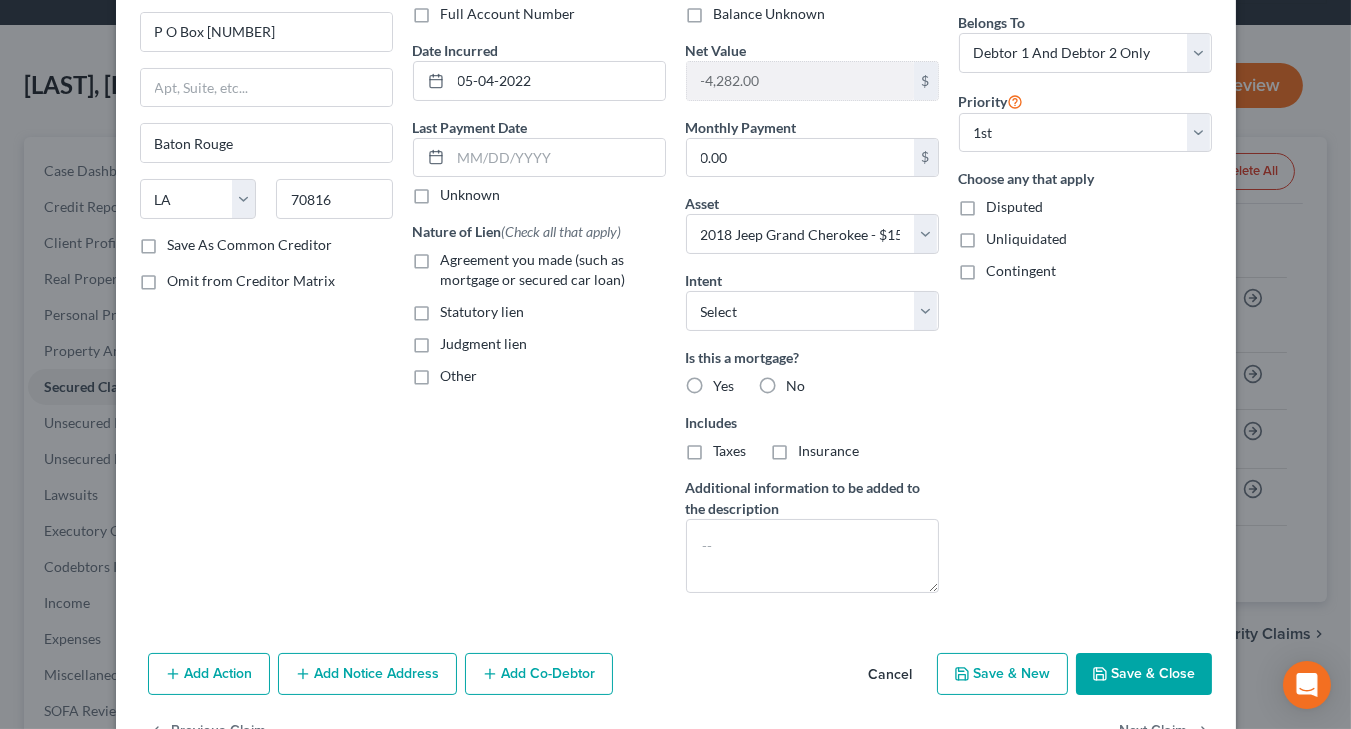 click on "Add Action Add Notice Address Add Co-Debtor Cancel Save & New Save & Close" at bounding box center [676, 678] 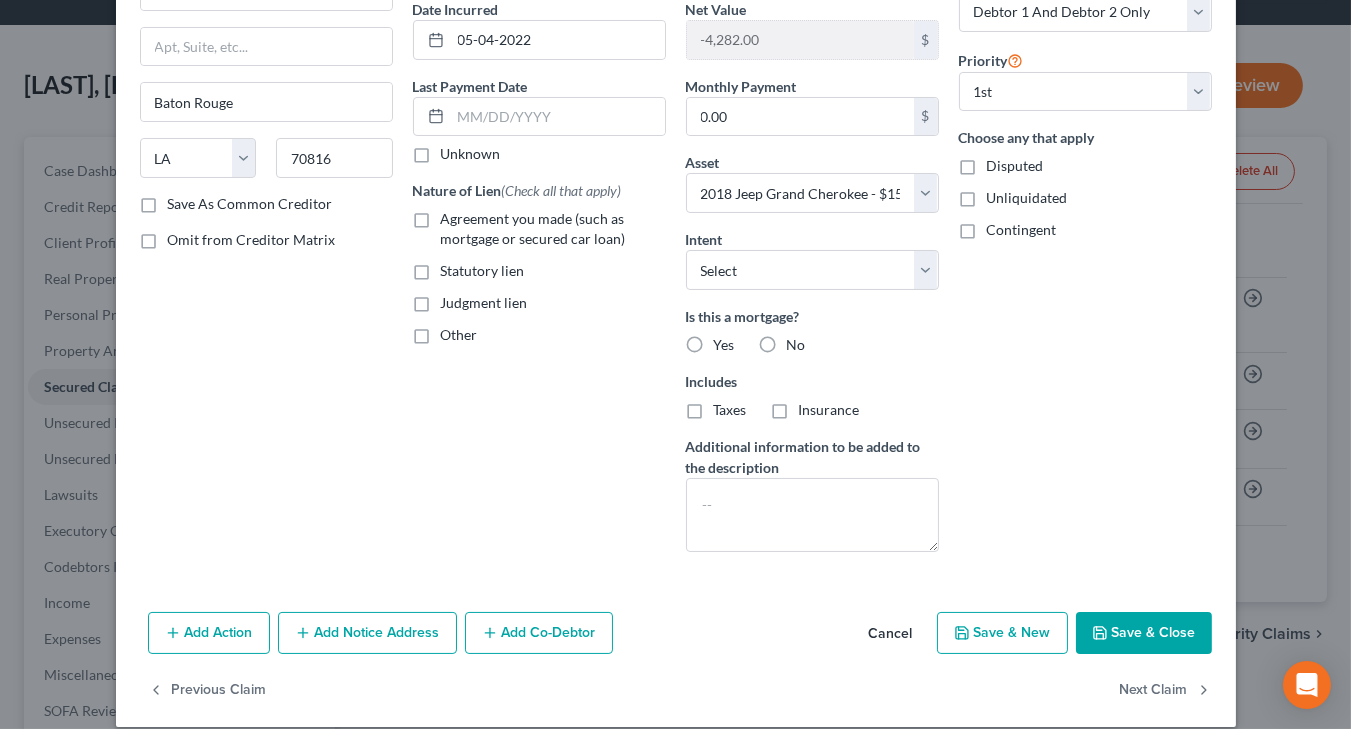 scroll, scrollTop: 215, scrollLeft: 0, axis: vertical 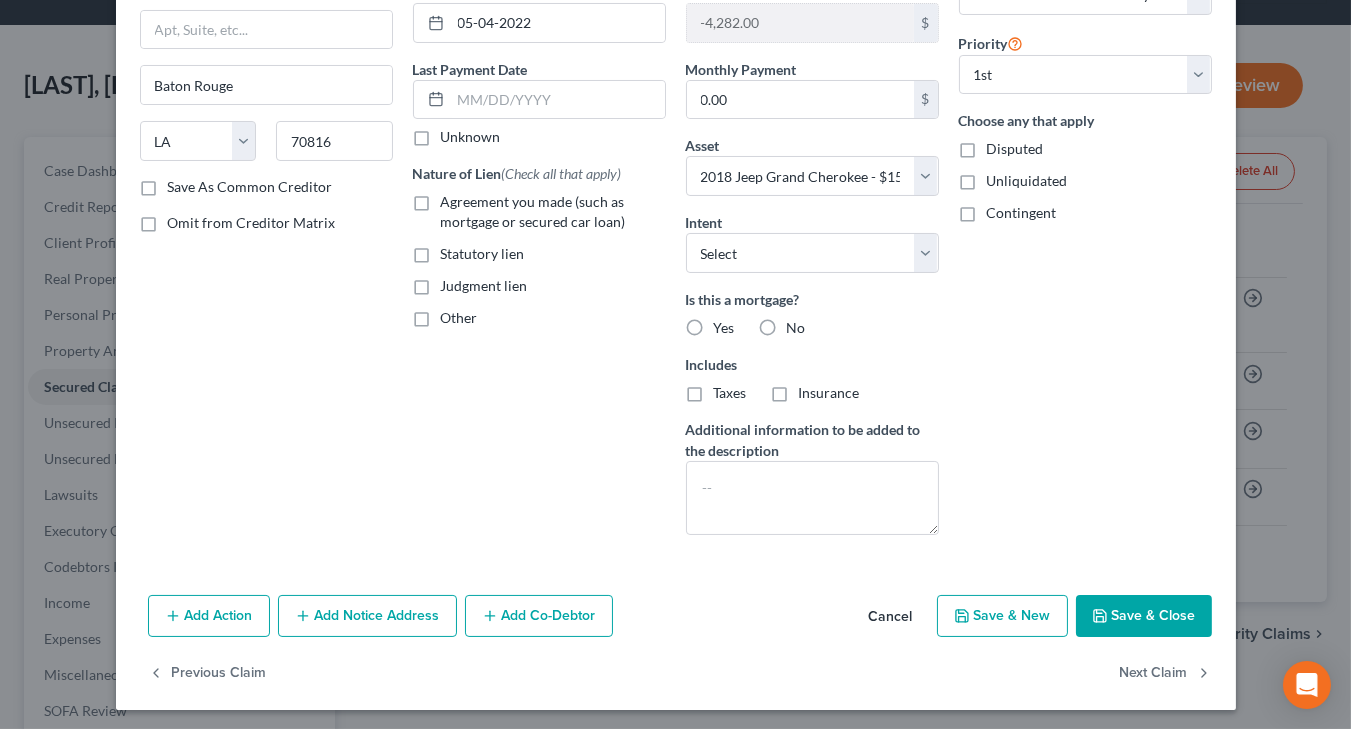 click on "Cancel" at bounding box center (891, 617) 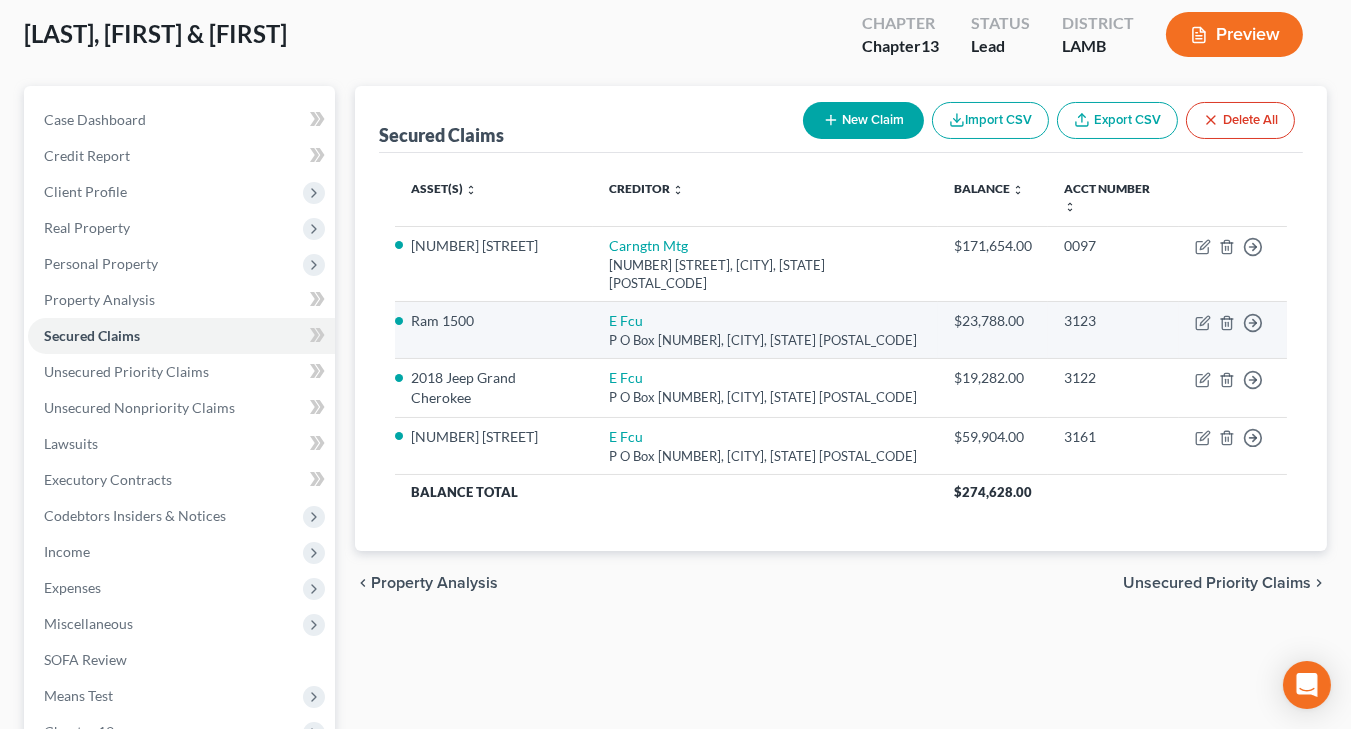 scroll, scrollTop: 126, scrollLeft: 0, axis: vertical 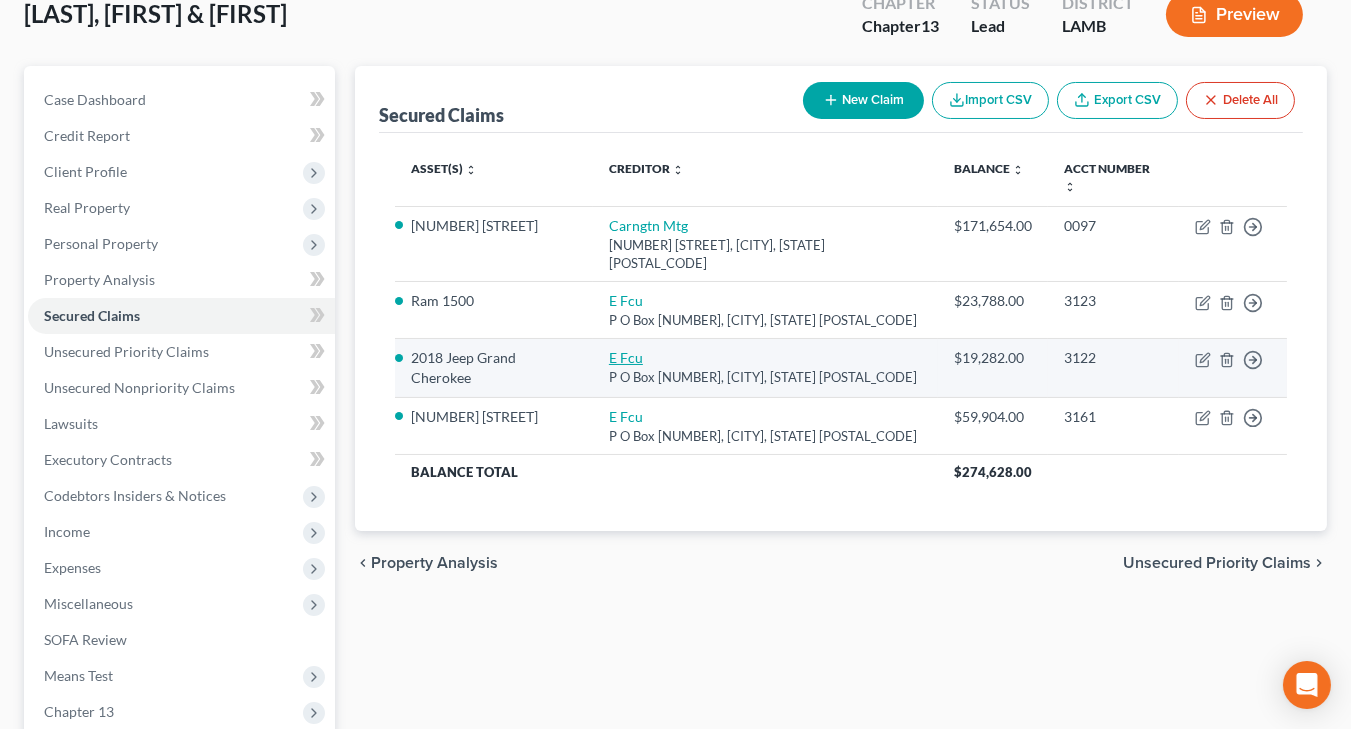 click on "E Fcu" at bounding box center (626, 357) 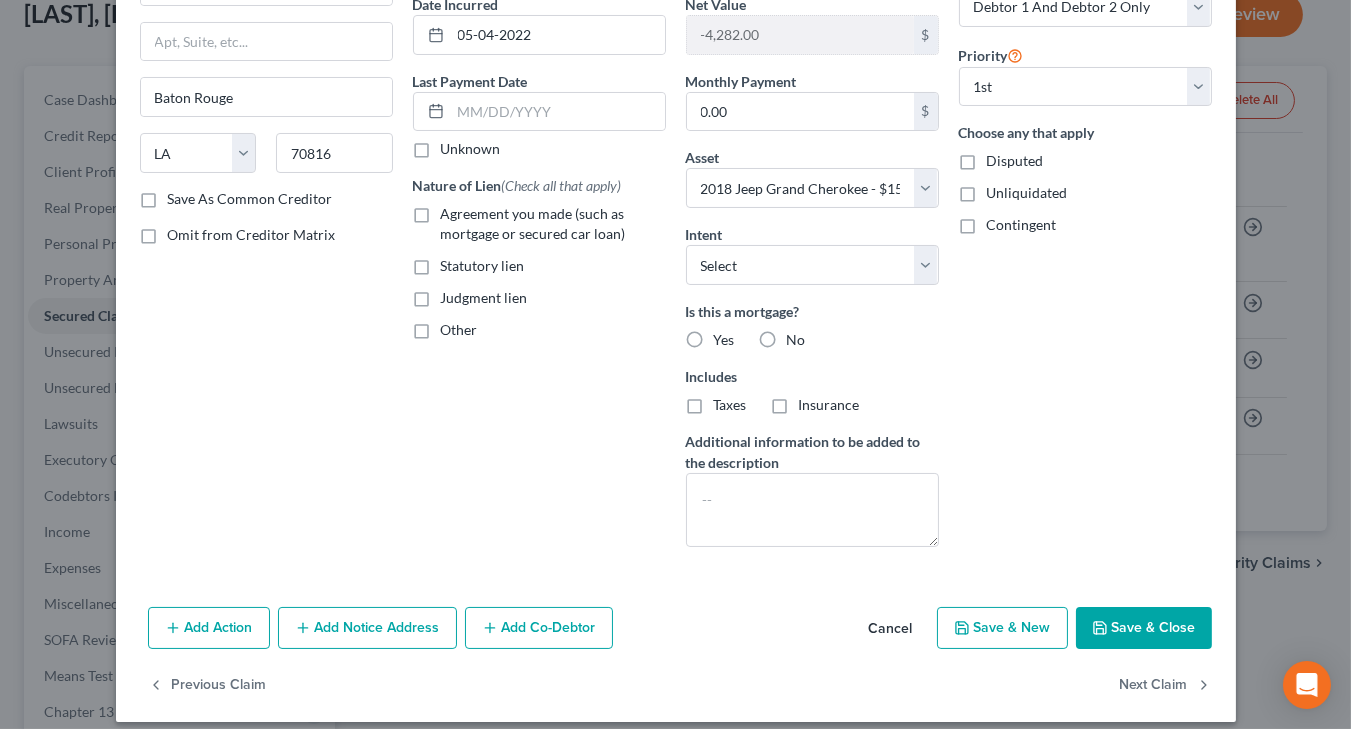scroll, scrollTop: 215, scrollLeft: 0, axis: vertical 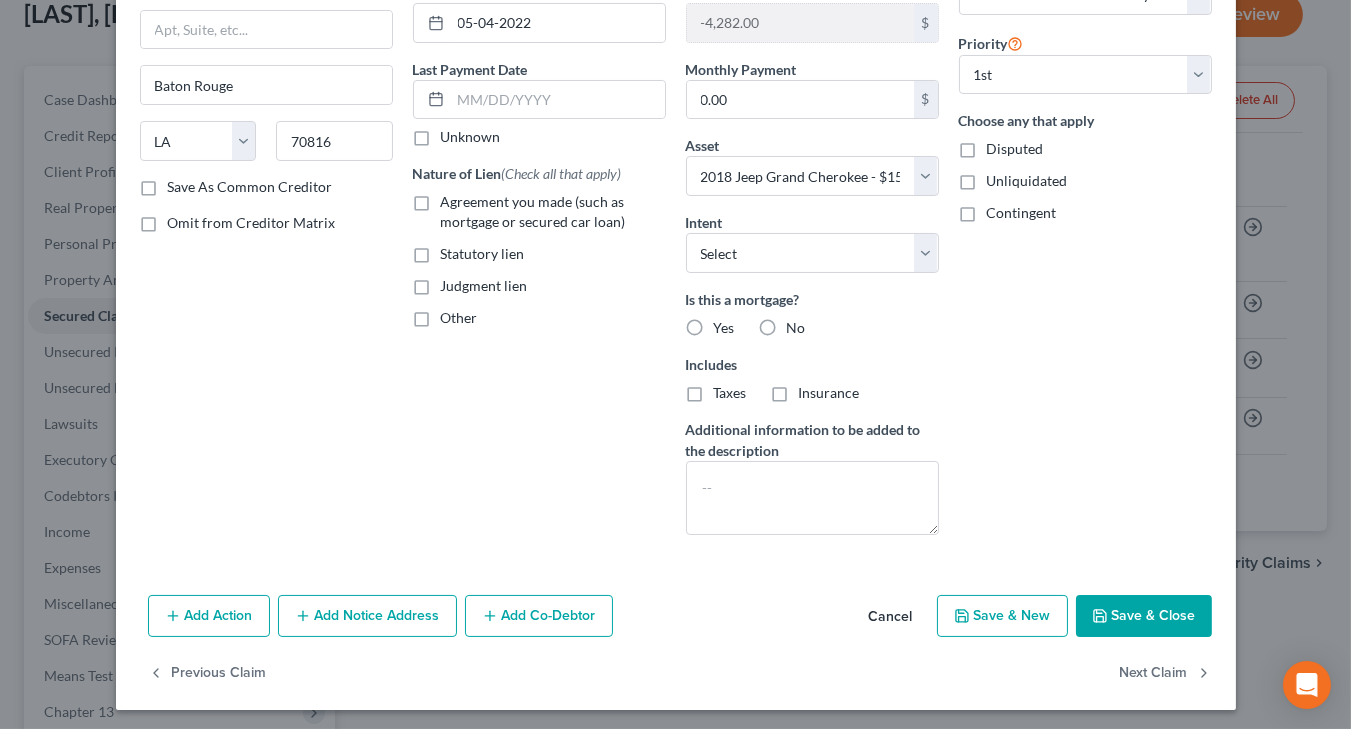 click on "Cancel" at bounding box center [891, 617] 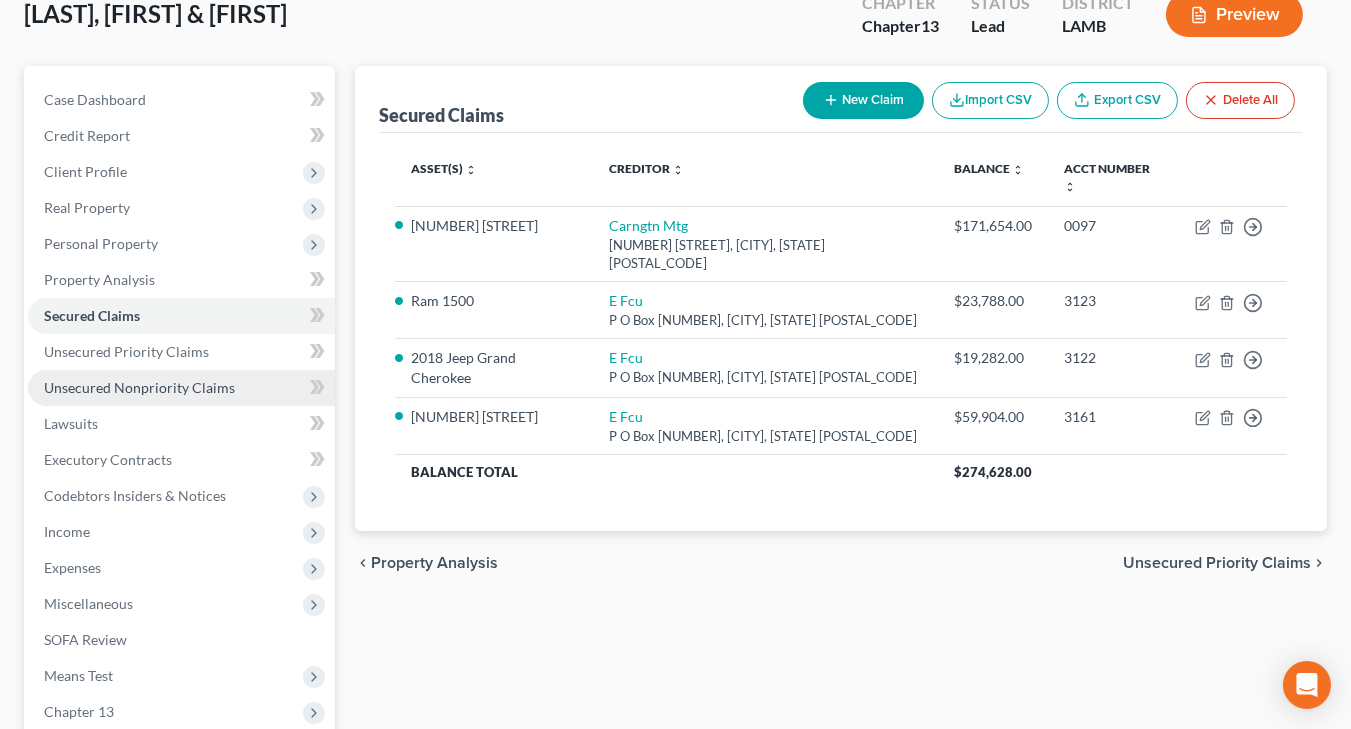 click on "Unsecured Nonpriority Claims" at bounding box center [139, 387] 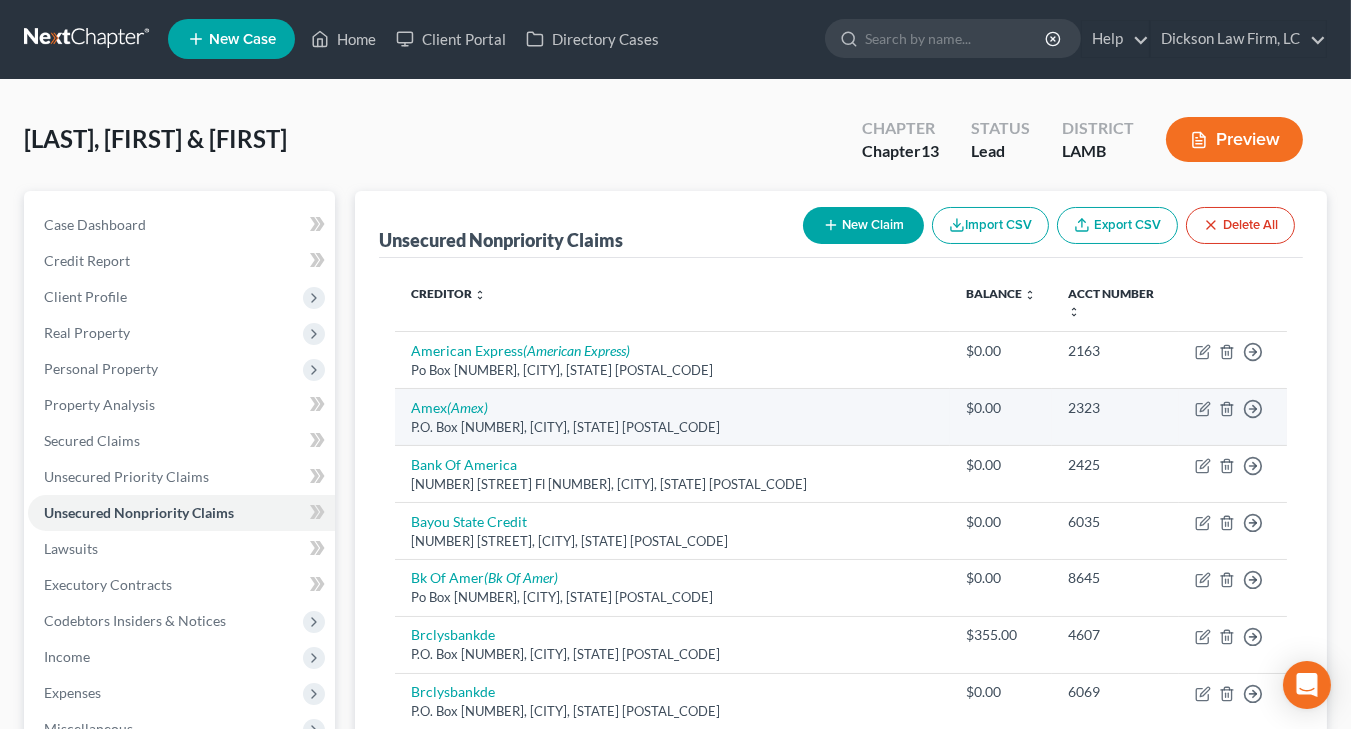 scroll, scrollTop: 0, scrollLeft: 0, axis: both 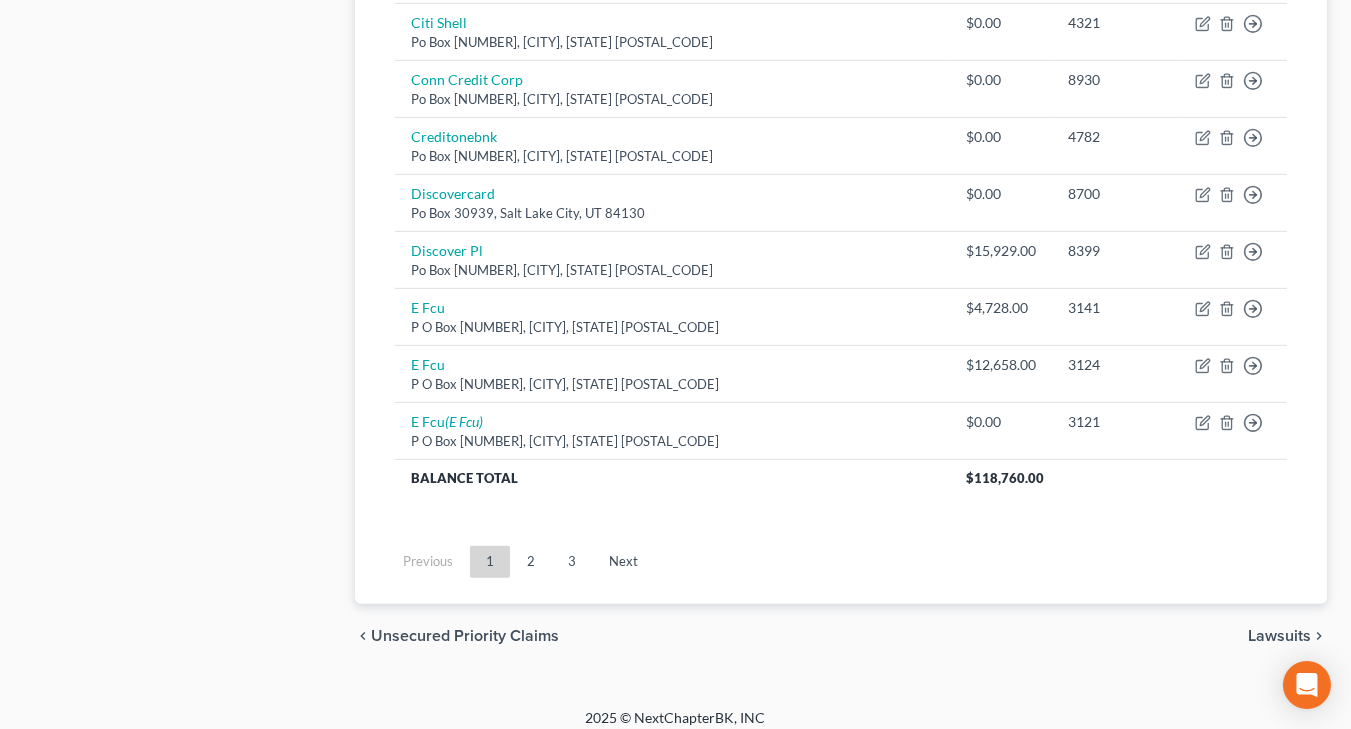 click on "Next" at bounding box center [623, 562] 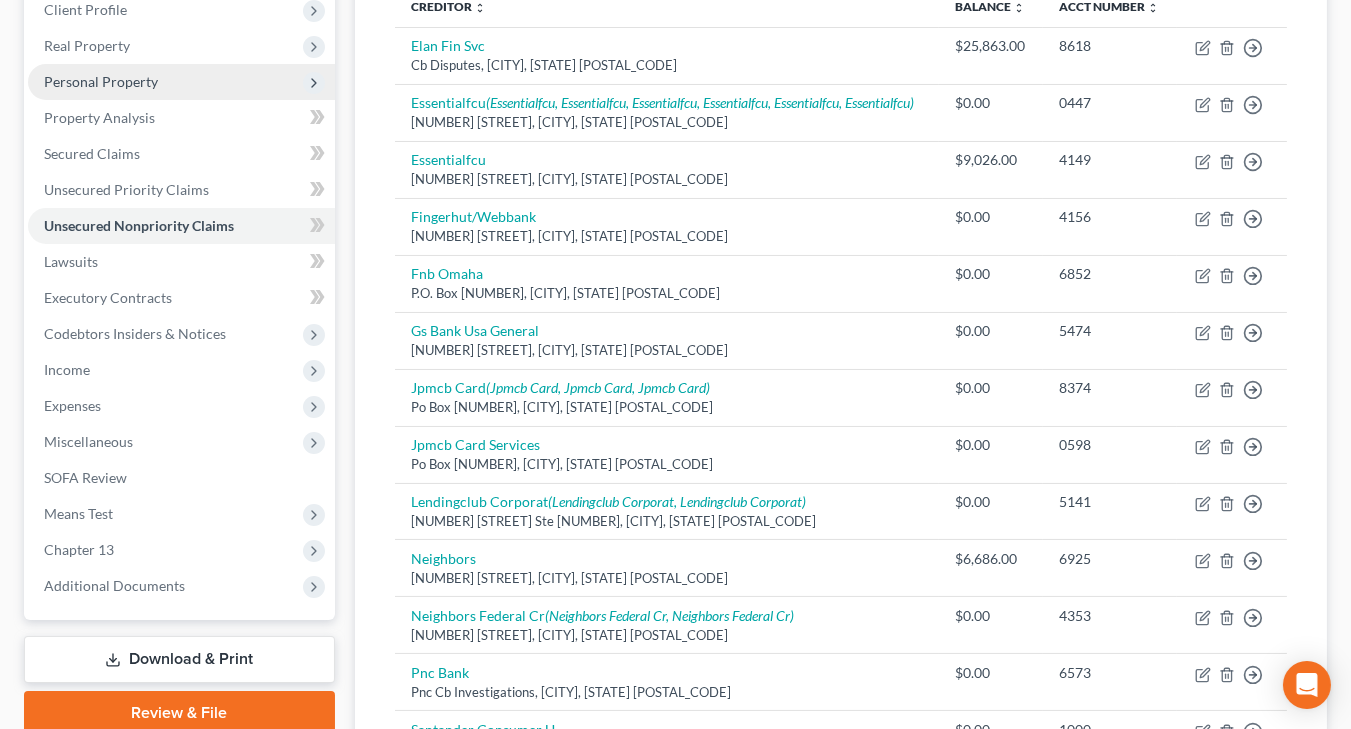 scroll, scrollTop: 0, scrollLeft: 0, axis: both 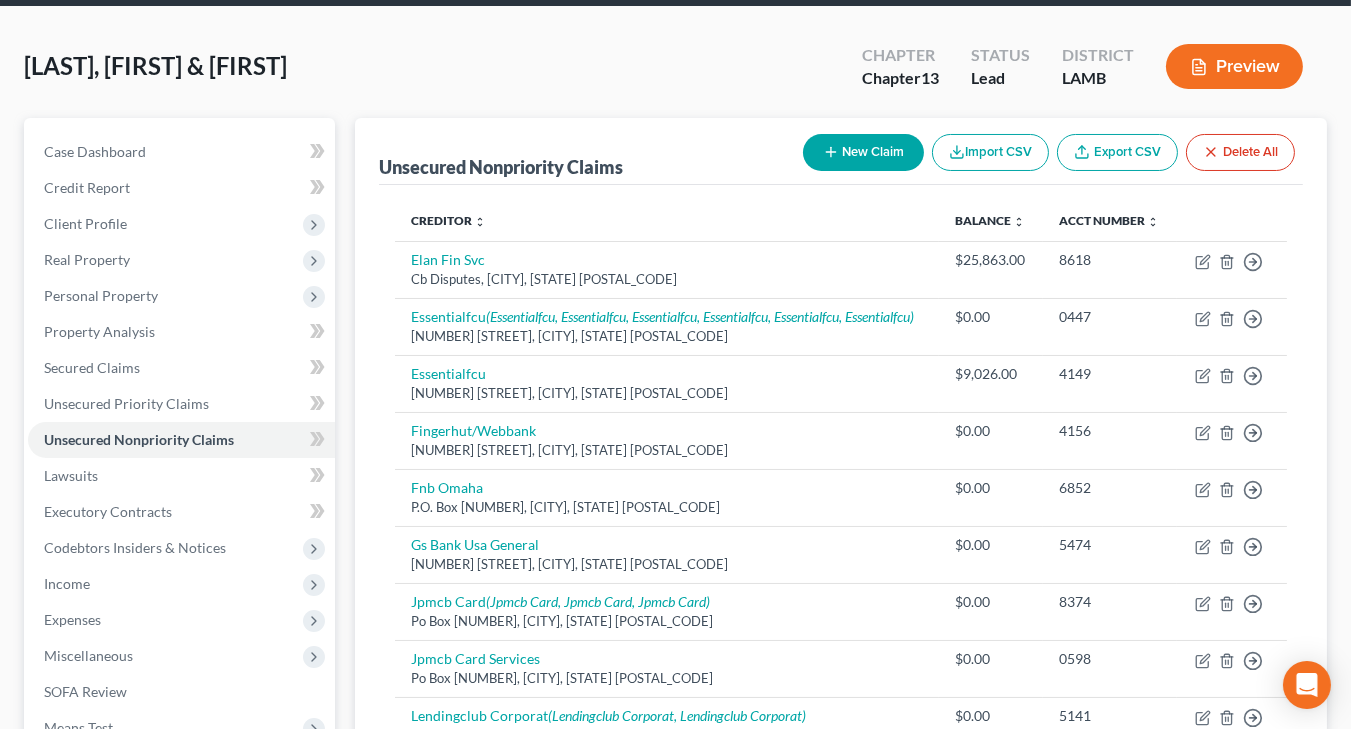drag, startPoint x: 108, startPoint y: 619, endPoint x: 112, endPoint y: 641, distance: 22.36068 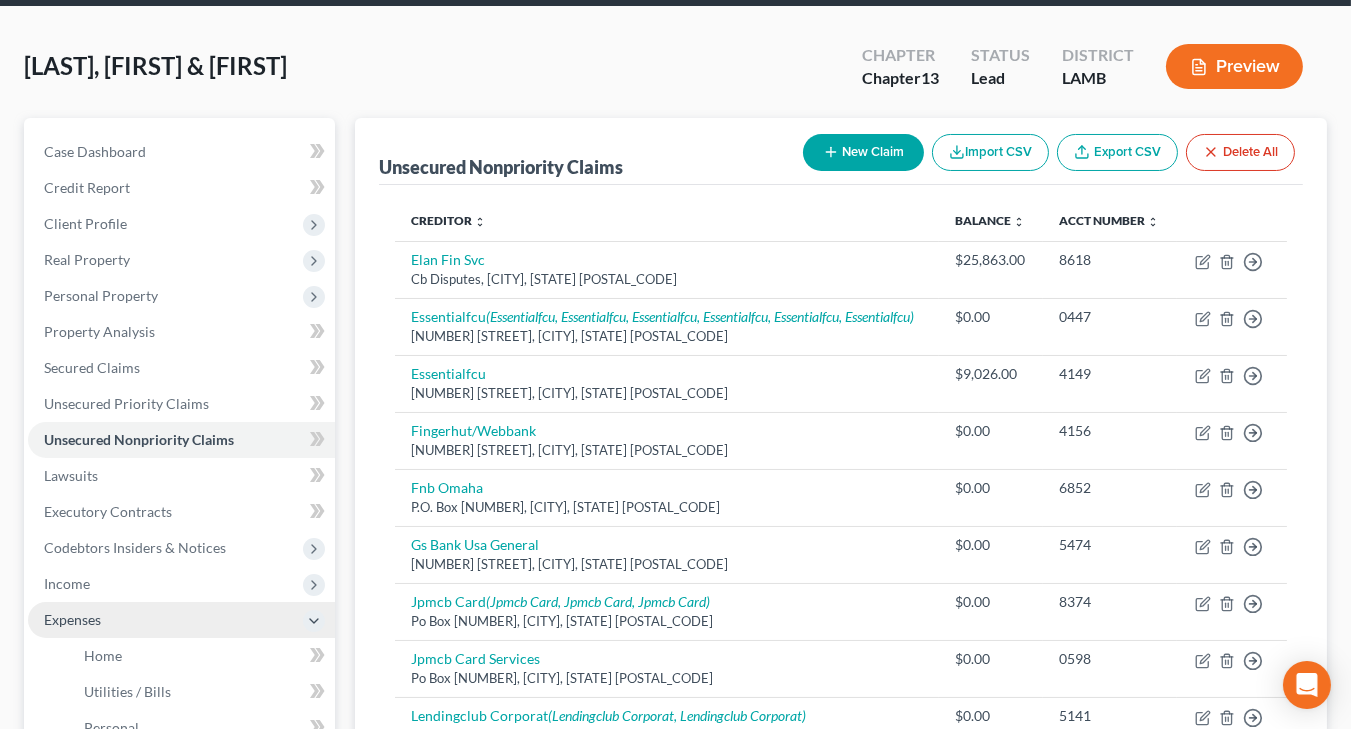 click on "Expenses" at bounding box center [181, 620] 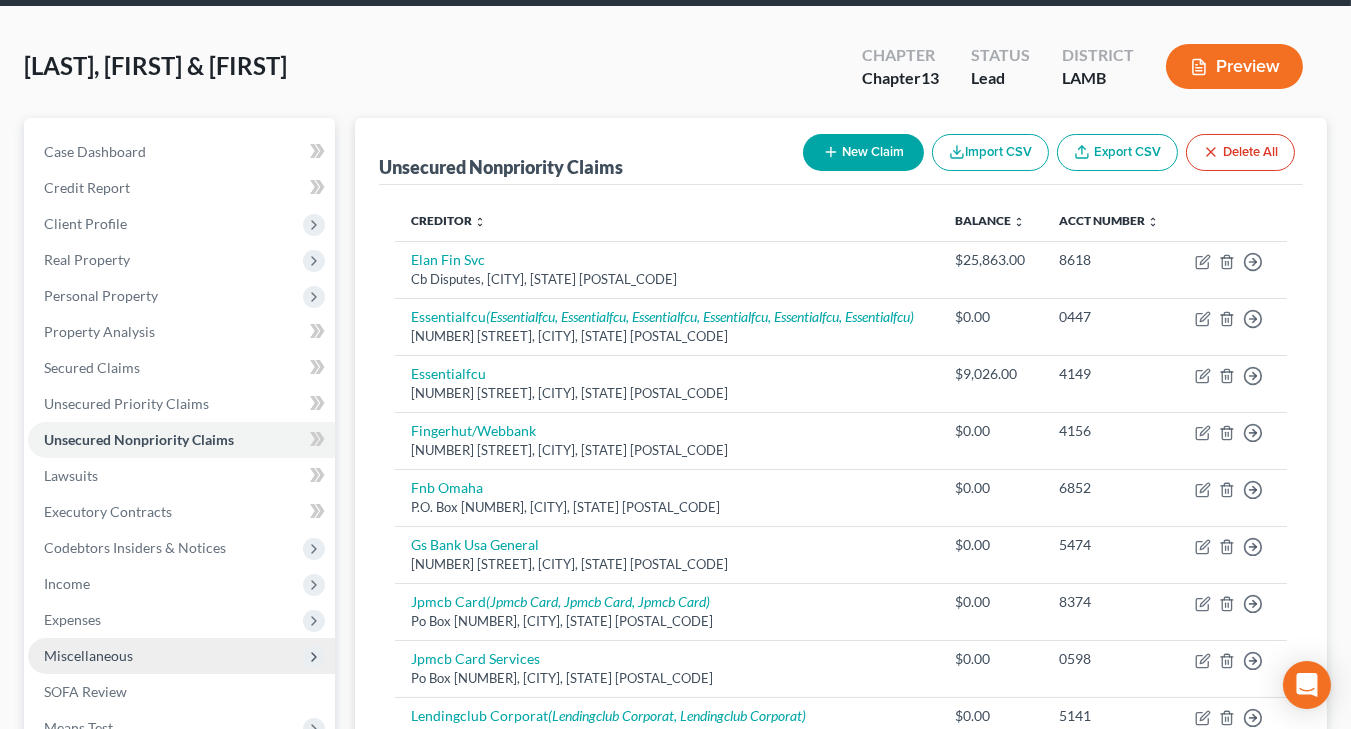 click on "Miscellaneous" at bounding box center [181, 656] 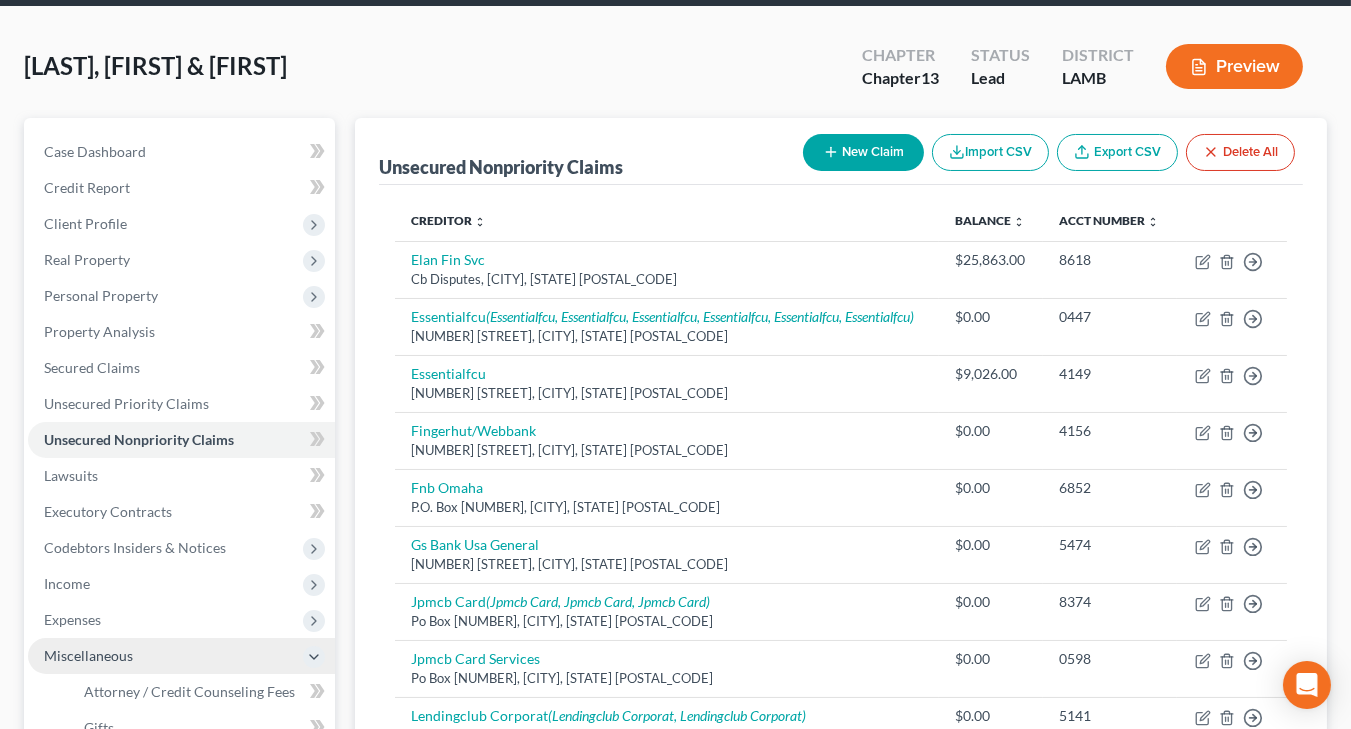 drag, startPoint x: 202, startPoint y: 627, endPoint x: 200, endPoint y: 655, distance: 28.071337 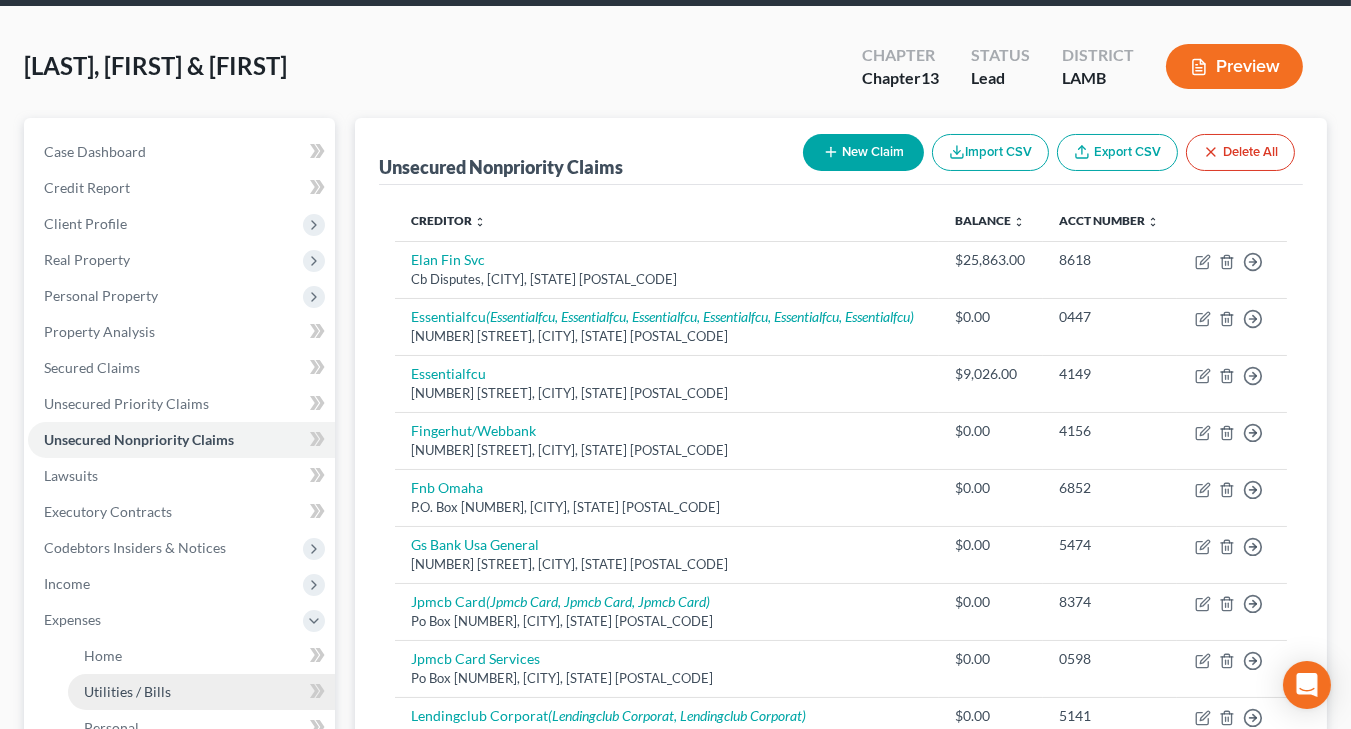 click on "Utilities / Bills" at bounding box center [201, 692] 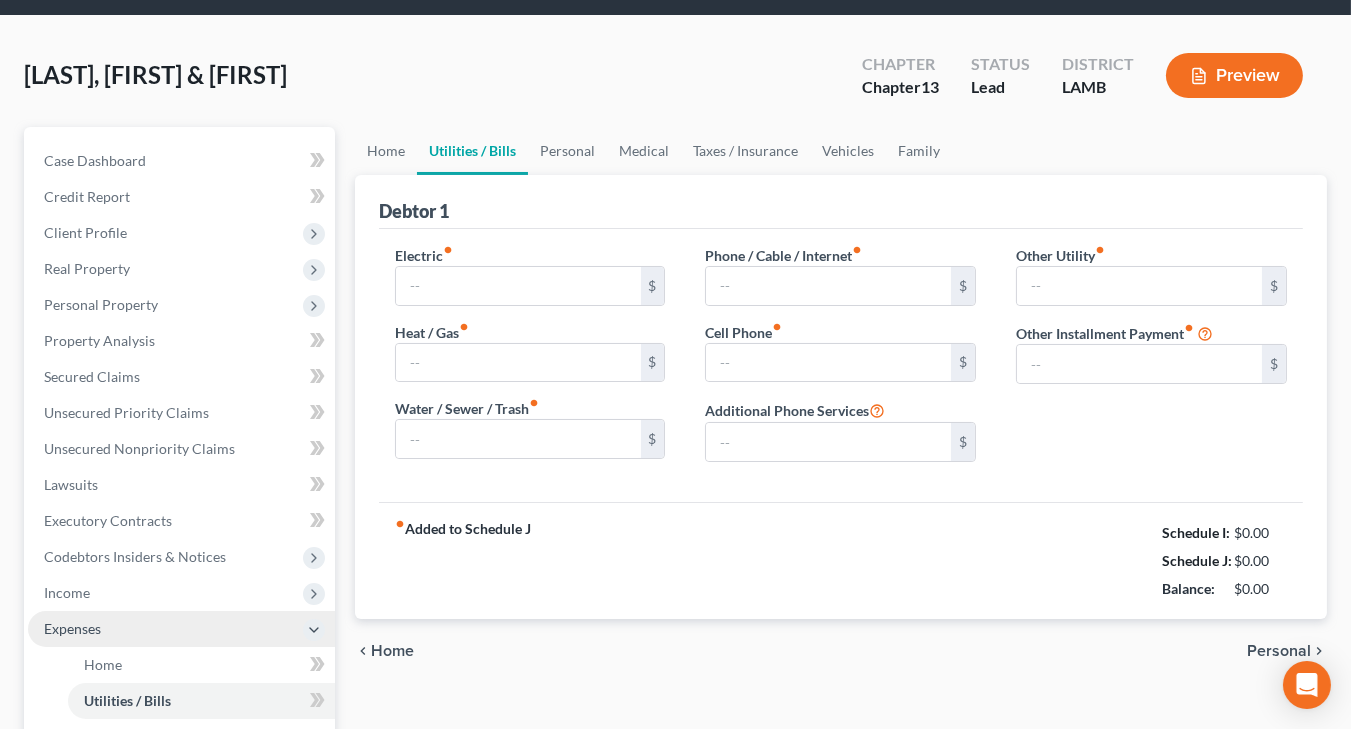 type on "275.00" 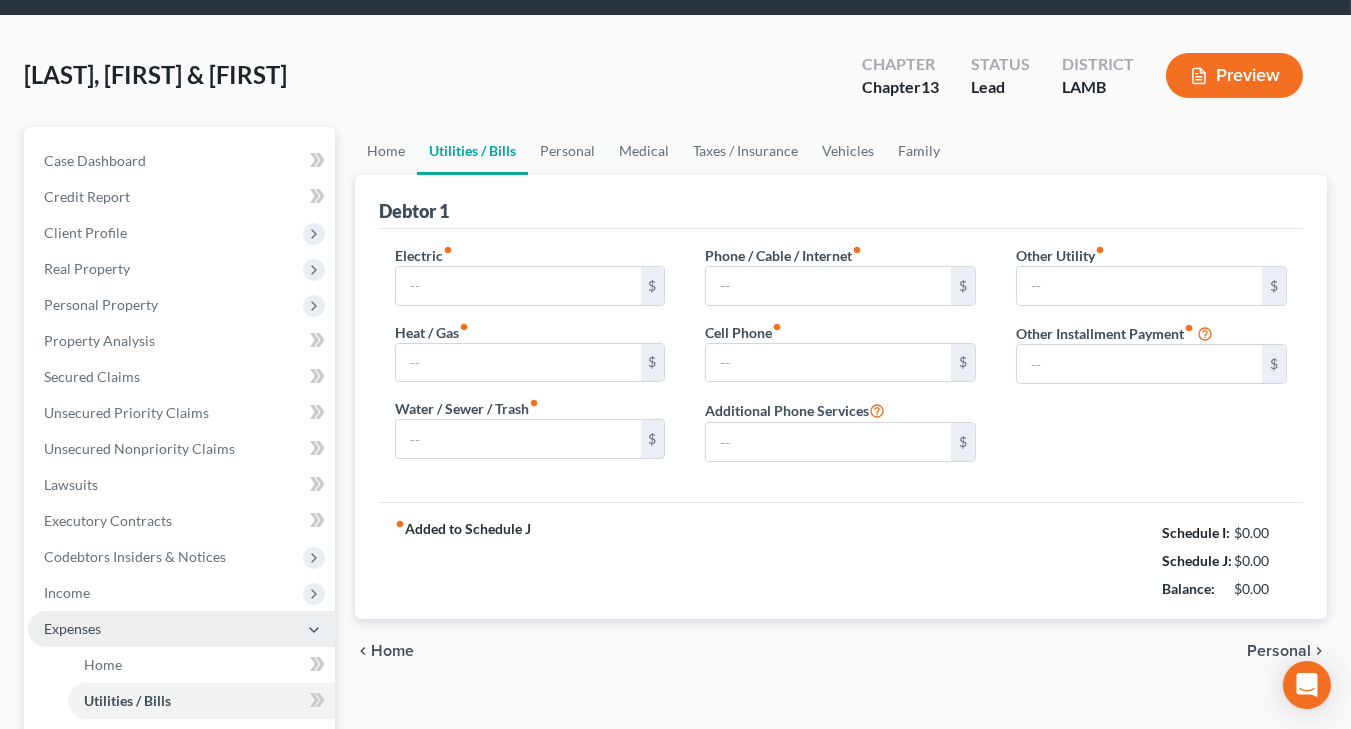 type on "0.00" 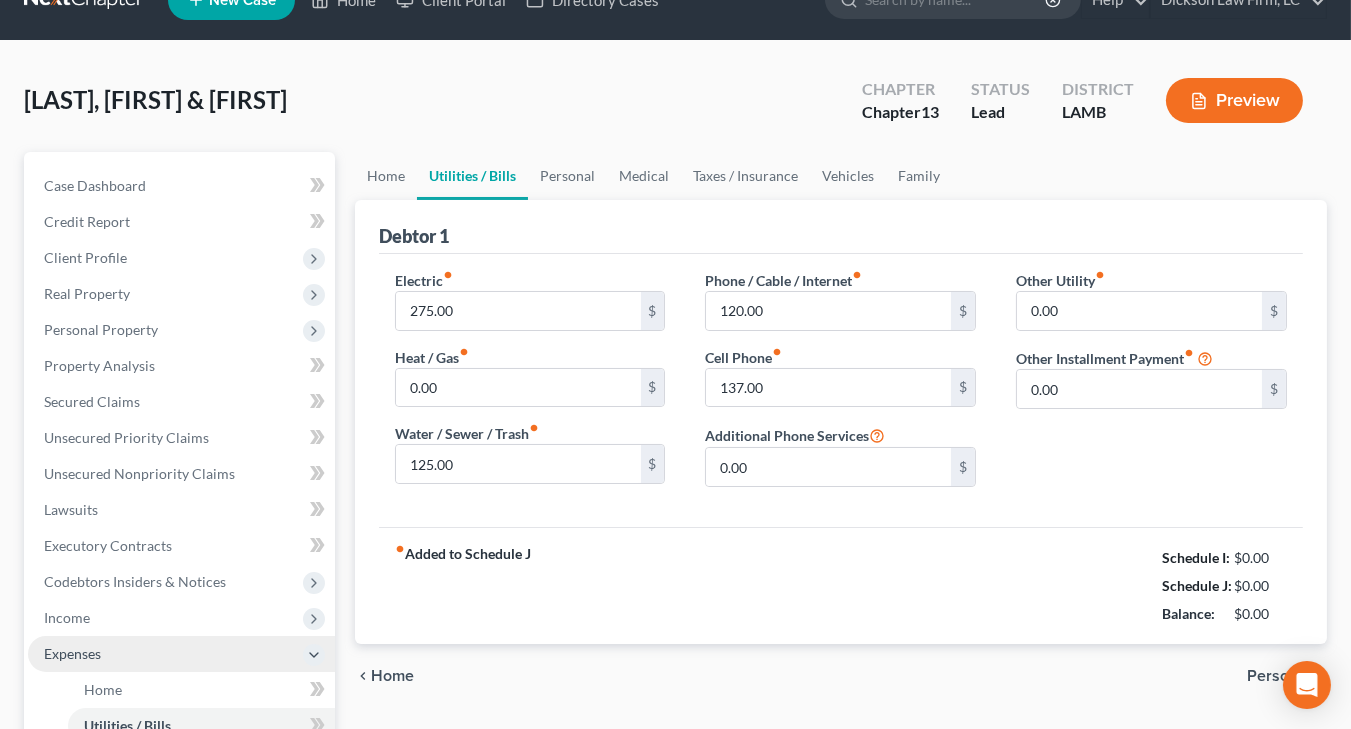 click on "Home
Utilities / Bills
Personal
Medical" at bounding box center (181, 798) 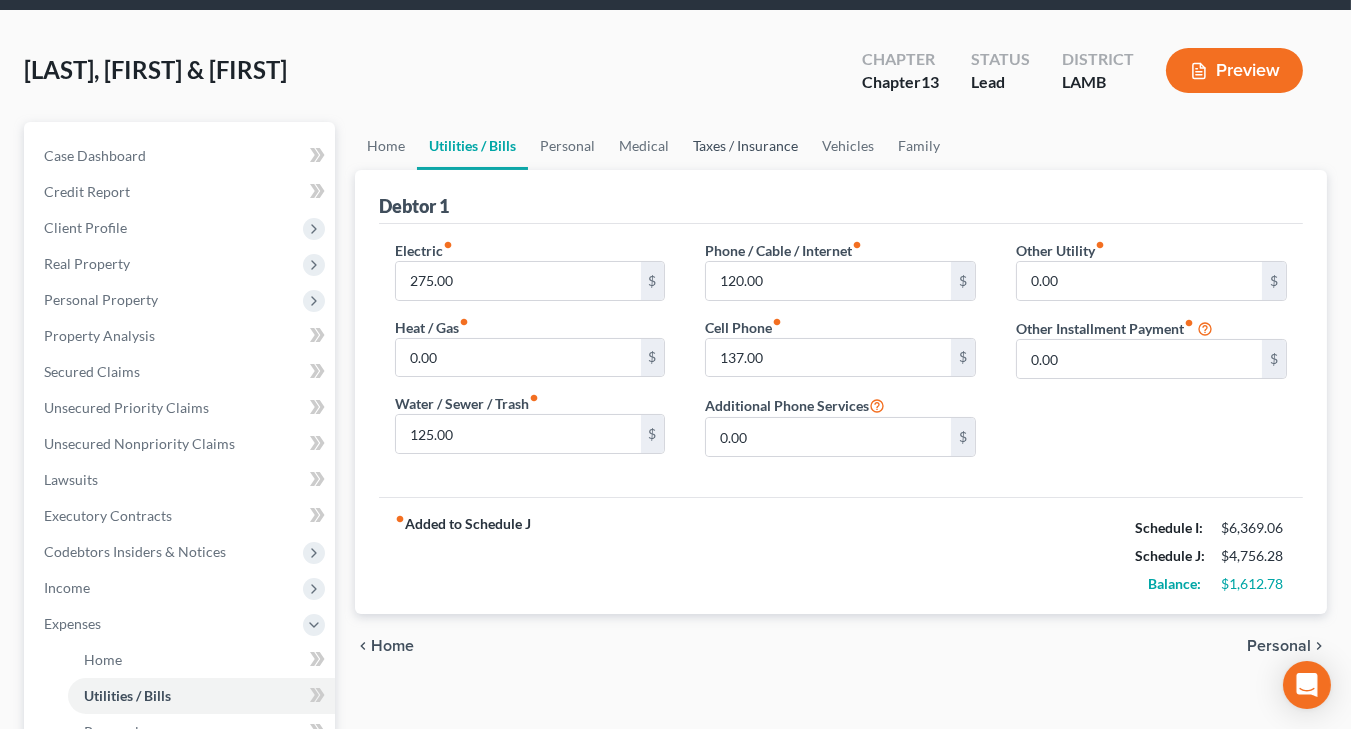 click on "Taxes / Insurance" at bounding box center (745, 146) 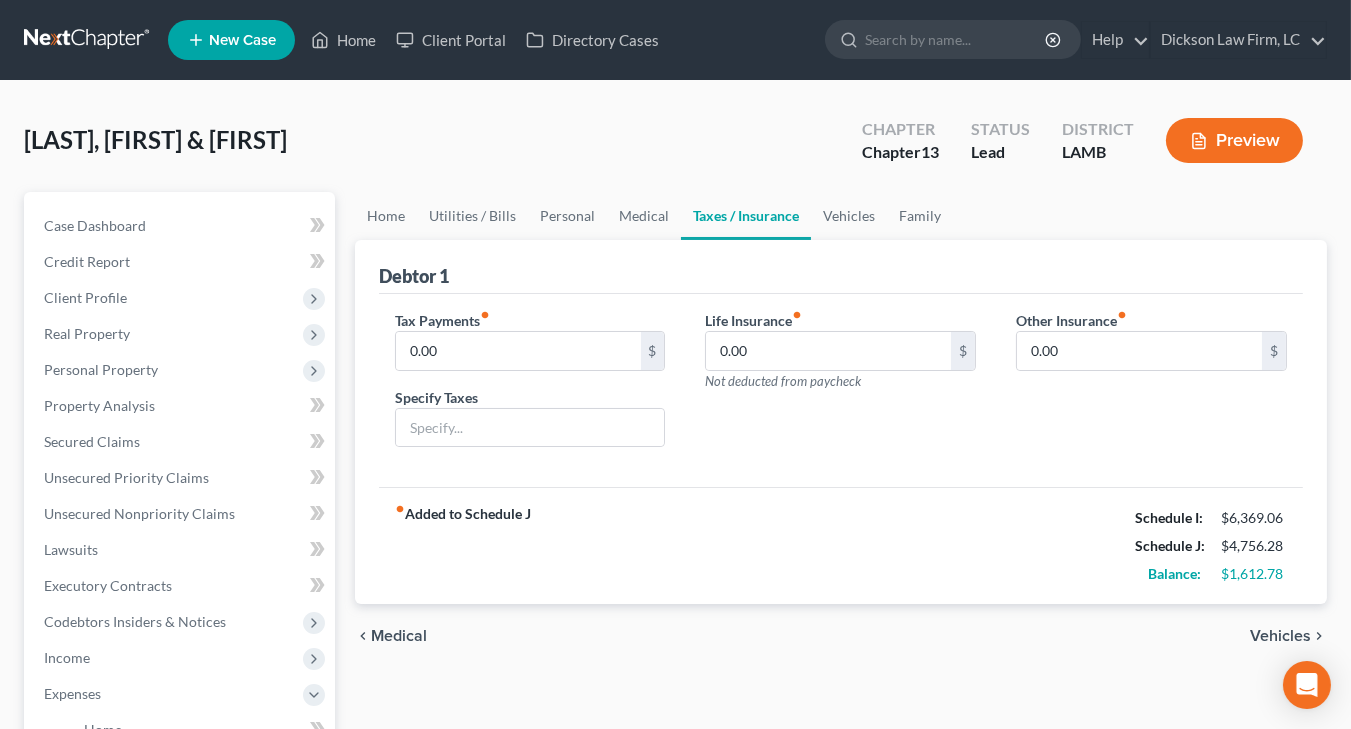 drag, startPoint x: 869, startPoint y: 136, endPoint x: 892, endPoint y: 143, distance: 24.04163 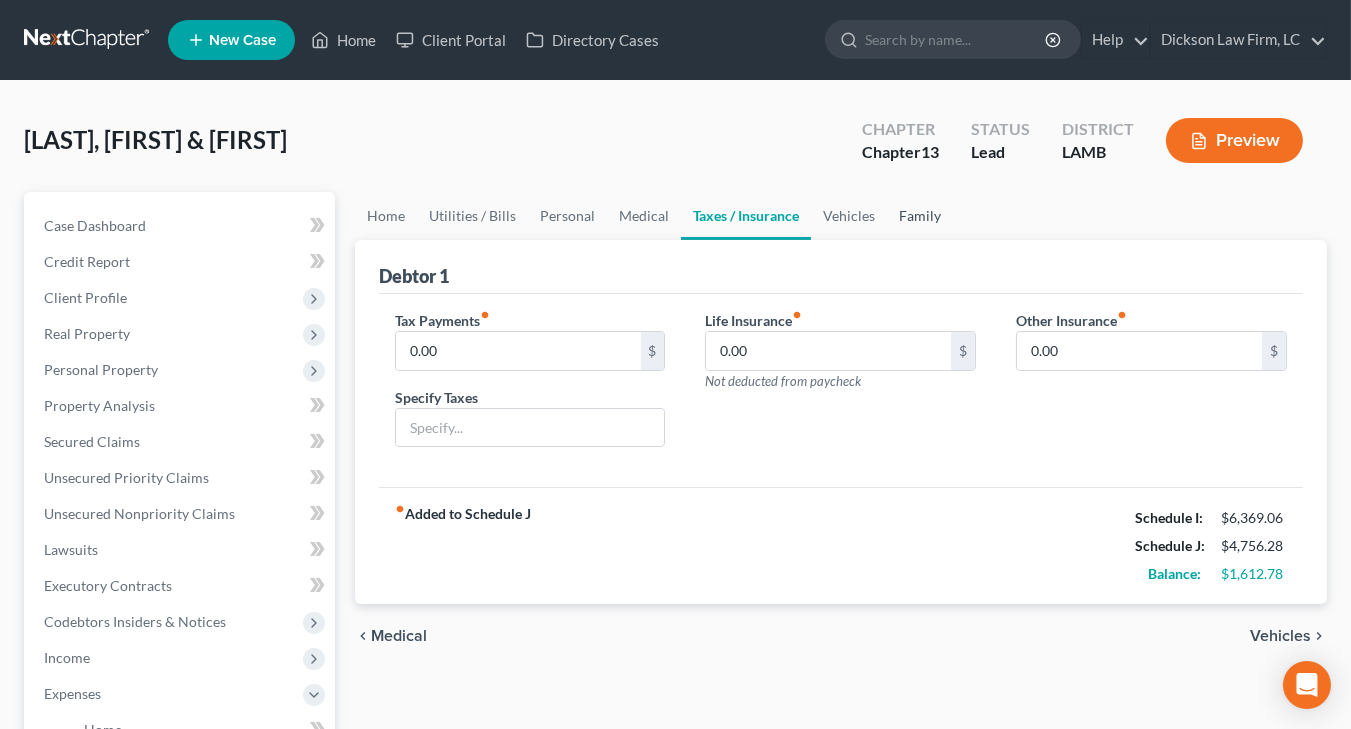 drag, startPoint x: 932, startPoint y: 235, endPoint x: 921, endPoint y: 213, distance: 24.596748 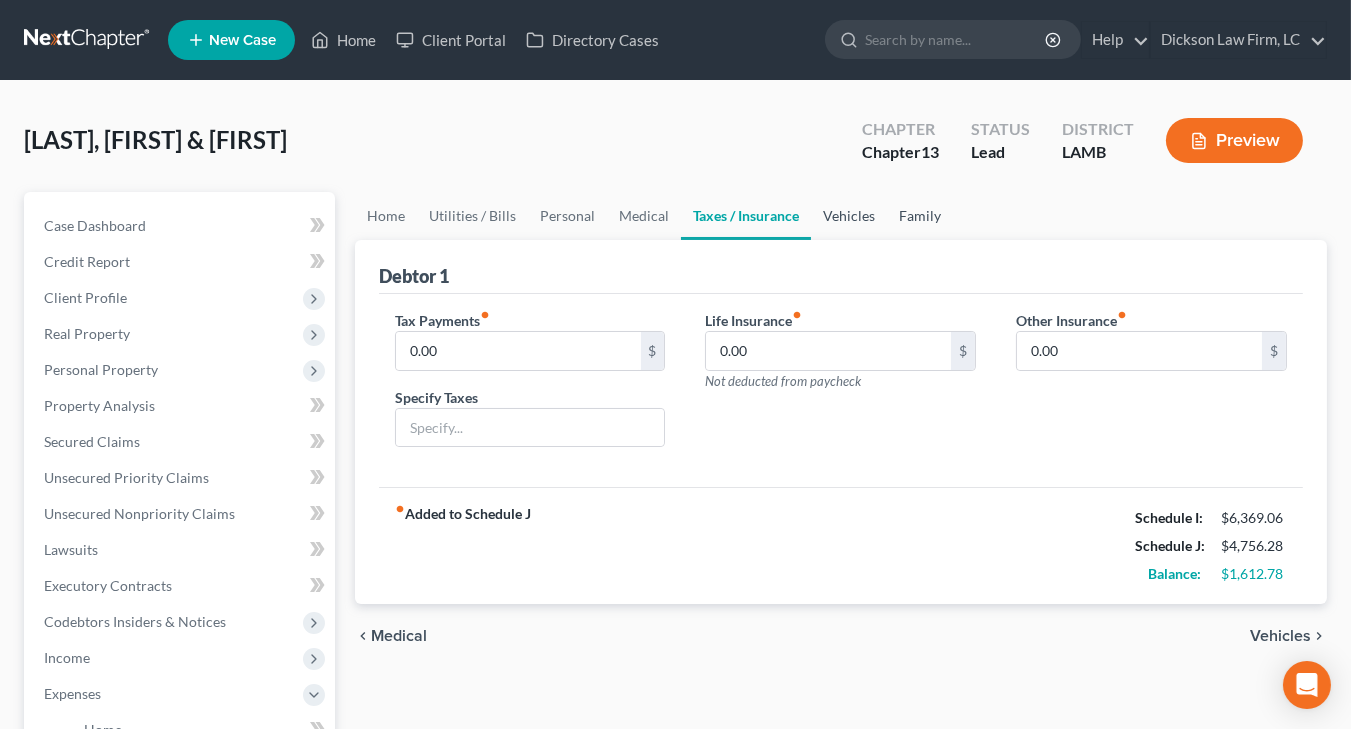 click on "Vehicles" at bounding box center [849, 216] 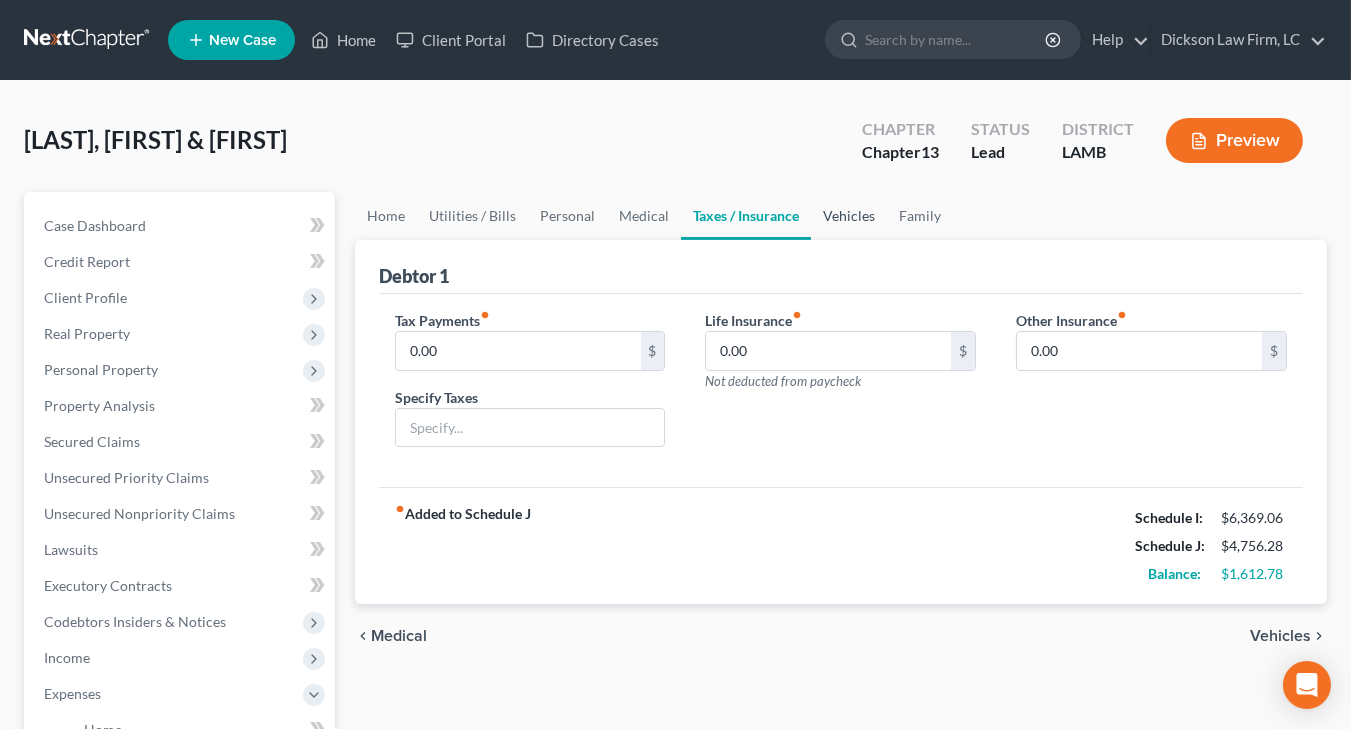 click on "Vehicles" at bounding box center [849, 216] 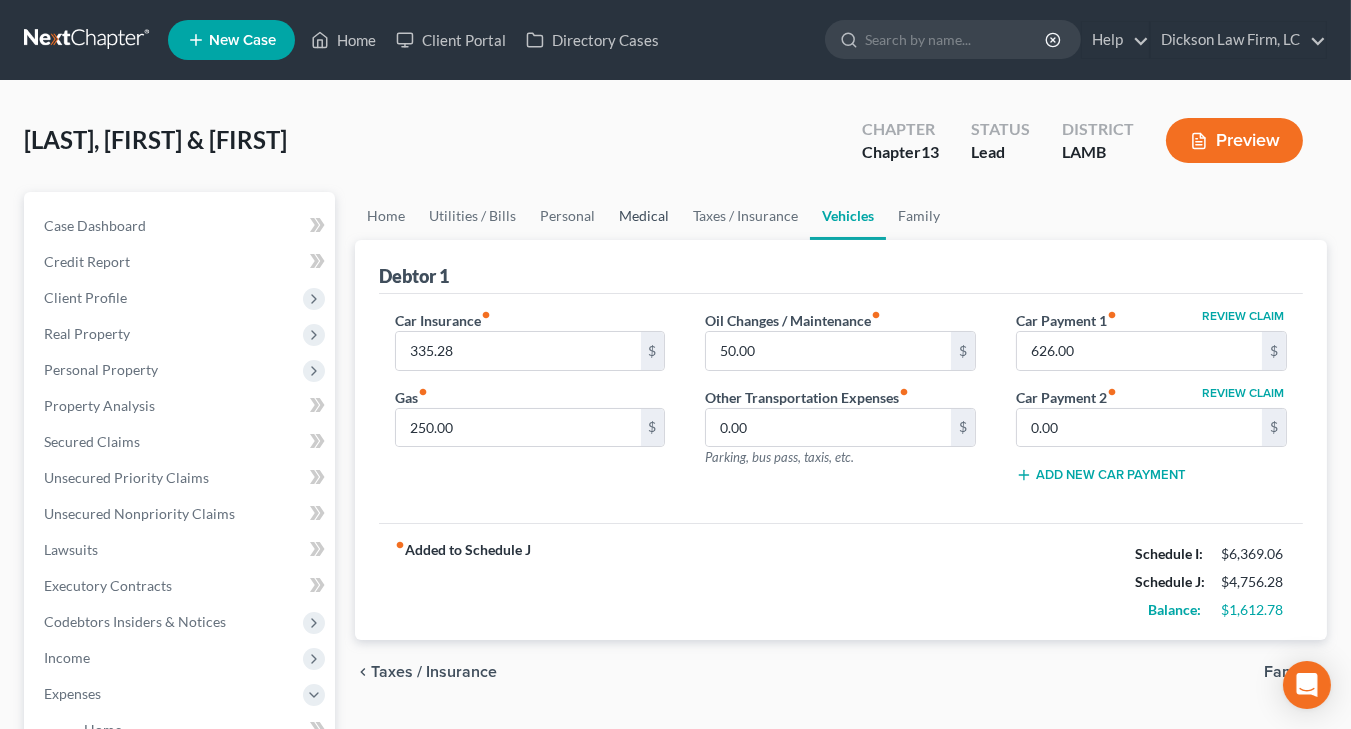 click on "Medical" at bounding box center [644, 216] 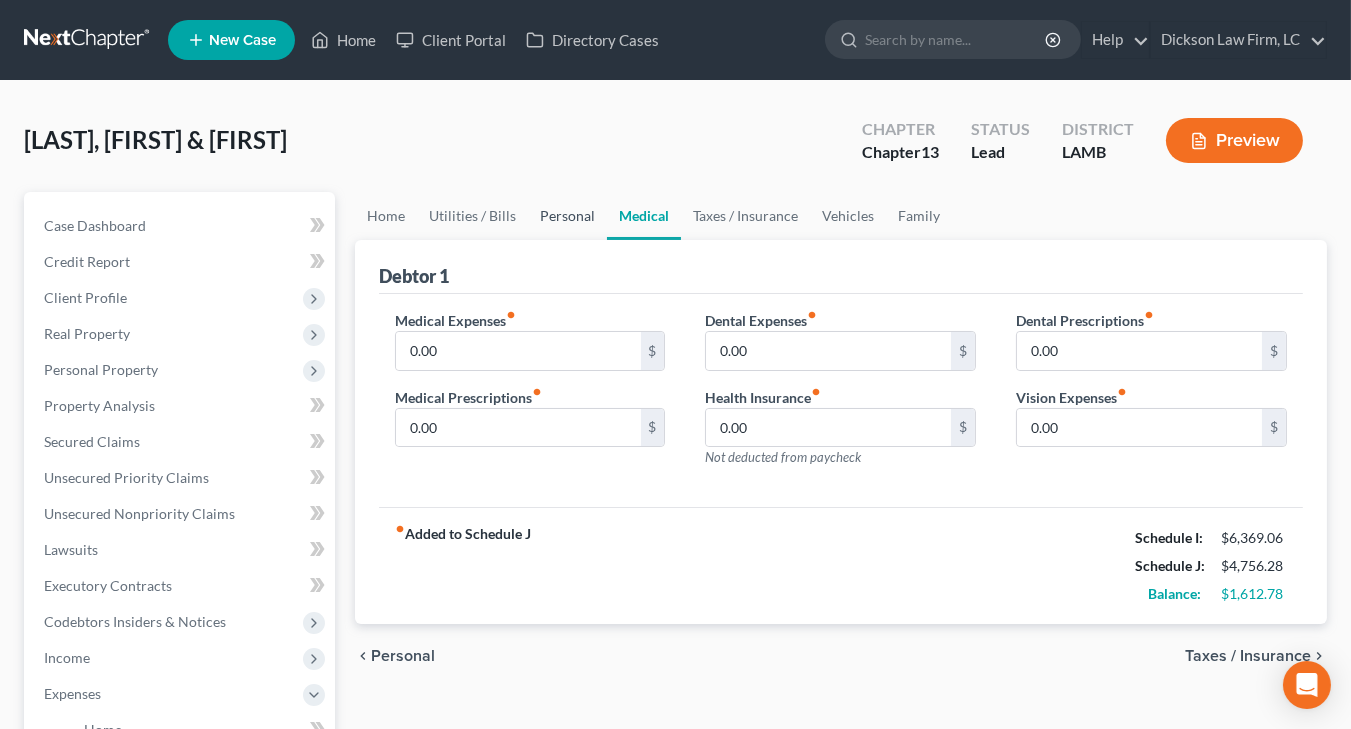click on "Personal" at bounding box center (567, 216) 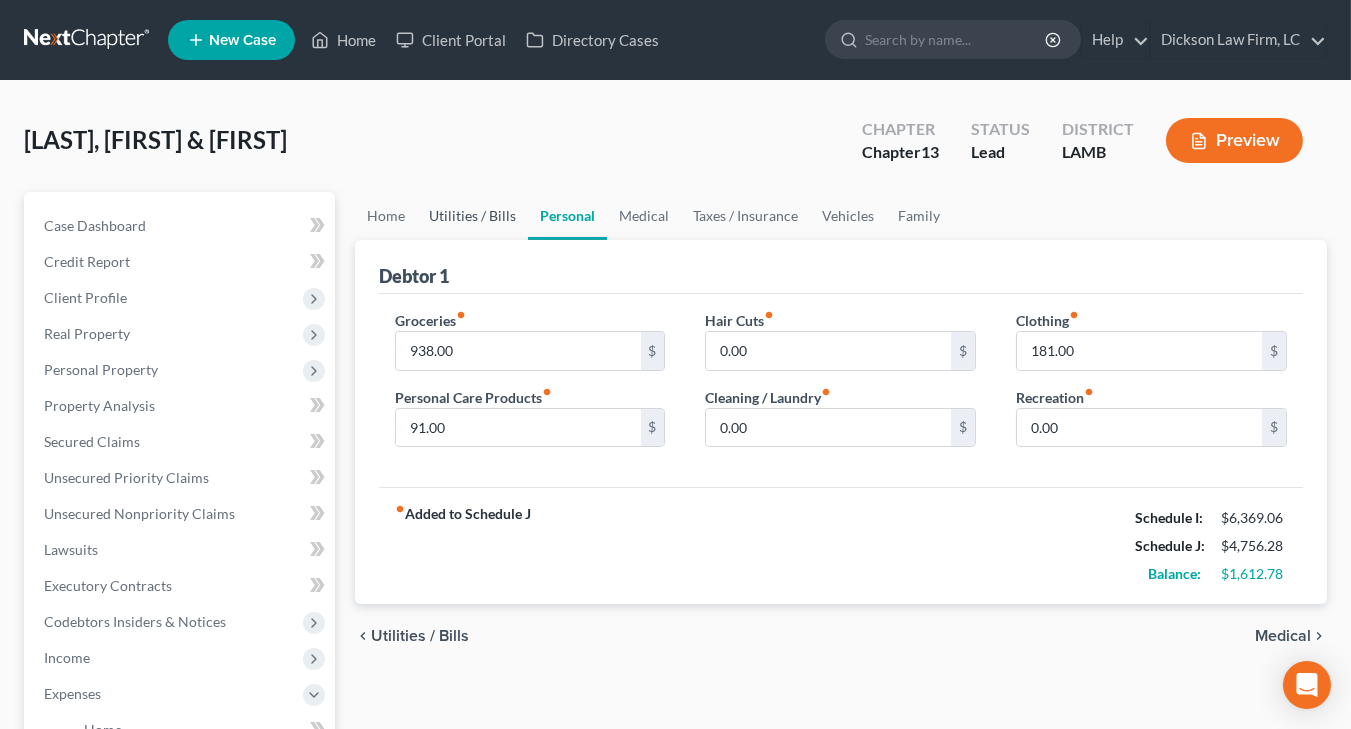 click on "Utilities / Bills" at bounding box center [472, 216] 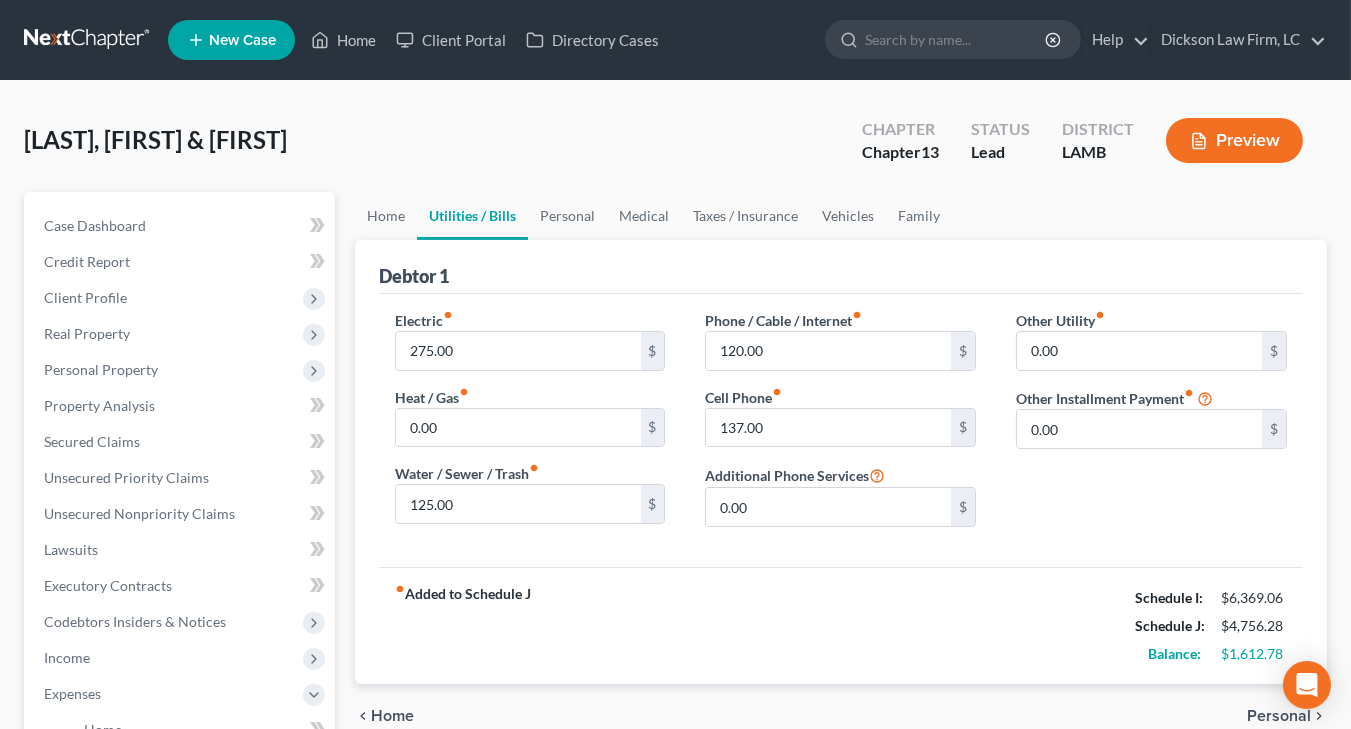 click on "Utilities / Bills" at bounding box center [472, 216] 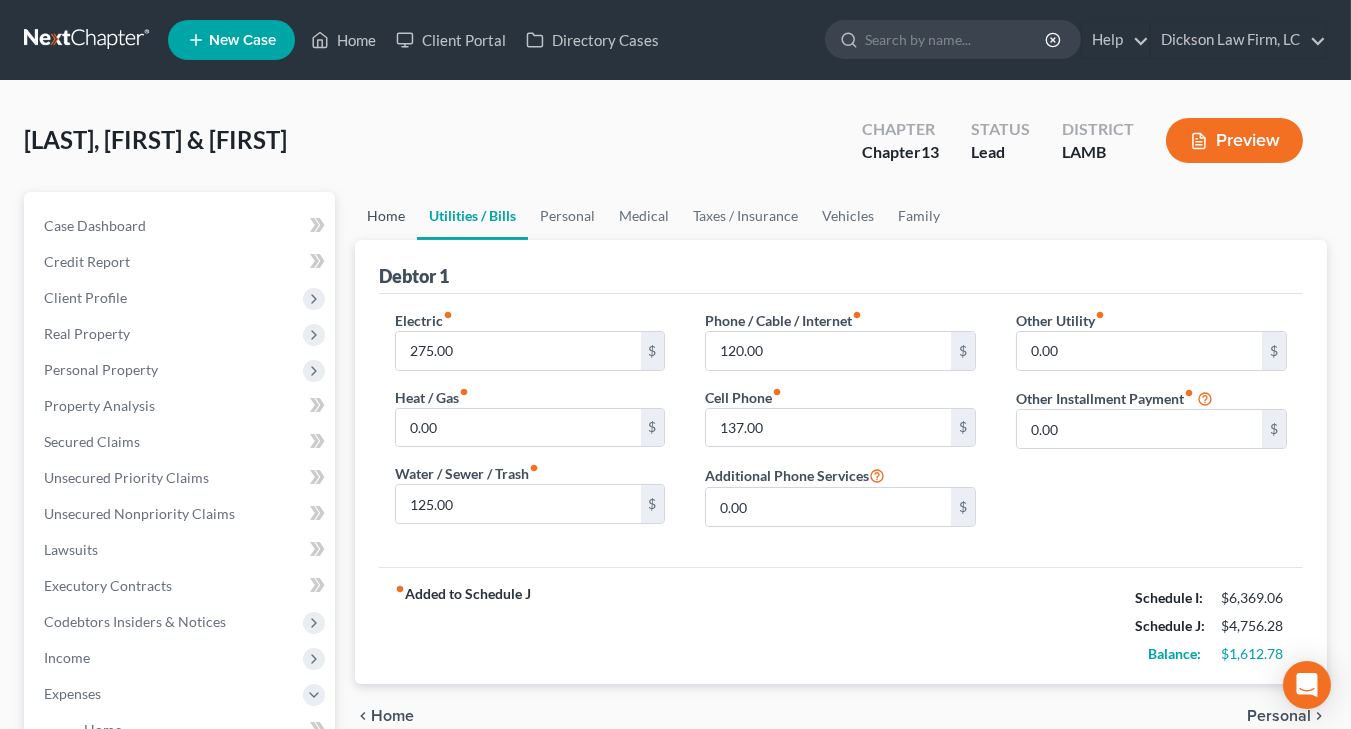 click on "Home" at bounding box center (386, 216) 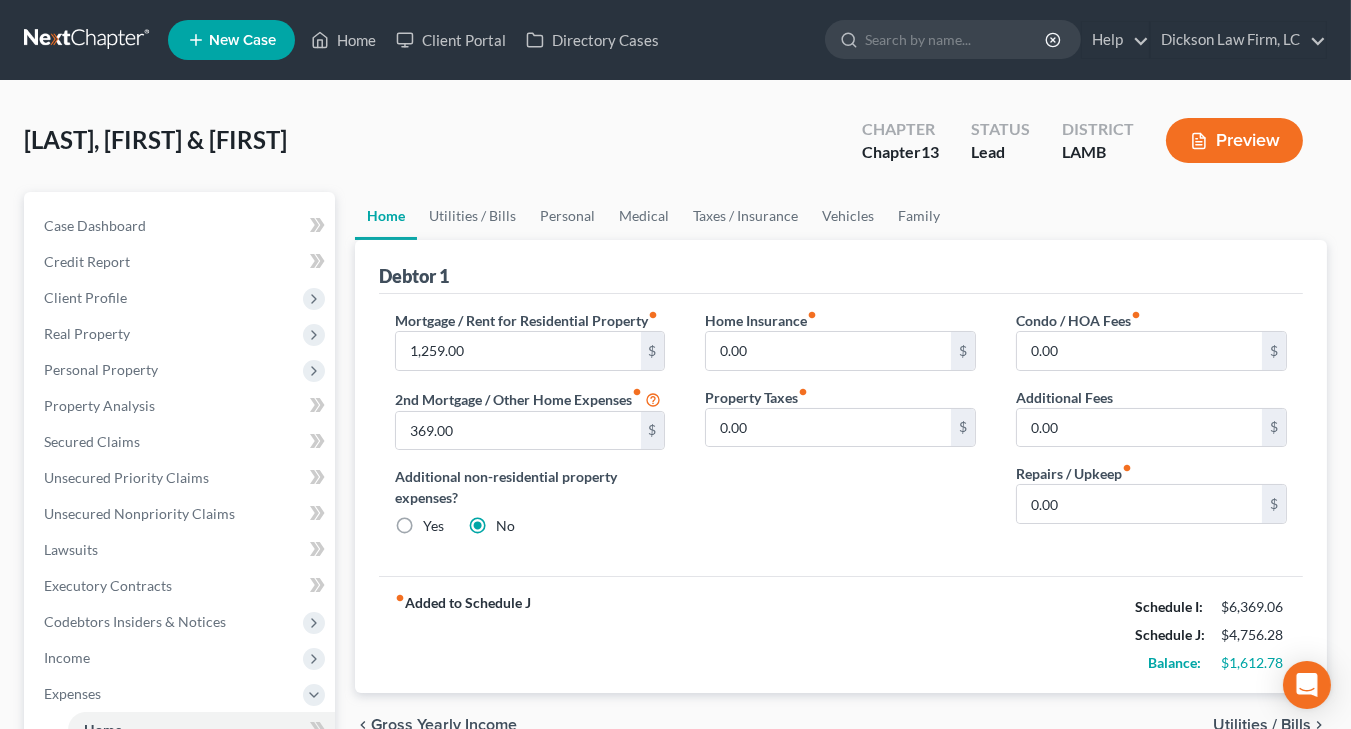 click on "Mitchell, Paul & Kay Upgraded Chapter Chapter  13 Status Lead District LAMB Preview" at bounding box center [675, 148] 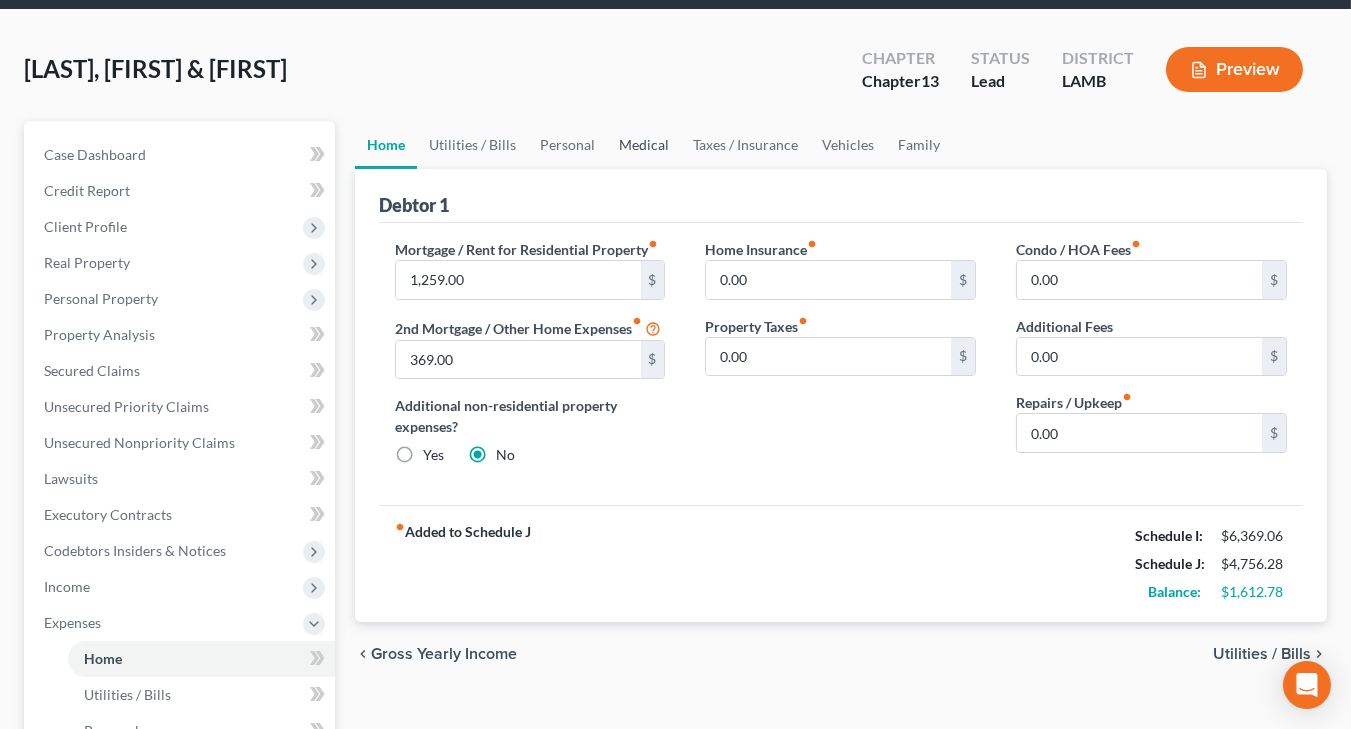 click on "Medical" at bounding box center [644, 145] 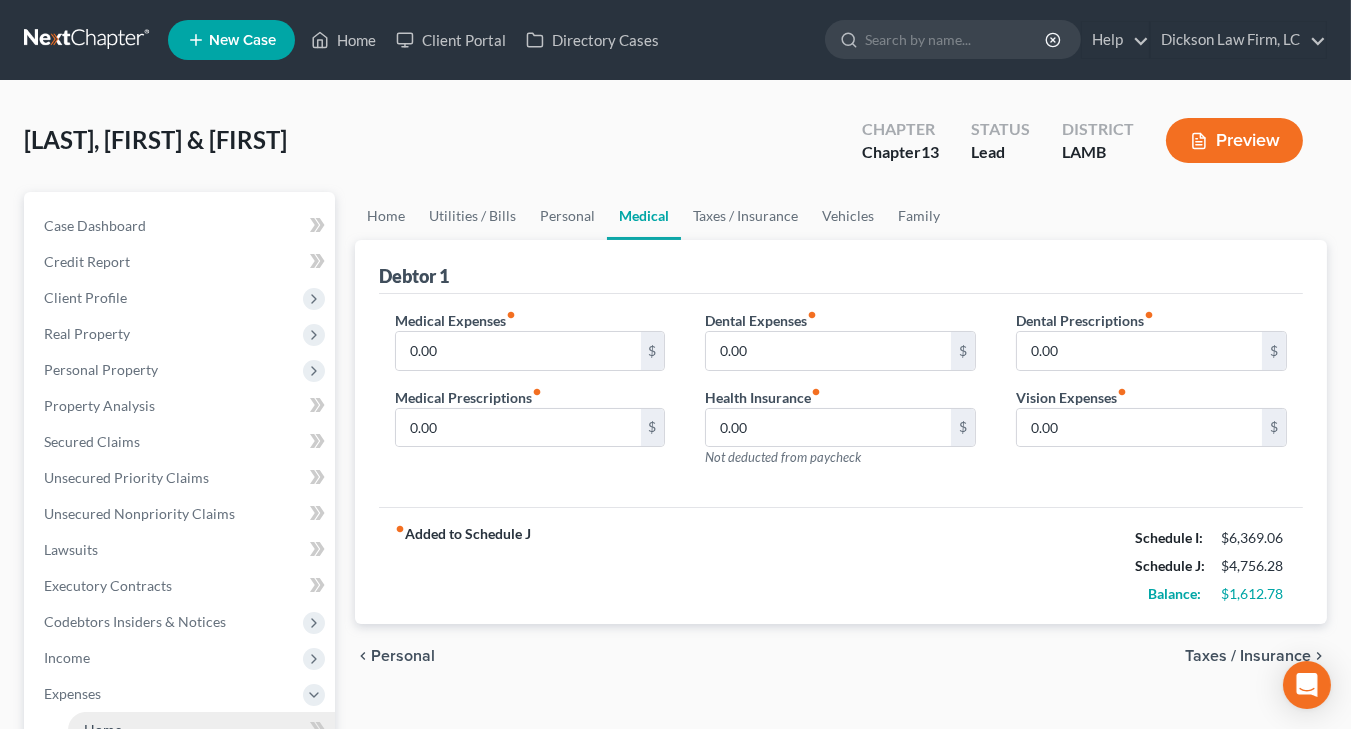 scroll, scrollTop: 78, scrollLeft: 0, axis: vertical 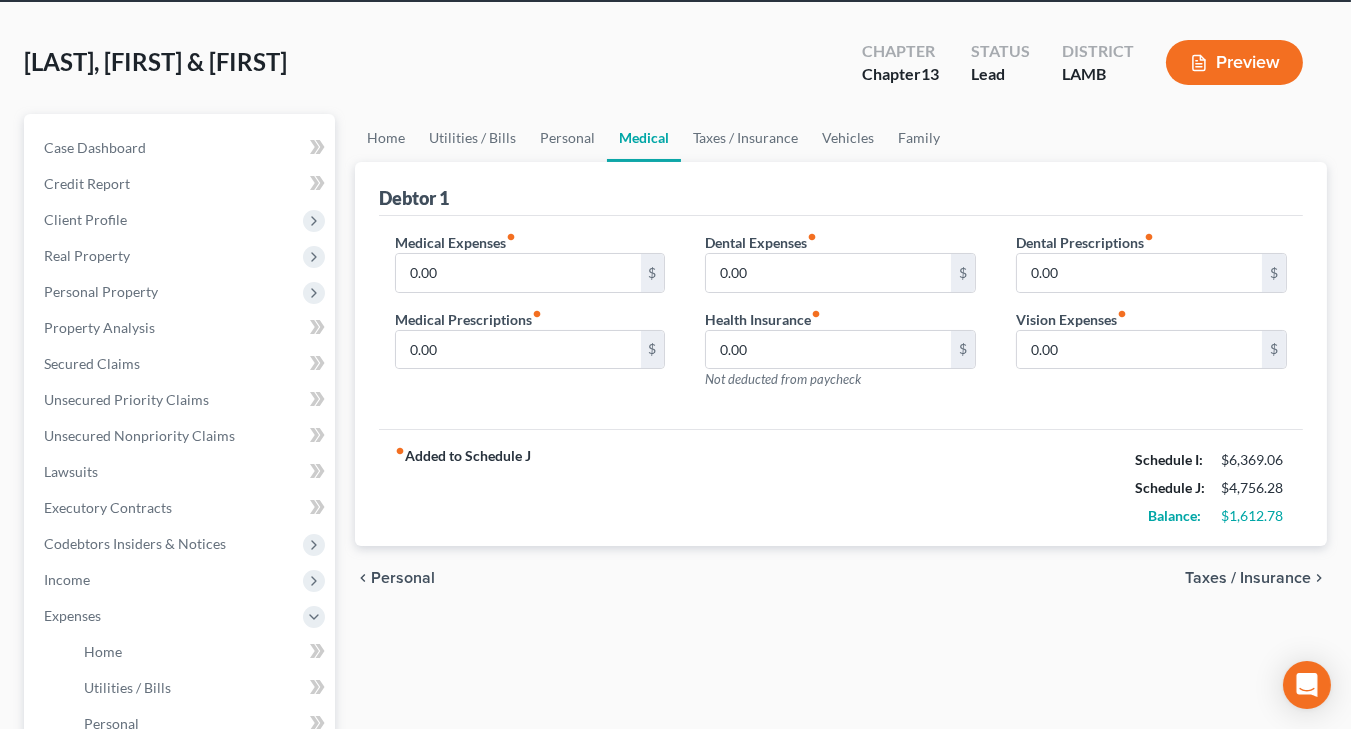 drag, startPoint x: 154, startPoint y: 575, endPoint x: 147, endPoint y: 614, distance: 39.623226 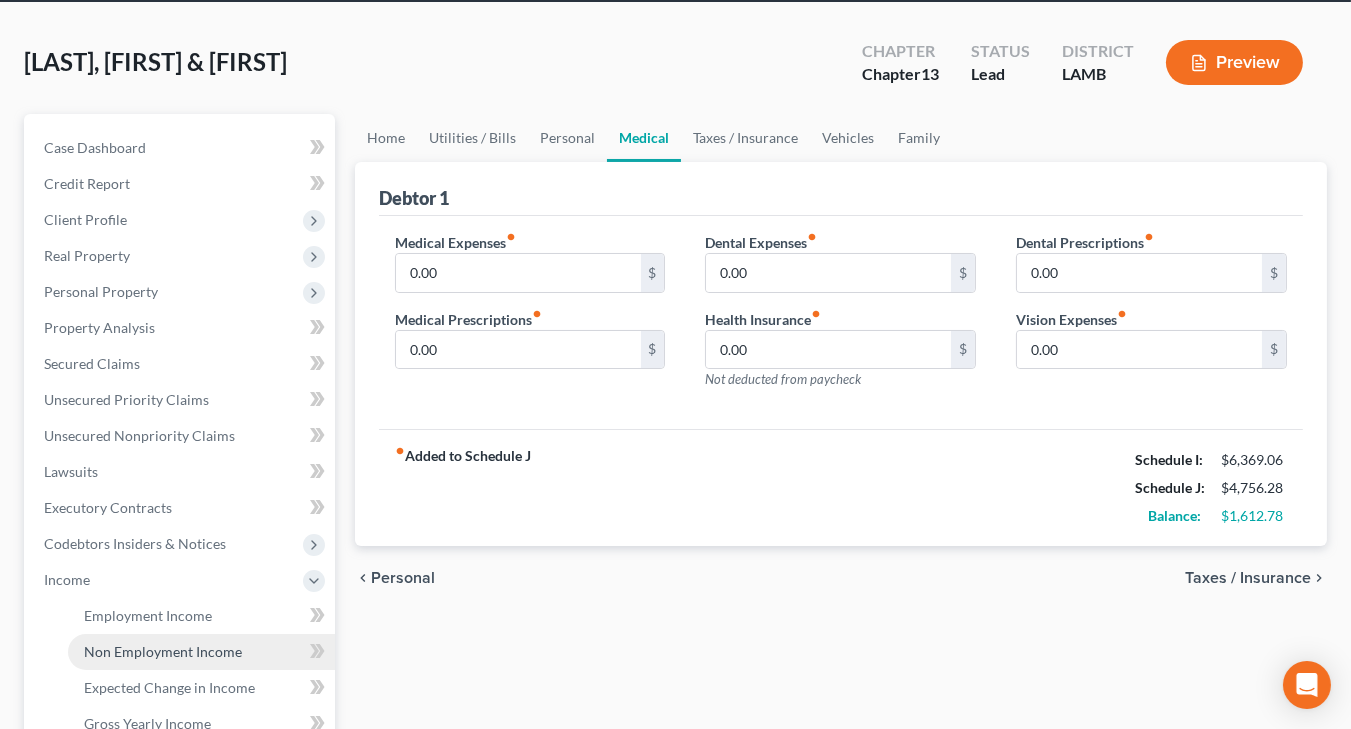 click on "Non Employment Income" at bounding box center (163, 651) 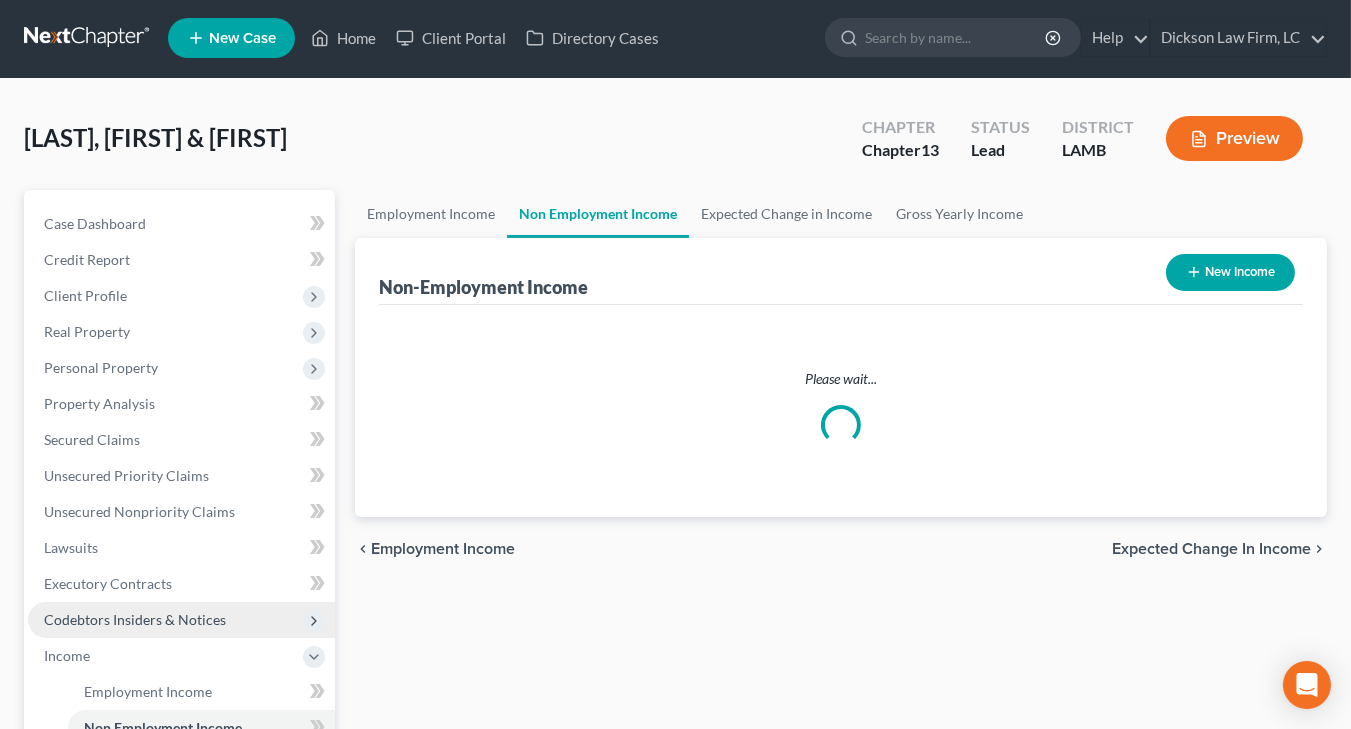 scroll, scrollTop: 0, scrollLeft: 0, axis: both 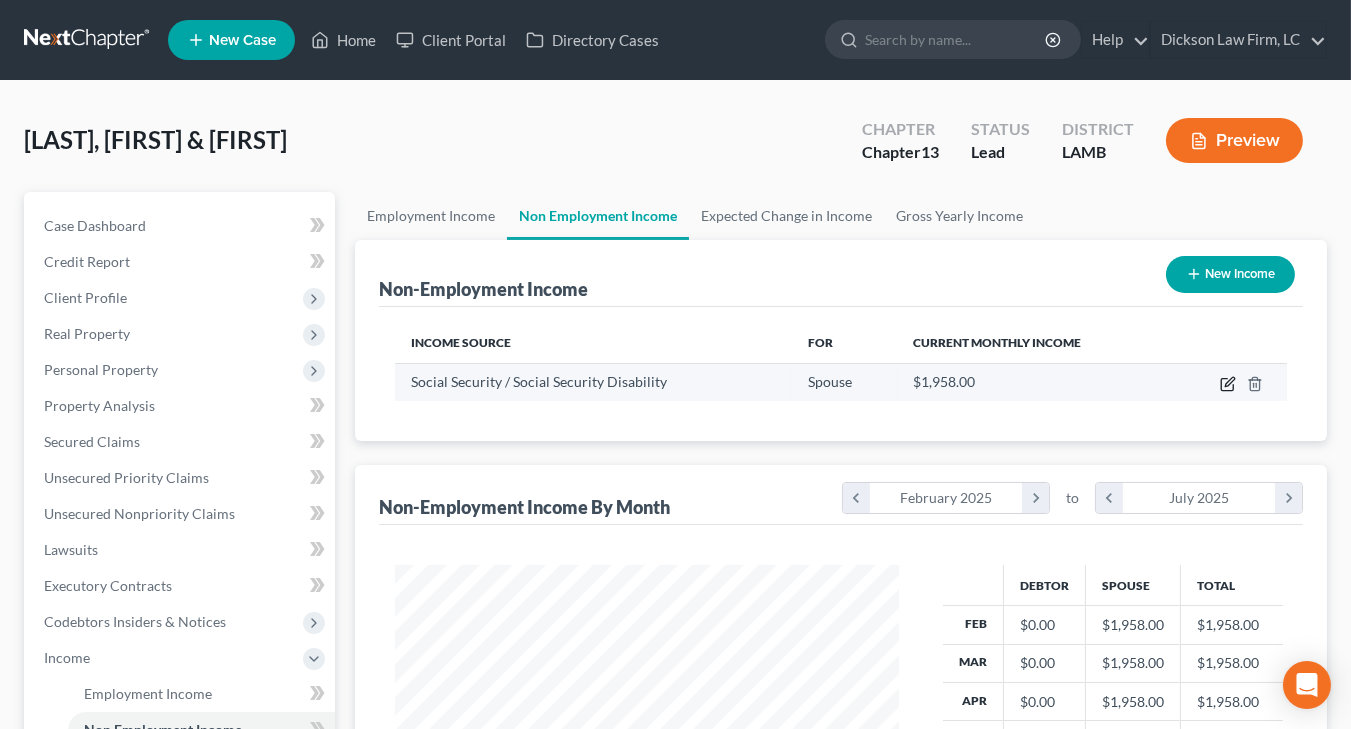click 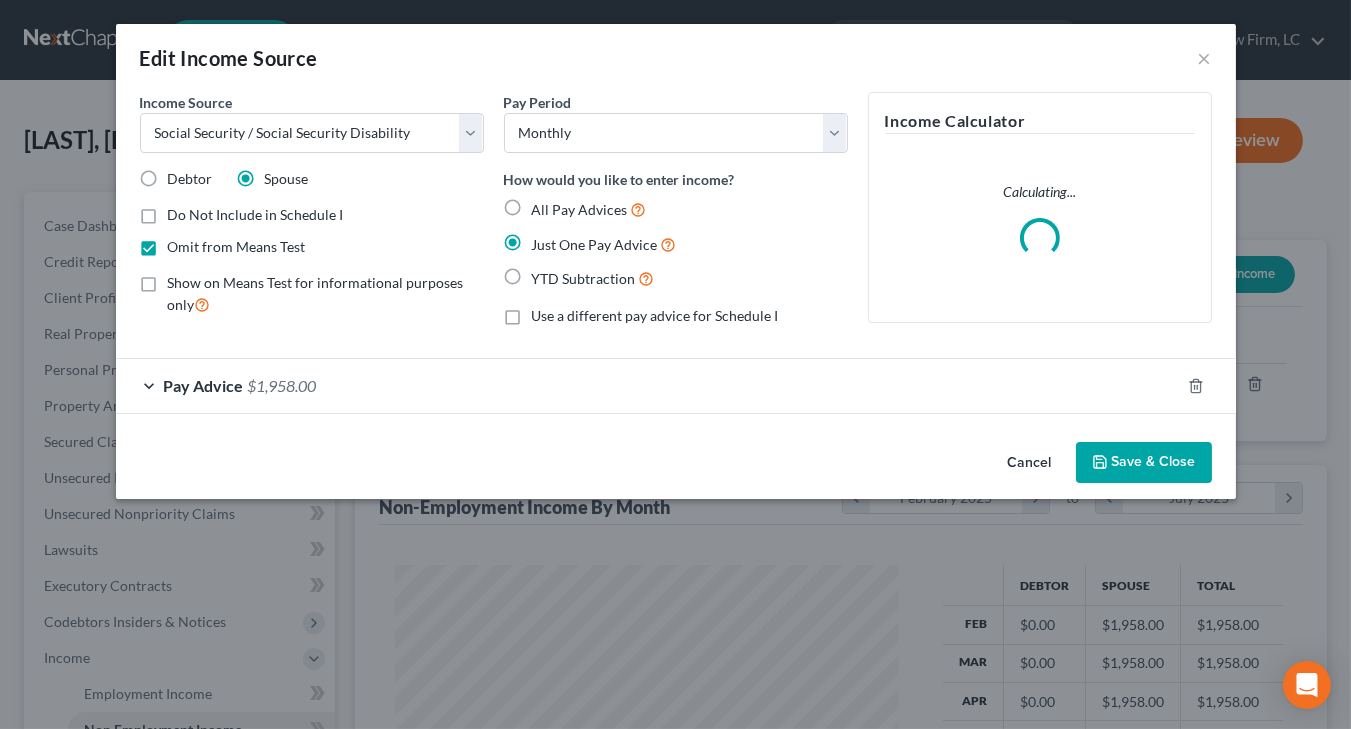click on "Cancel" at bounding box center [1030, 464] 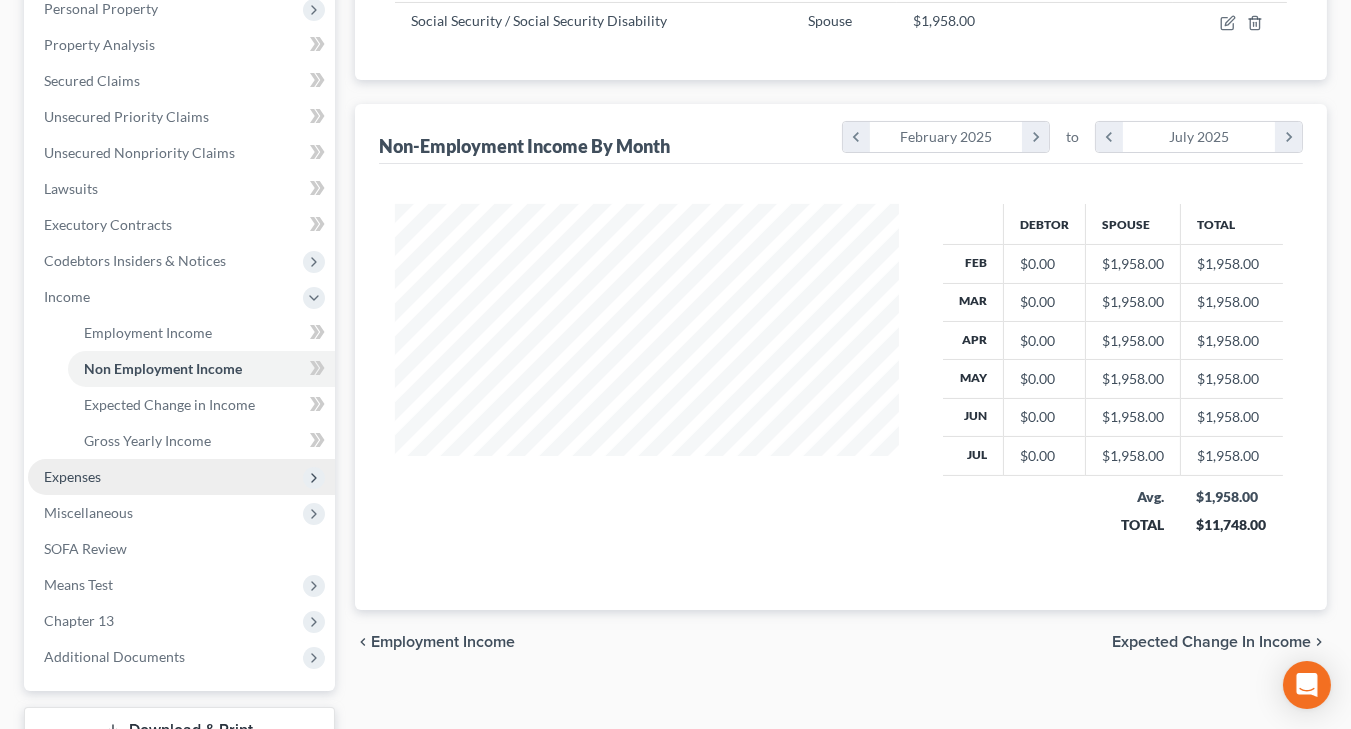 scroll, scrollTop: 364, scrollLeft: 0, axis: vertical 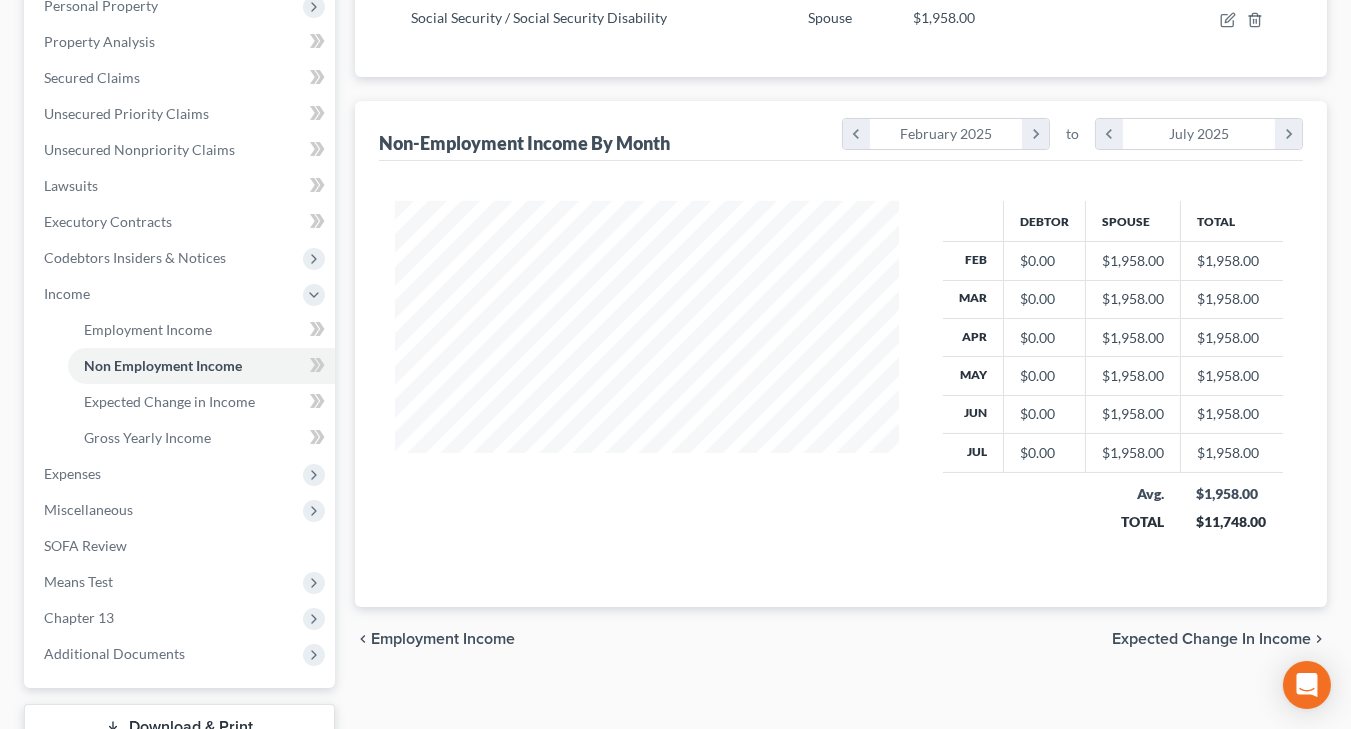 drag, startPoint x: 138, startPoint y: 481, endPoint x: 133, endPoint y: 491, distance: 11.18034 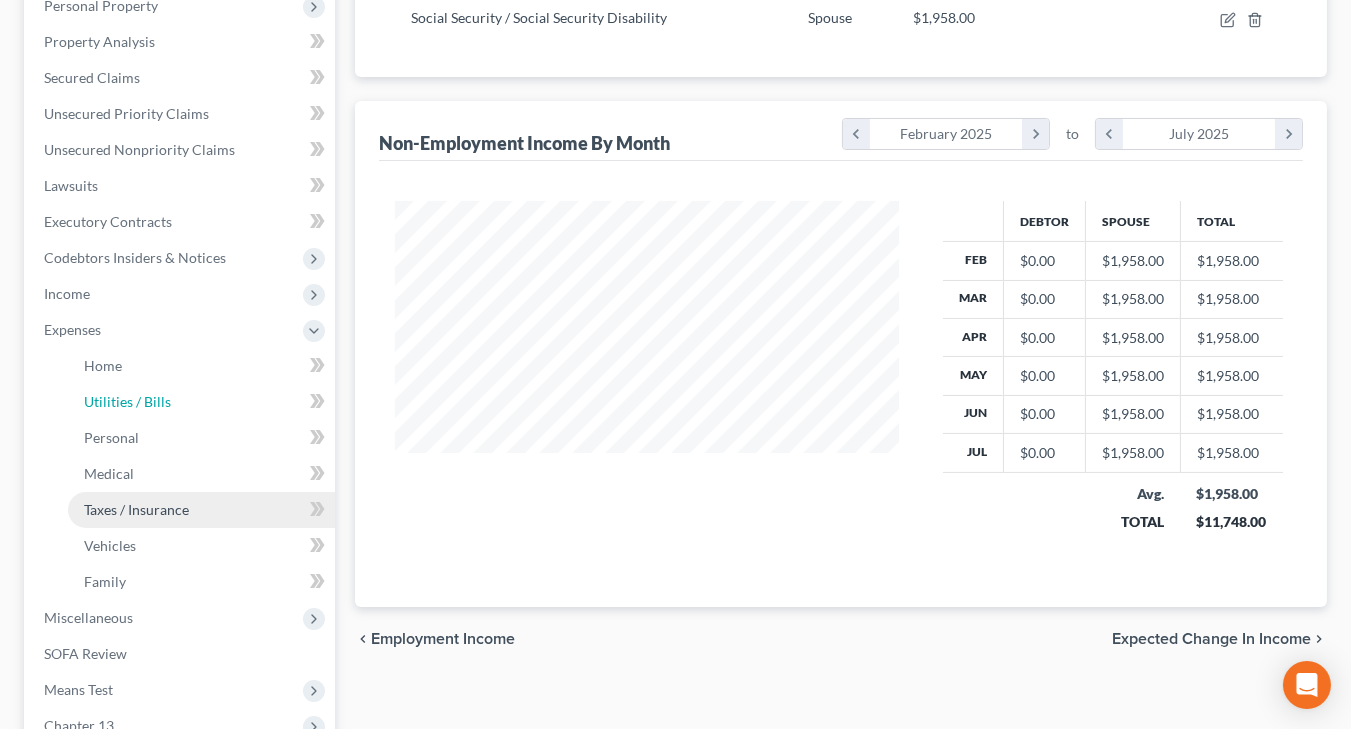 click on "Home
Utilities / Bills
Personal
Medical" at bounding box center (181, 474) 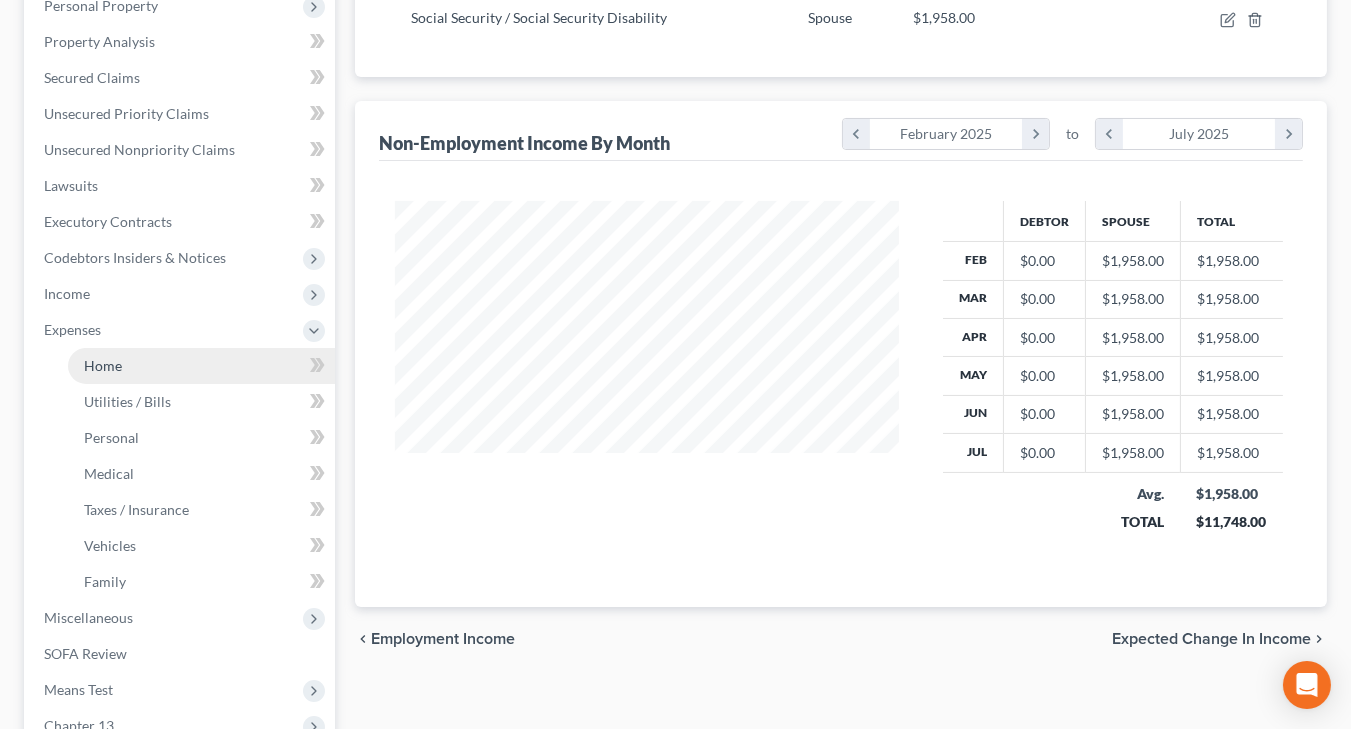click on "Home" at bounding box center (201, 366) 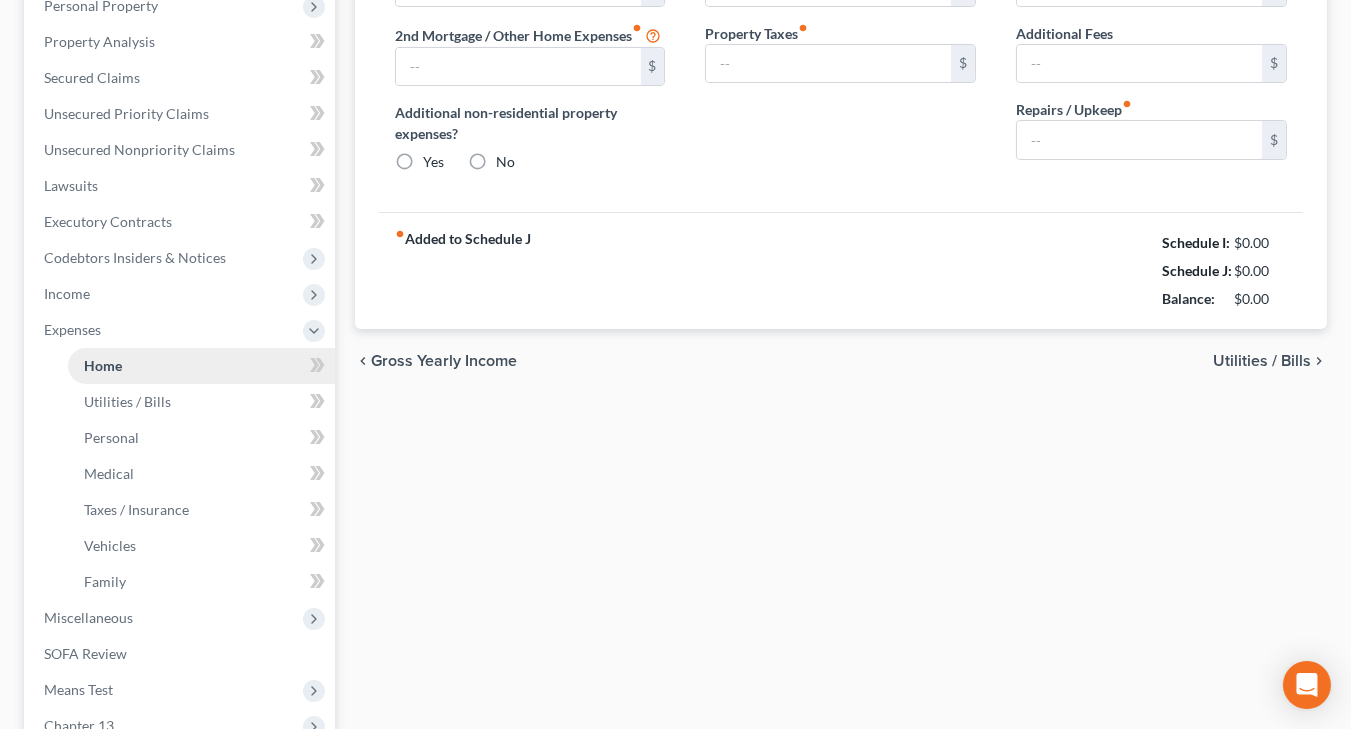 type on "1,259.00" 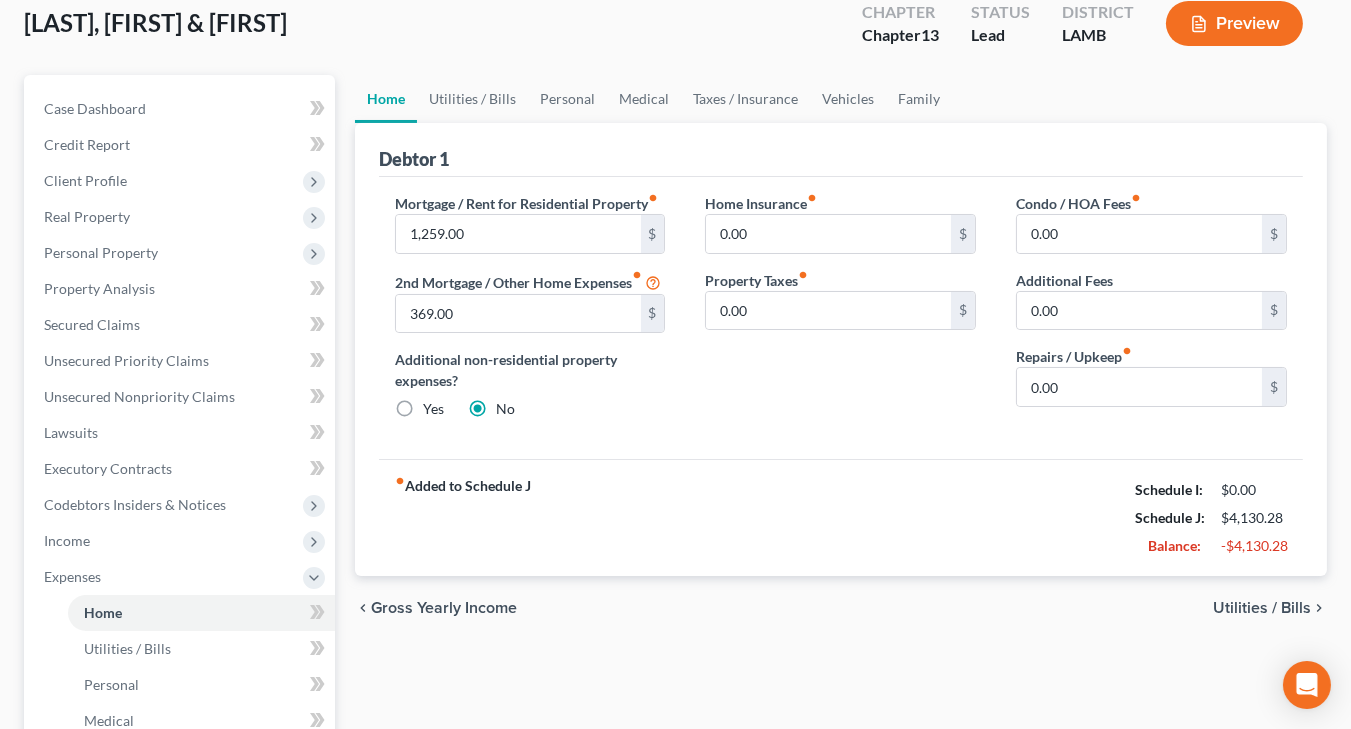 scroll, scrollTop: 30, scrollLeft: 0, axis: vertical 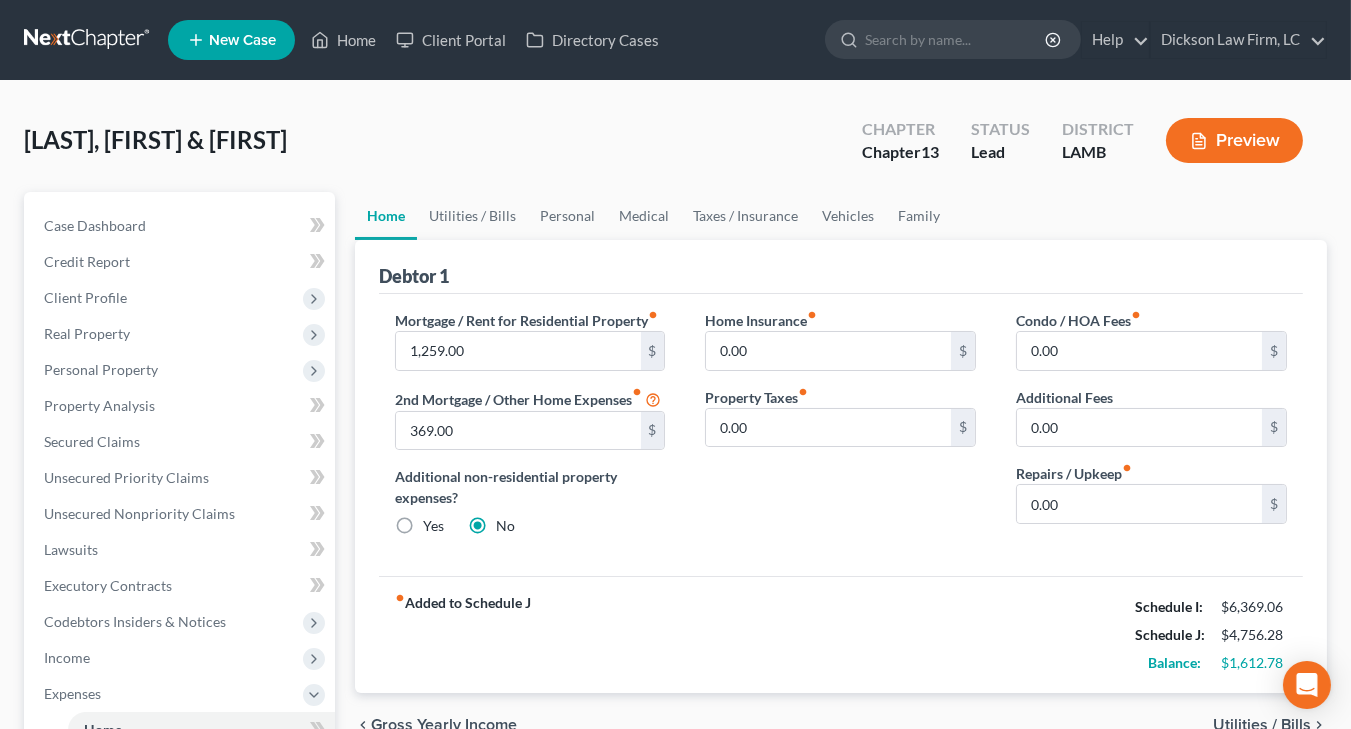 drag, startPoint x: 841, startPoint y: 570, endPoint x: 843, endPoint y: 491, distance: 79.025314 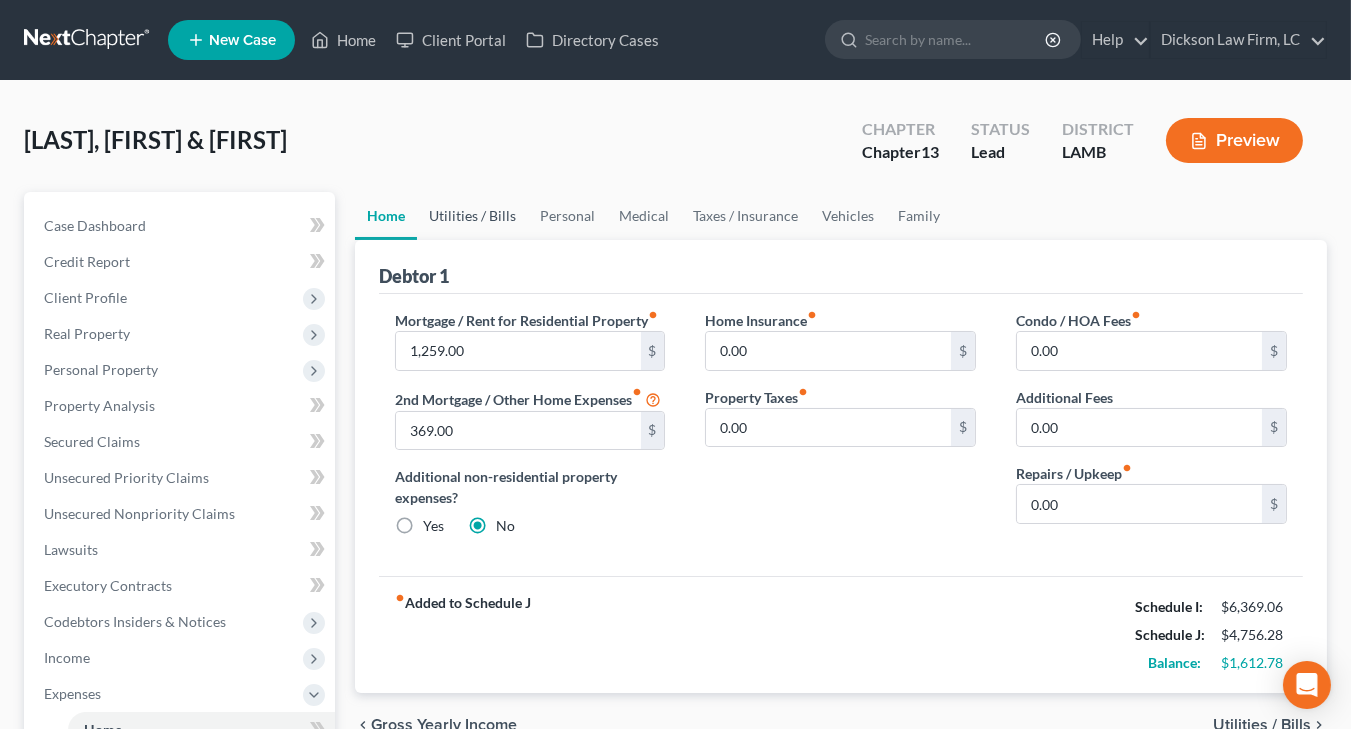 click on "Utilities / Bills" at bounding box center [472, 216] 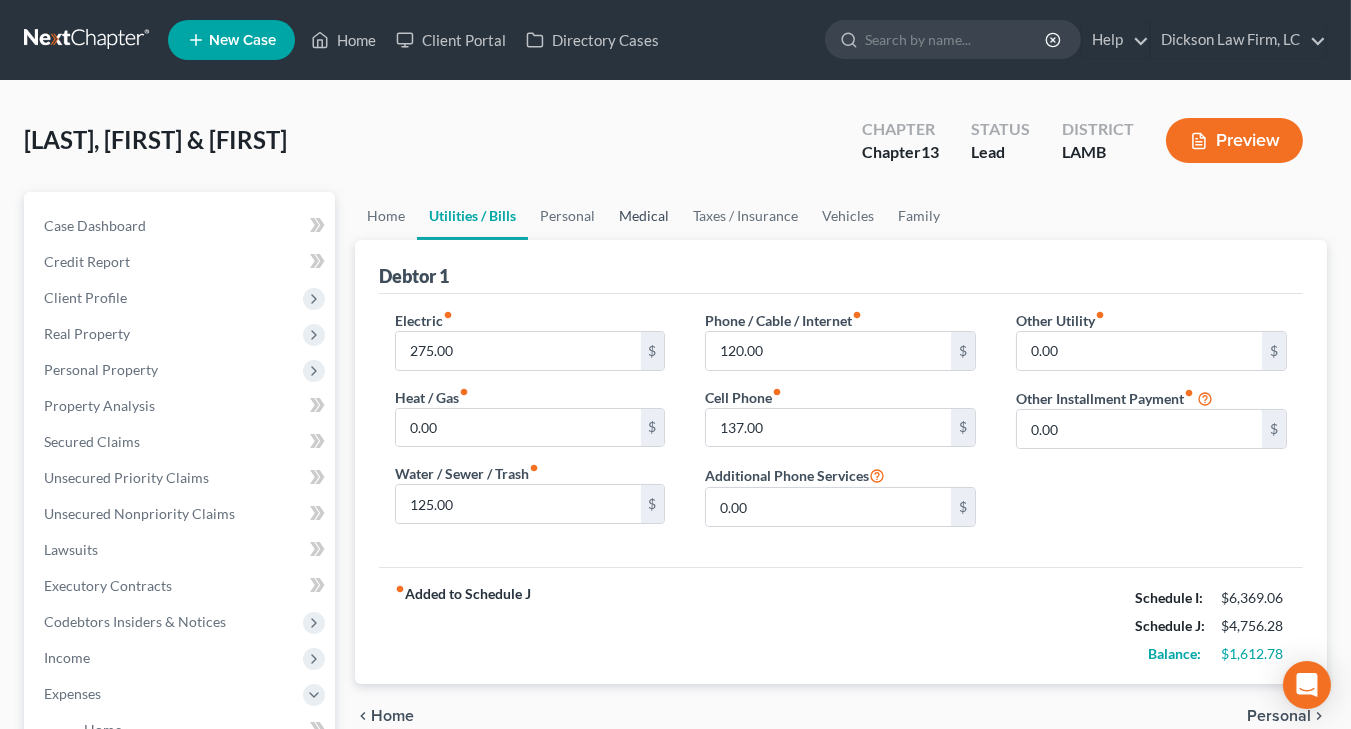 click on "Medical" at bounding box center (644, 216) 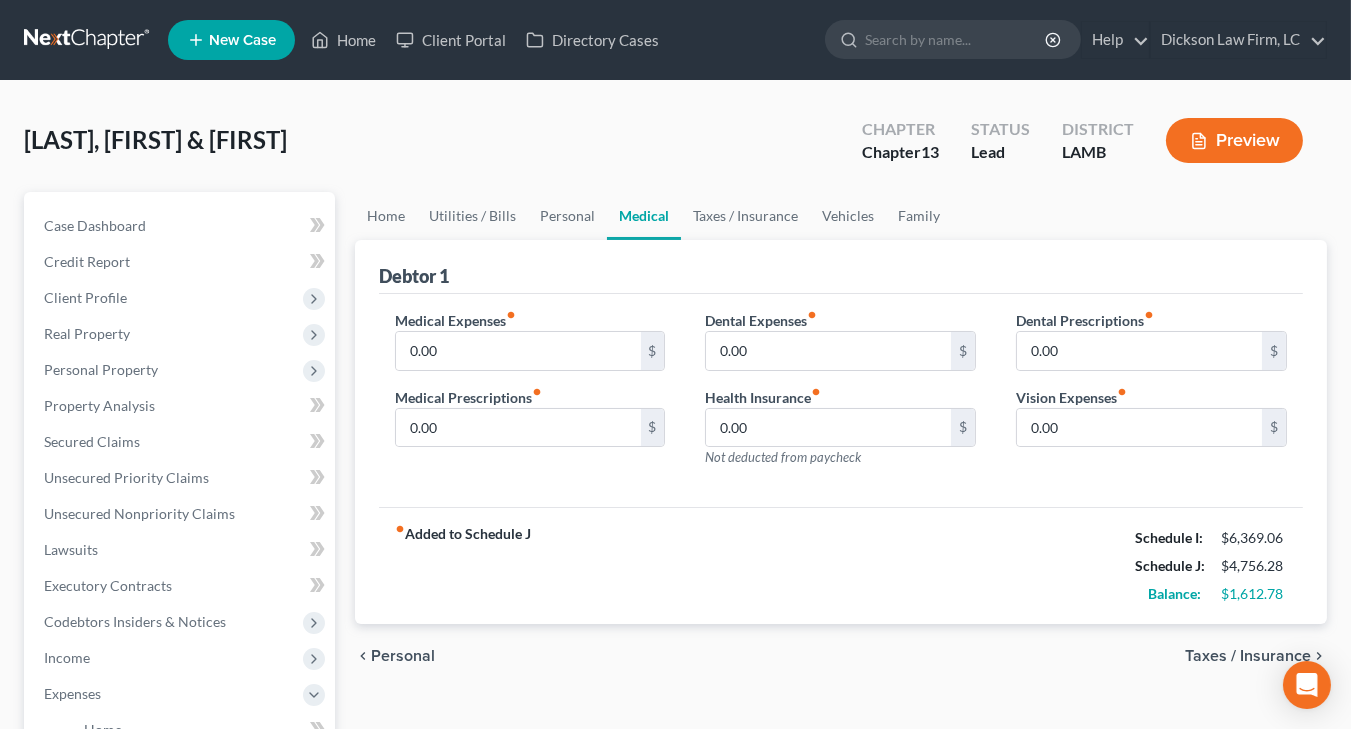 click on "Medical" at bounding box center (644, 216) 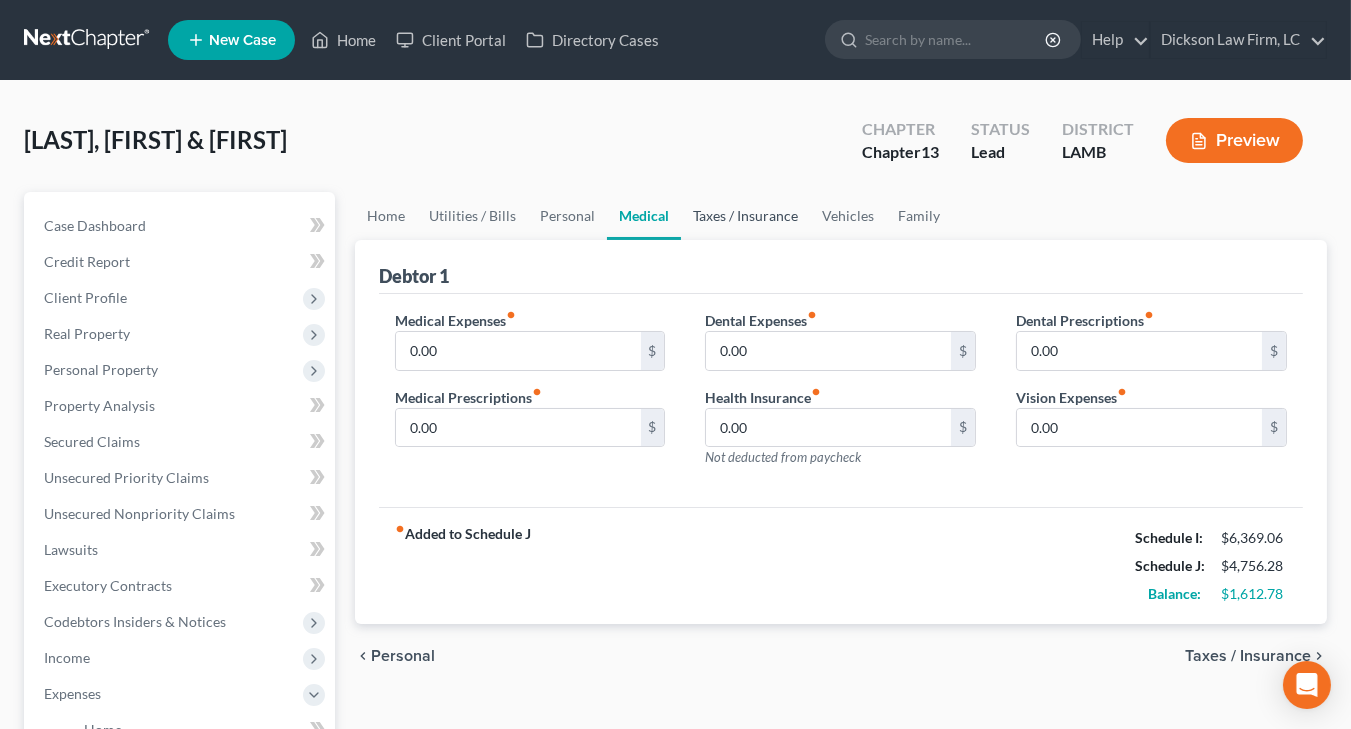 drag, startPoint x: 762, startPoint y: 207, endPoint x: 778, endPoint y: 205, distance: 16.124516 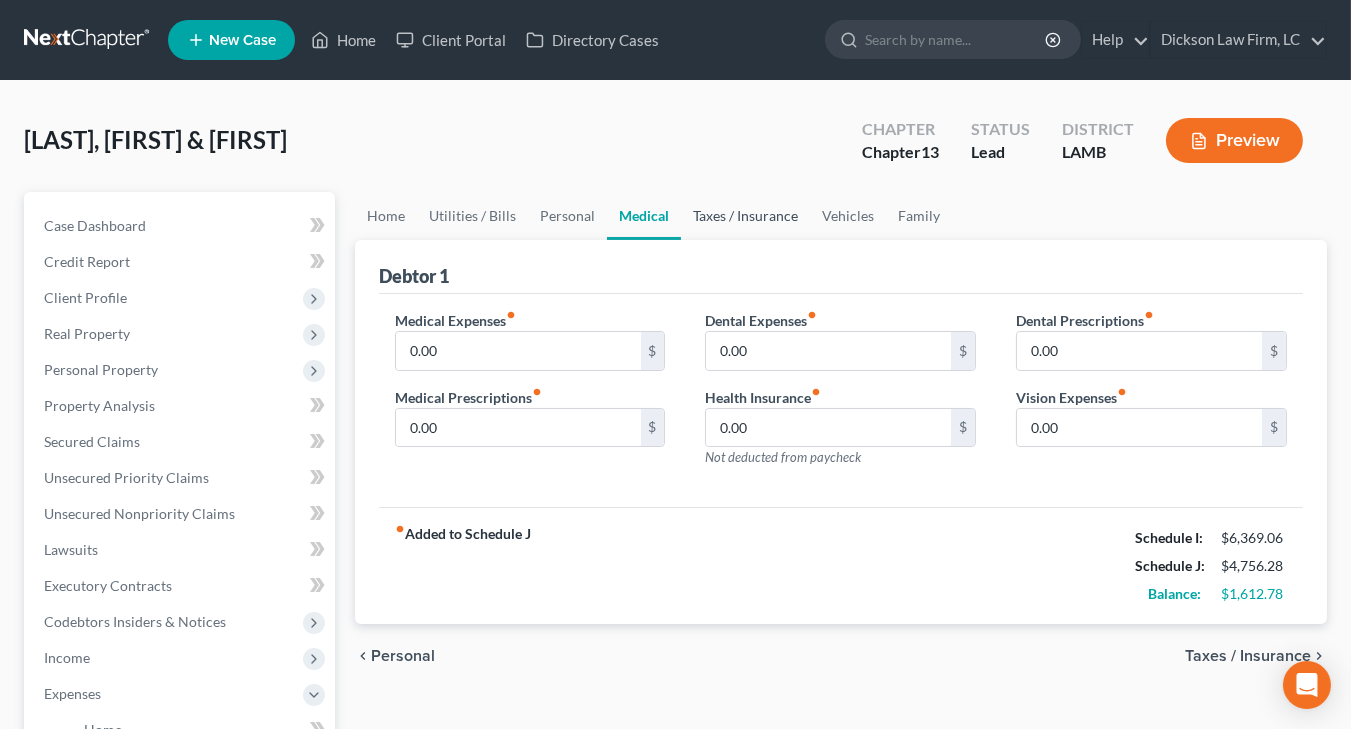 click on "Taxes / Insurance" at bounding box center (745, 216) 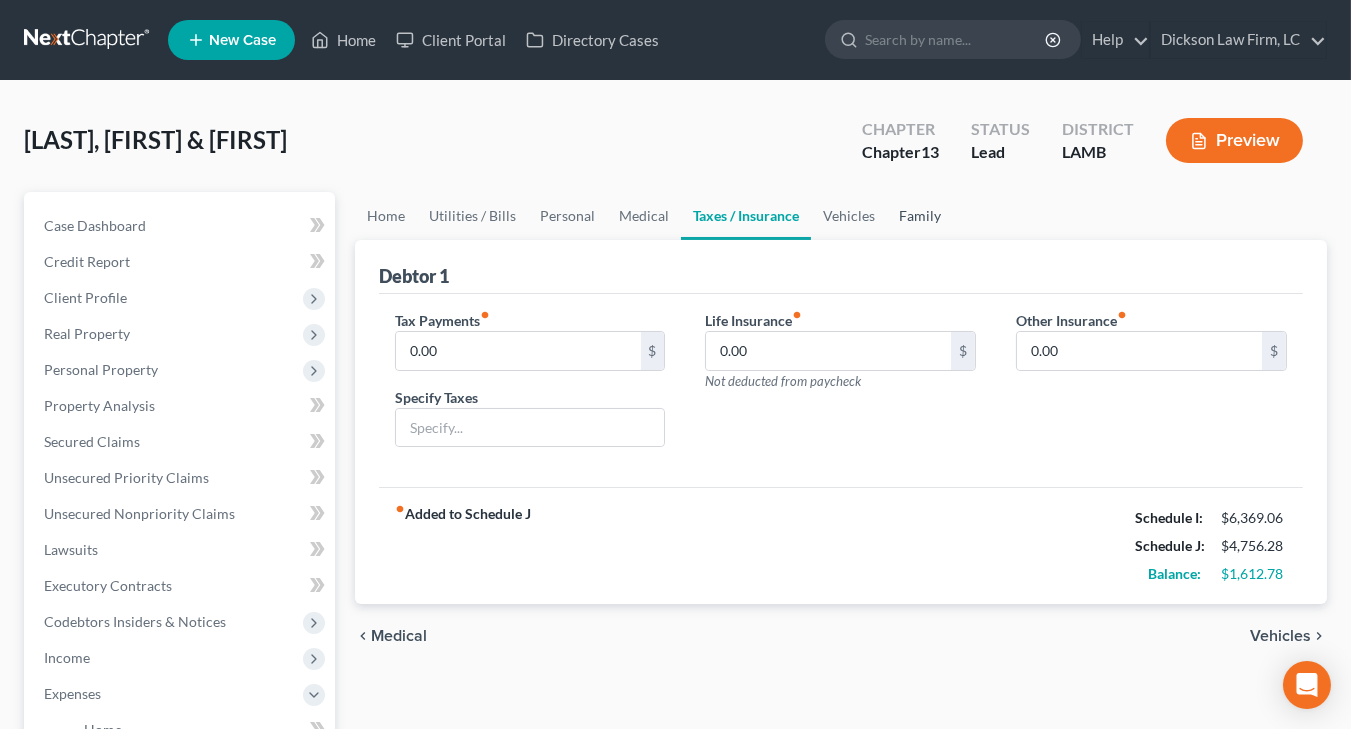 click on "Family" at bounding box center [920, 216] 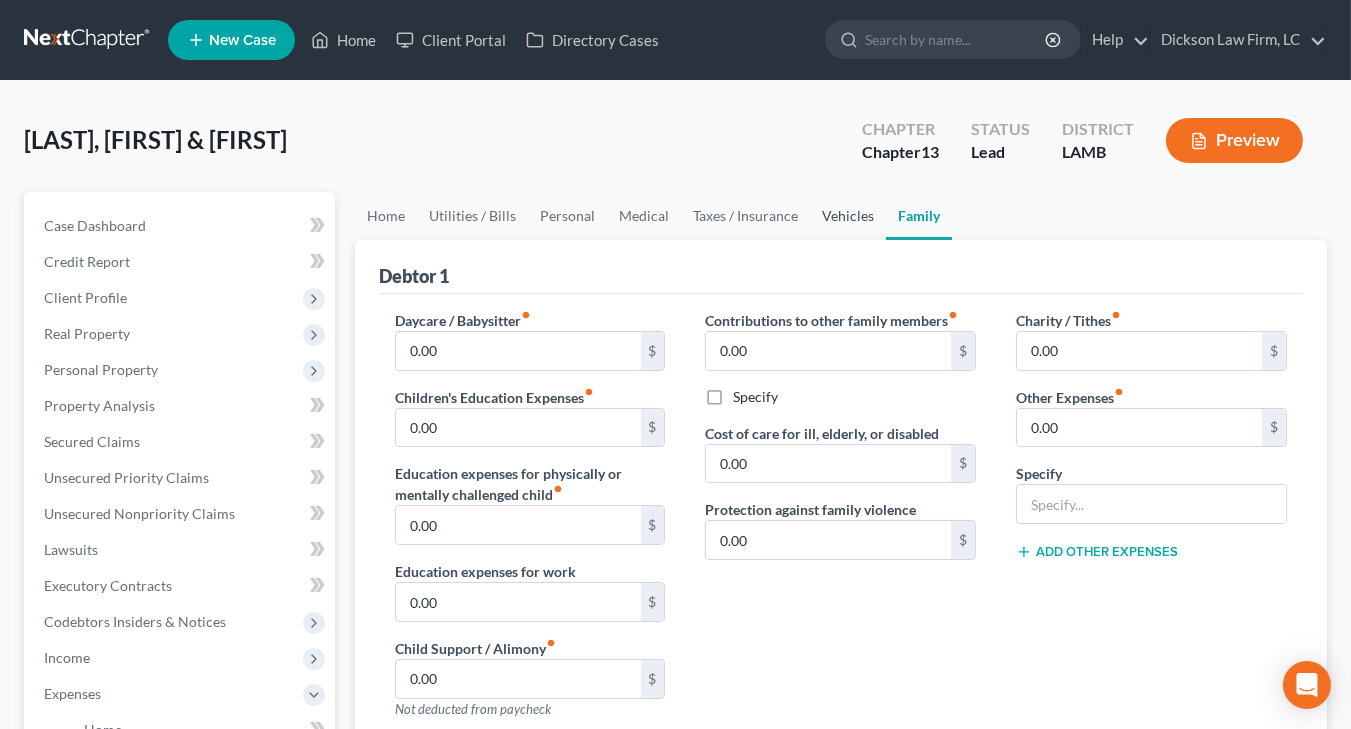 click on "Vehicles" at bounding box center (848, 216) 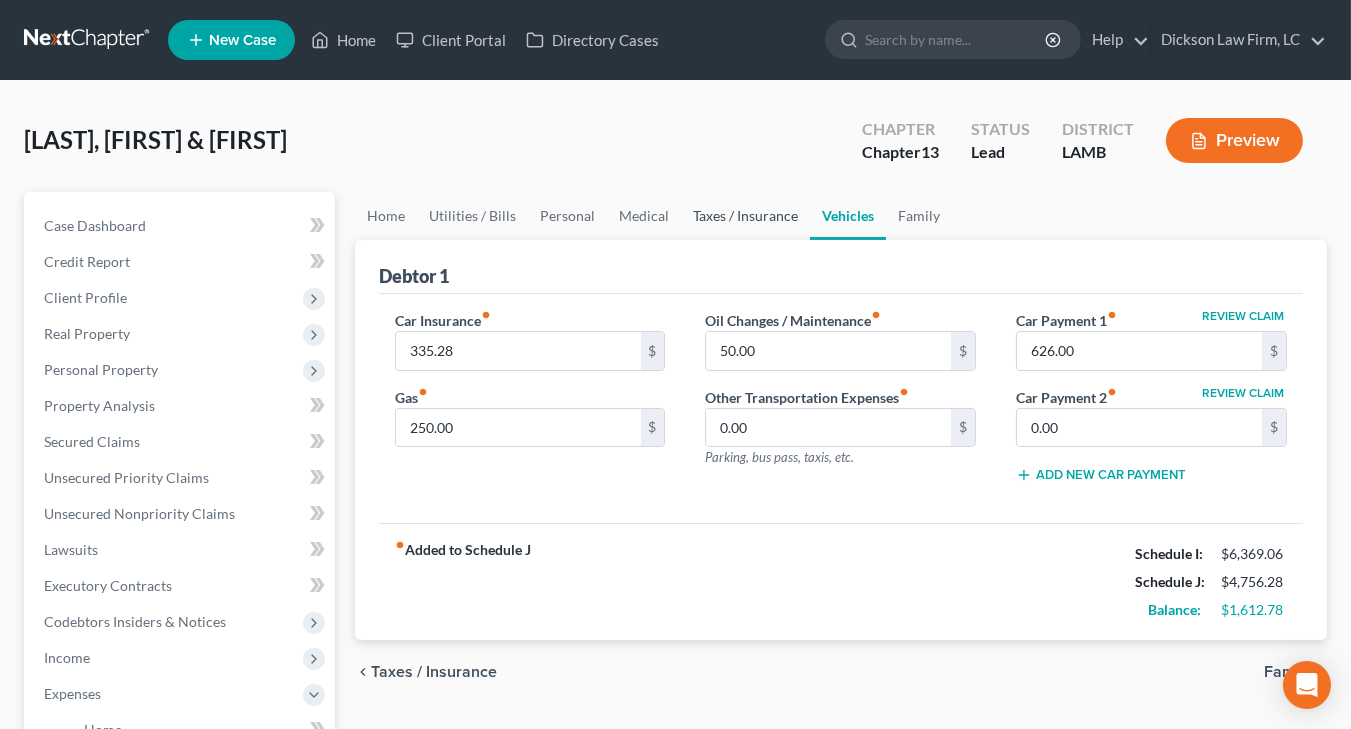 drag, startPoint x: 742, startPoint y: 210, endPoint x: 508, endPoint y: 232, distance: 235.0319 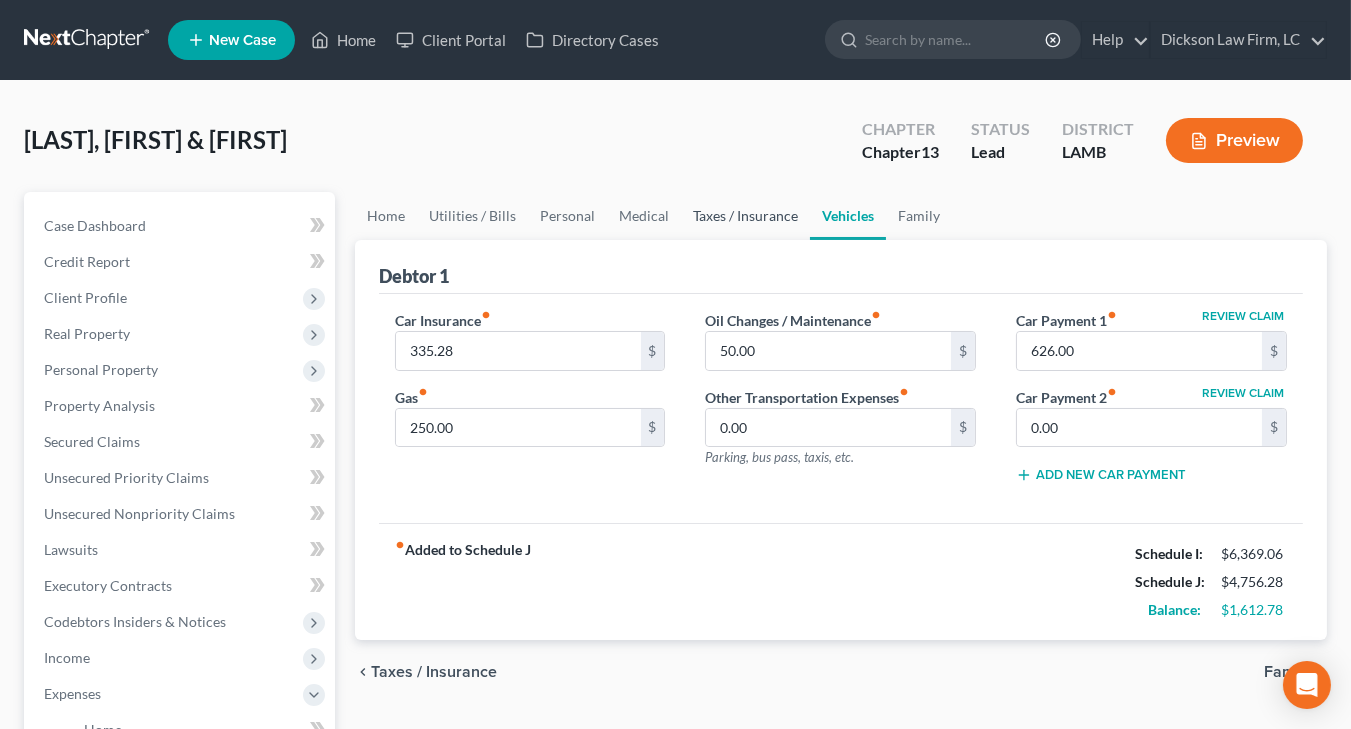 click on "Taxes / Insurance" at bounding box center [745, 216] 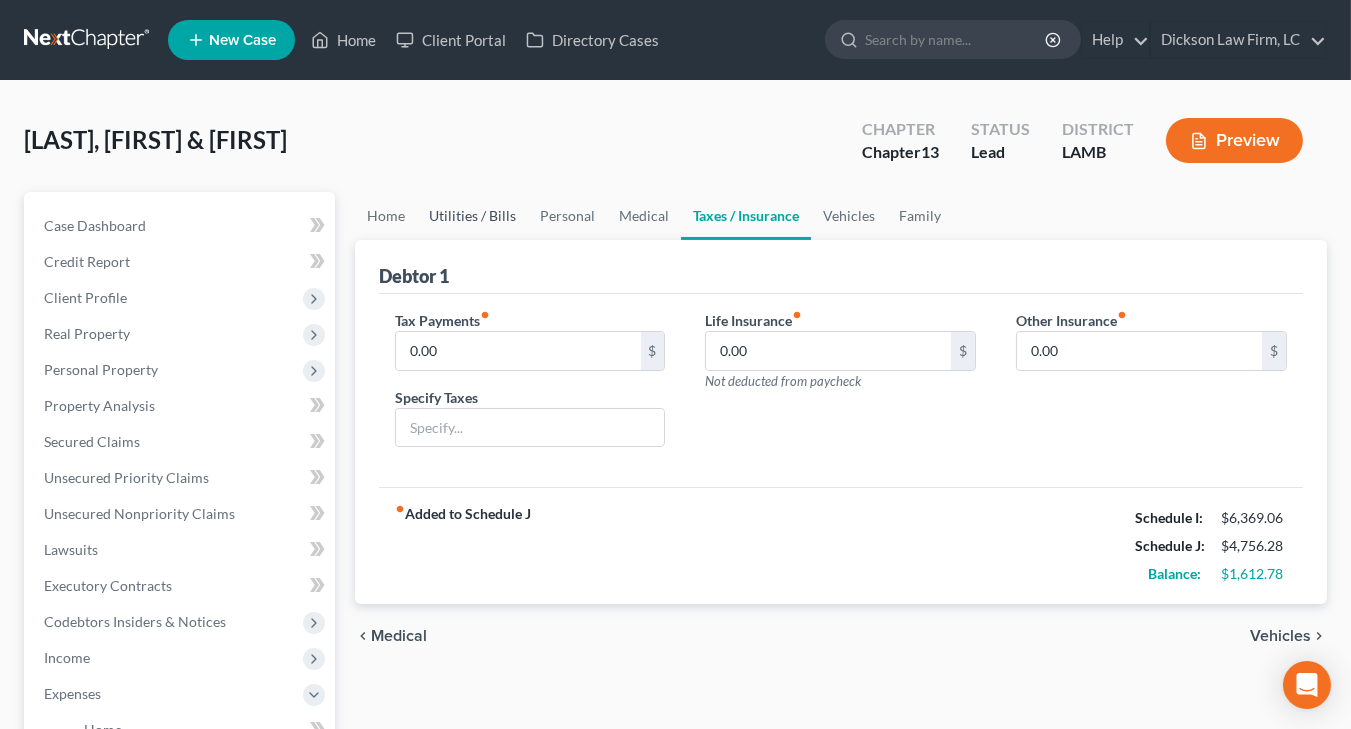 click on "Utilities / Bills" at bounding box center (472, 216) 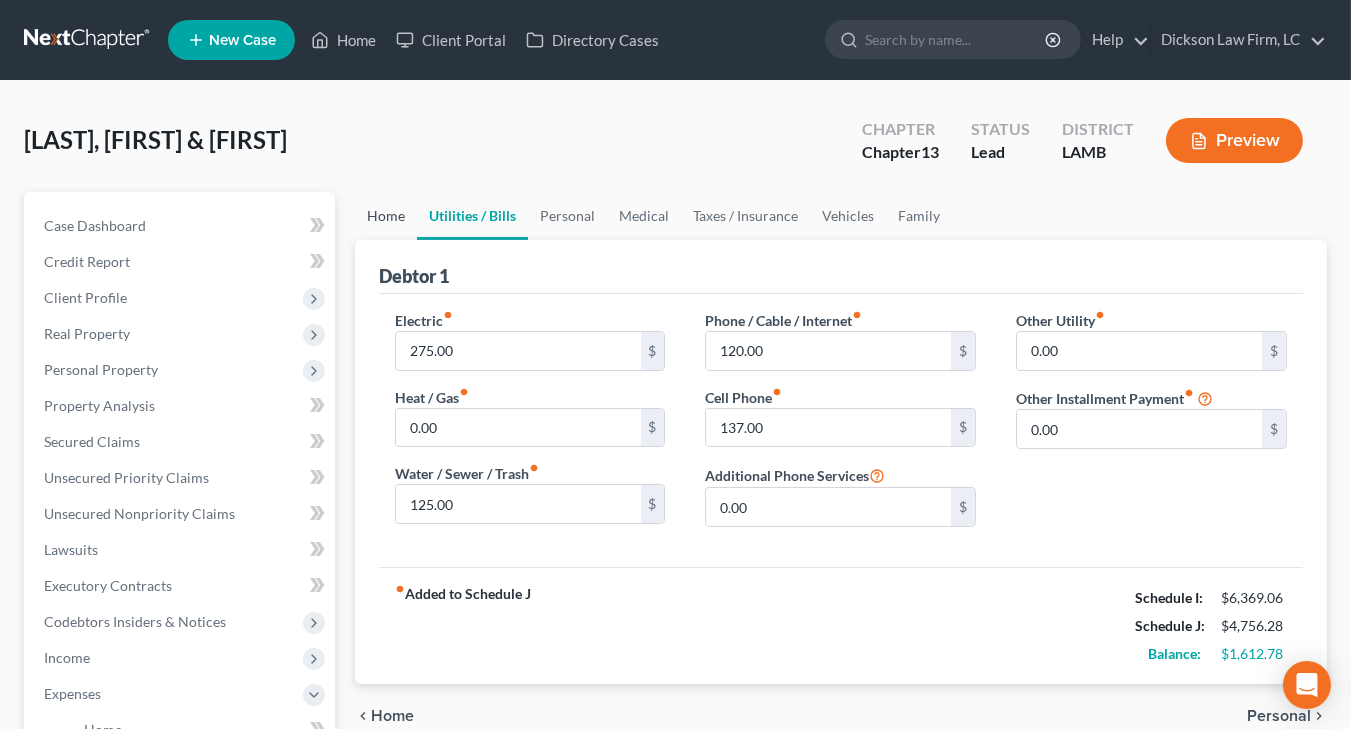 click on "Home" at bounding box center (386, 216) 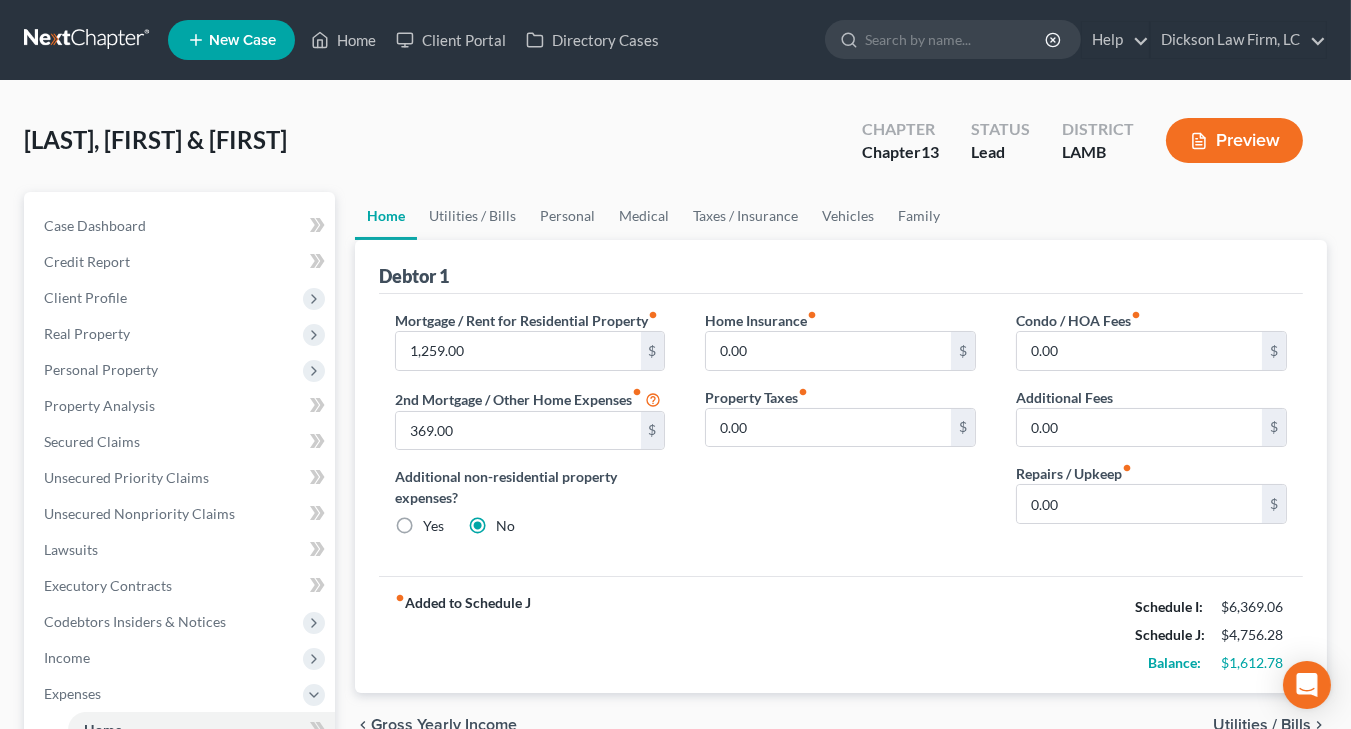 click on "Mortgage / Rent for Residential Property  fiber_manual_record 1,259.00 $ 2nd Mortgage / Other Home Expenses  fiber_manual_record   369.00 $ Additional non-residential property expenses? Yes No Home Insurance  fiber_manual_record 0.00 $ Property Taxes  fiber_manual_record 0.00 $ Condo / HOA Fees  fiber_manual_record 0.00 $ Additional Fees 0.00 $ Repairs / Upkeep  fiber_manual_record 0.00 $" at bounding box center (841, 435) 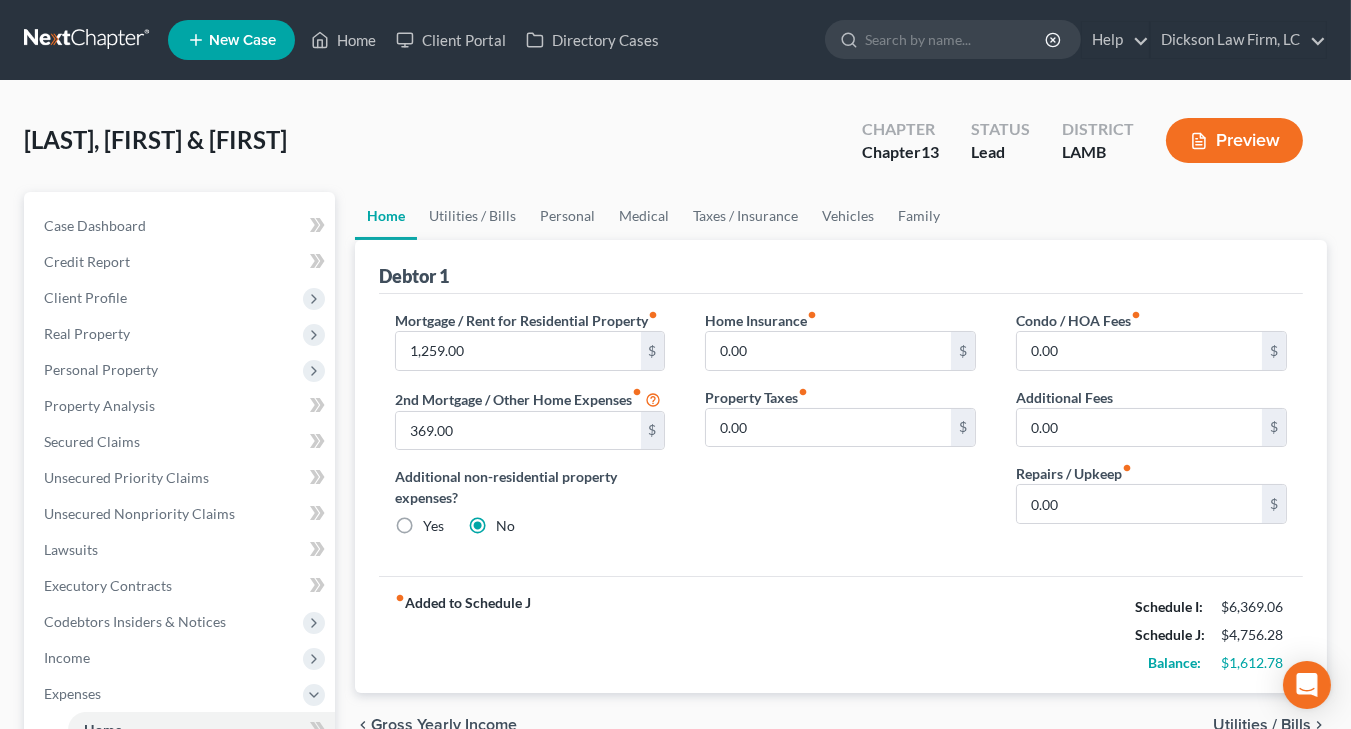 click on "Mortgage / Rent for Residential Property  fiber_manual_record 1,259.00 $ 2nd Mortgage / Other Home Expenses  fiber_manual_record   369.00 $ Additional non-residential property expenses? Yes No Home Insurance  fiber_manual_record 0.00 $ Property Taxes  fiber_manual_record 0.00 $ Condo / HOA Fees  fiber_manual_record 0.00 $ Additional Fees 0.00 $ Repairs / Upkeep  fiber_manual_record 0.00 $" at bounding box center (841, 435) 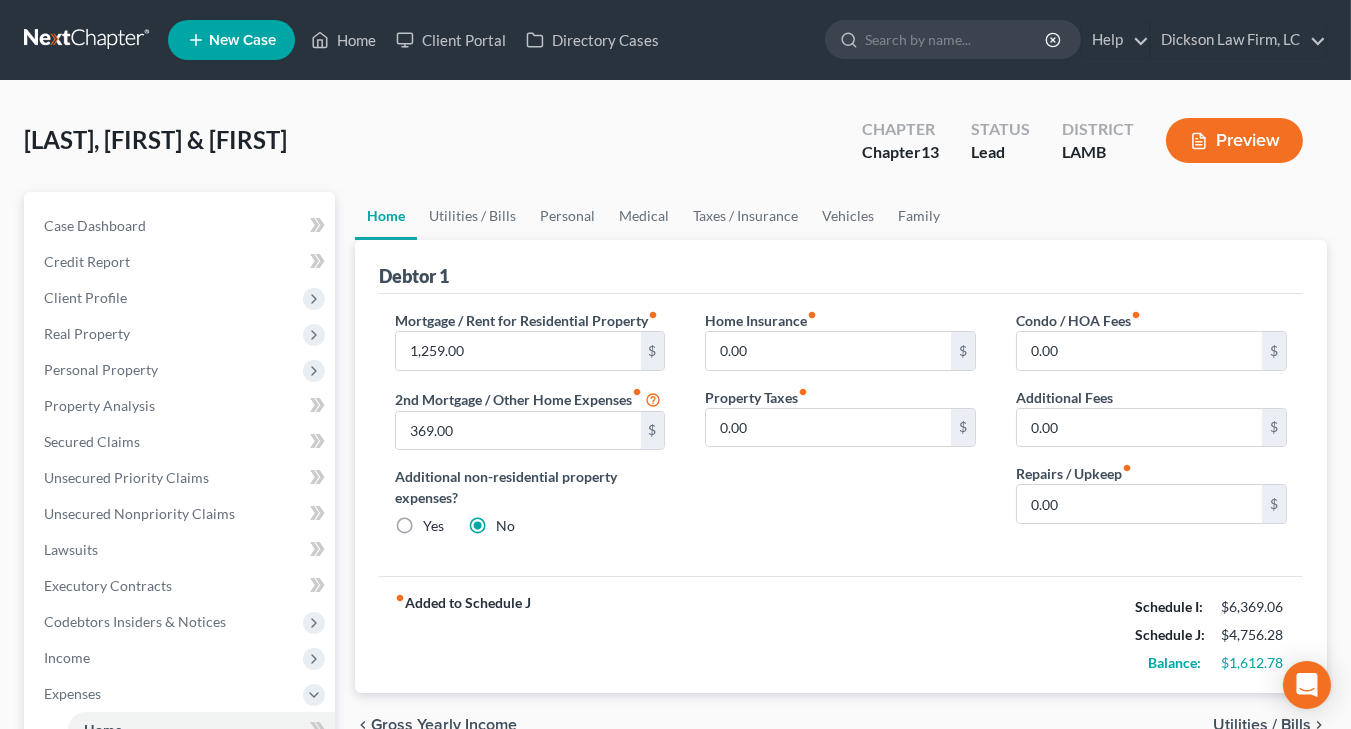 click on "Case Dashboard
Payments
Invoices
Payments
Payments
Credit Report
Client Profile" at bounding box center [179, 733] 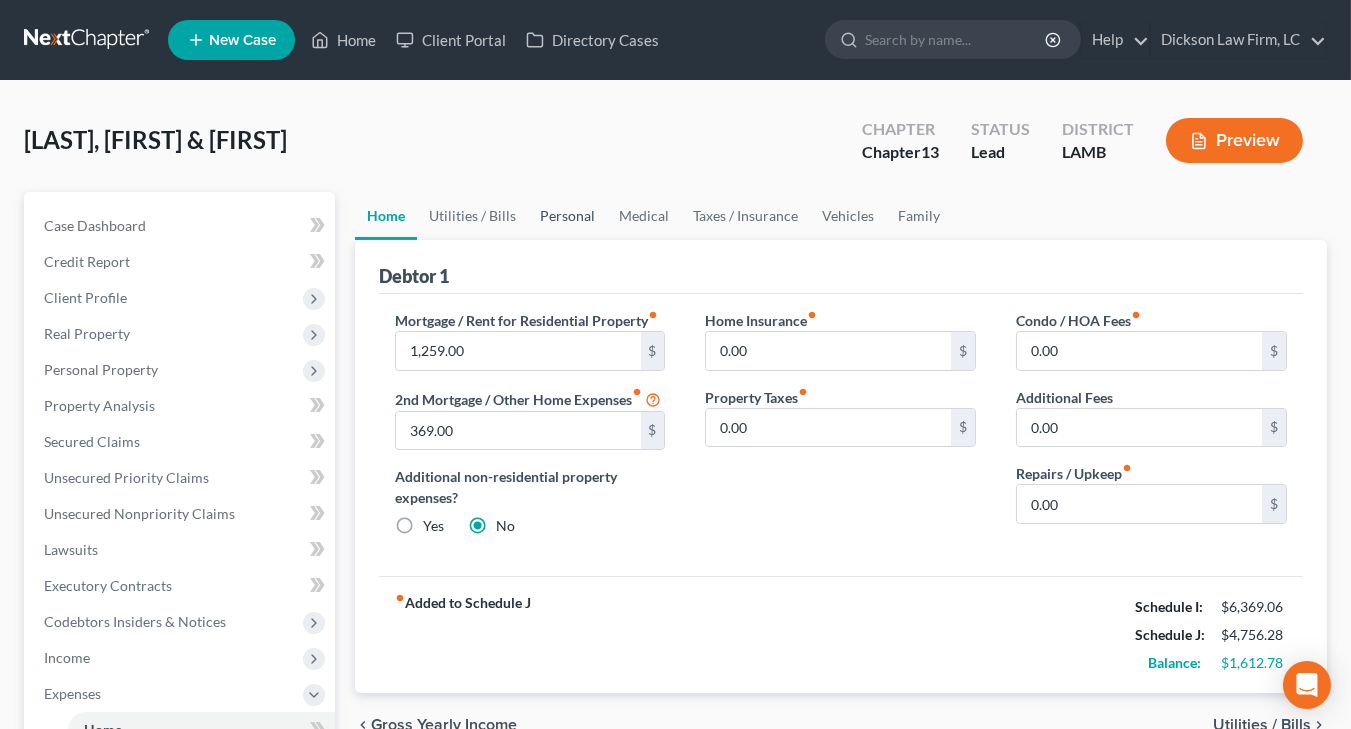 click on "Personal" at bounding box center (567, 216) 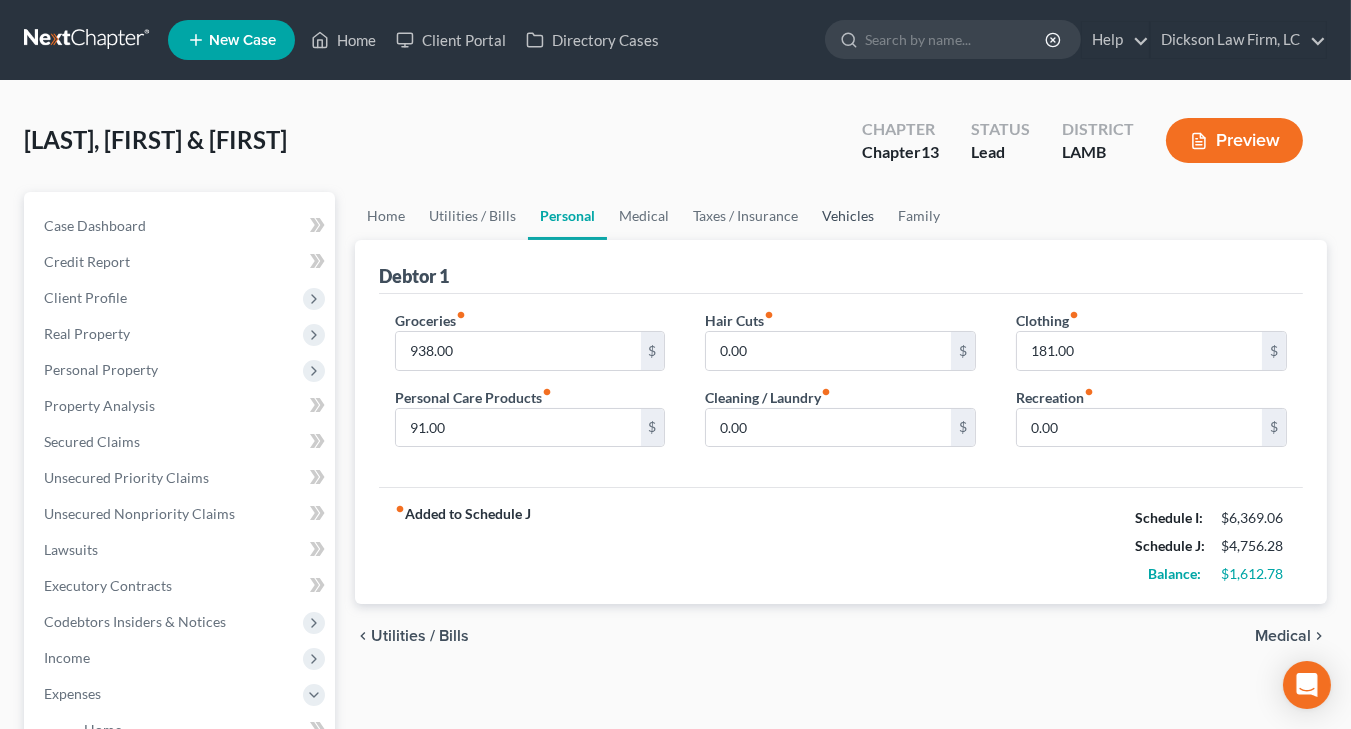 click on "Mitchell, Paul & Kay Upgraded Chapter Chapter  13 Status Lead District LAMB Preview" at bounding box center [675, 148] 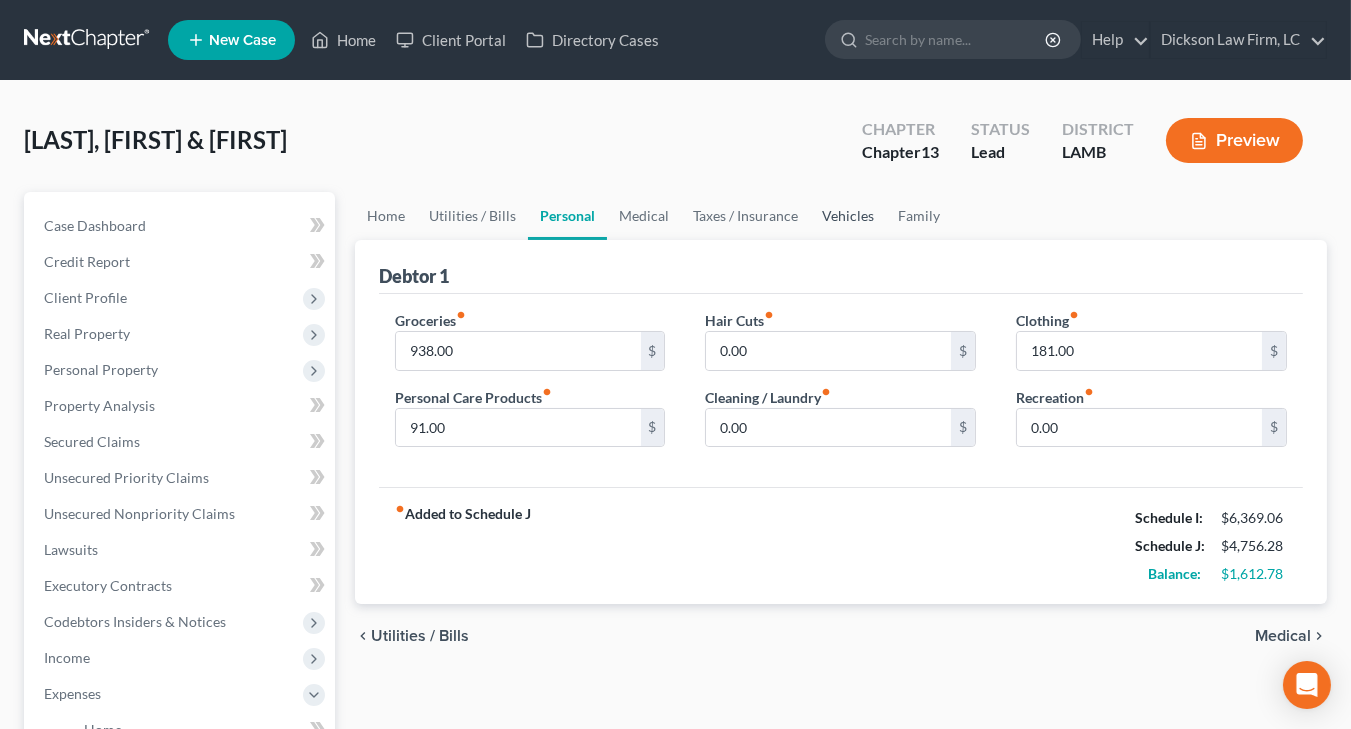 click on "Vehicles" at bounding box center (848, 216) 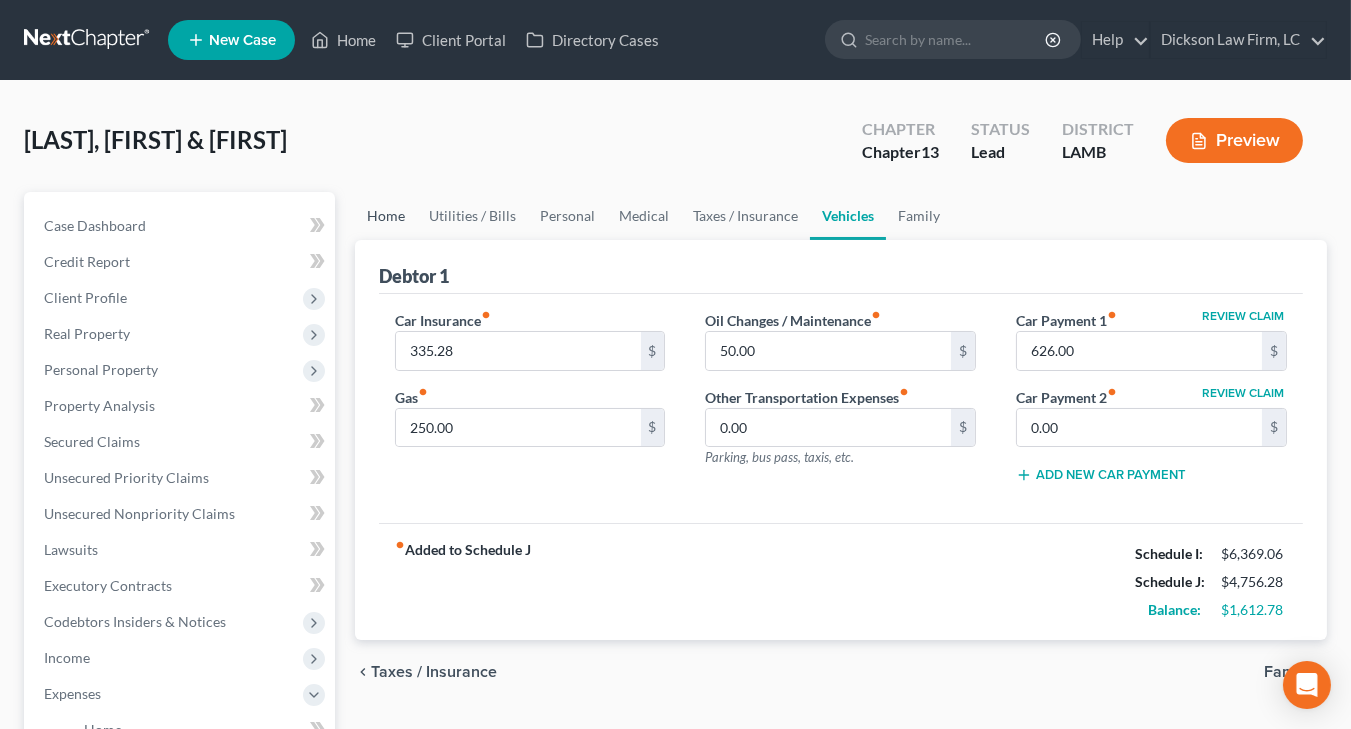 click on "Home" at bounding box center [386, 216] 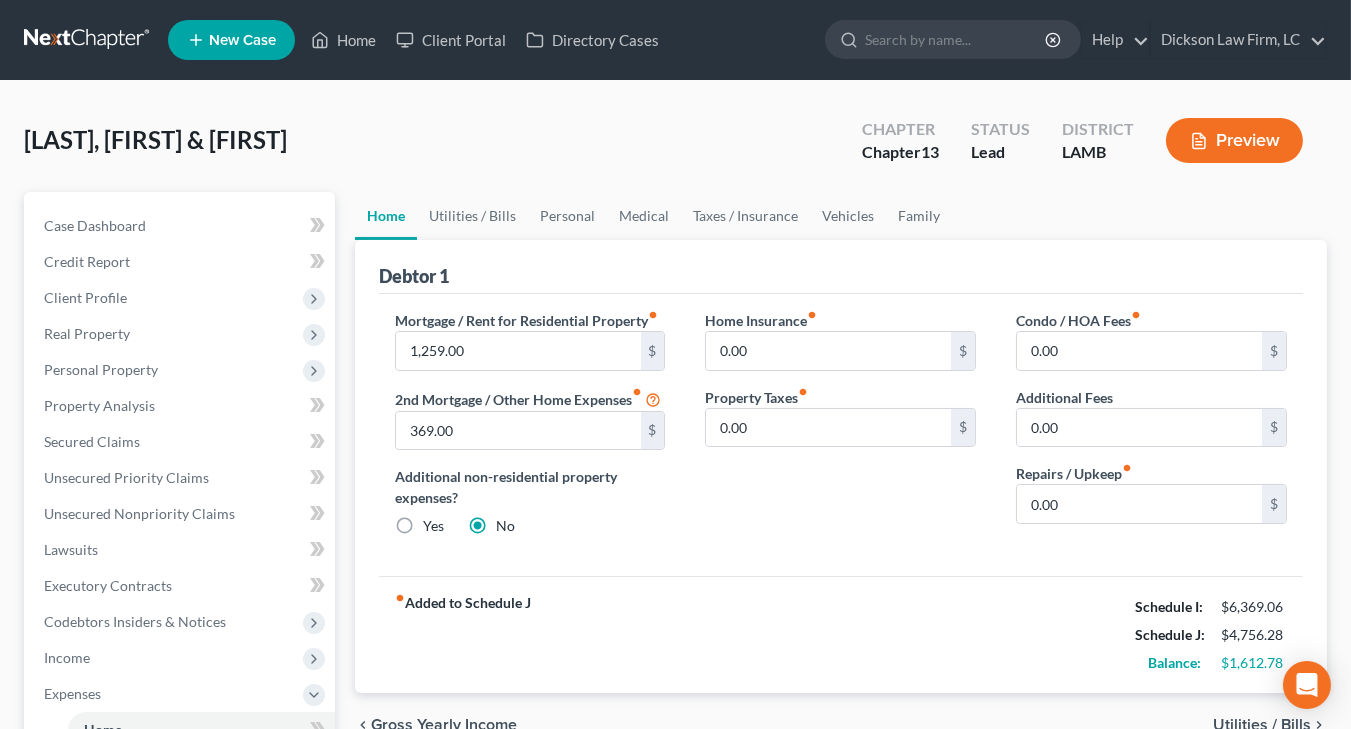 click on "Home
Utilities / Bills
Personal
Medical
Taxes / Insurance
Vehicles
Family" at bounding box center [841, 216] 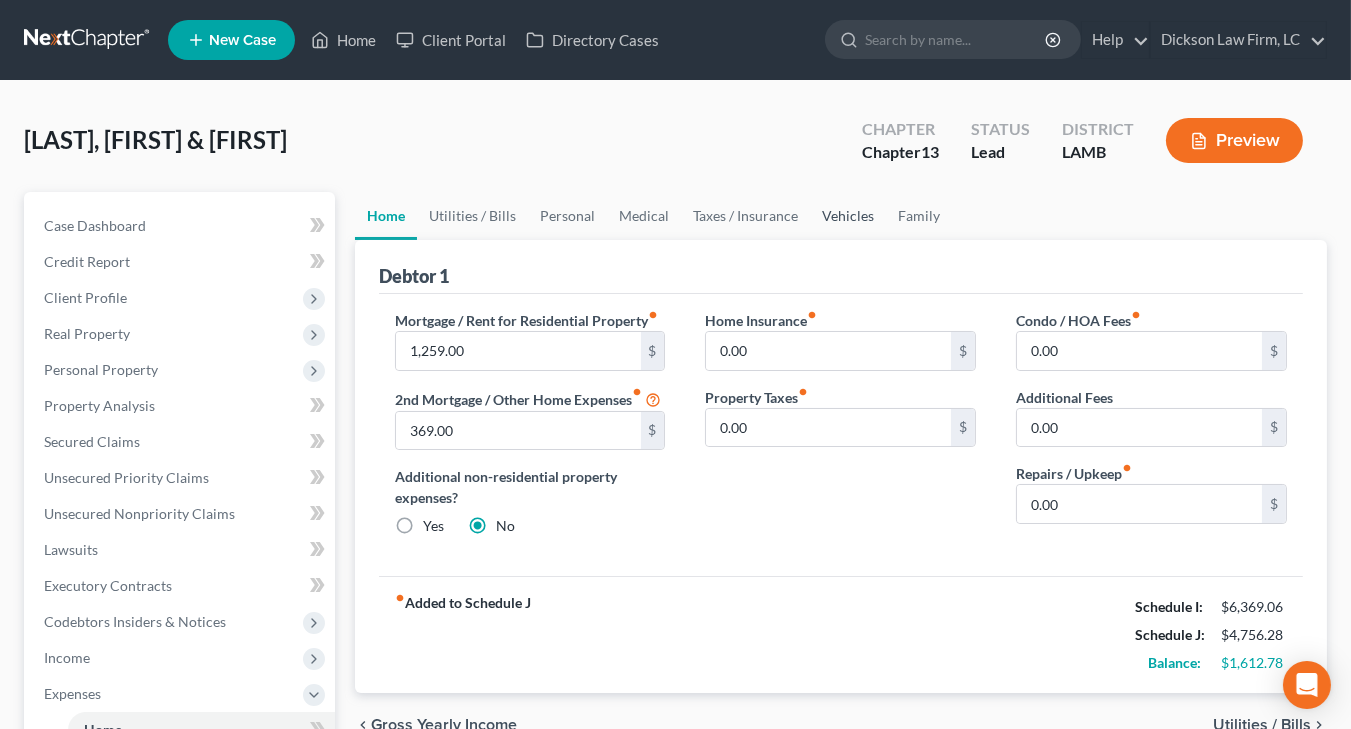 drag, startPoint x: 870, startPoint y: 219, endPoint x: 820, endPoint y: 218, distance: 50.01 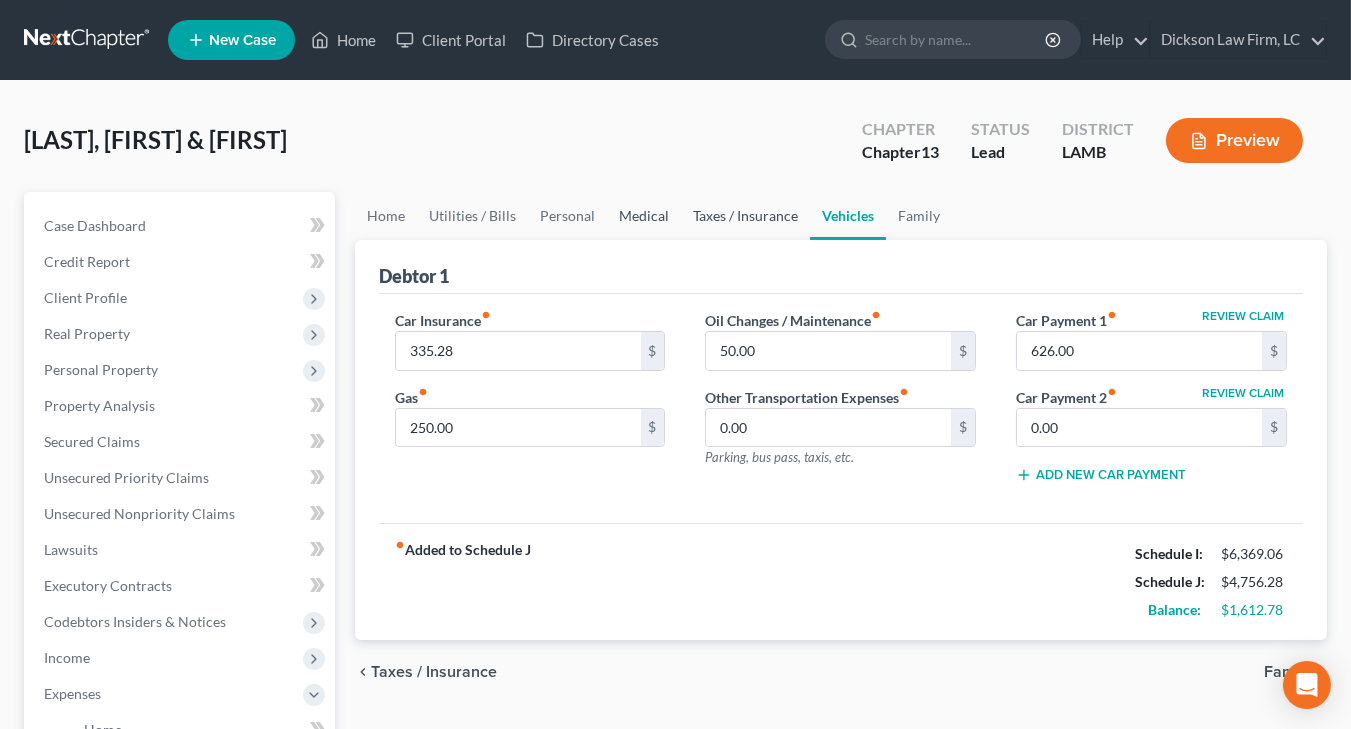 click on "Taxes / Insurance" at bounding box center (745, 216) 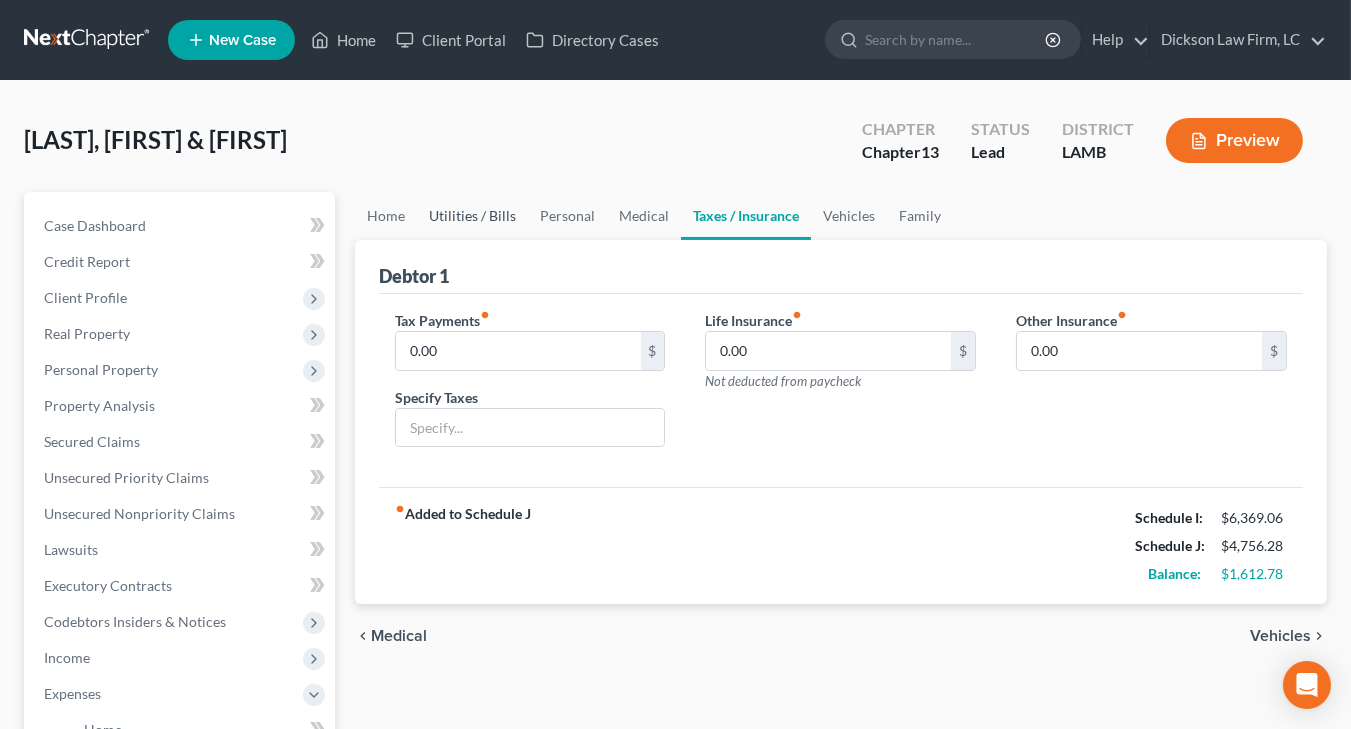click on "Utilities / Bills" at bounding box center [472, 216] 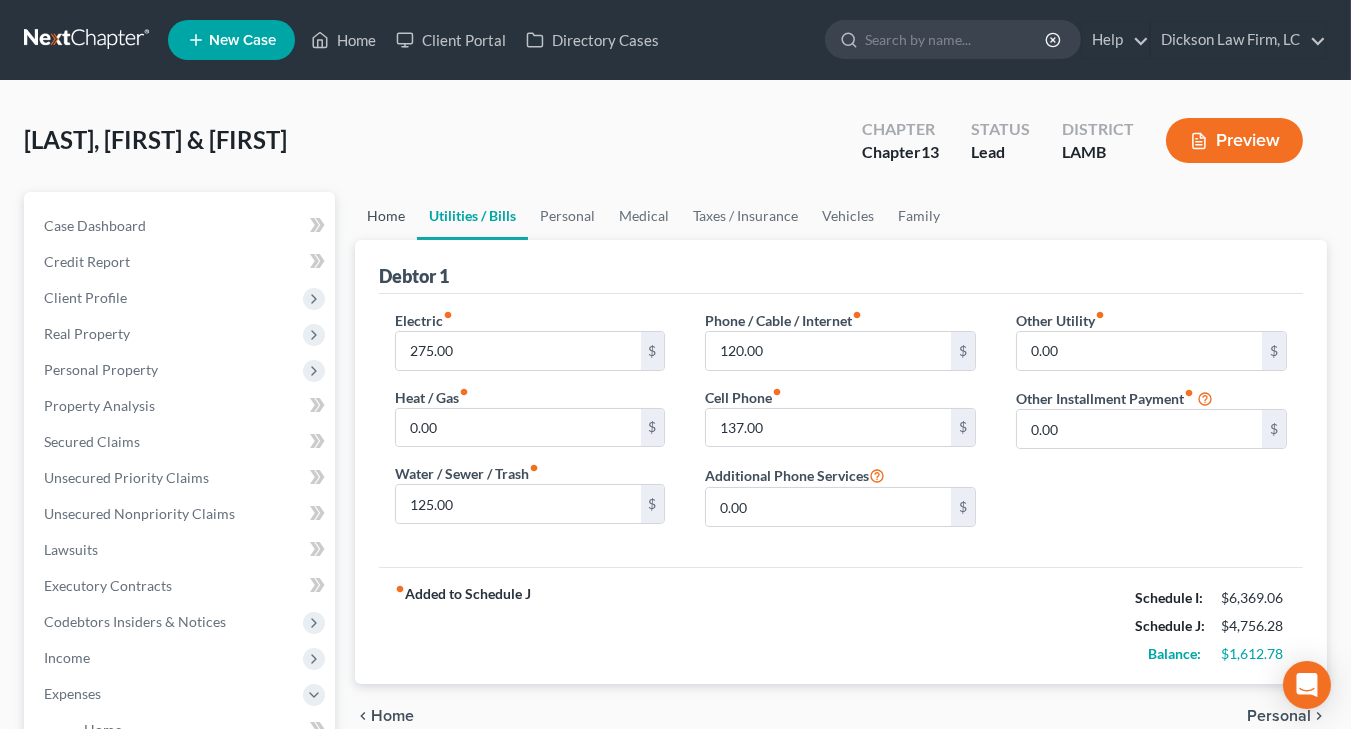 click on "Home" at bounding box center (386, 216) 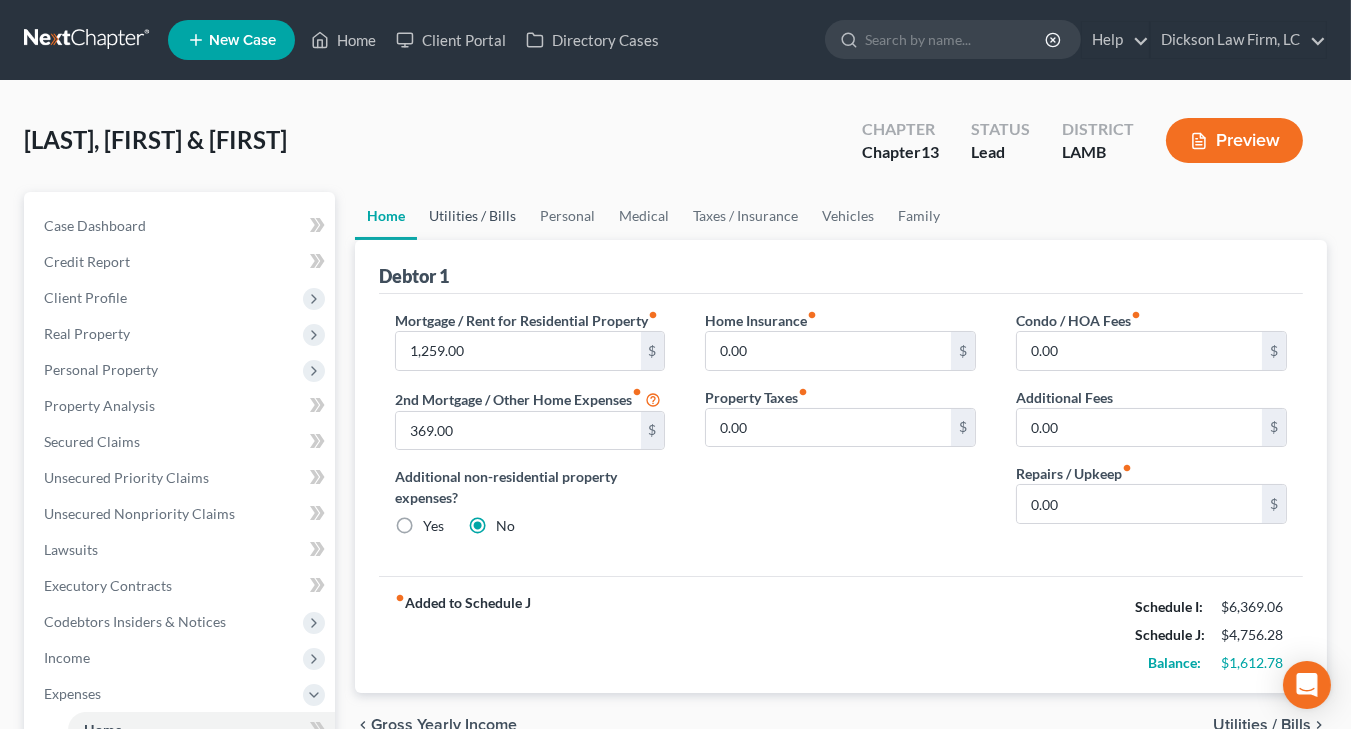 click on "Utilities / Bills" at bounding box center [472, 216] 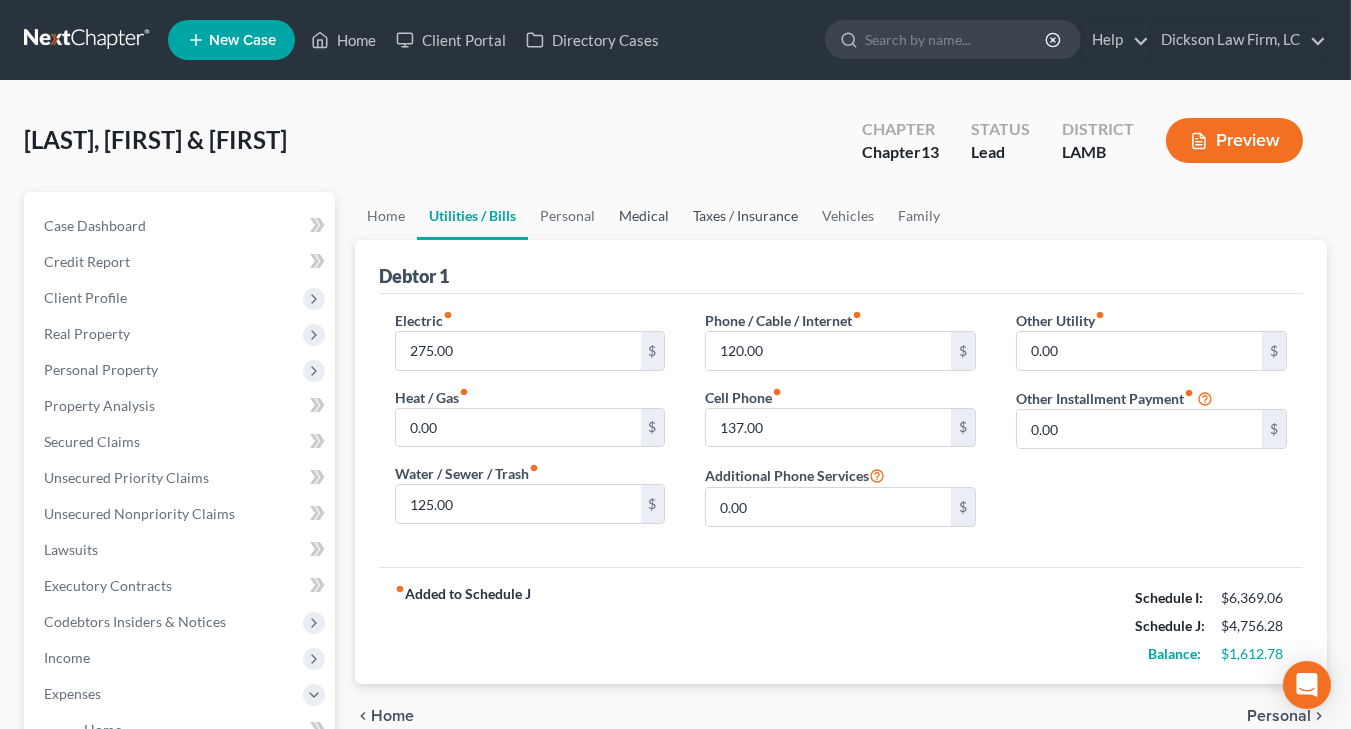 drag, startPoint x: 653, startPoint y: 221, endPoint x: 689, endPoint y: 219, distance: 36.05551 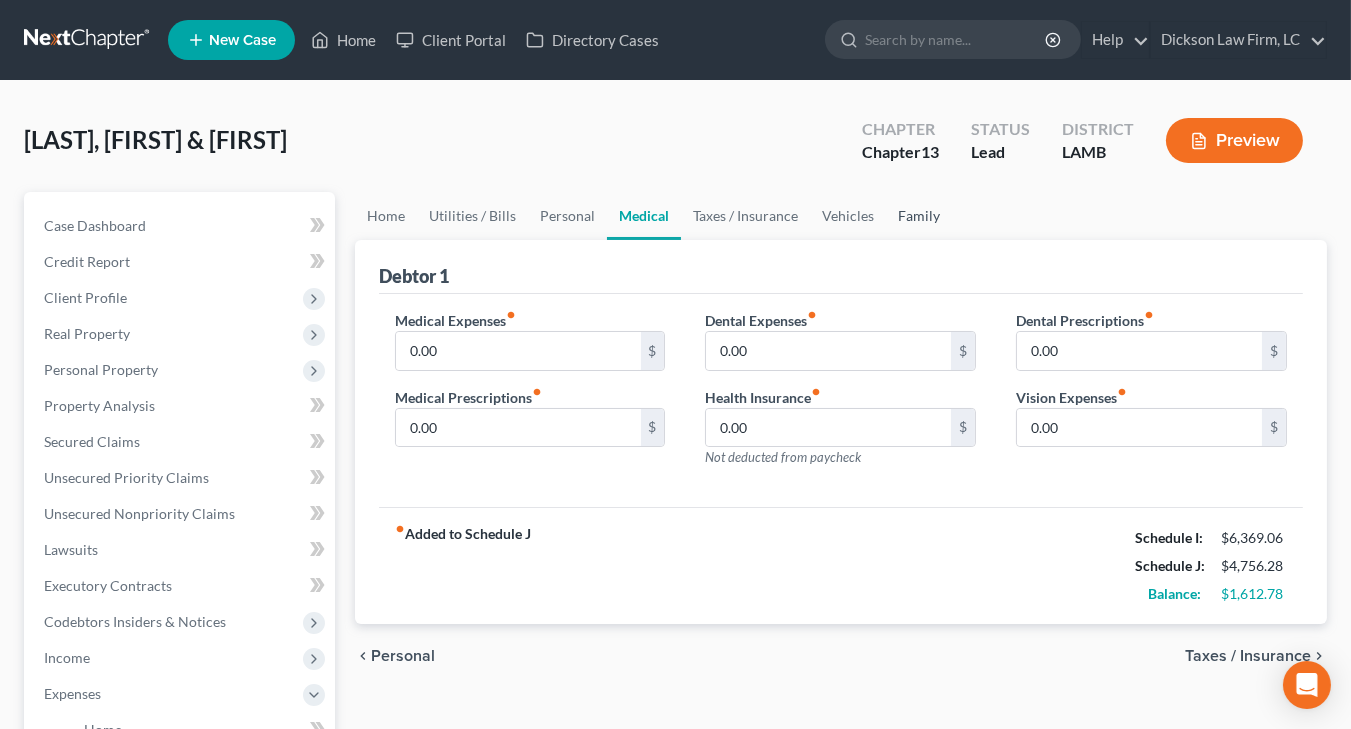 click on "Family" at bounding box center (919, 216) 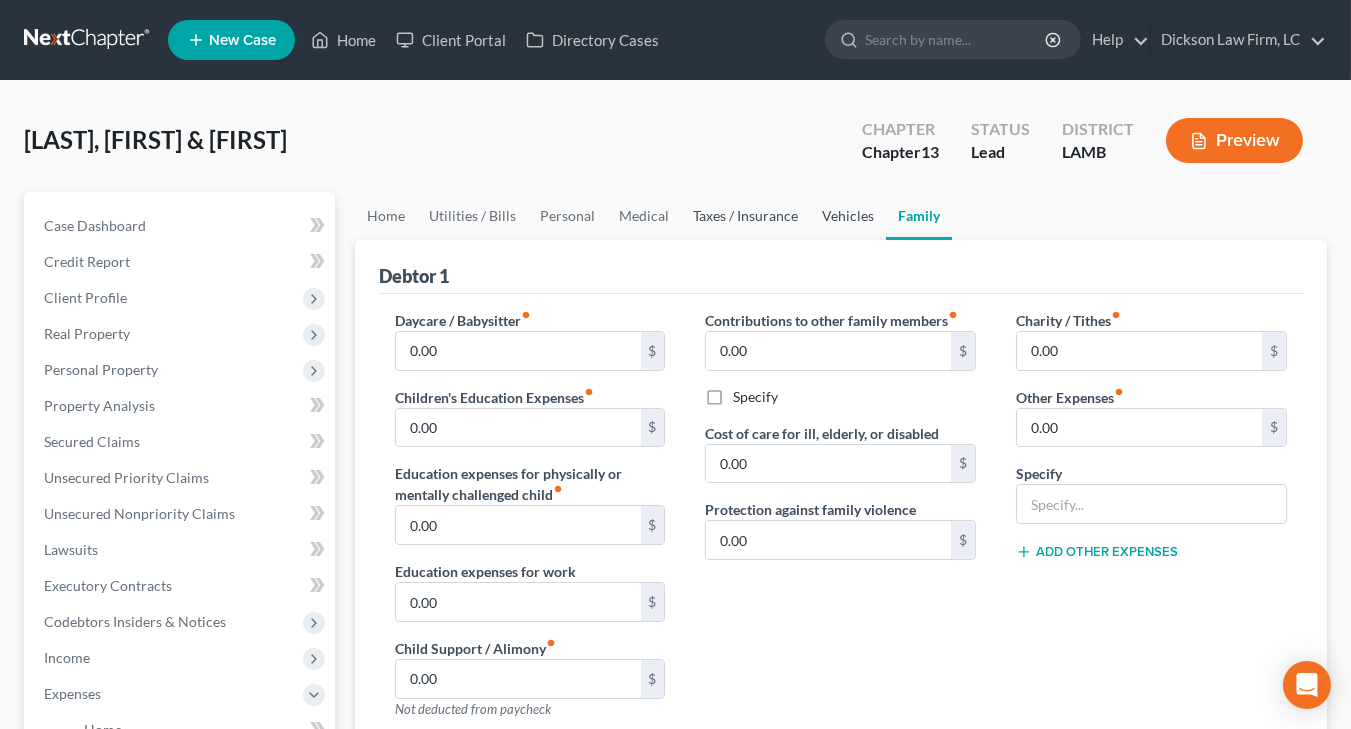 drag, startPoint x: 839, startPoint y: 227, endPoint x: 748, endPoint y: 222, distance: 91.13726 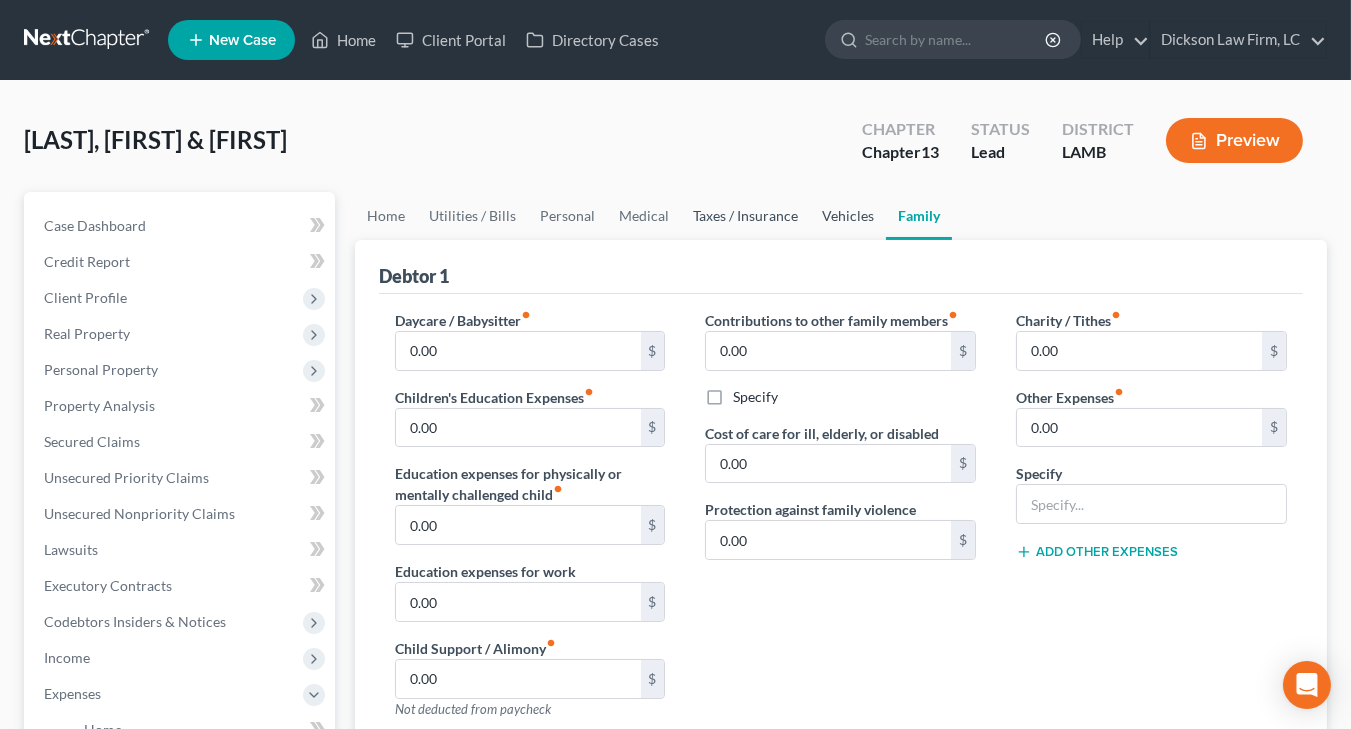 click on "Vehicles" at bounding box center (848, 216) 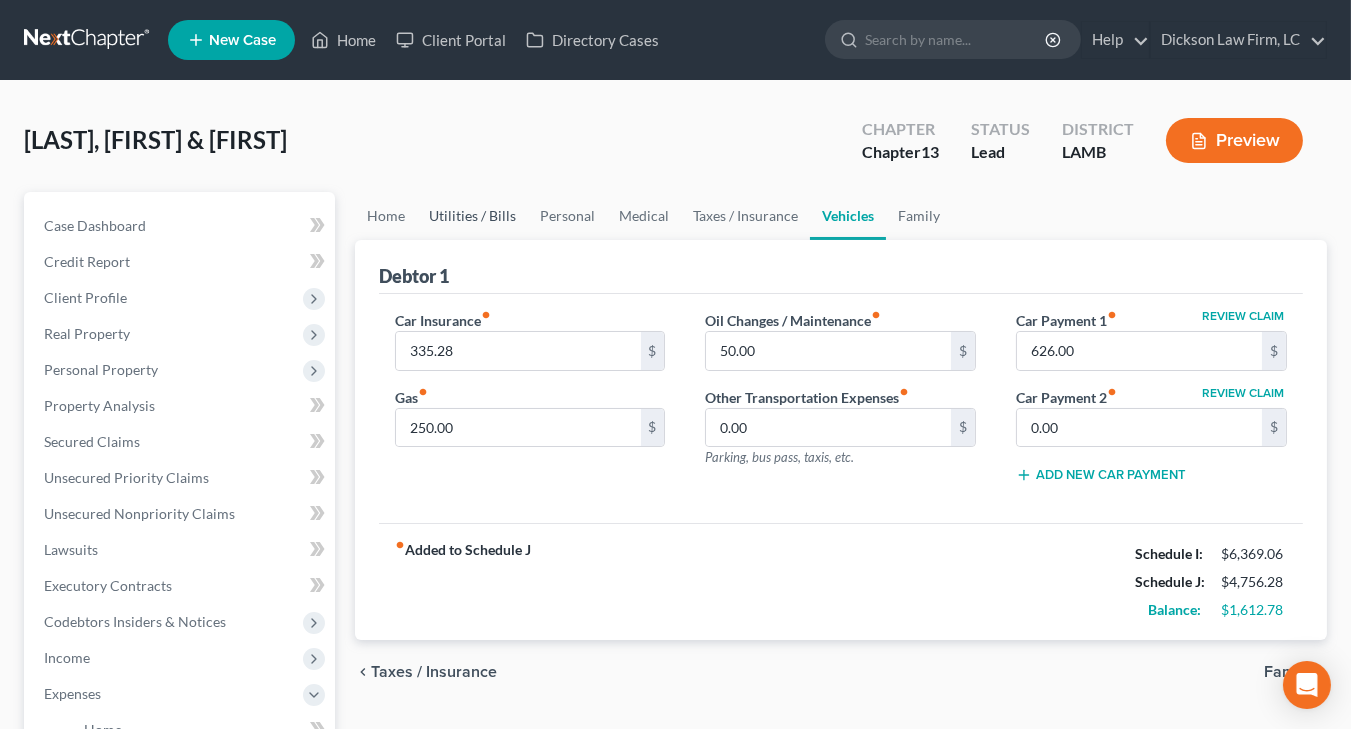 click on "Utilities / Bills" at bounding box center (472, 216) 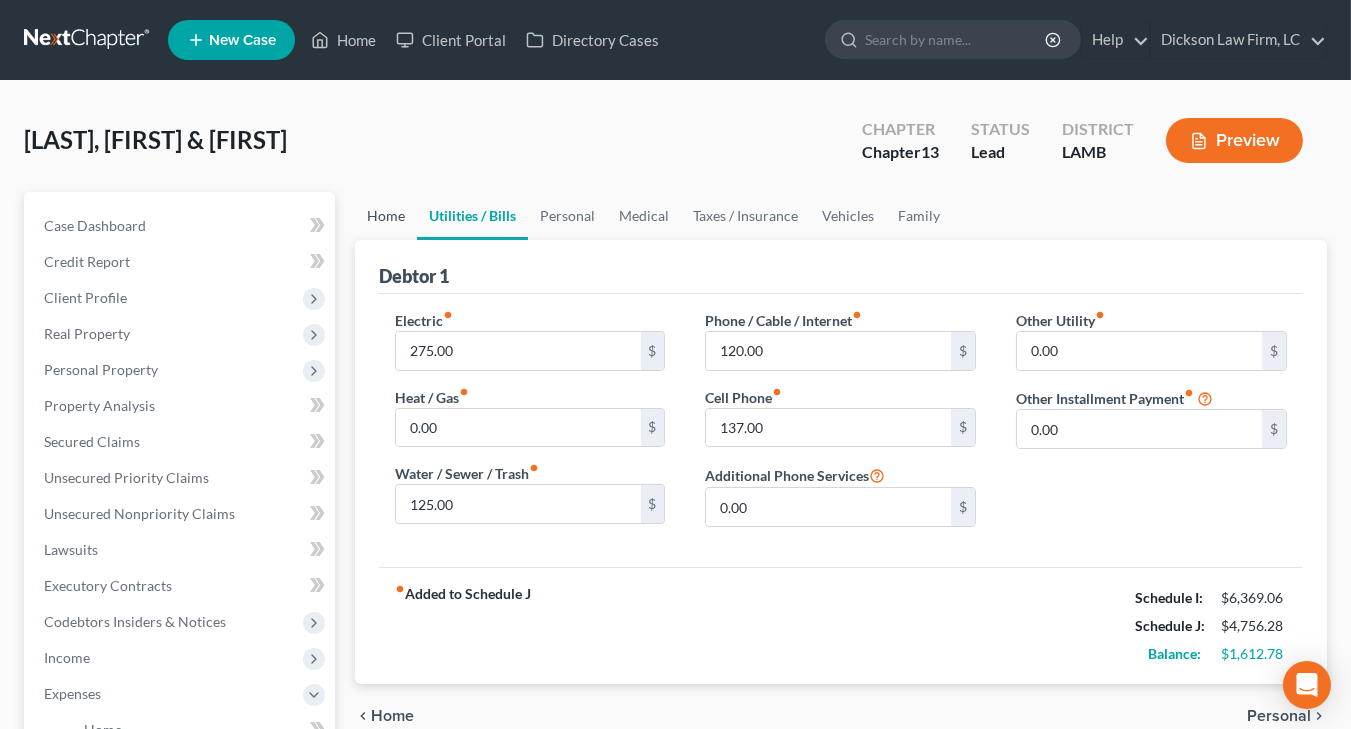 click on "Home" at bounding box center [386, 216] 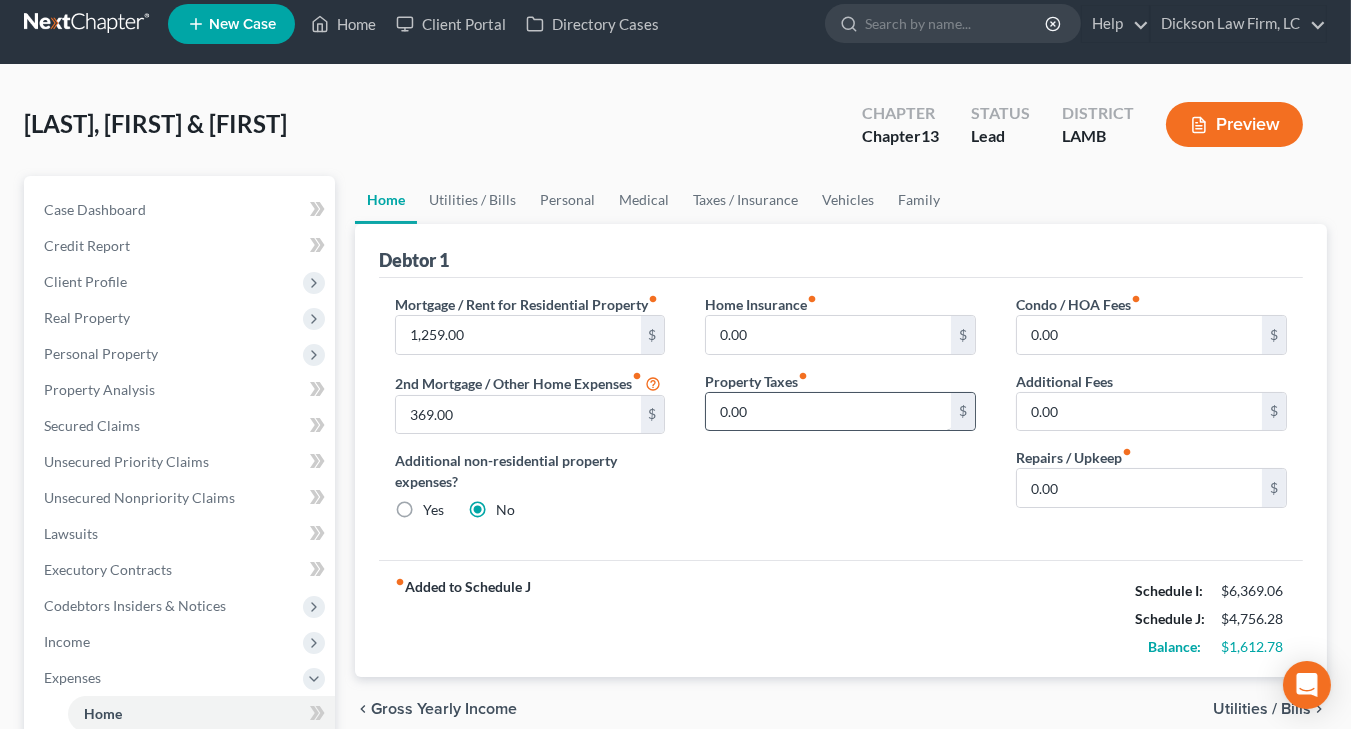 scroll, scrollTop: 23, scrollLeft: 0, axis: vertical 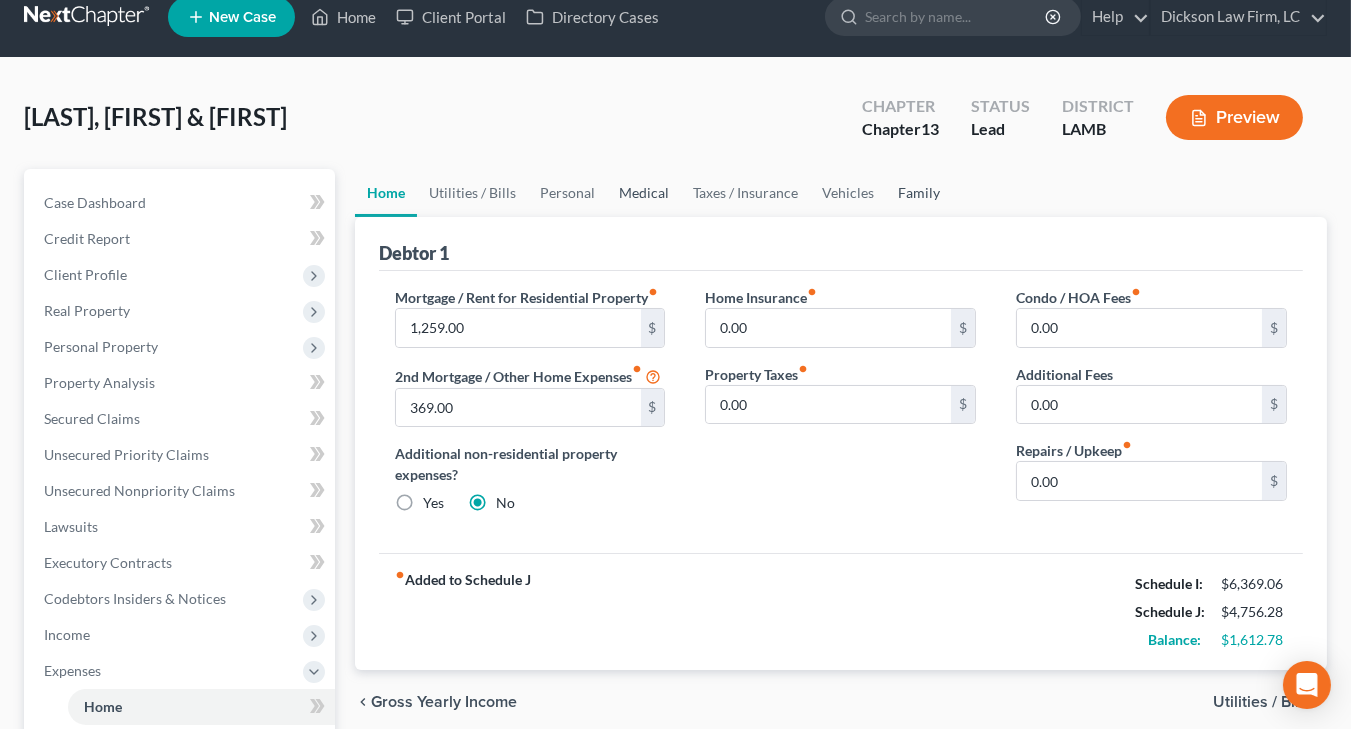 click on "Medical" at bounding box center (644, 193) 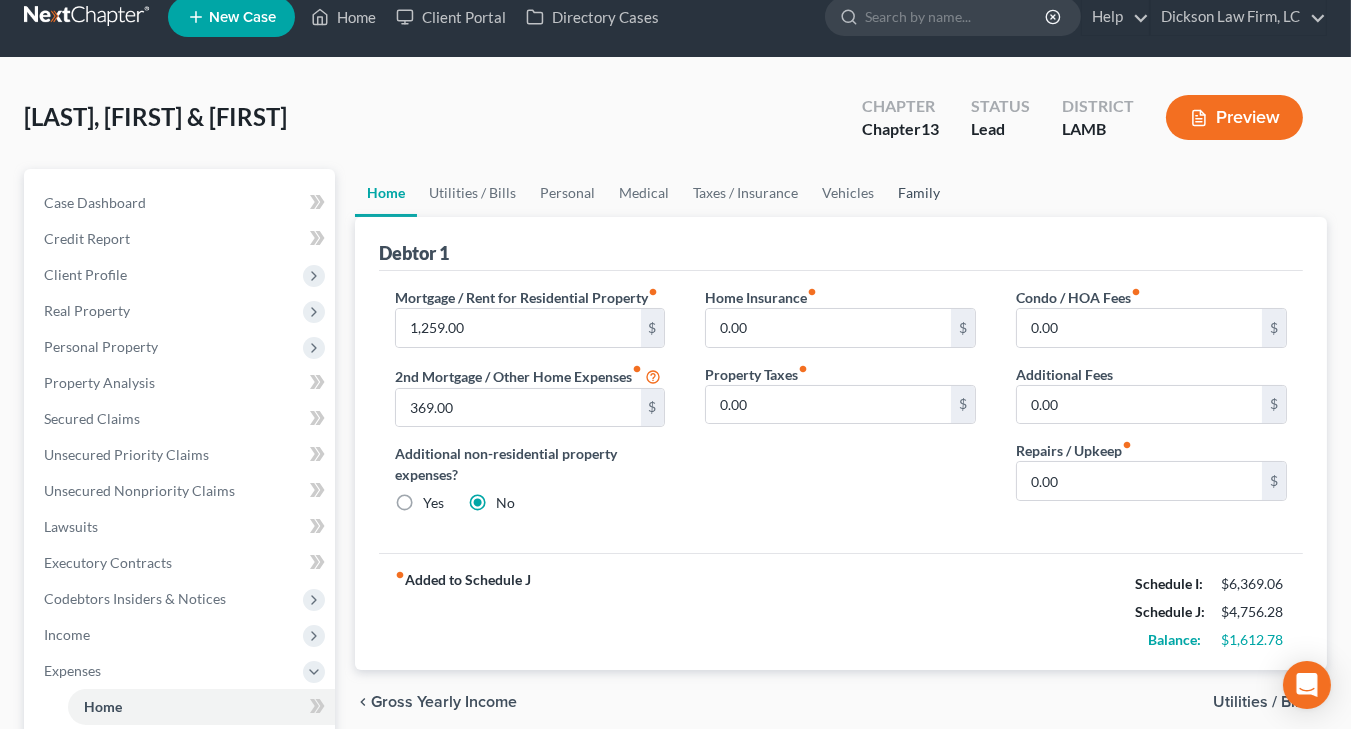 click on "Home
Utilities / Bills
Personal
Medical
Taxes / Insurance
Vehicles
Family" at bounding box center [841, 193] 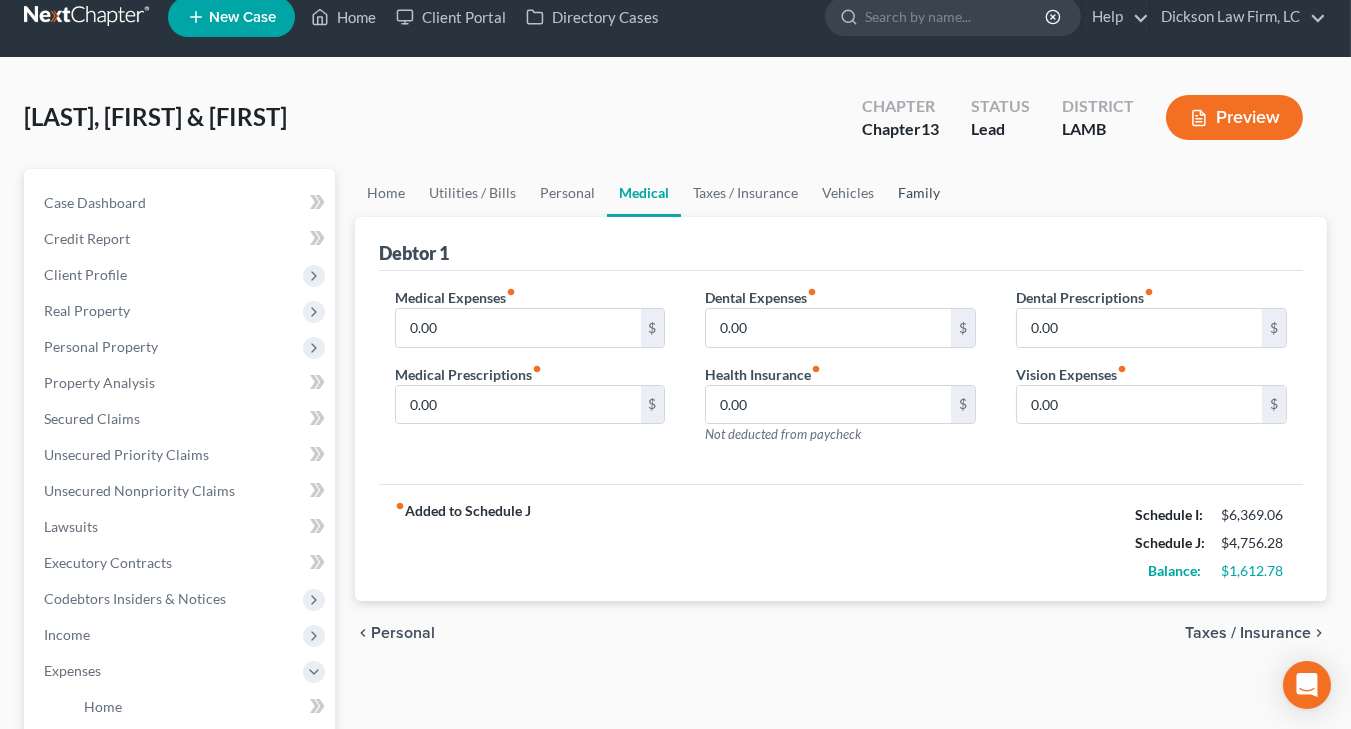 scroll, scrollTop: 0, scrollLeft: 0, axis: both 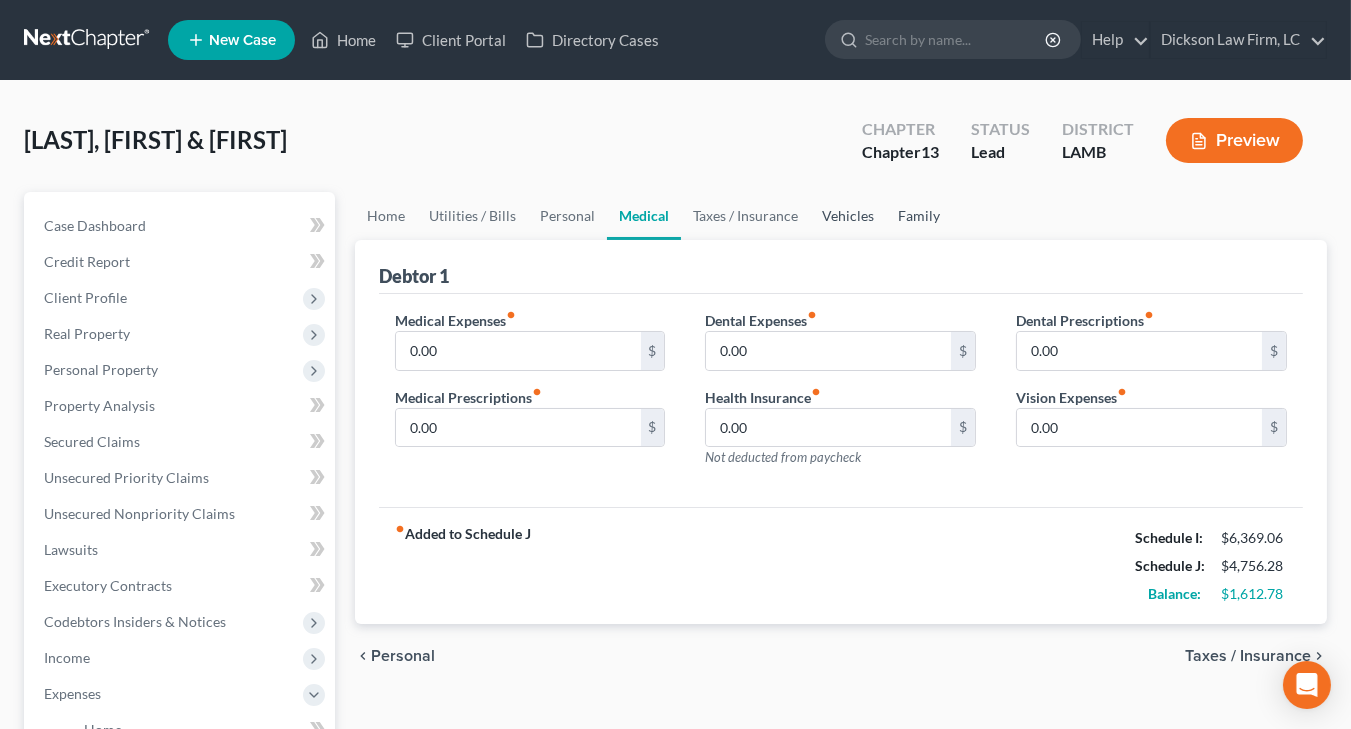 click on "Family" at bounding box center [919, 216] 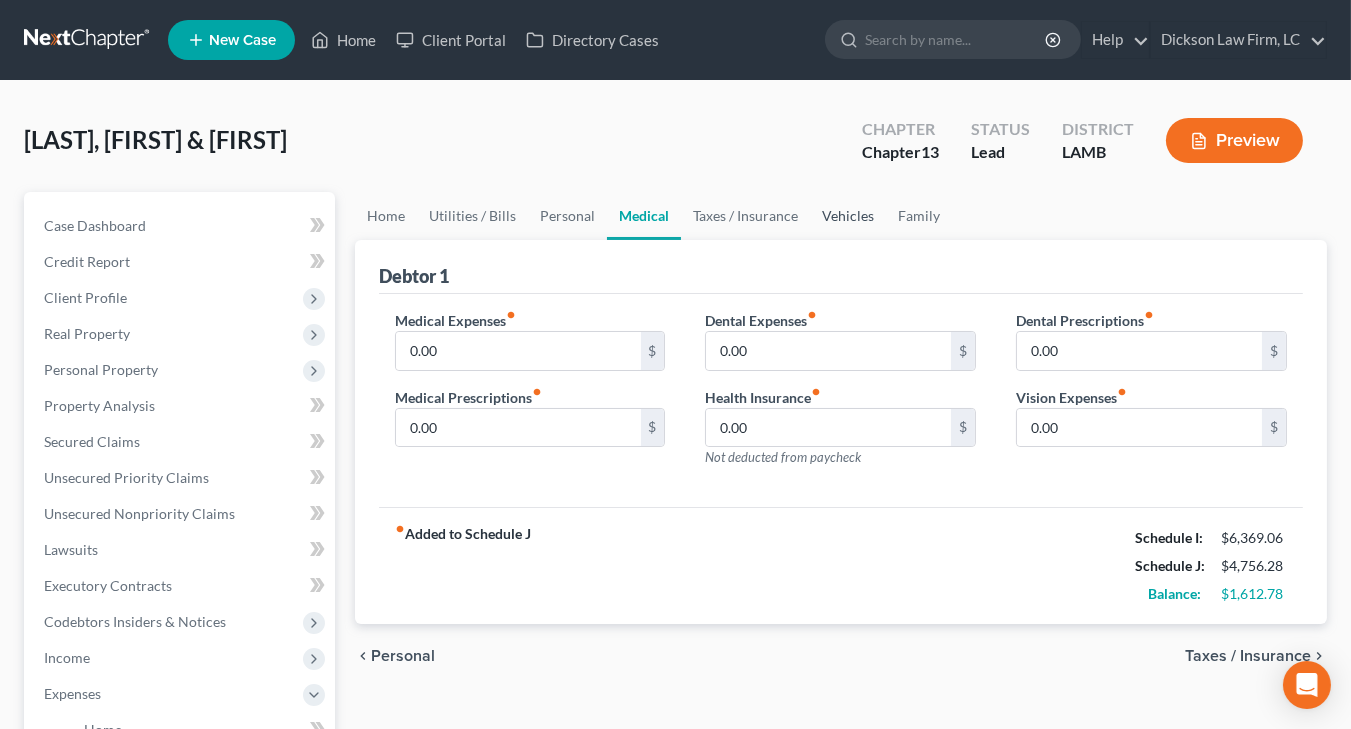 click on "Vehicles" at bounding box center [848, 216] 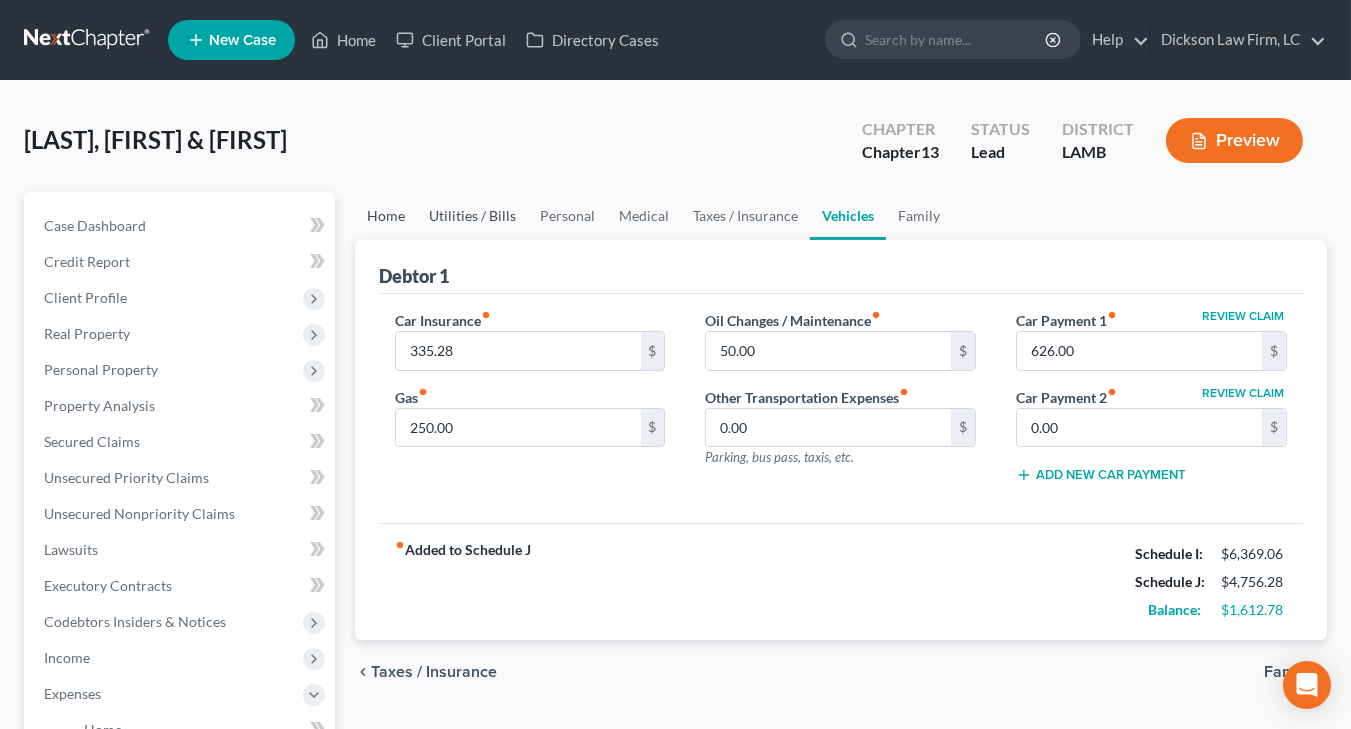 click on "Home" at bounding box center [386, 216] 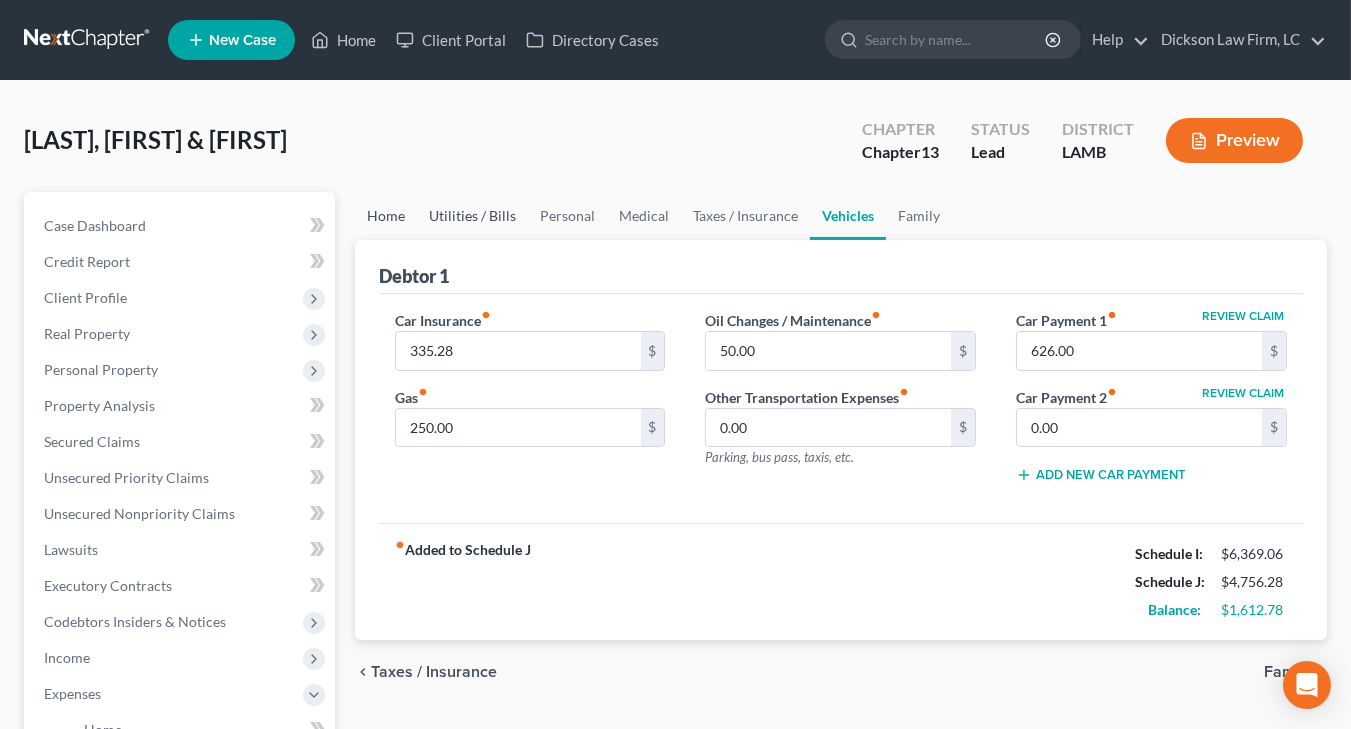 click on "Utilities / Bills" at bounding box center (472, 216) 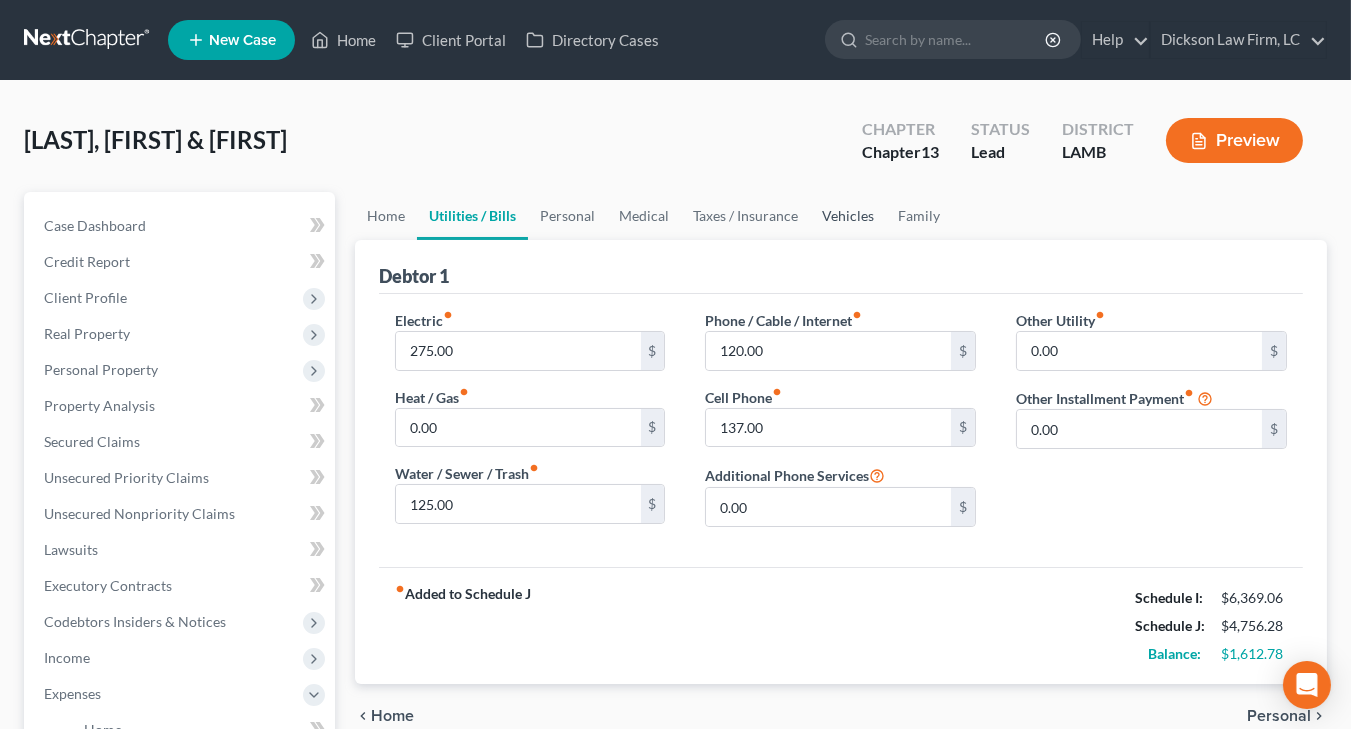 click on "Vehicles" at bounding box center (848, 216) 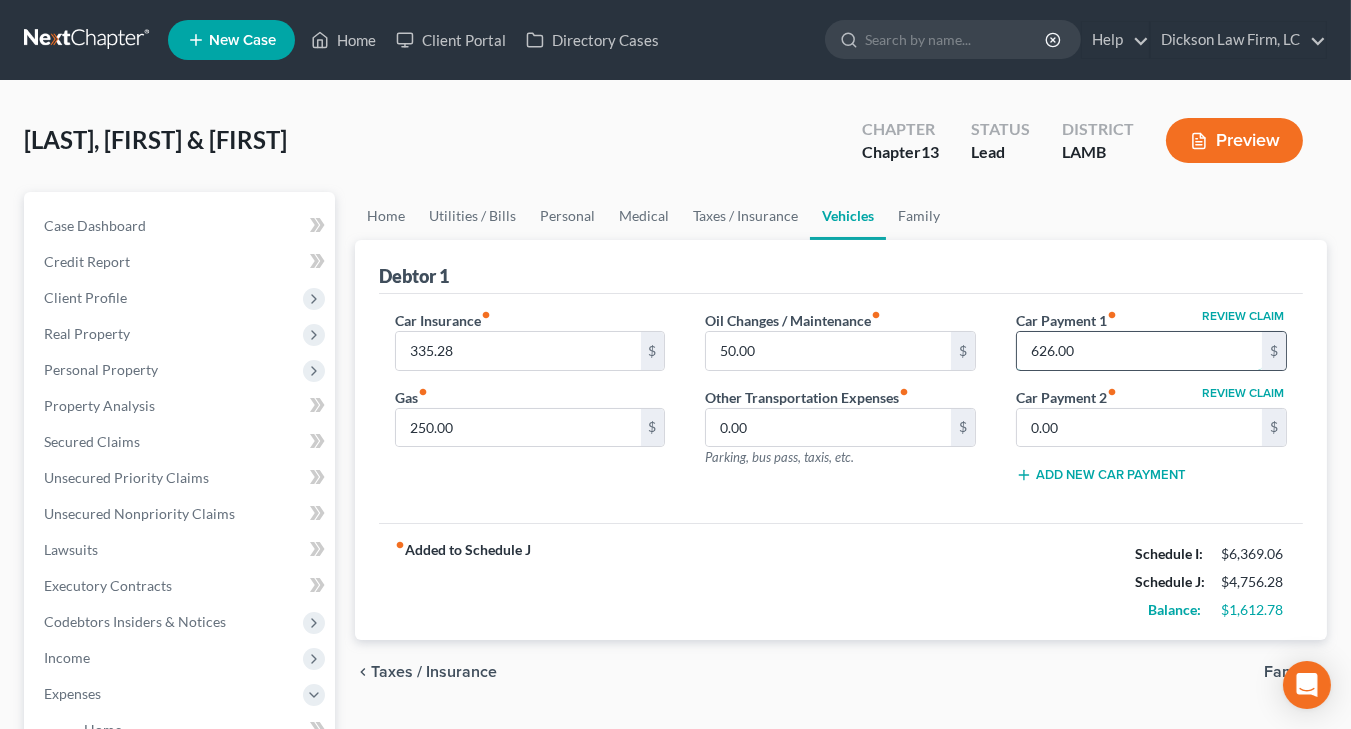 click on "626.00" at bounding box center (1139, 351) 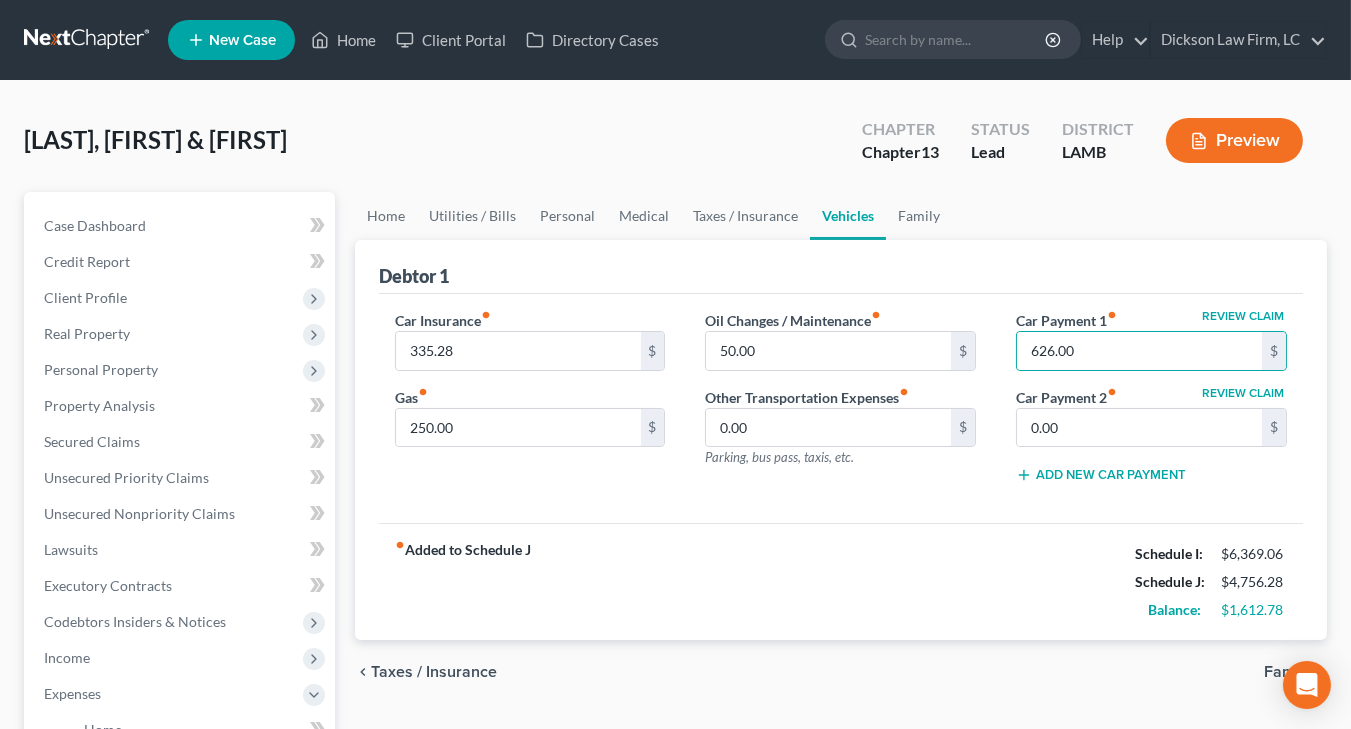 click on "Debtor 1" at bounding box center [841, 267] 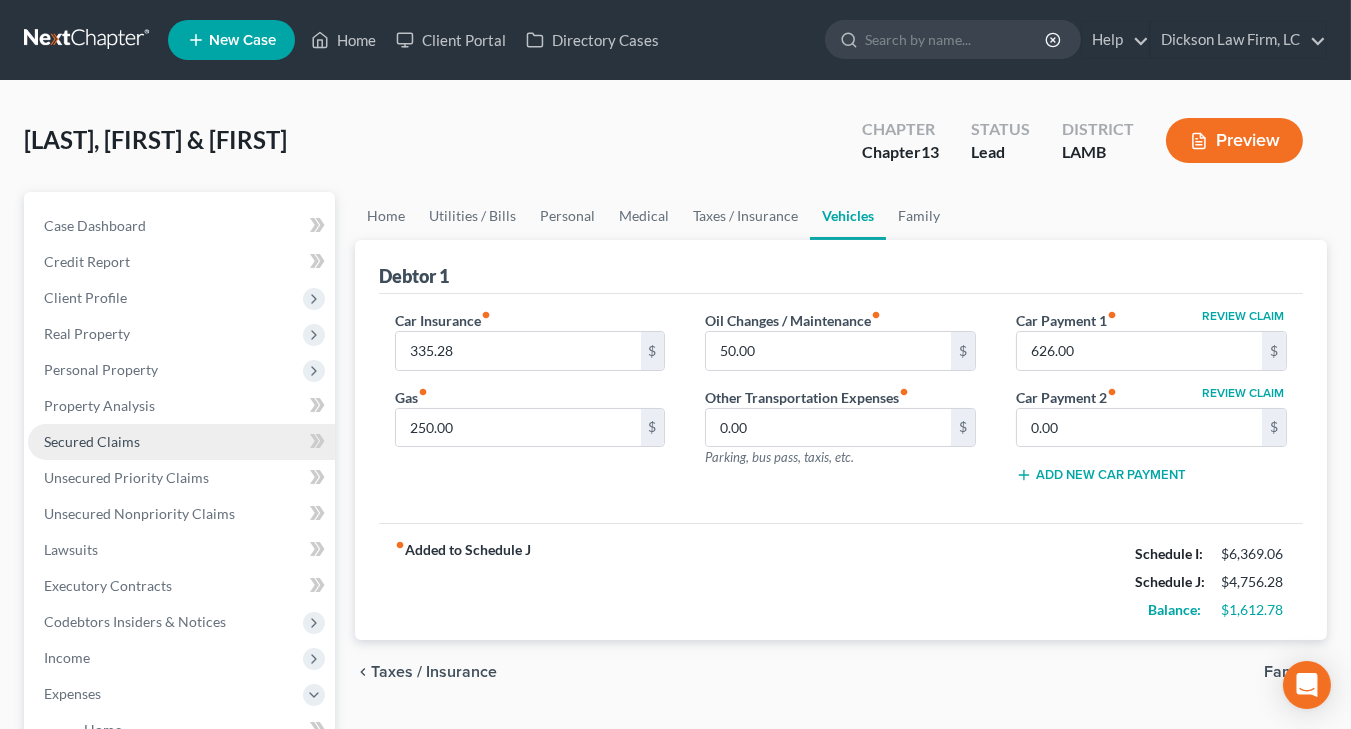 click on "Secured Claims" at bounding box center (181, 442) 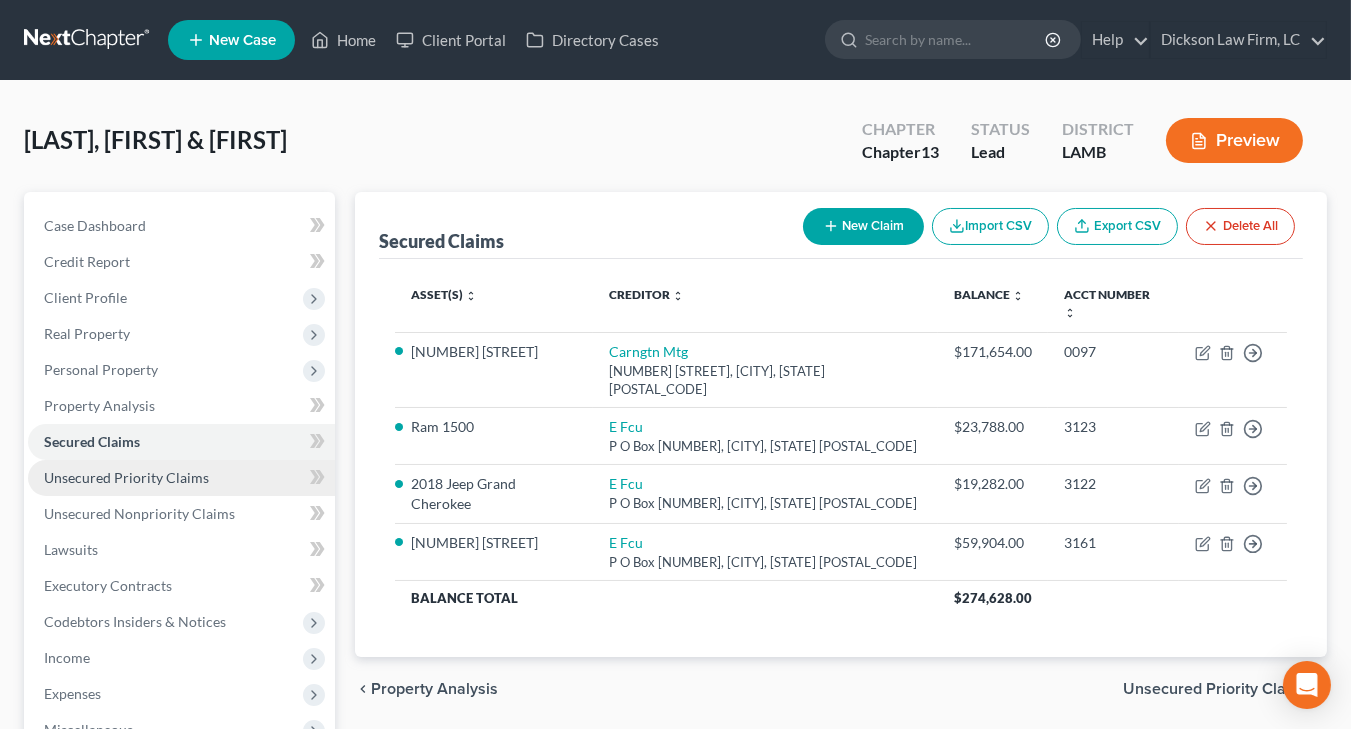click on "Unsecured Priority Claims" at bounding box center [126, 477] 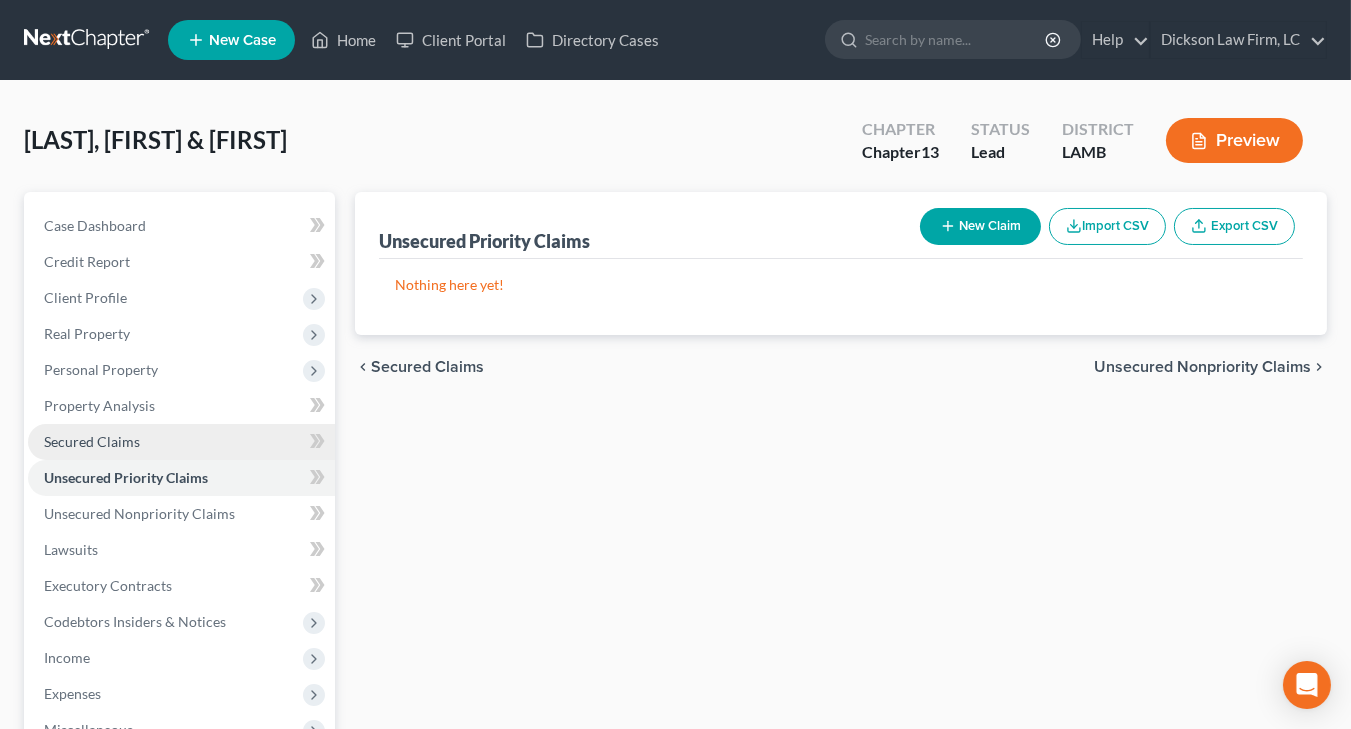 click on "Secured Claims" at bounding box center (181, 442) 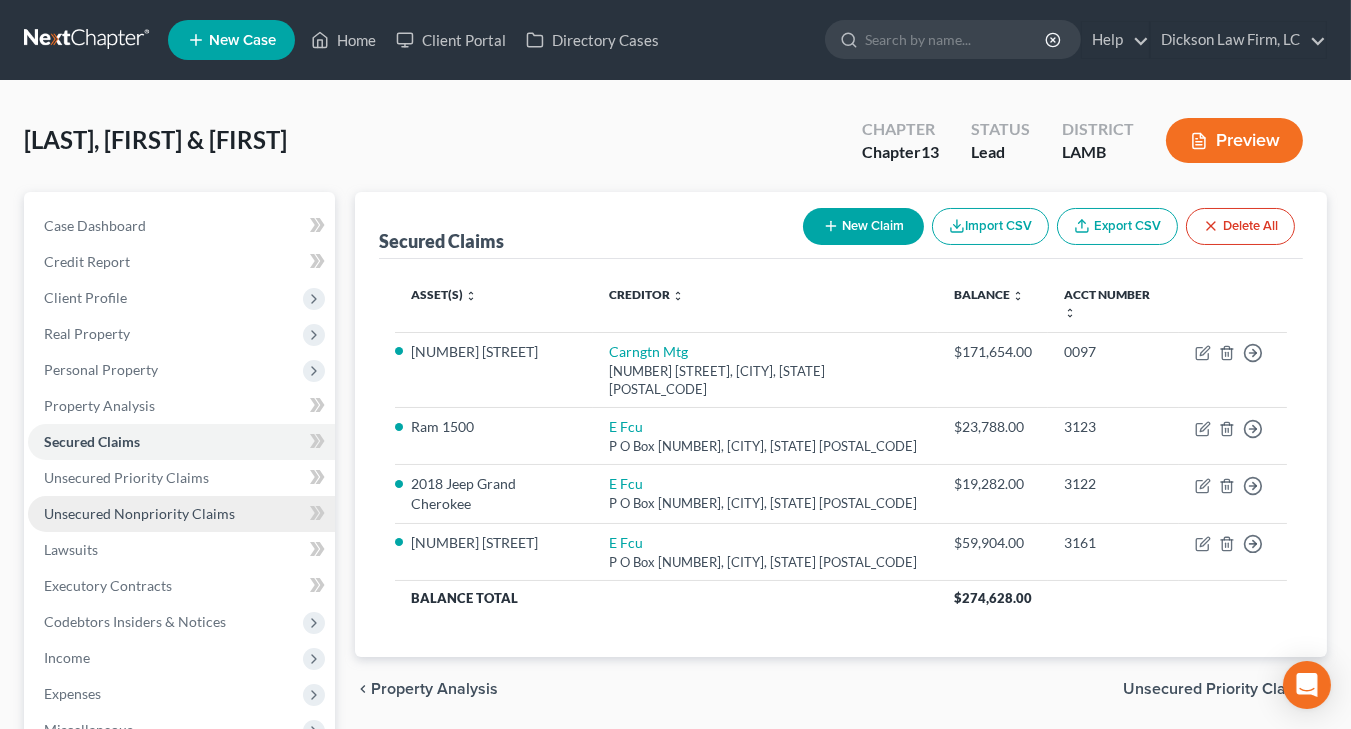 drag, startPoint x: 193, startPoint y: 499, endPoint x: 214, endPoint y: 520, distance: 29.698484 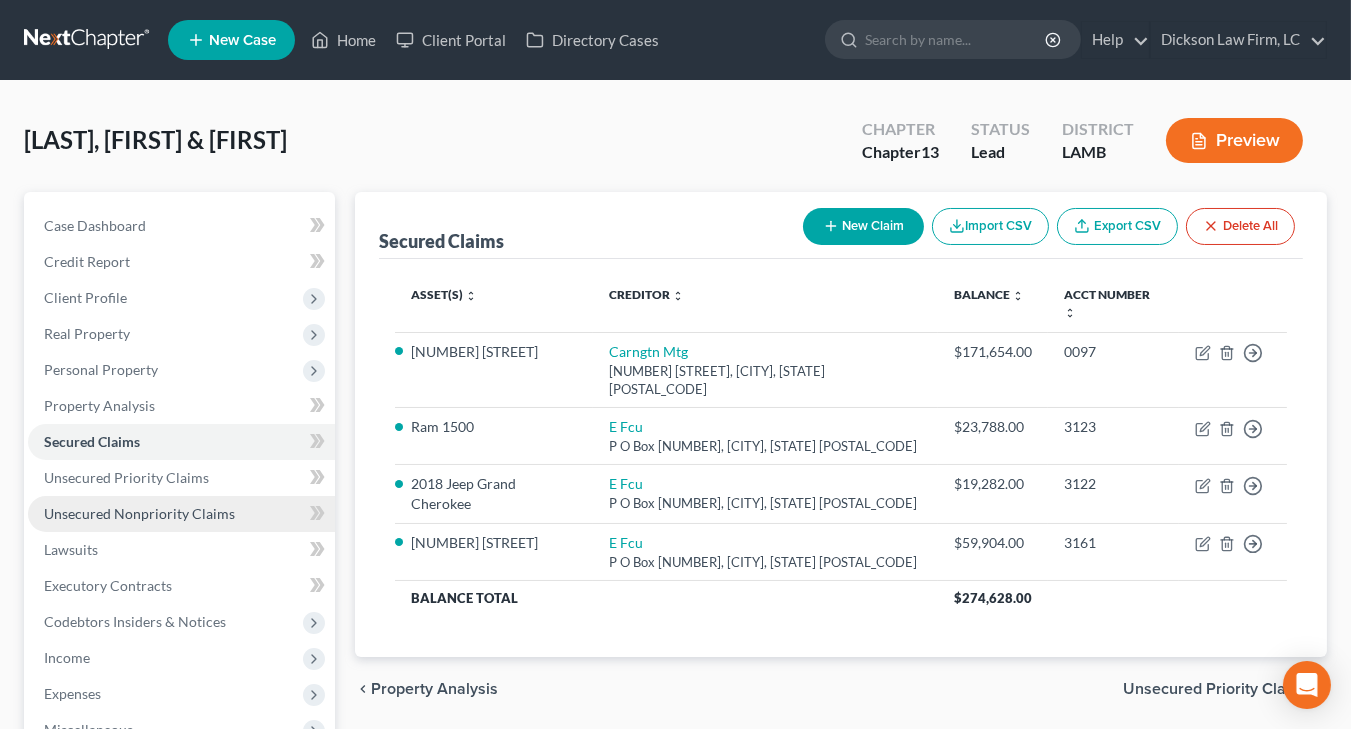 click on "Unsecured Nonpriority Claims" at bounding box center (181, 514) 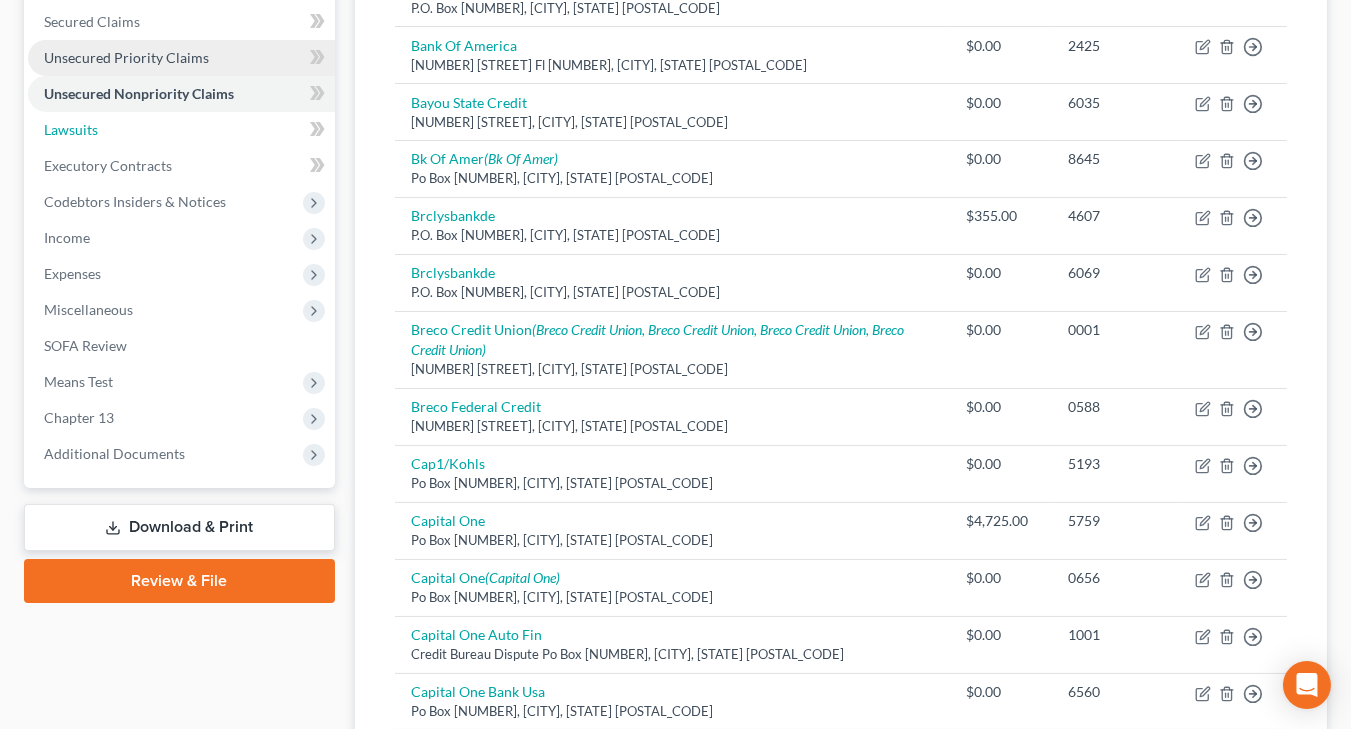 click on "Lawsuits" at bounding box center (181, 130) 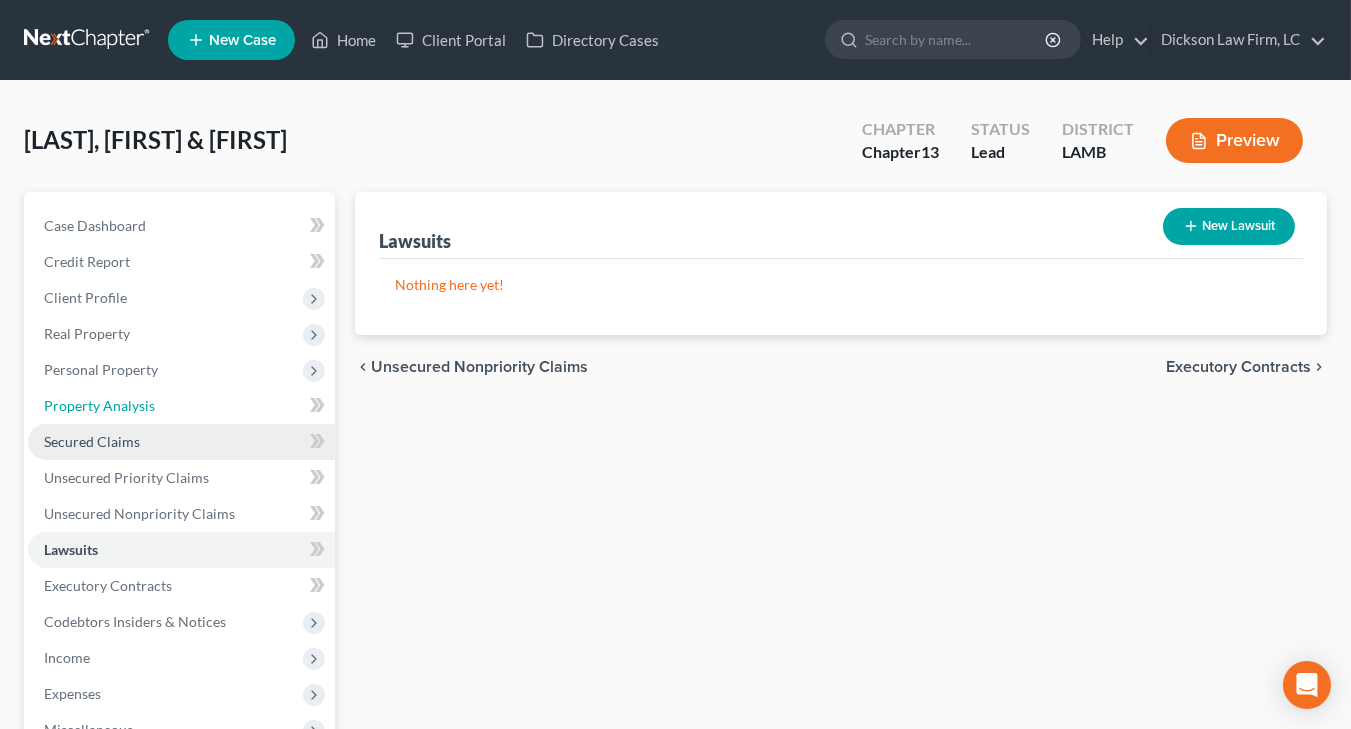 scroll, scrollTop: 4, scrollLeft: 0, axis: vertical 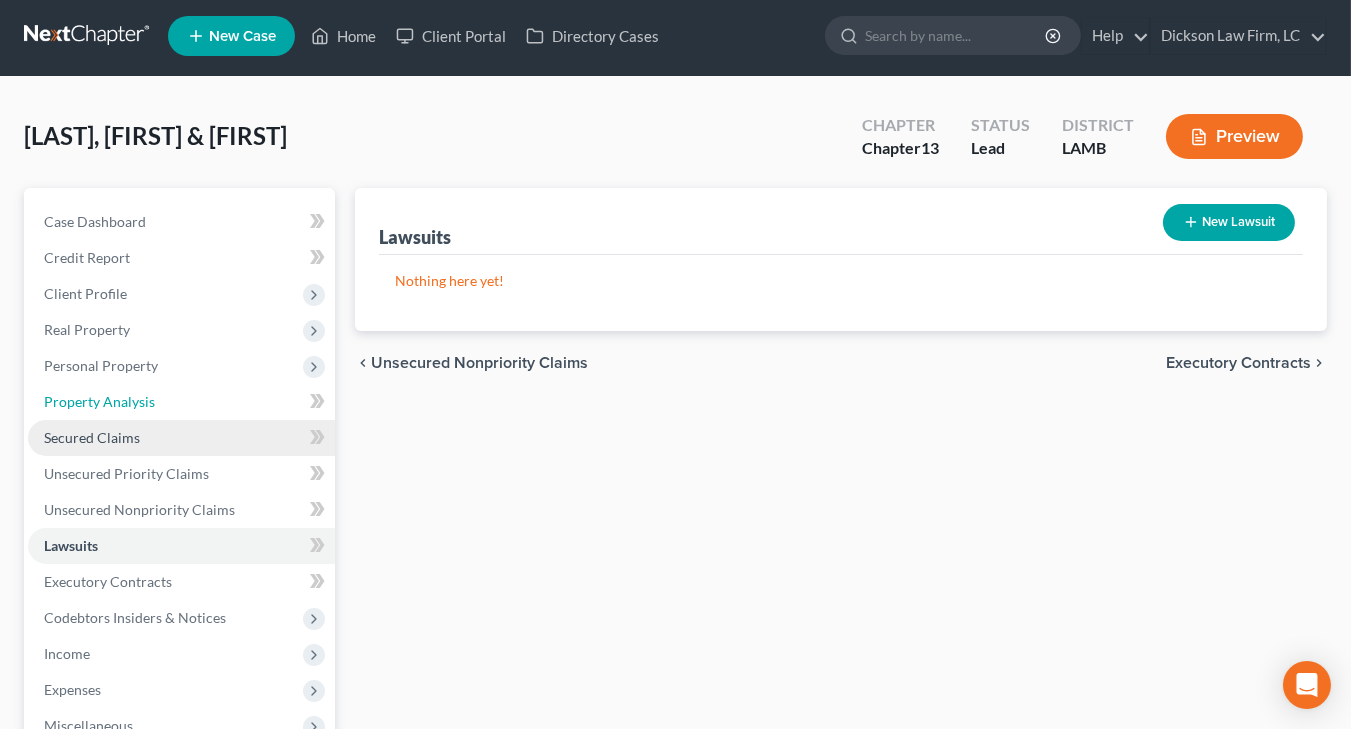 click on "Property Analysis" at bounding box center [181, 402] 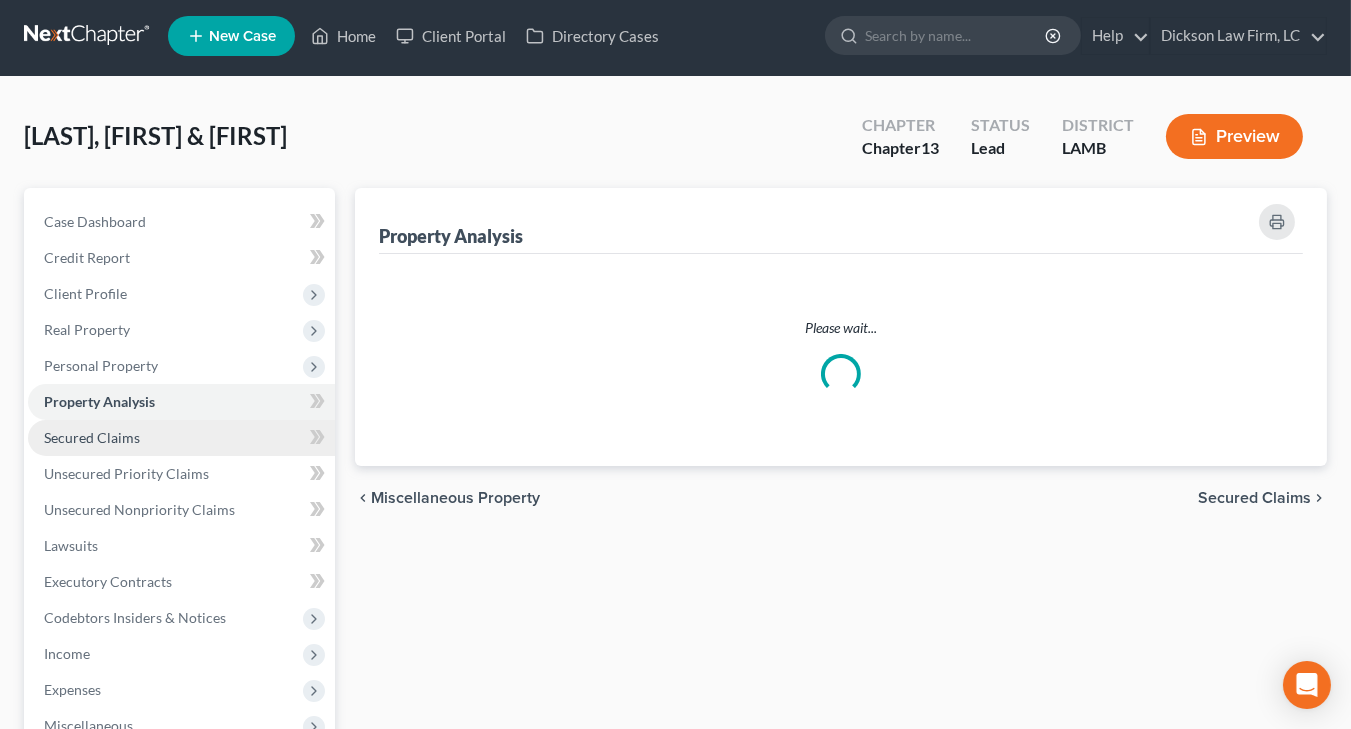 scroll, scrollTop: 0, scrollLeft: 0, axis: both 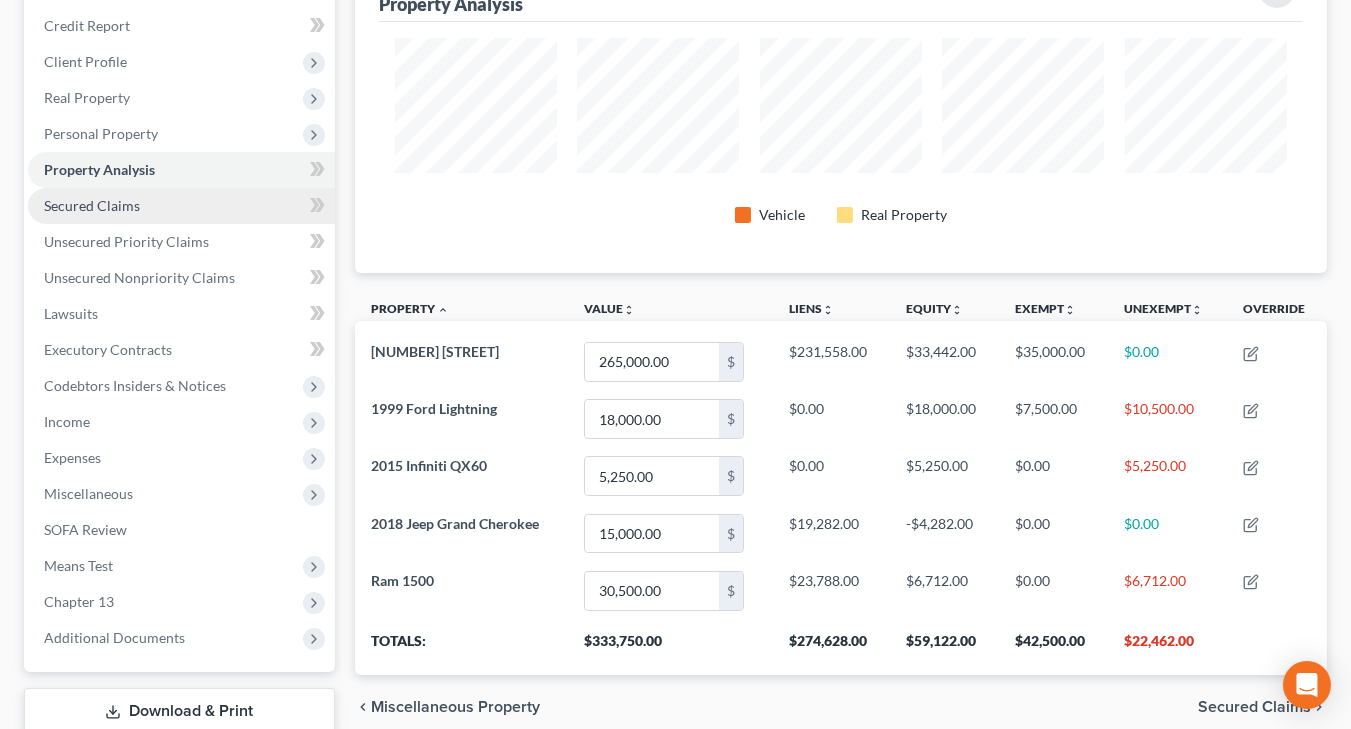 click on "Secured Claims" at bounding box center [181, 206] 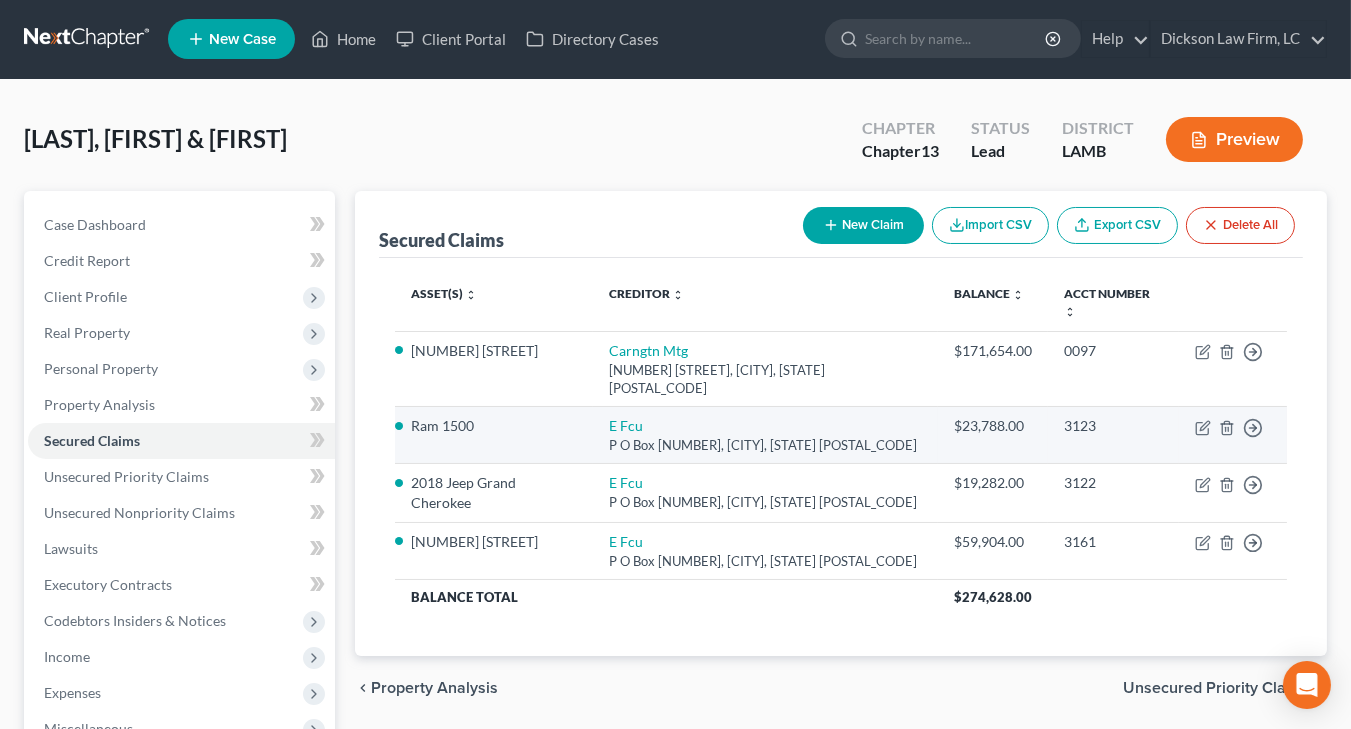 scroll, scrollTop: 0, scrollLeft: 0, axis: both 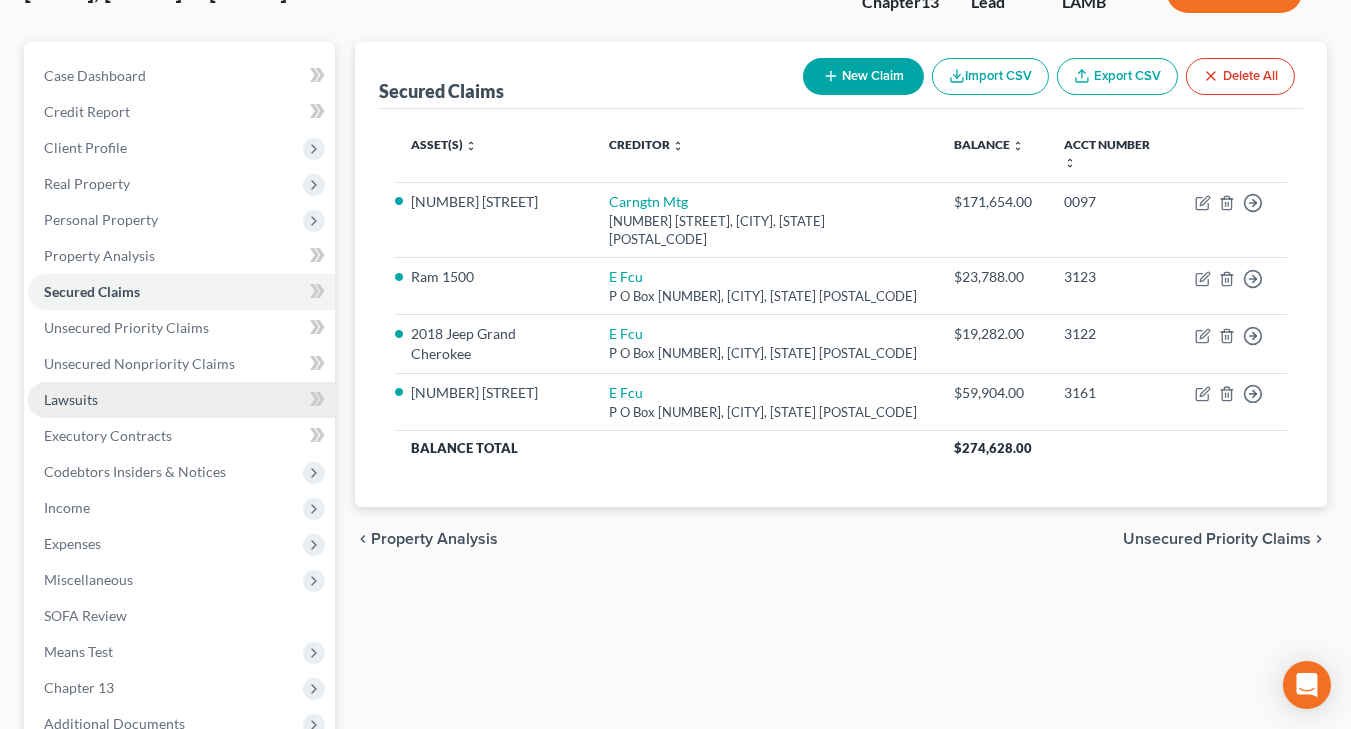 click on "Lawsuits" at bounding box center (181, 400) 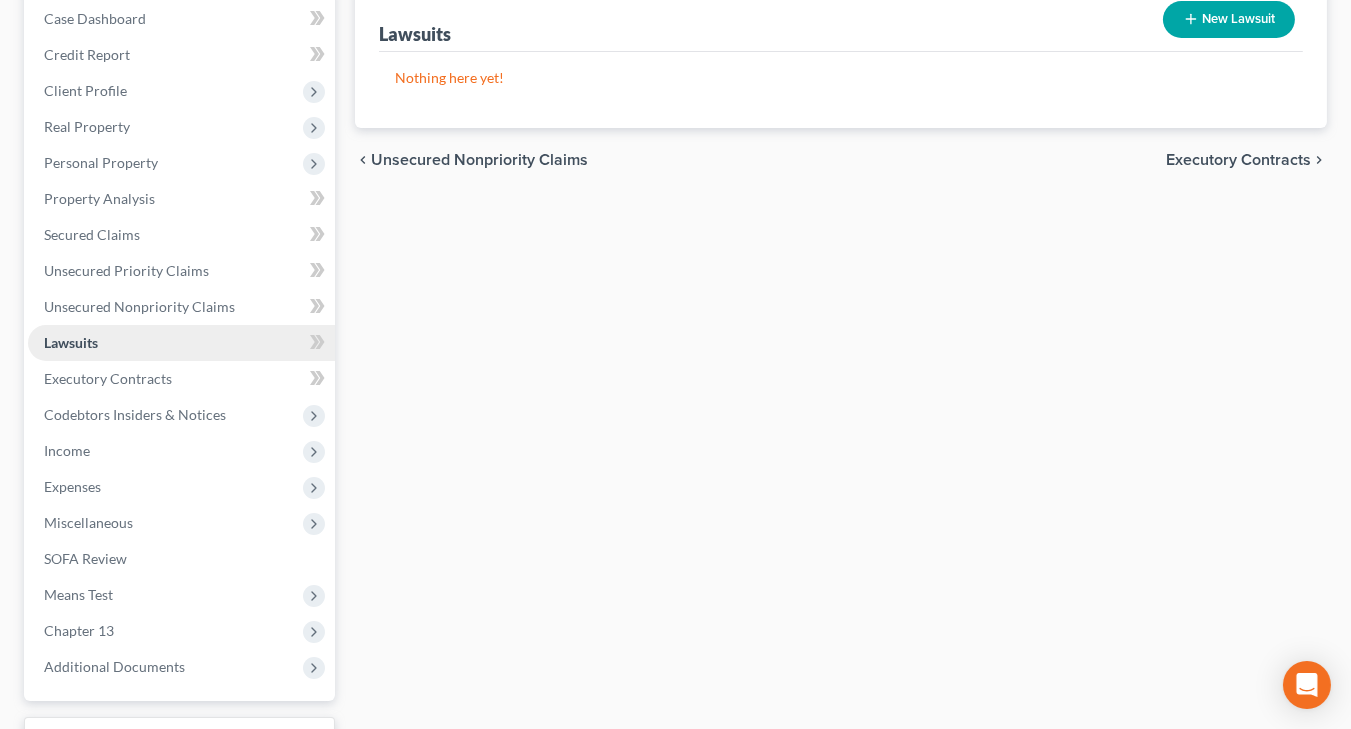 scroll, scrollTop: 225, scrollLeft: 0, axis: vertical 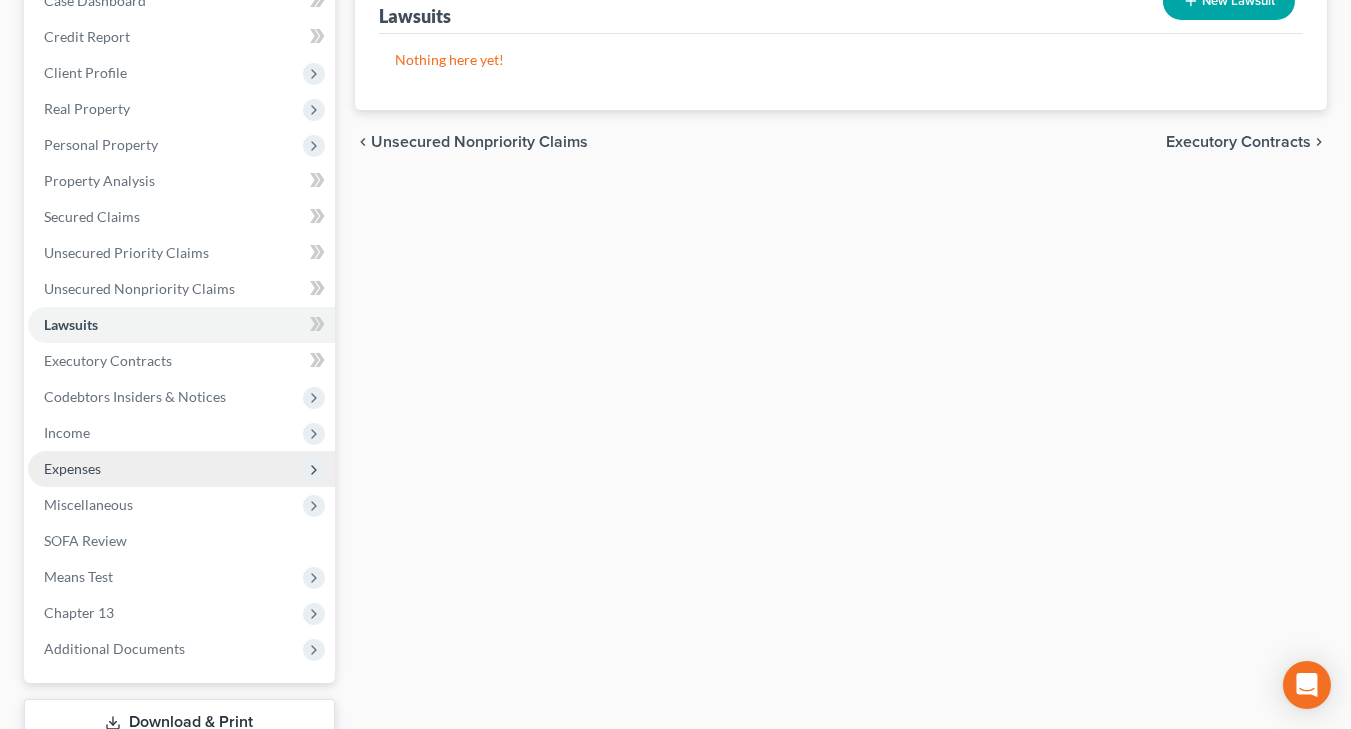 click on "Income" at bounding box center [181, 433] 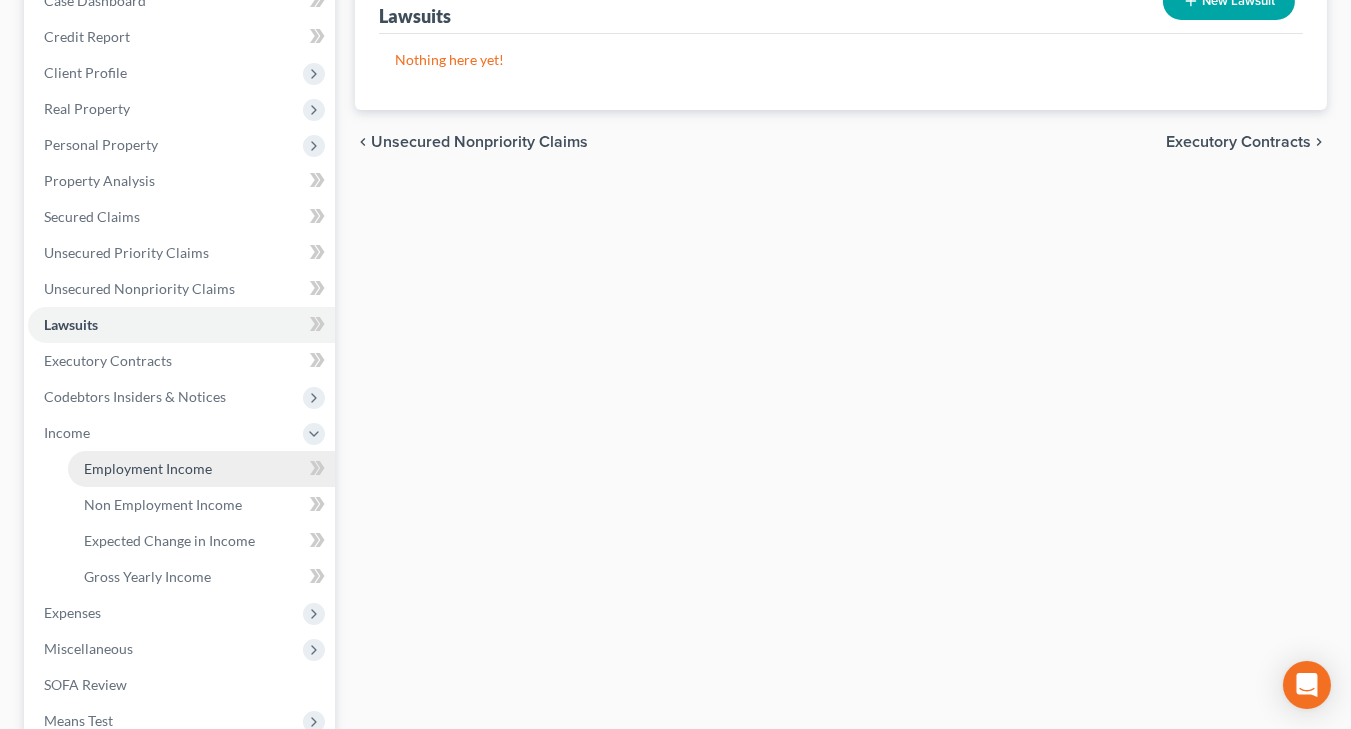 click on "Employment Income" at bounding box center [201, 469] 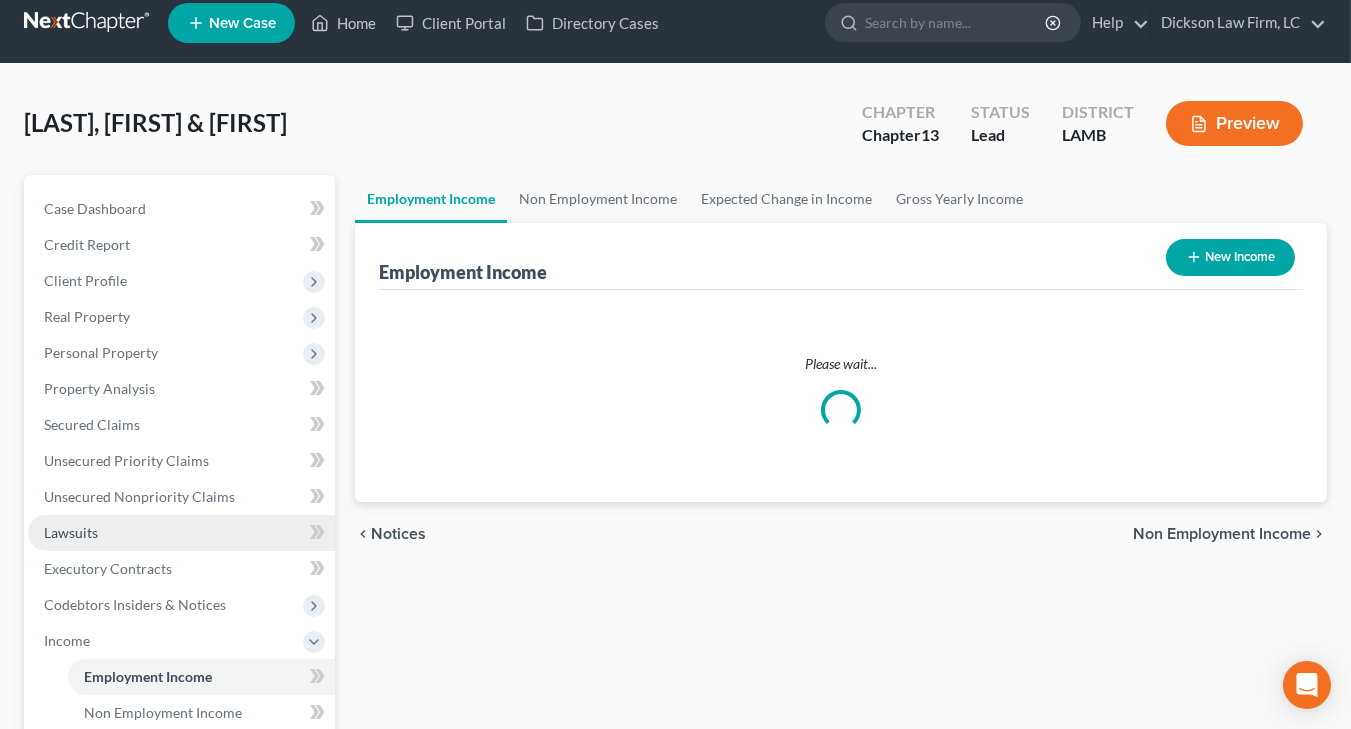 scroll, scrollTop: 0, scrollLeft: 0, axis: both 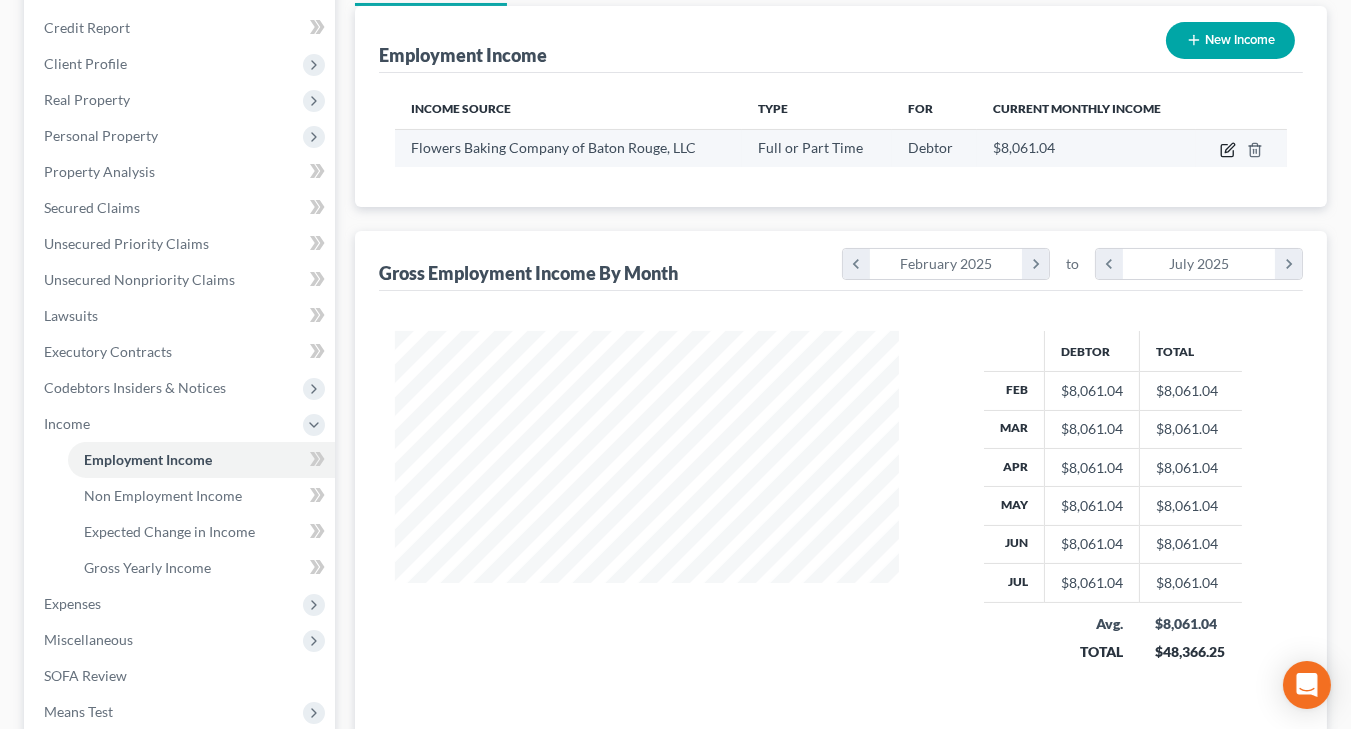 click 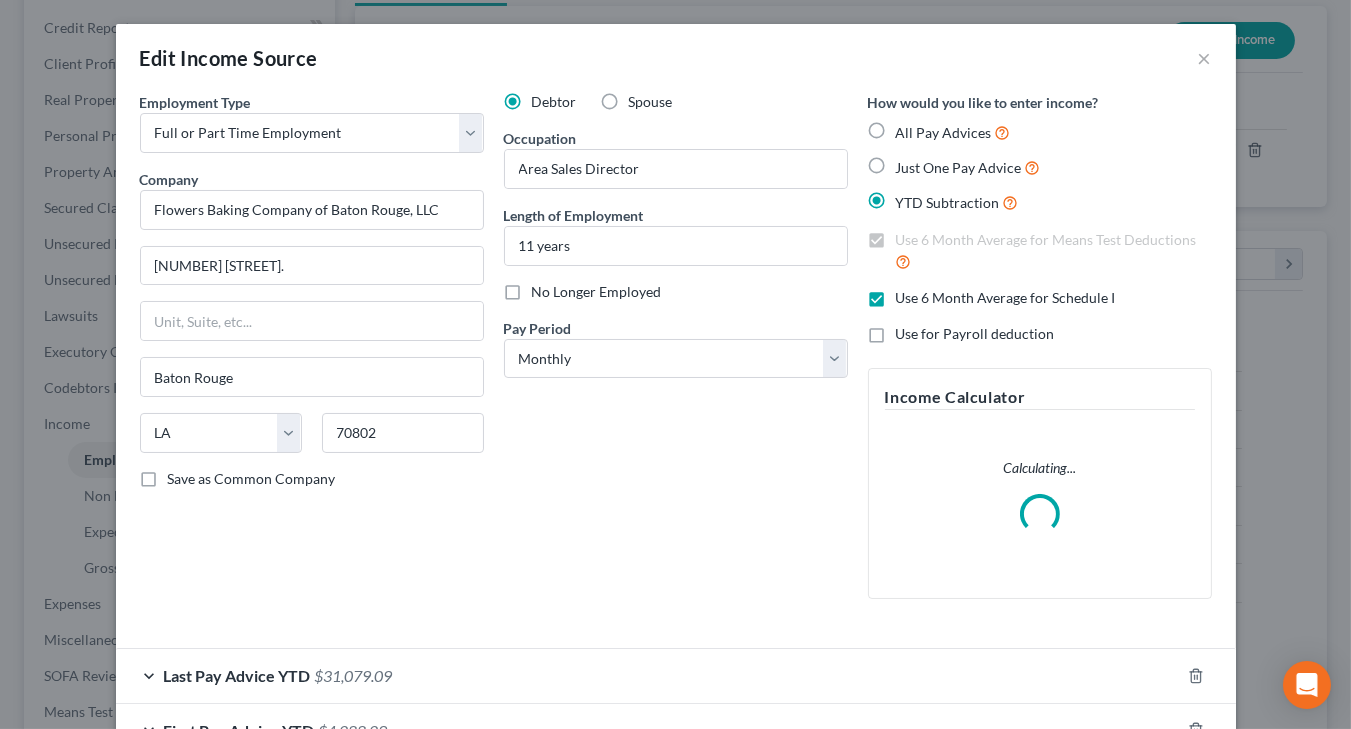 scroll, scrollTop: 136, scrollLeft: 0, axis: vertical 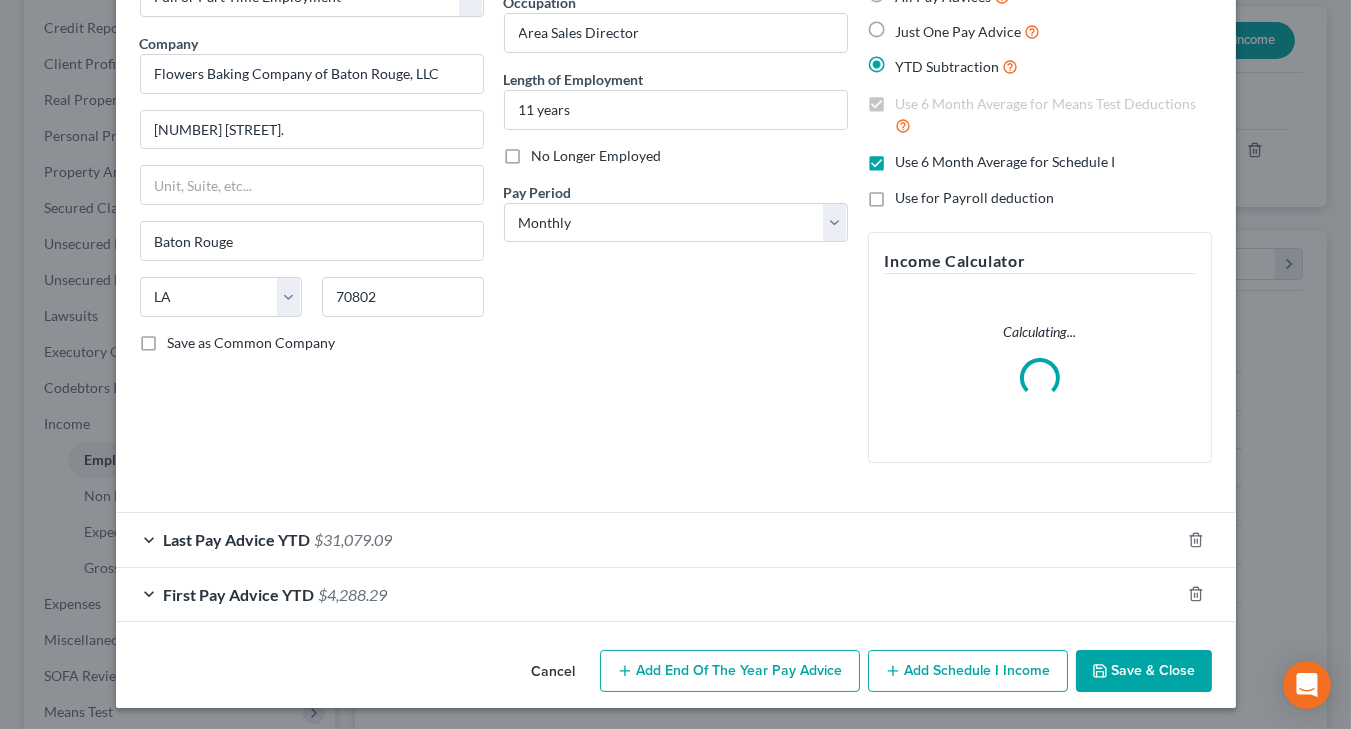 click on "Last Pay Advice YTD $31,079.09" at bounding box center (648, 539) 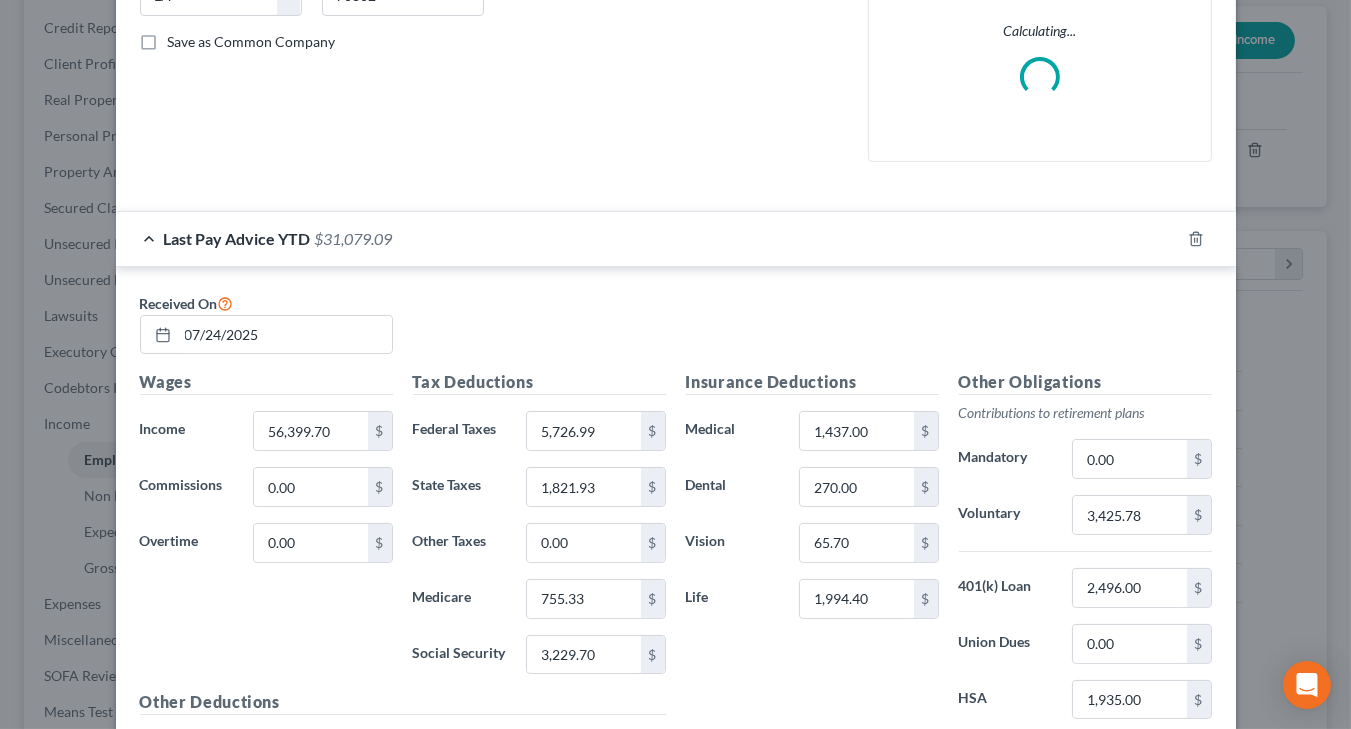 drag, startPoint x: 436, startPoint y: 680, endPoint x: 422, endPoint y: 680, distance: 14 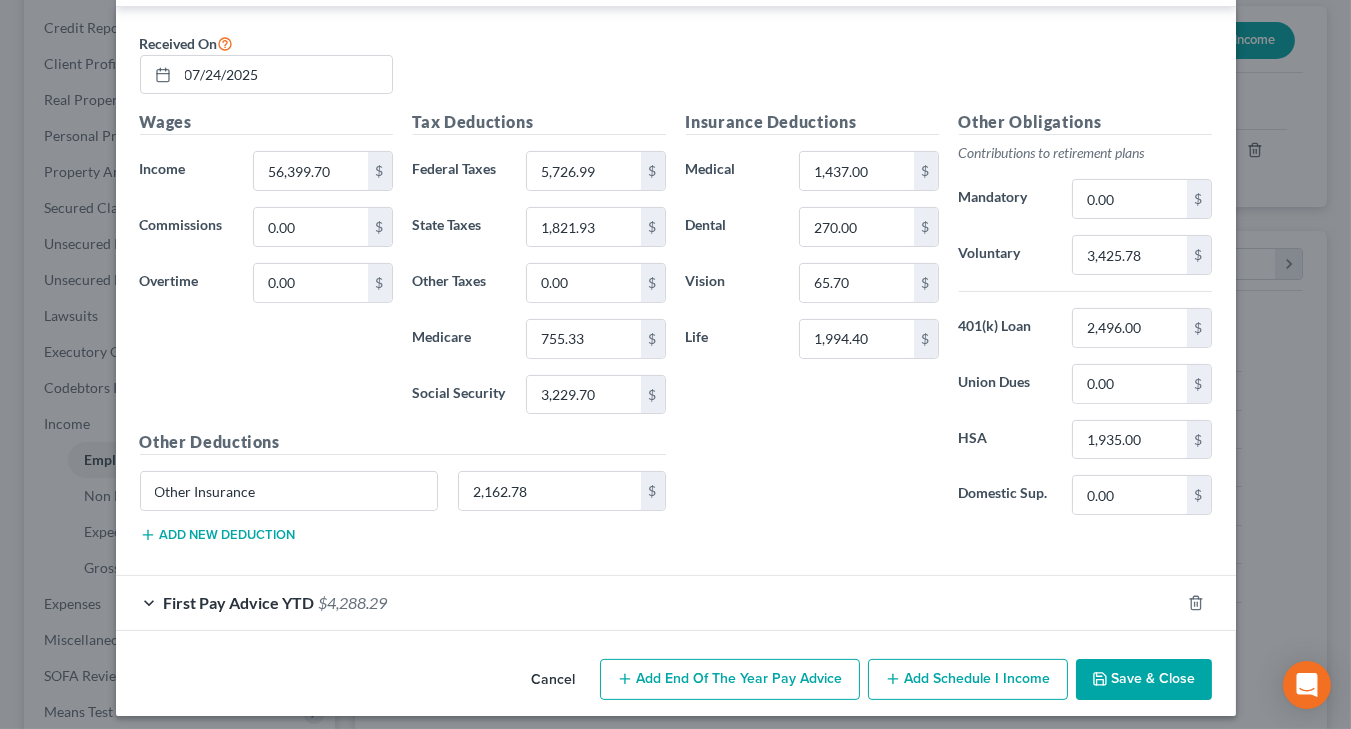 click on "First Pay Advice YTD $4,288.29" at bounding box center (648, 602) 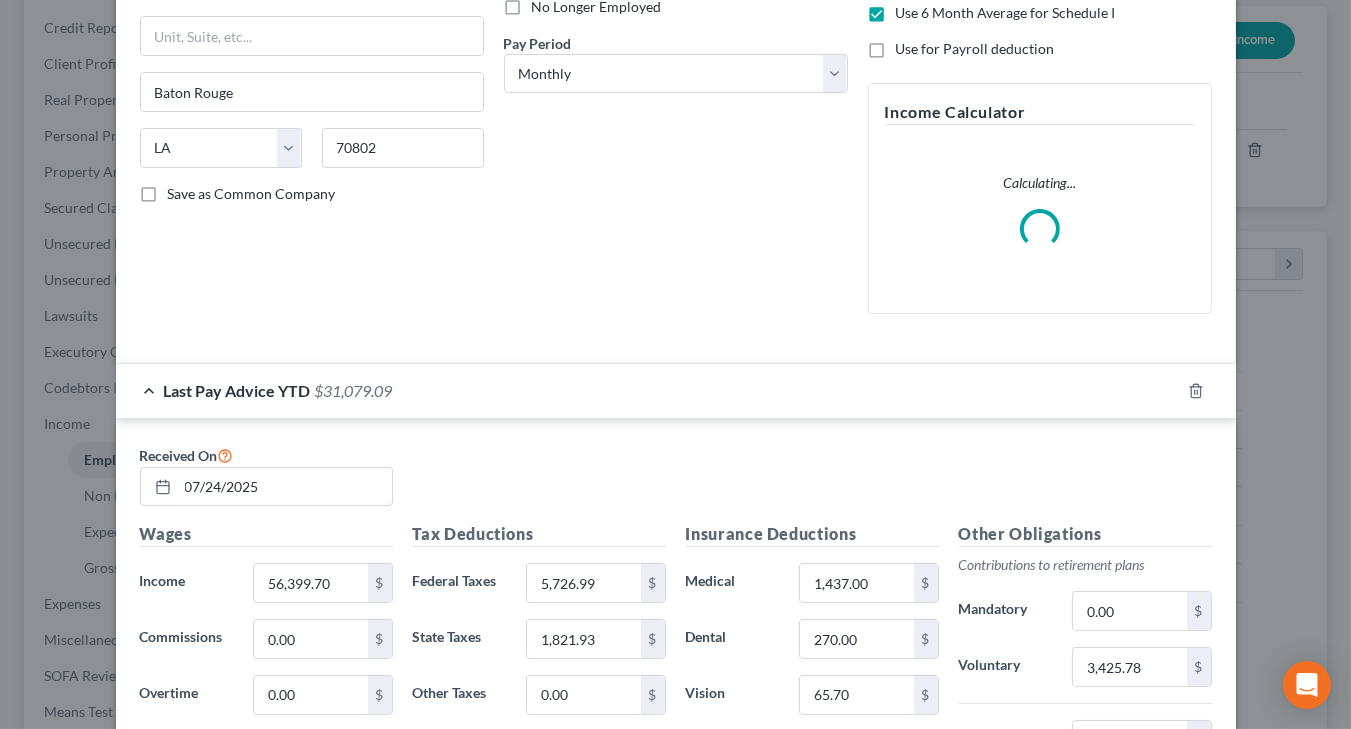 scroll, scrollTop: 0, scrollLeft: 0, axis: both 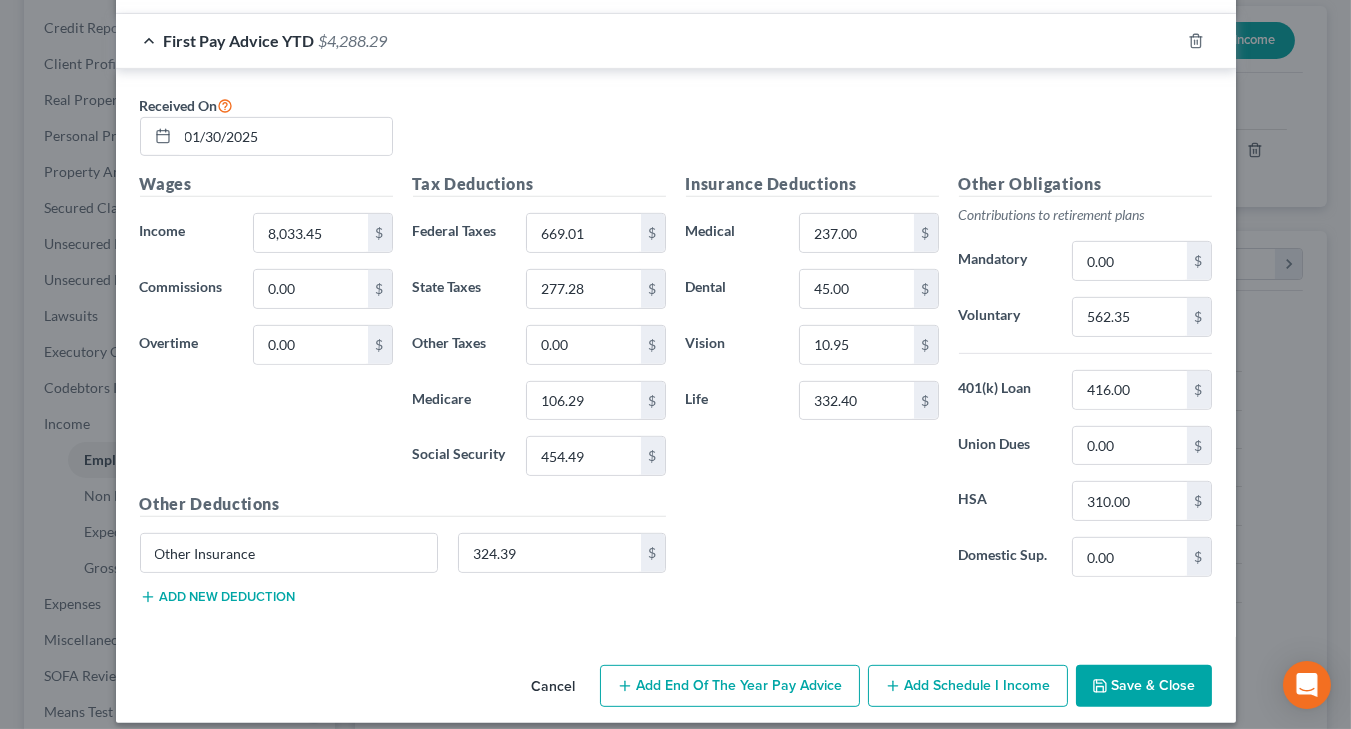 click on "Cancel" at bounding box center (554, 687) 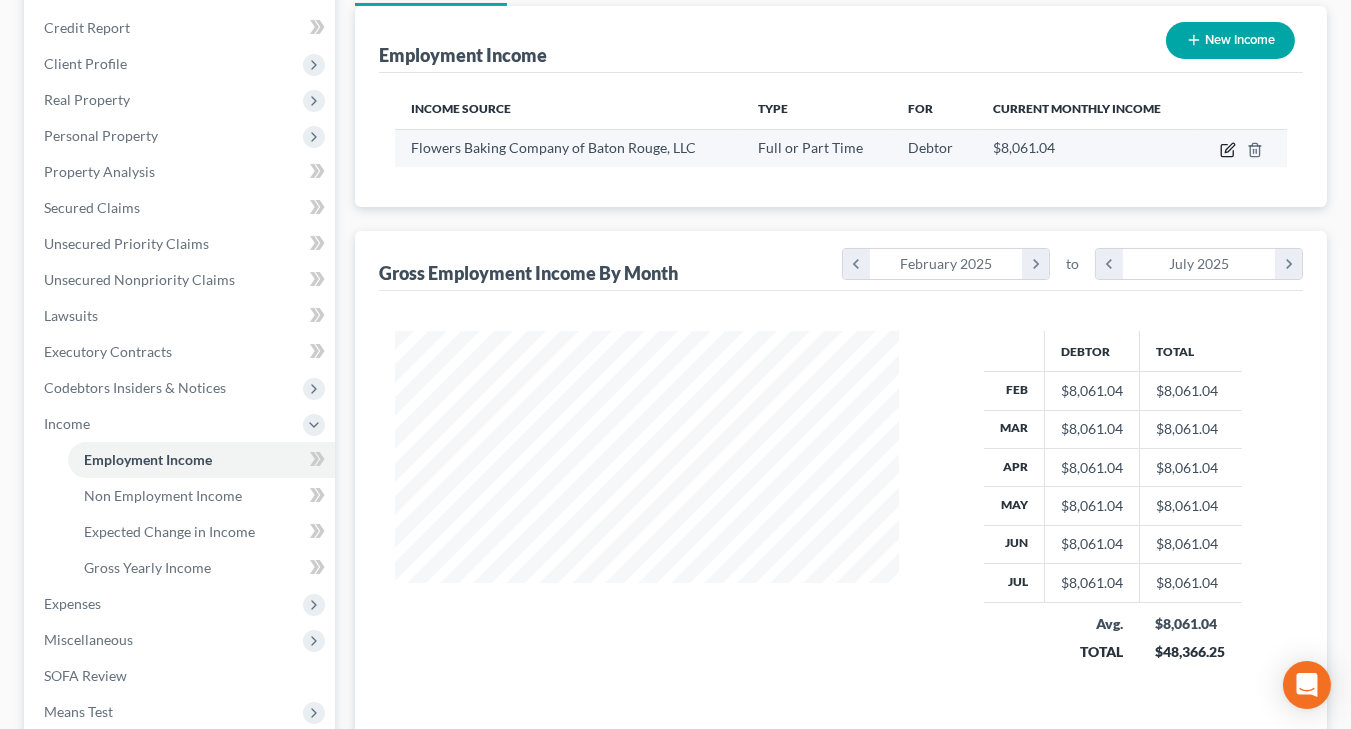 click 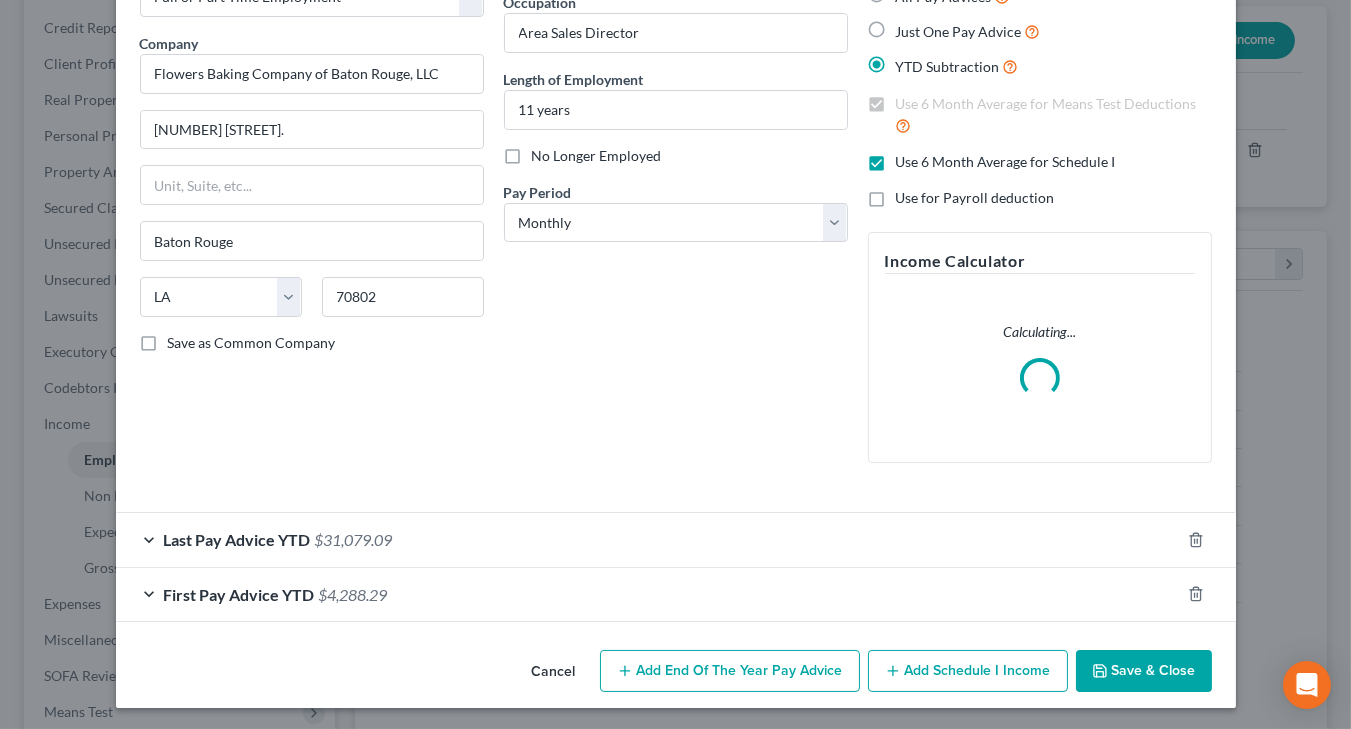 click on "First Pay Advice YTD" at bounding box center (239, 594) 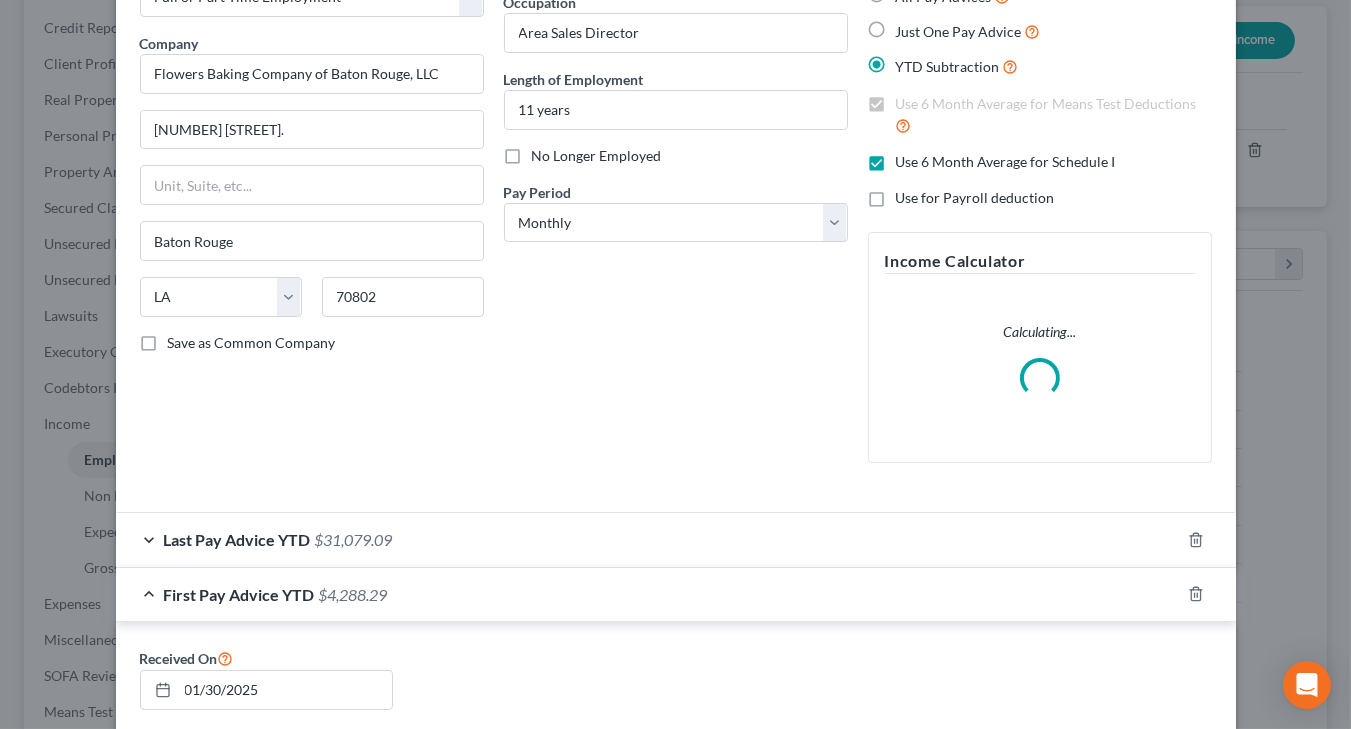 click on "$31,079.09" at bounding box center [354, 539] 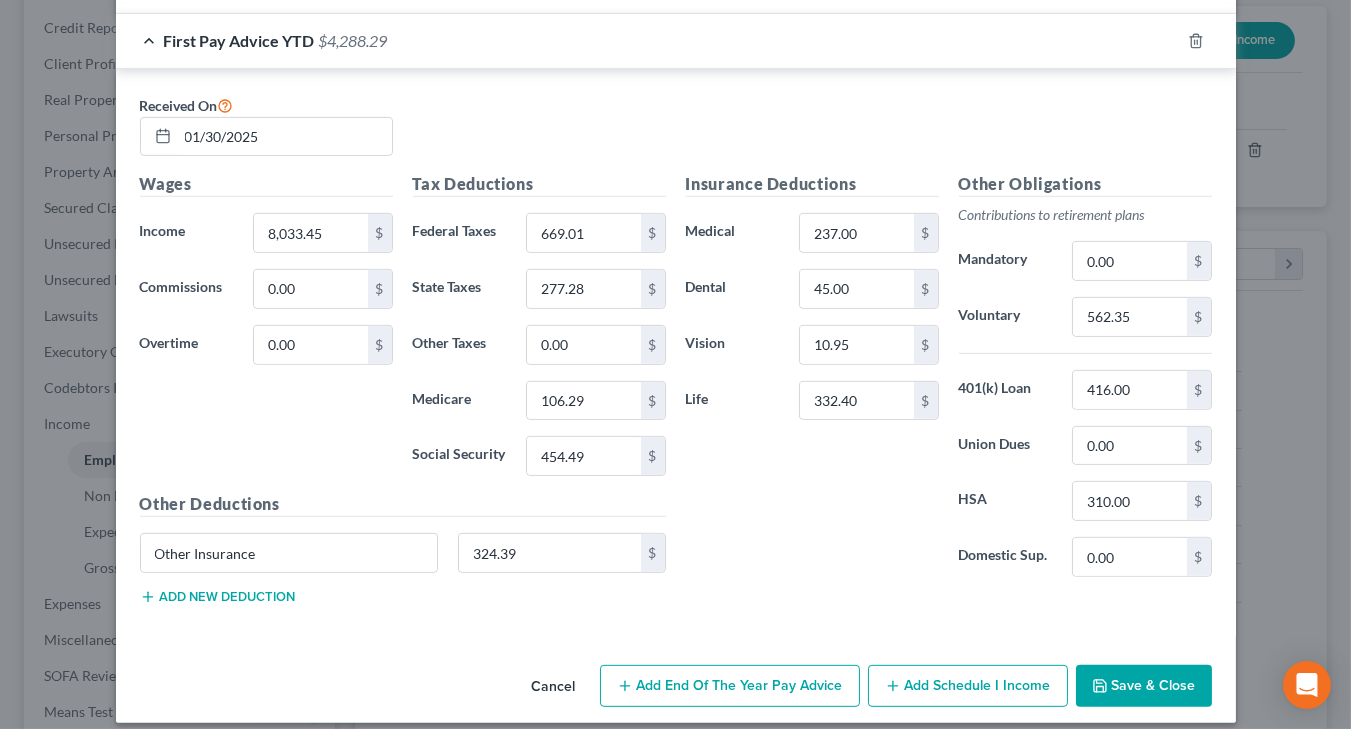 click on "Cancel" at bounding box center [554, 687] 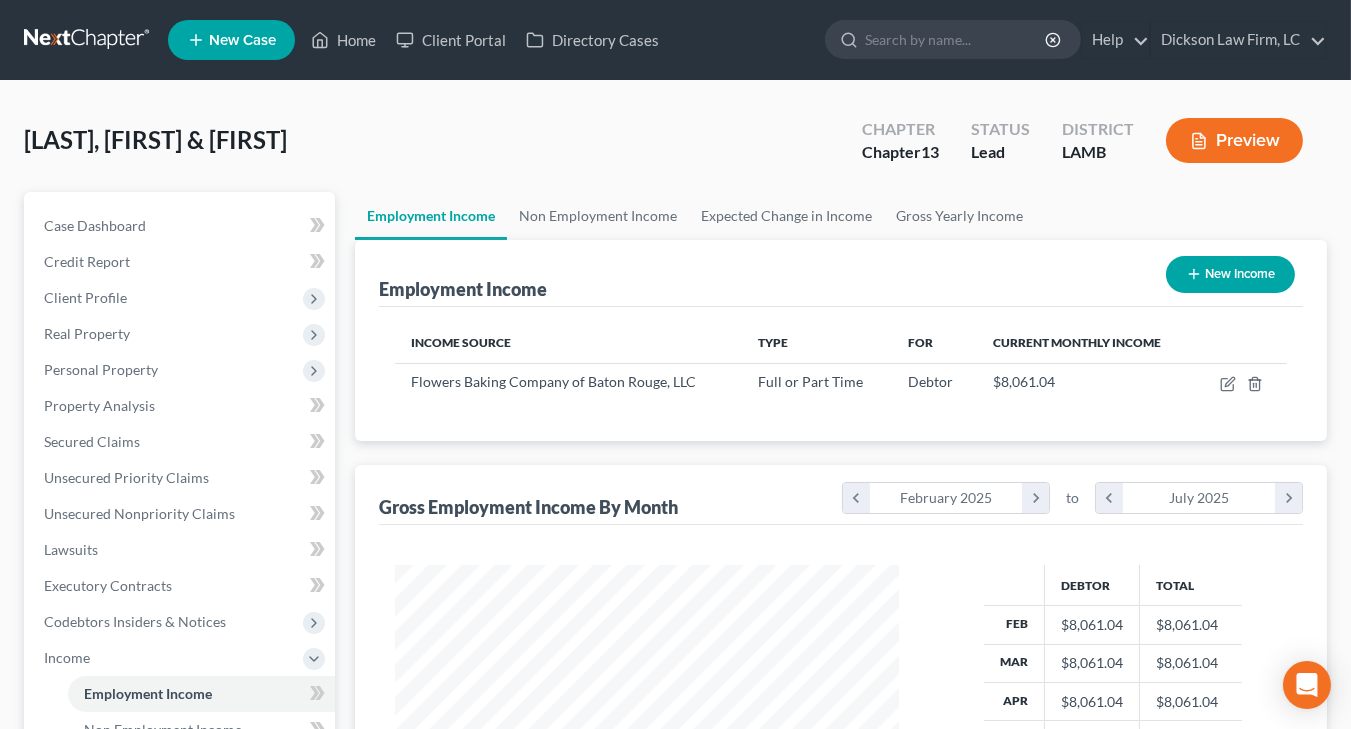 click on "Chapter Chapter  13 Status Lead District LAMB Preview" at bounding box center (1082, 140) 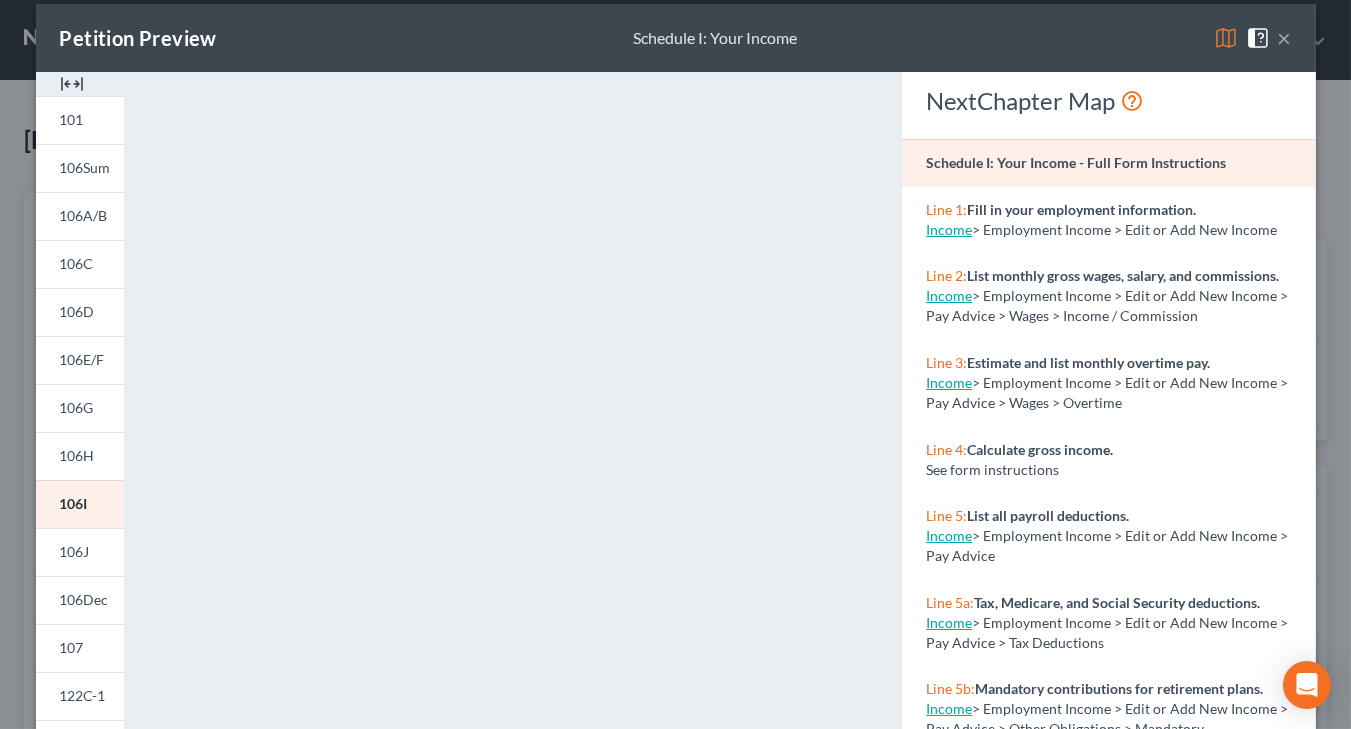 scroll, scrollTop: 0, scrollLeft: 0, axis: both 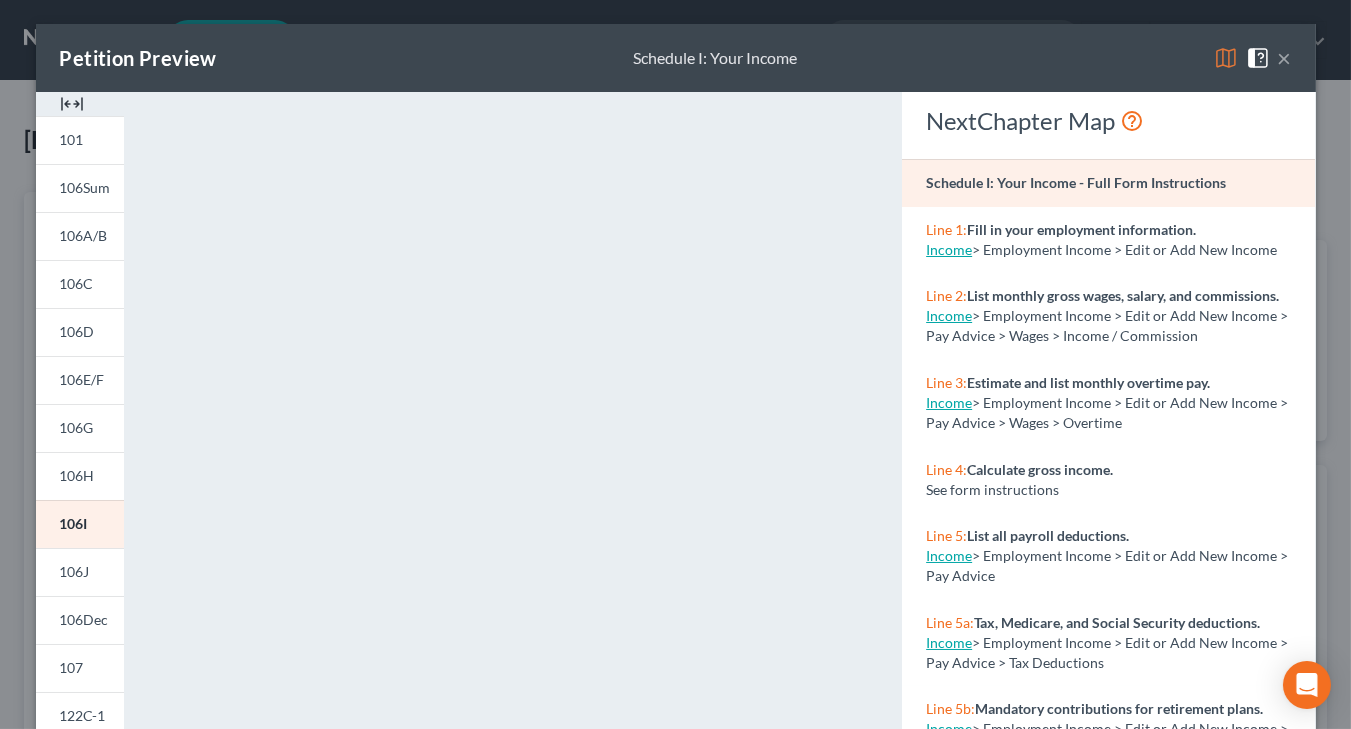 click on "Petition Preview Schedule I: Your Income ×" at bounding box center [676, 58] 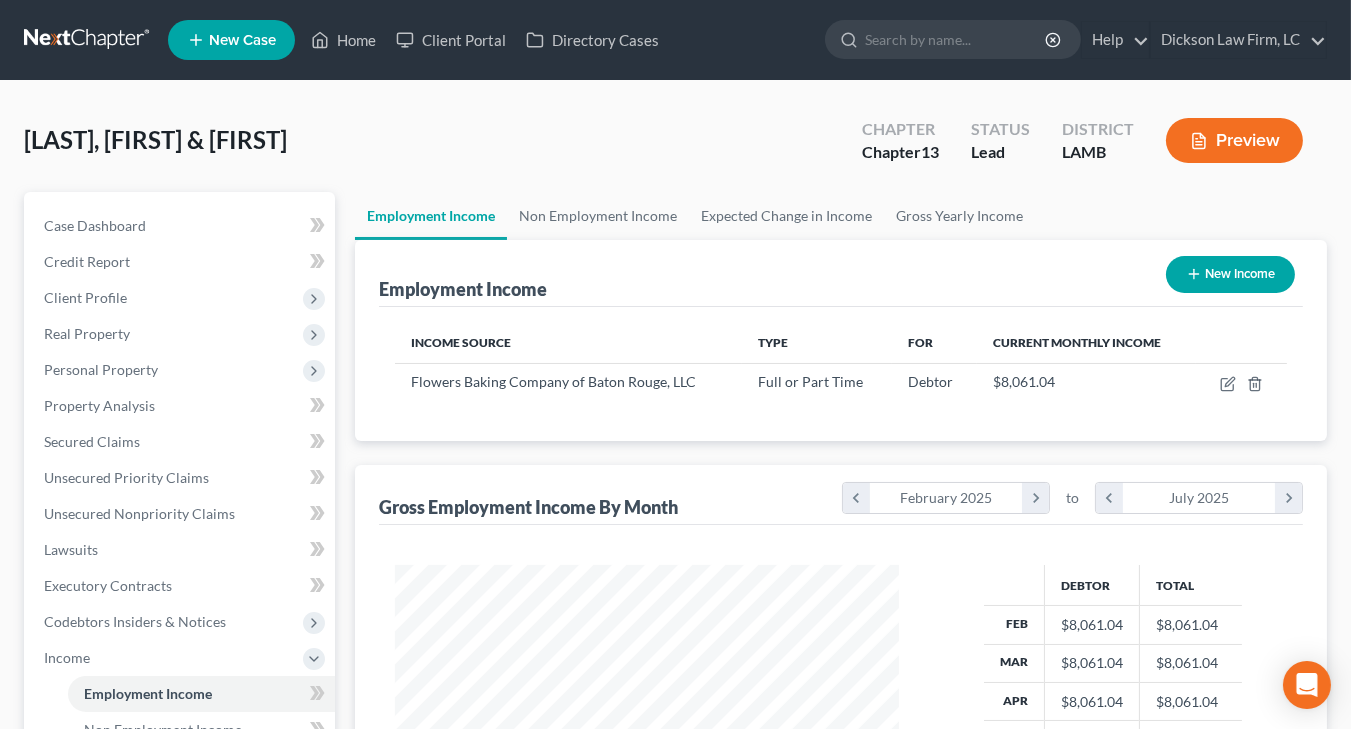 scroll, scrollTop: 135, scrollLeft: 0, axis: vertical 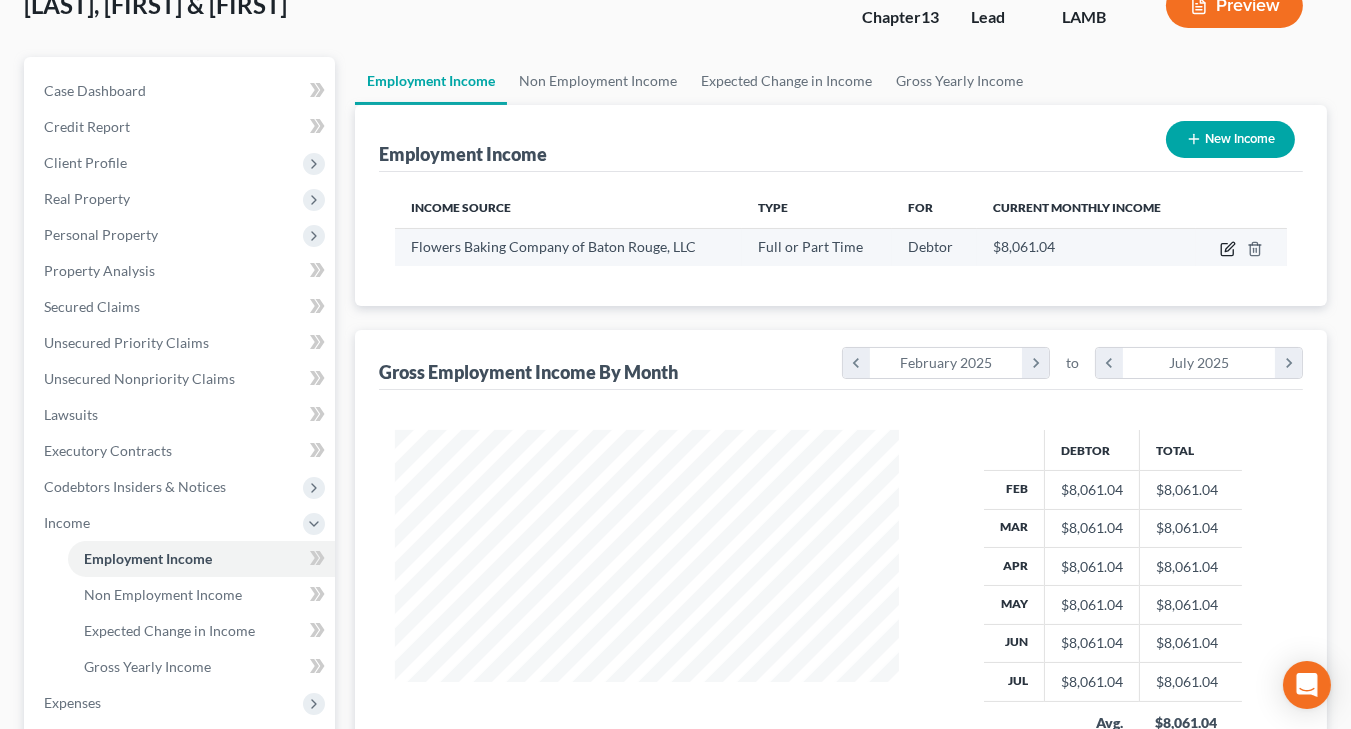click 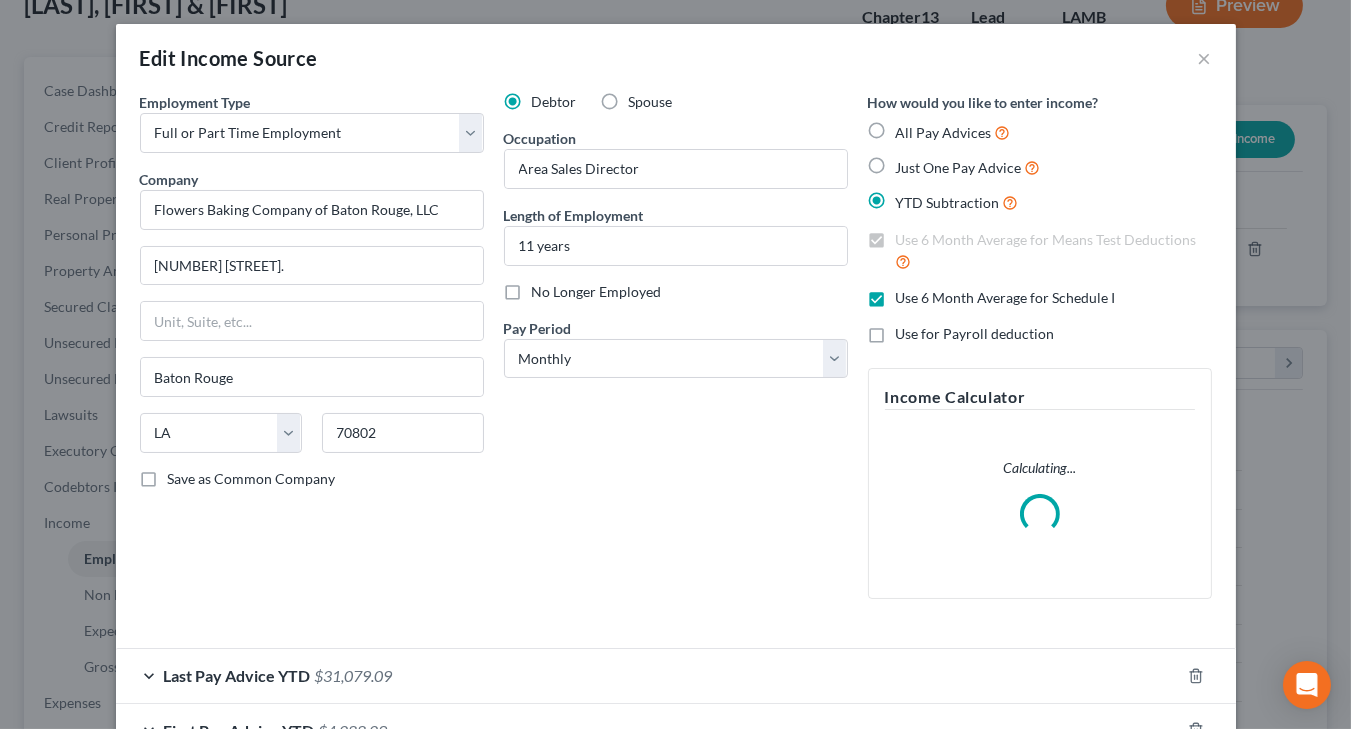 scroll, scrollTop: 136, scrollLeft: 0, axis: vertical 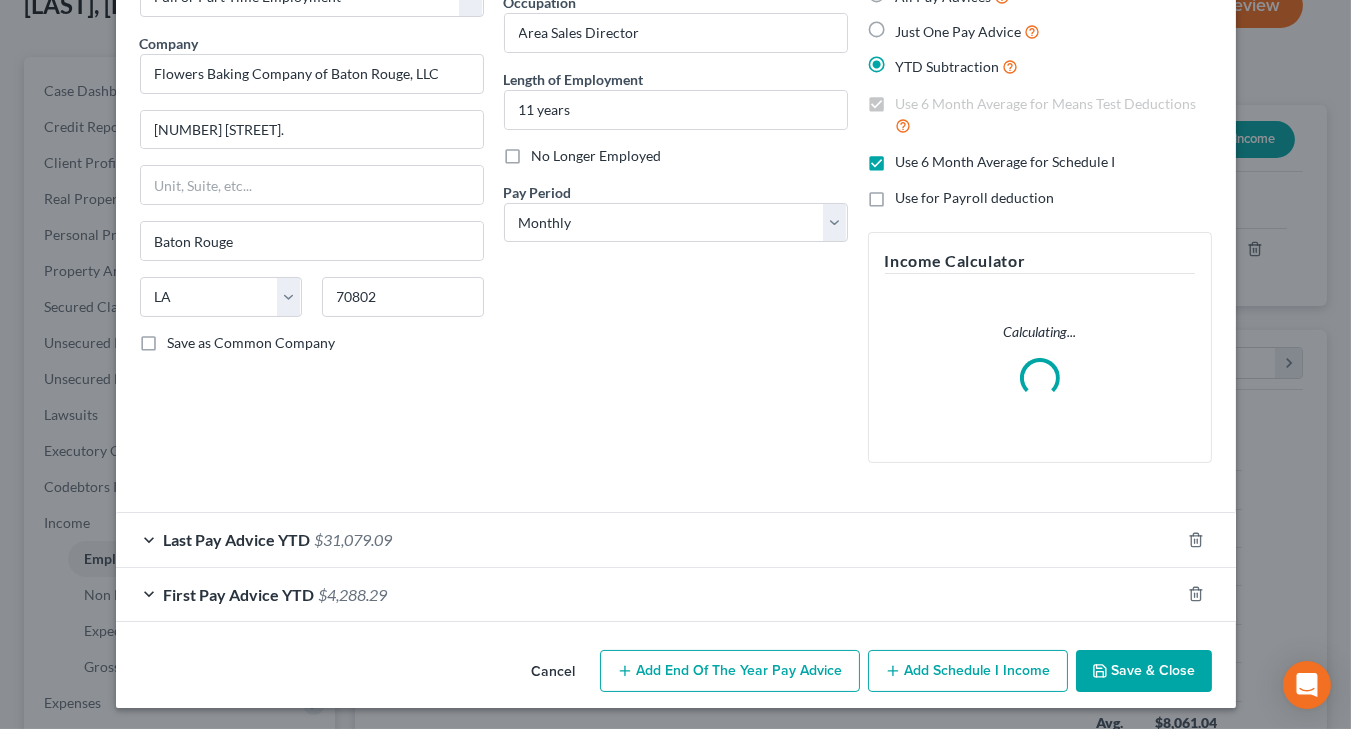 click on "Cancel" at bounding box center [554, 672] 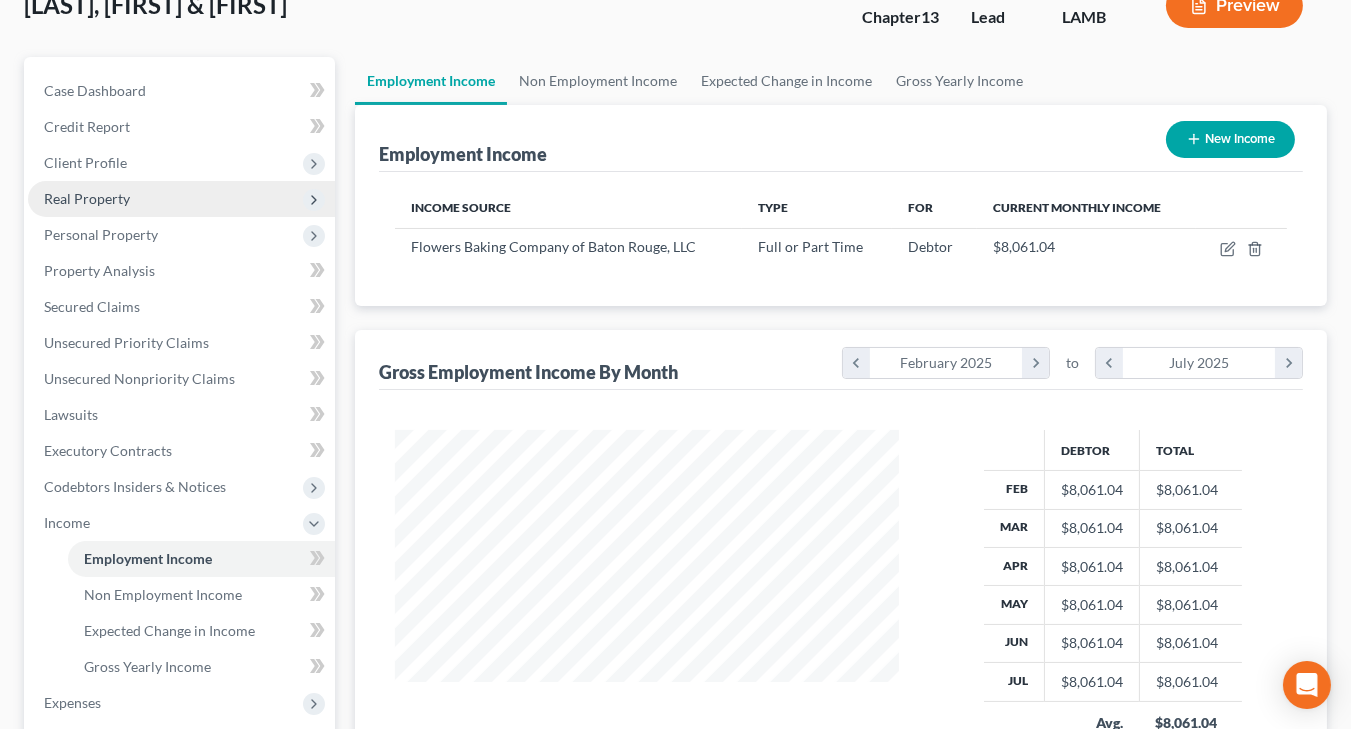 click on "Real Property" at bounding box center [181, 199] 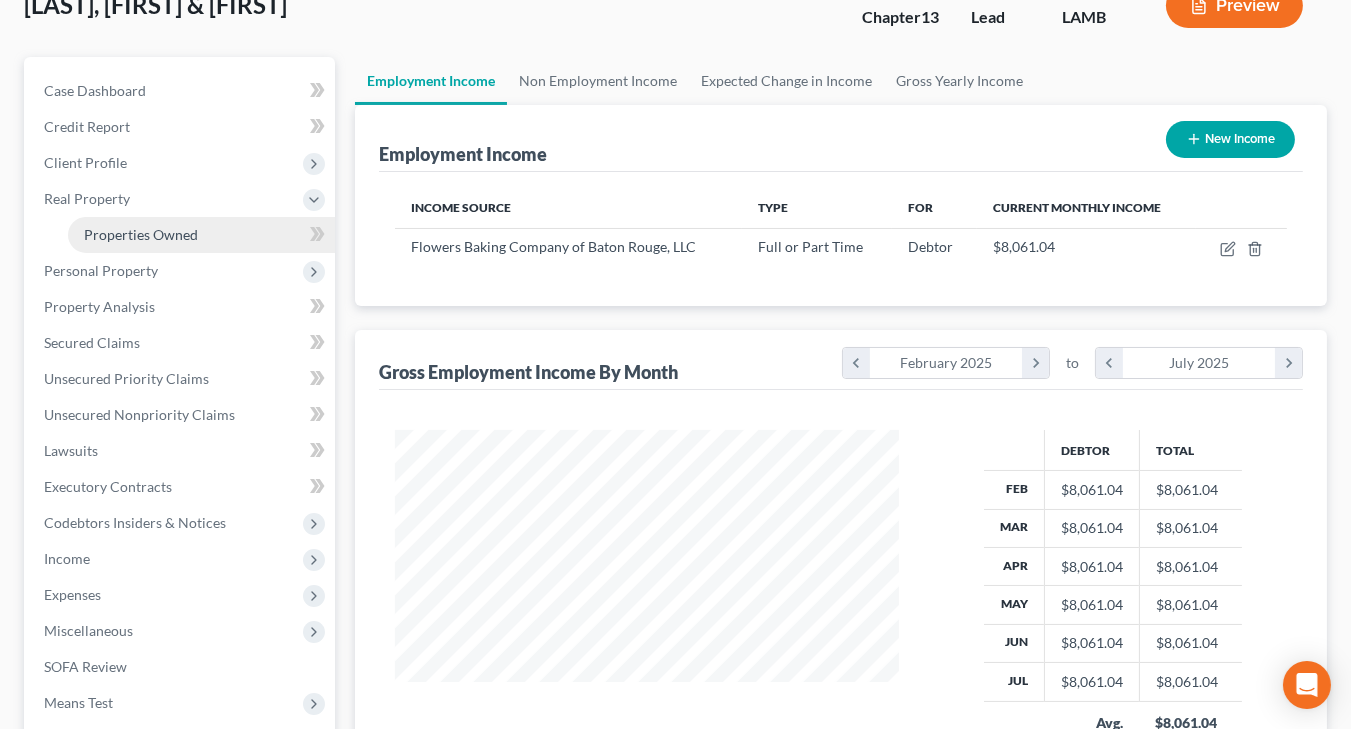 click on "Properties Owned" at bounding box center (141, 234) 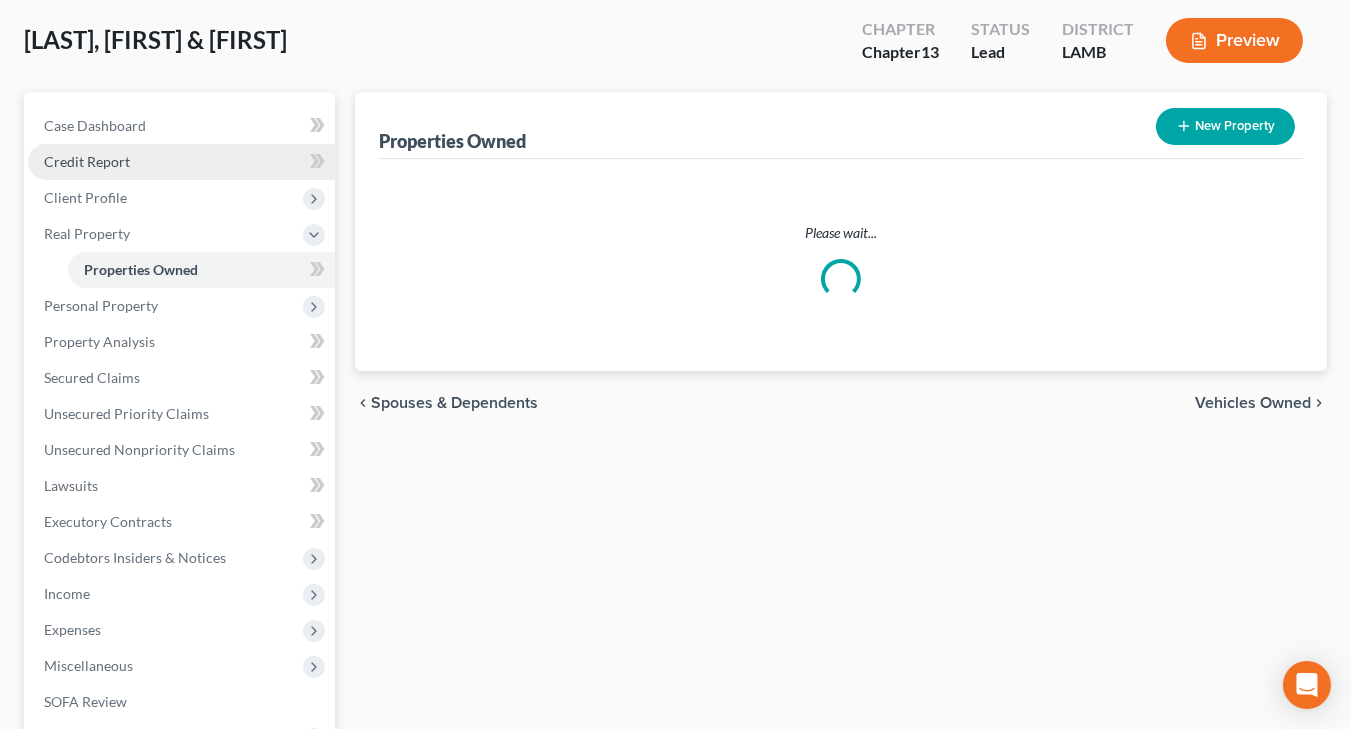 scroll, scrollTop: 0, scrollLeft: 0, axis: both 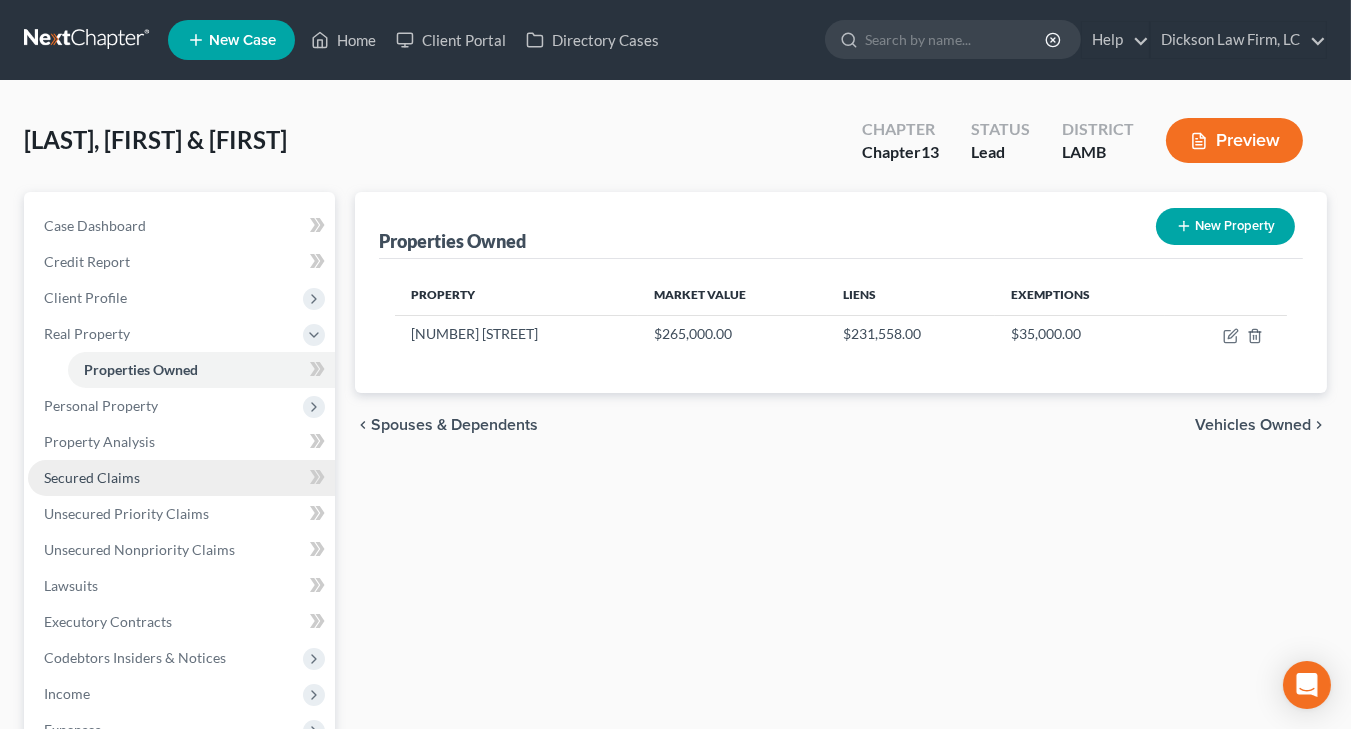 click on "Secured Claims" at bounding box center (181, 478) 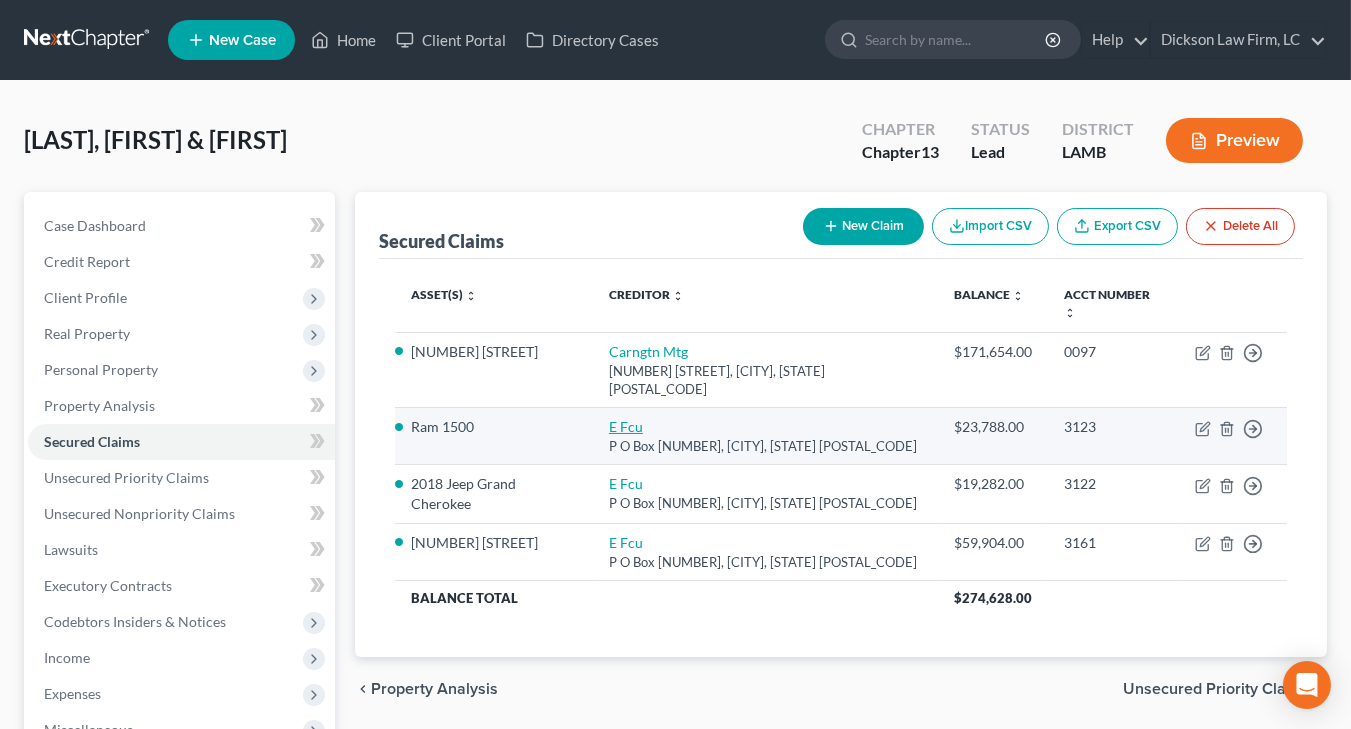 click on "E Fcu" at bounding box center (626, 426) 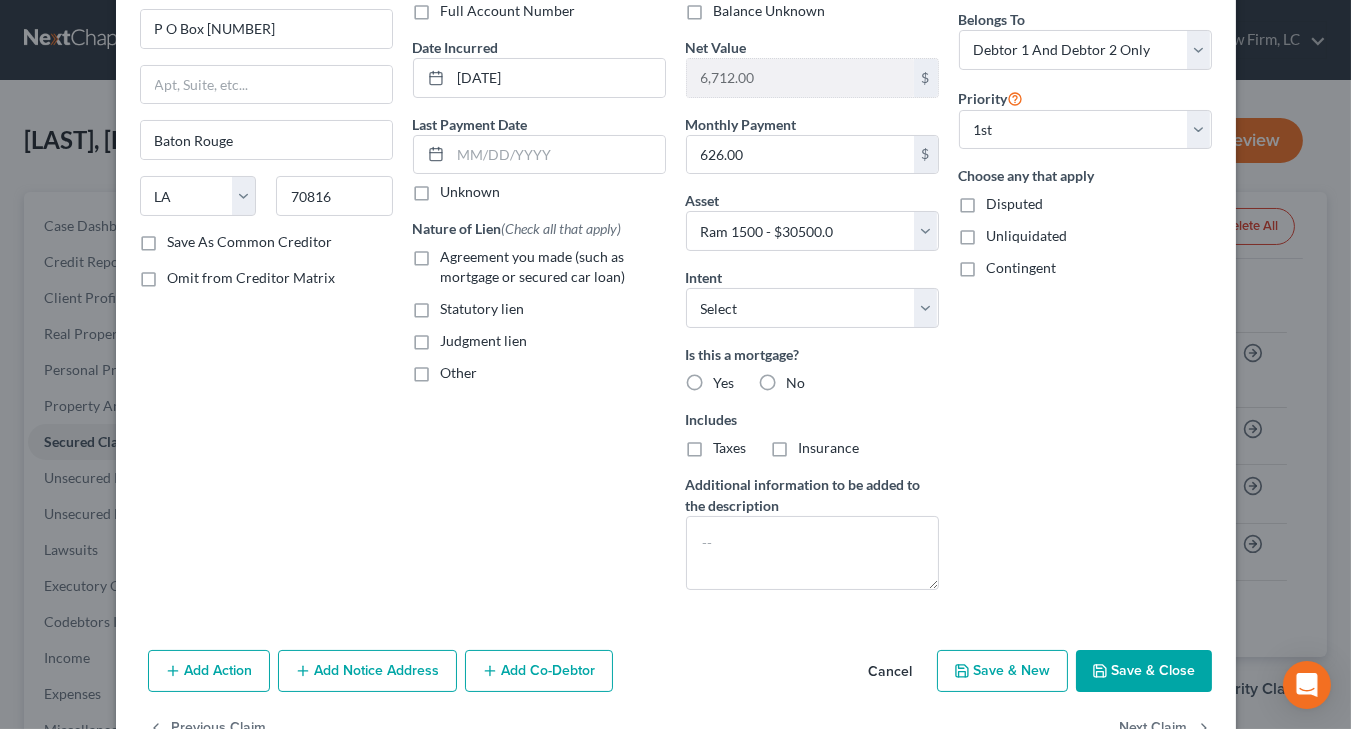 scroll, scrollTop: 163, scrollLeft: 0, axis: vertical 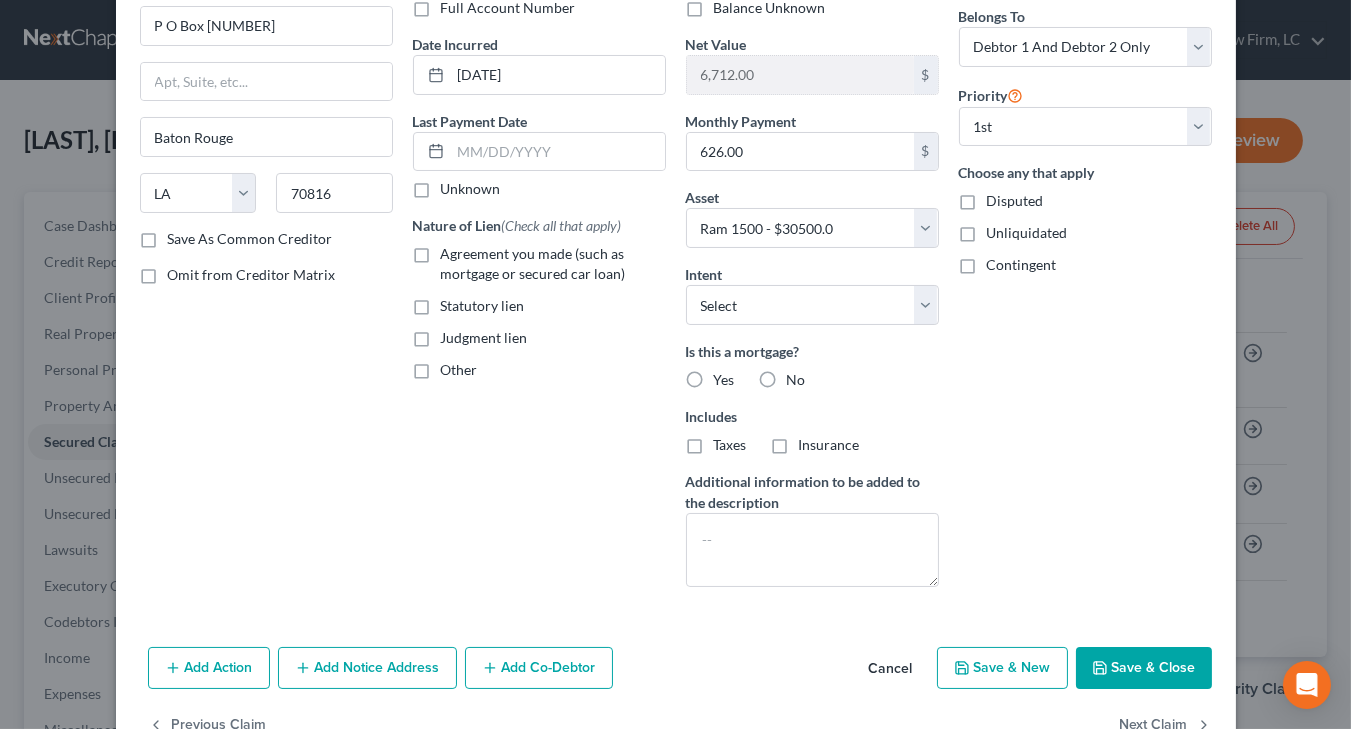 drag, startPoint x: 907, startPoint y: 642, endPoint x: 898, endPoint y: 649, distance: 11.401754 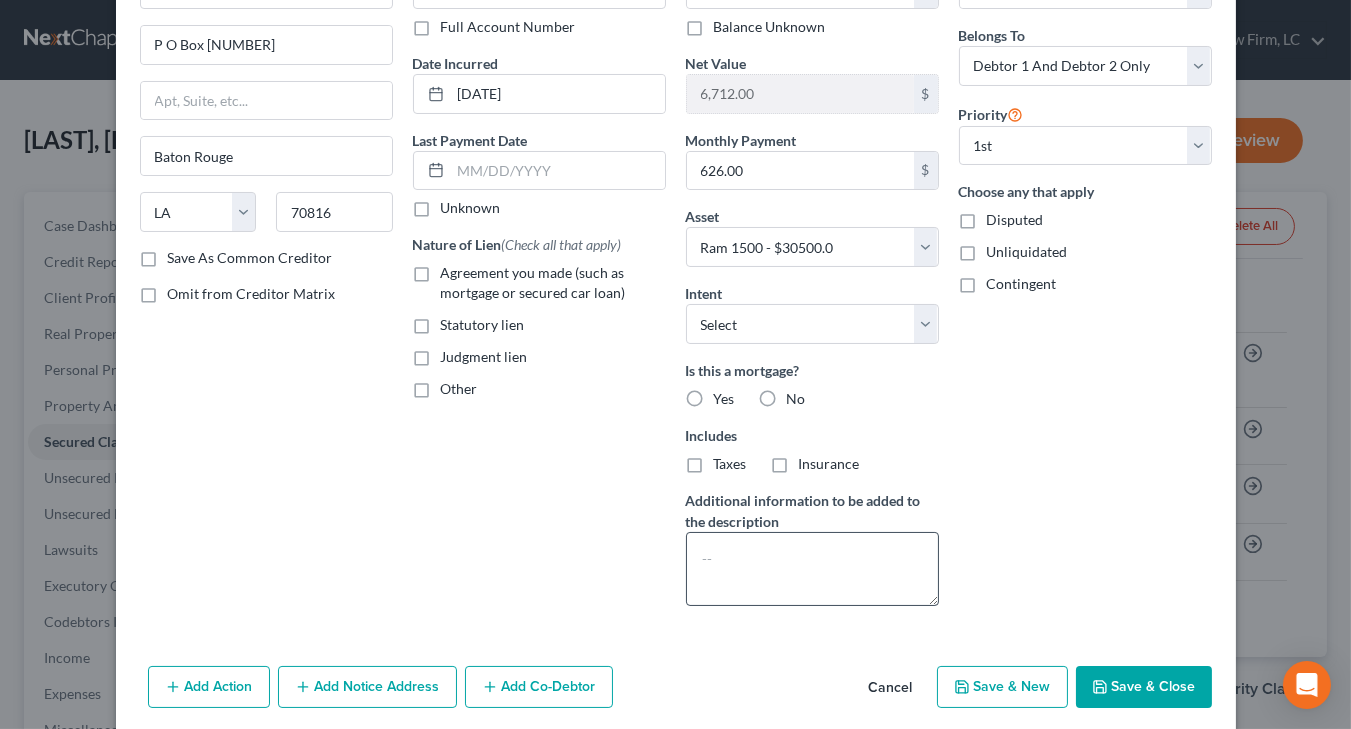 scroll, scrollTop: 215, scrollLeft: 0, axis: vertical 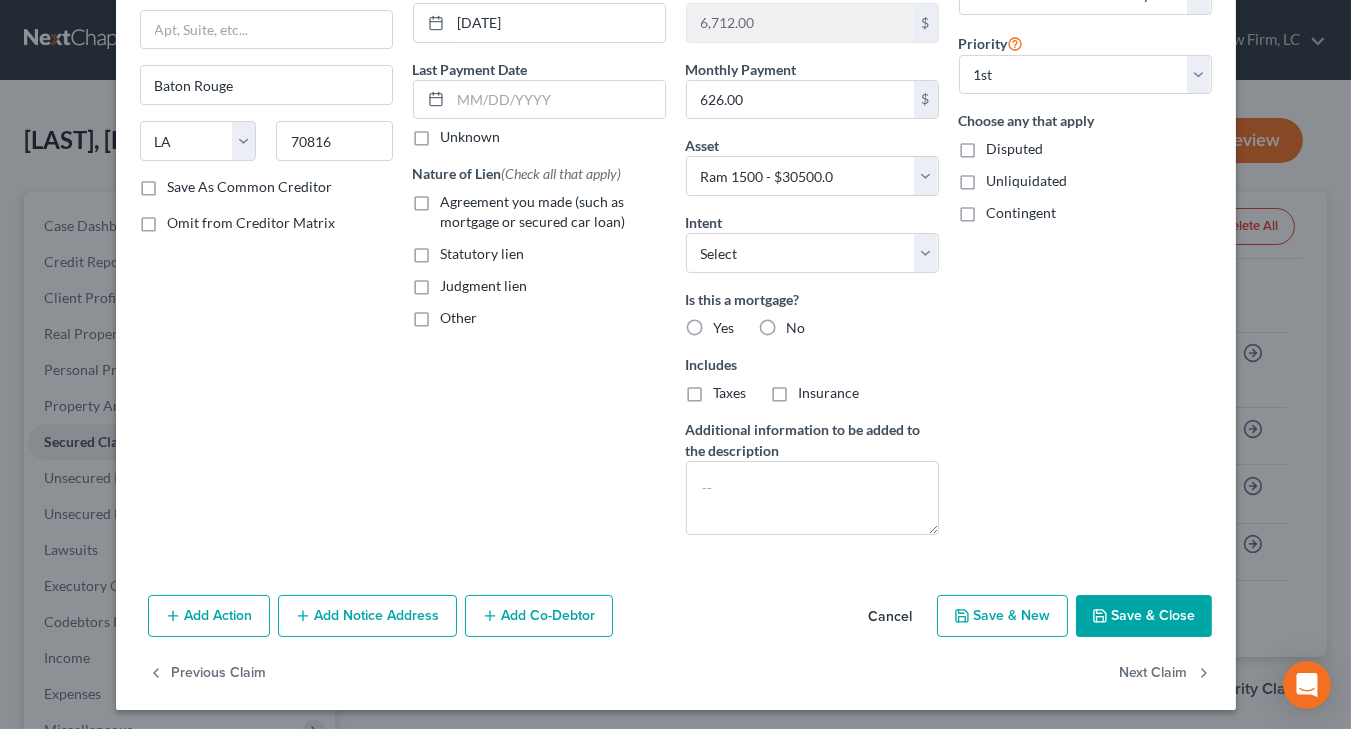 click on "Cancel" at bounding box center [891, 617] 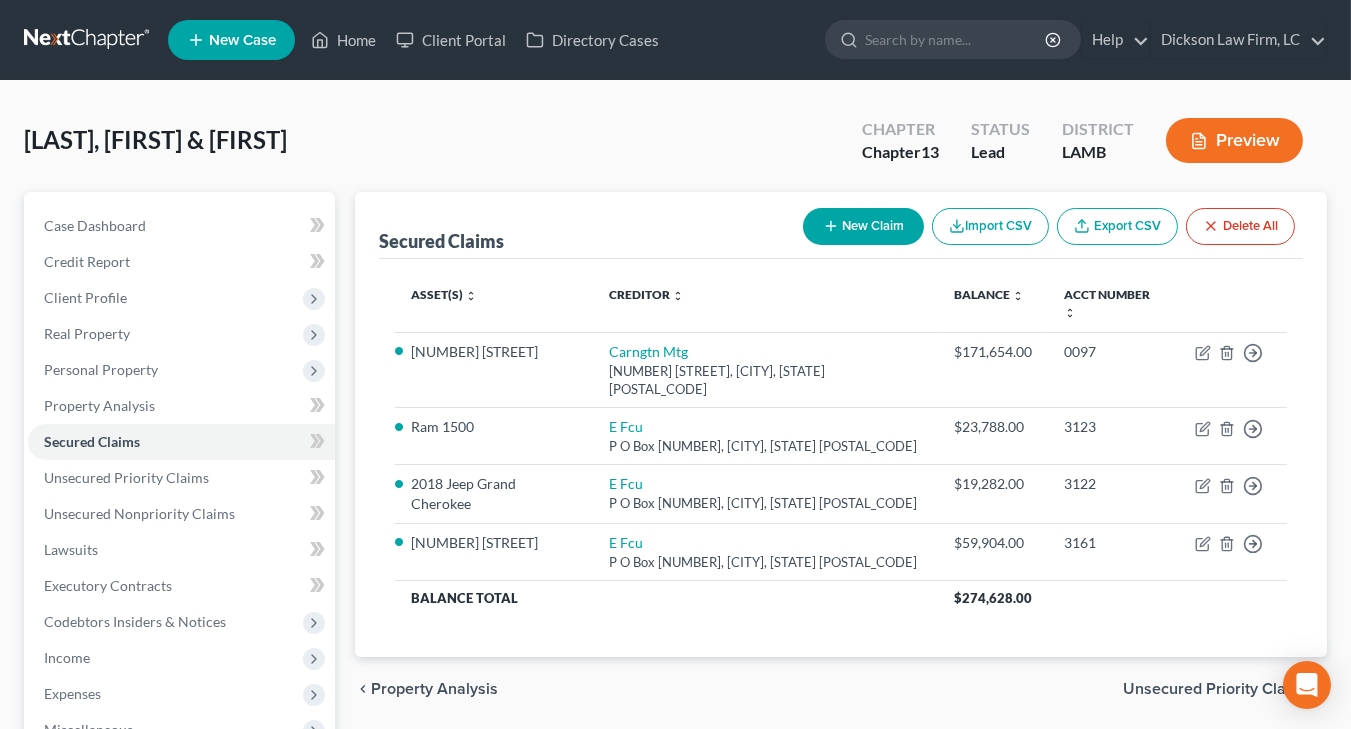 click on "Home New Case Client Portal Directory Cases Dickson Law Firm, LC mdd@dicksonlawfirm.com My Account Settings Plan + Billing Account Add-Ons Upgrade to Whoa Help Center Webinars Training Videos What's new Log out New Case Home Client Portal Directory Cases         - No Result - See all results Or Press Enter... Help Help Center Webinars Training Videos What's new Dickson Law Firm, LC Dickson Law Firm, LC mdd@dicksonlawfirm.com My Account Settings Plan + Billing Account Add-Ons Upgrade to Whoa Log out" at bounding box center [675, 40] 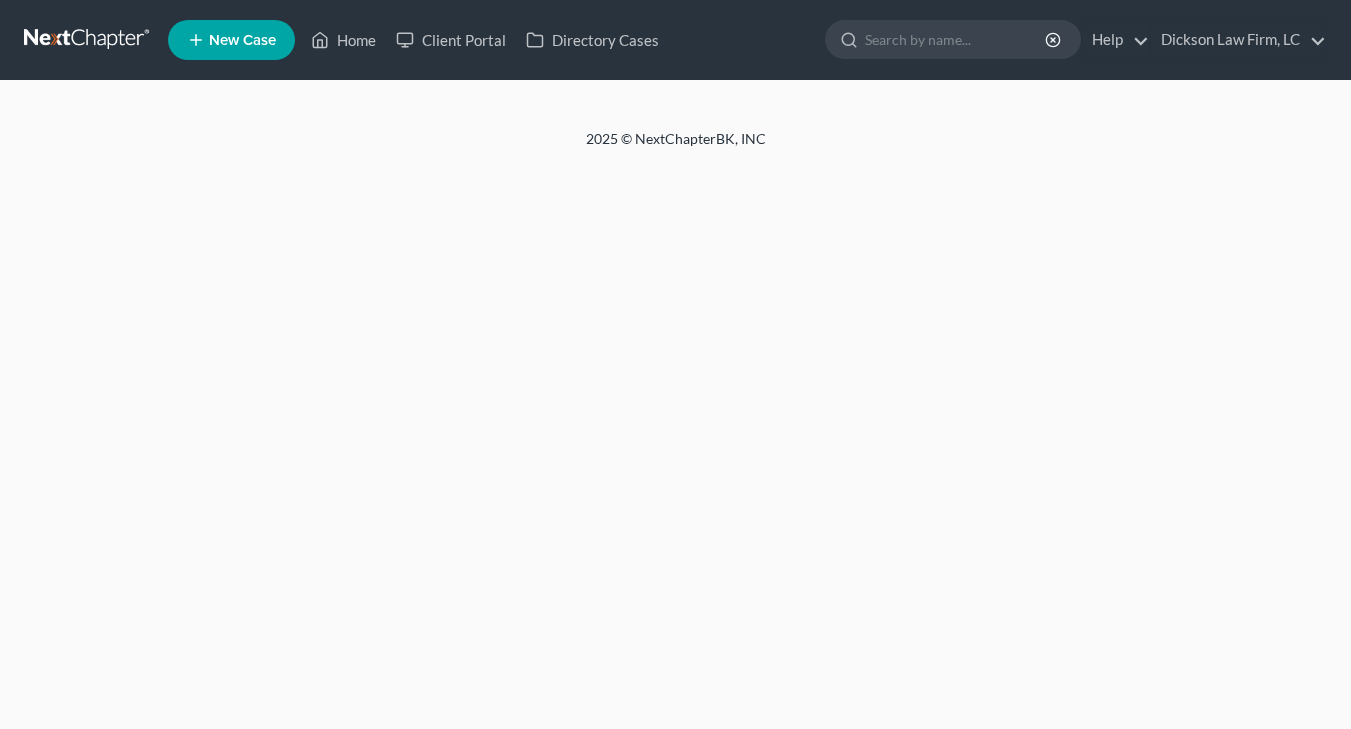 scroll, scrollTop: 0, scrollLeft: 0, axis: both 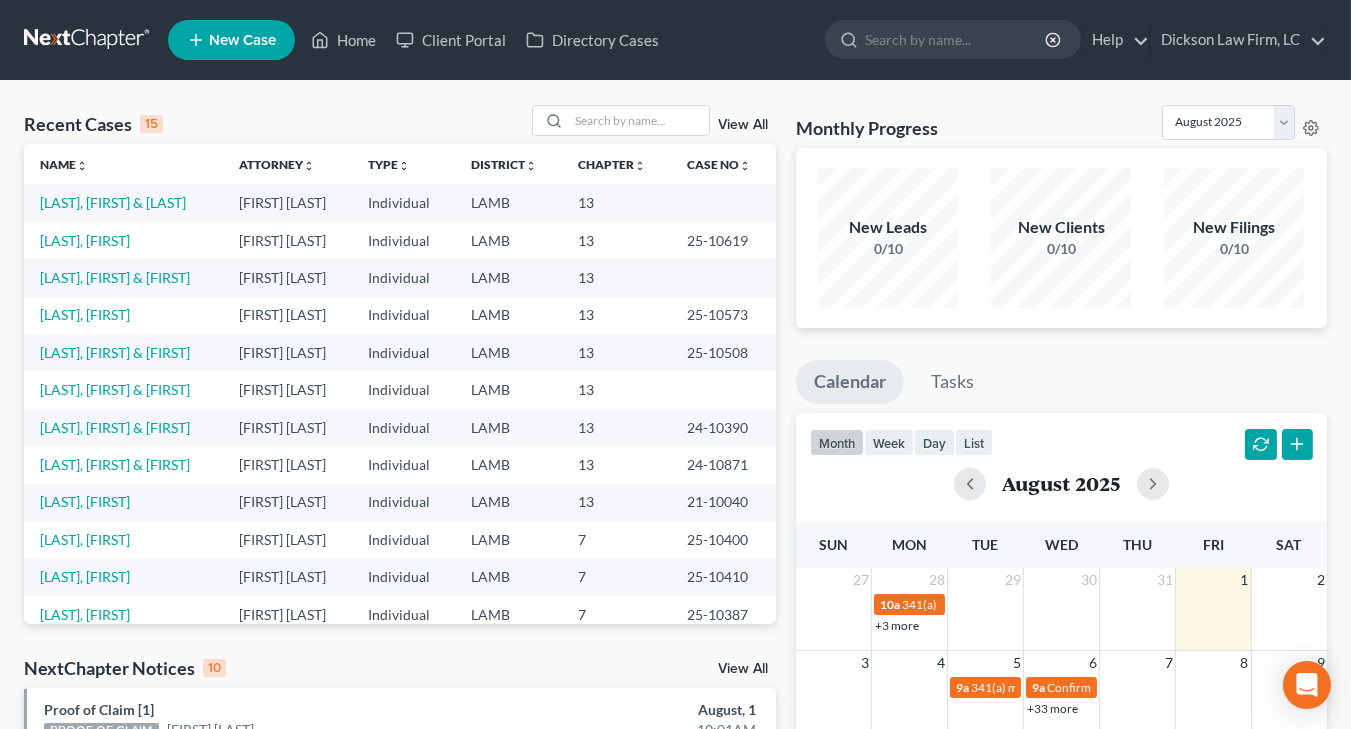 click on "Name
unfold_more
expand_more
expand_less" at bounding box center (123, 164) 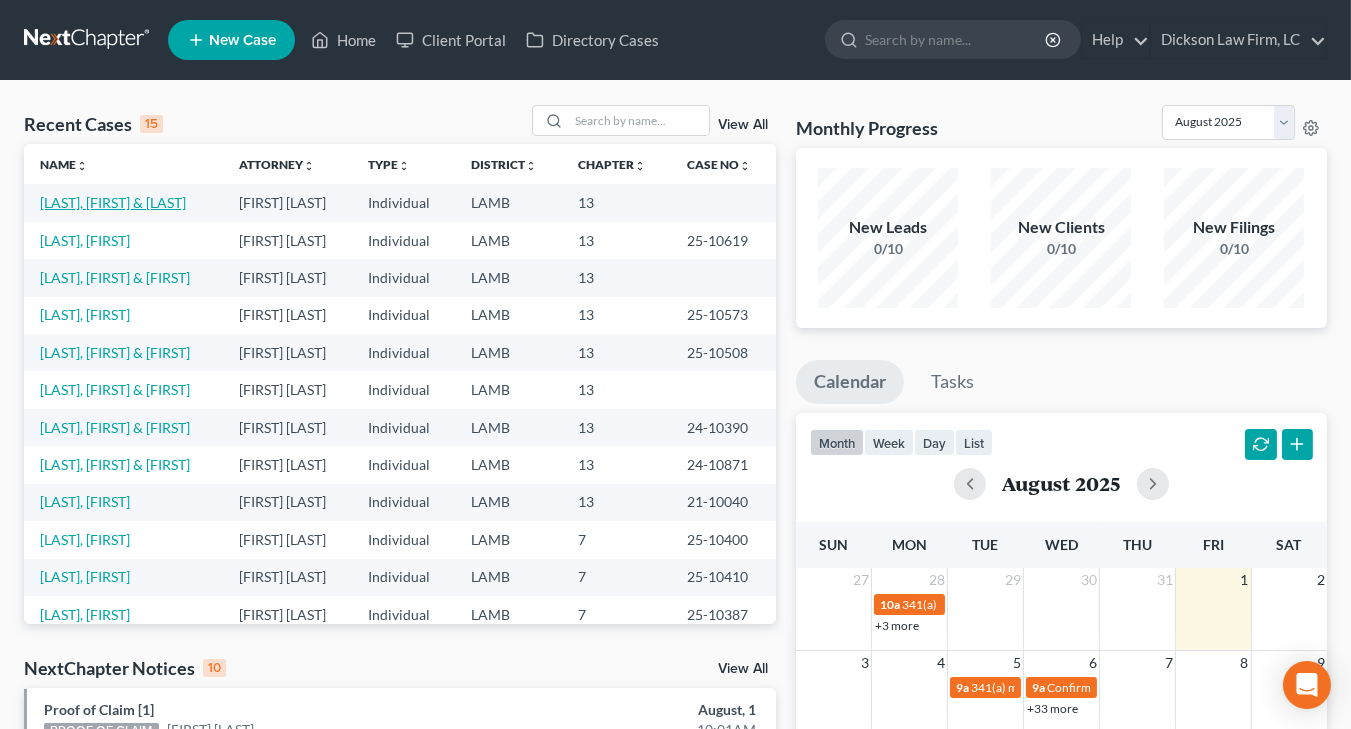 click on "[LAST], [FIRST] & [FIRST]" at bounding box center (113, 202) 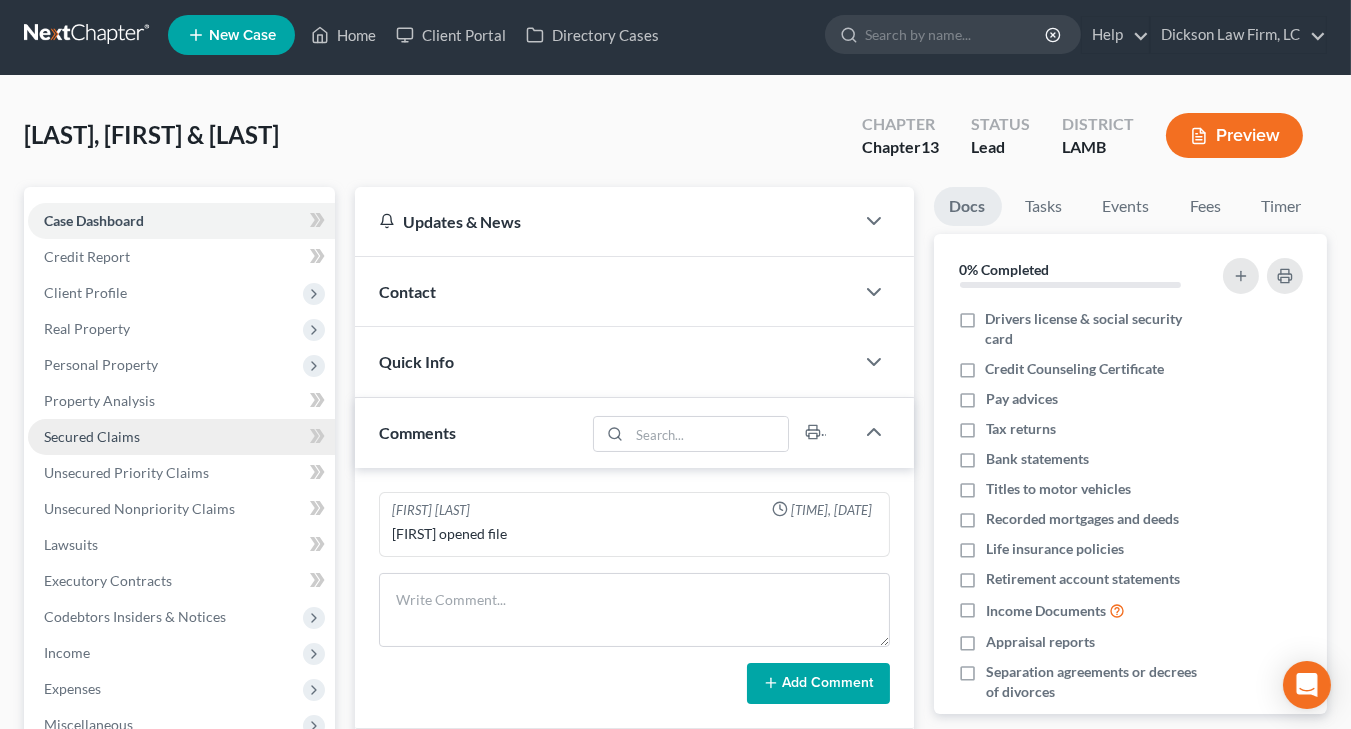 scroll, scrollTop: 7, scrollLeft: 0, axis: vertical 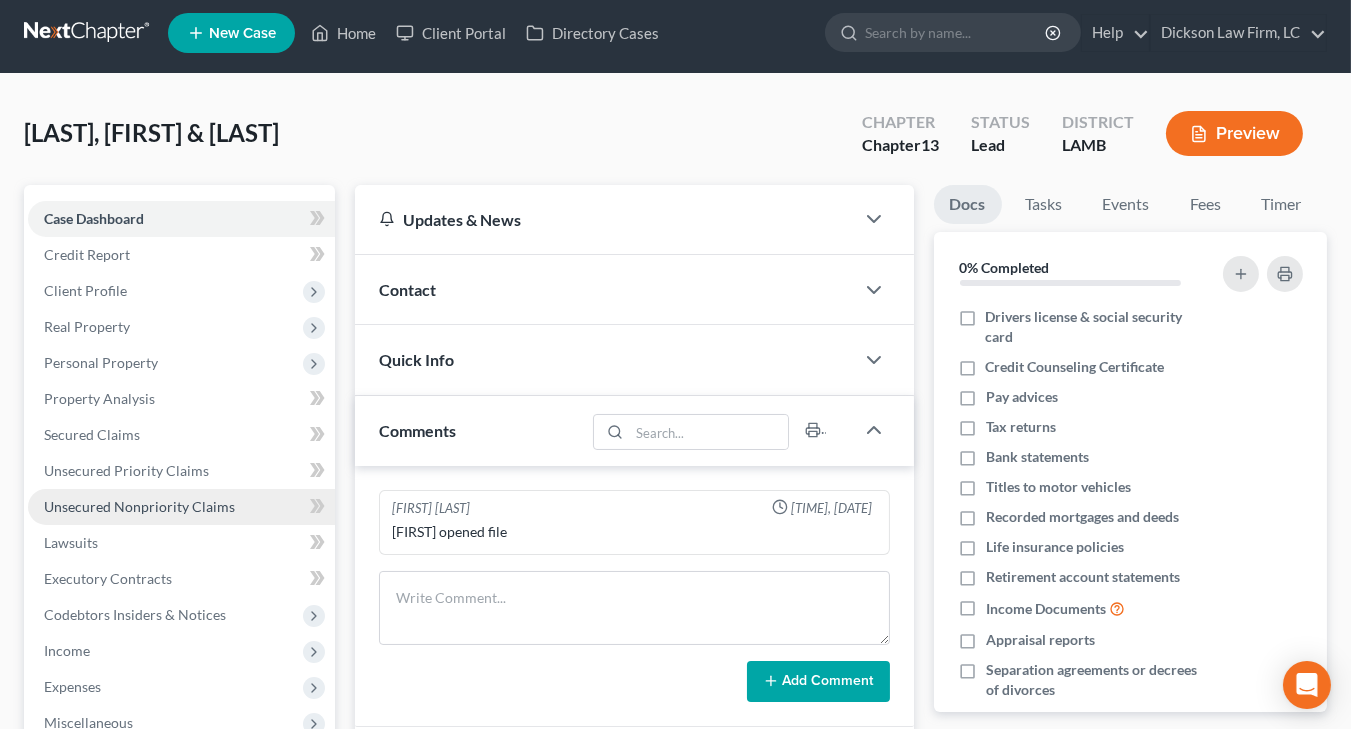 click on "Unsecured Nonpriority Claims" at bounding box center (181, 507) 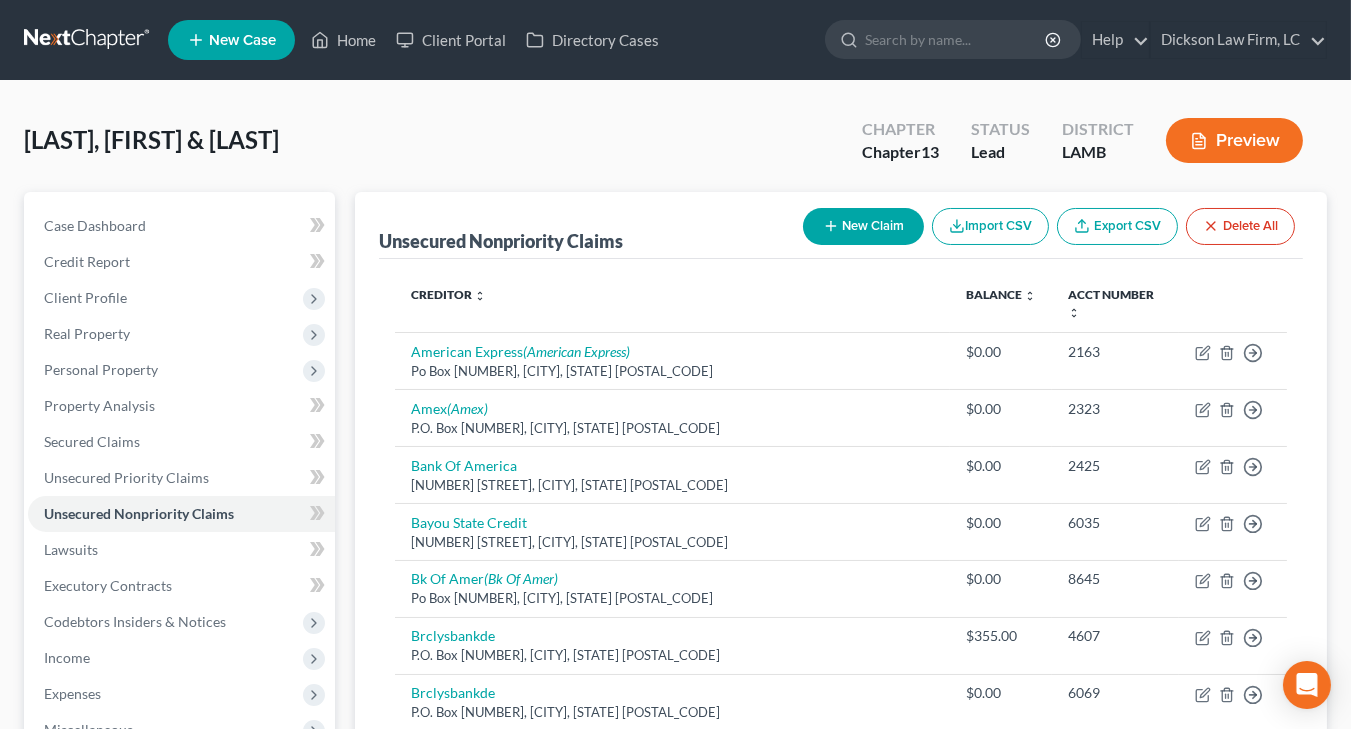 scroll, scrollTop: 3, scrollLeft: 0, axis: vertical 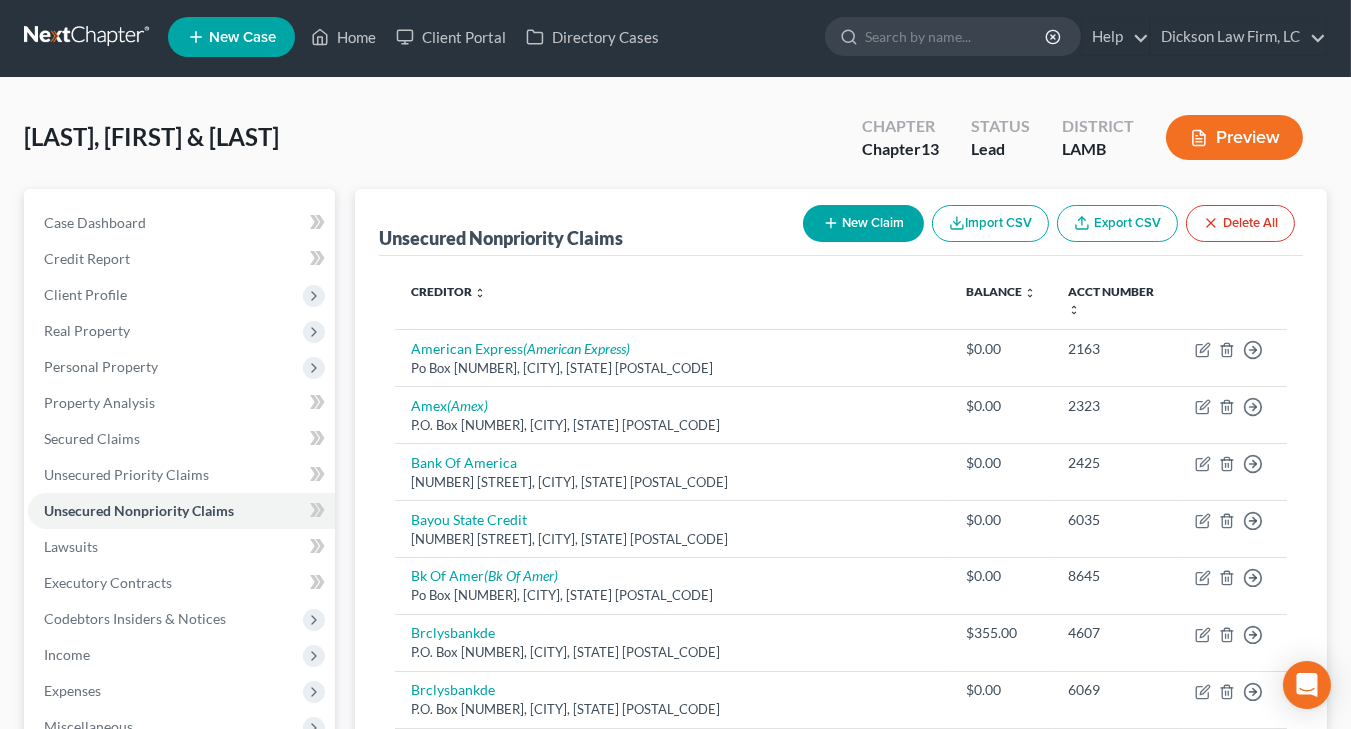 click at bounding box center [88, 37] 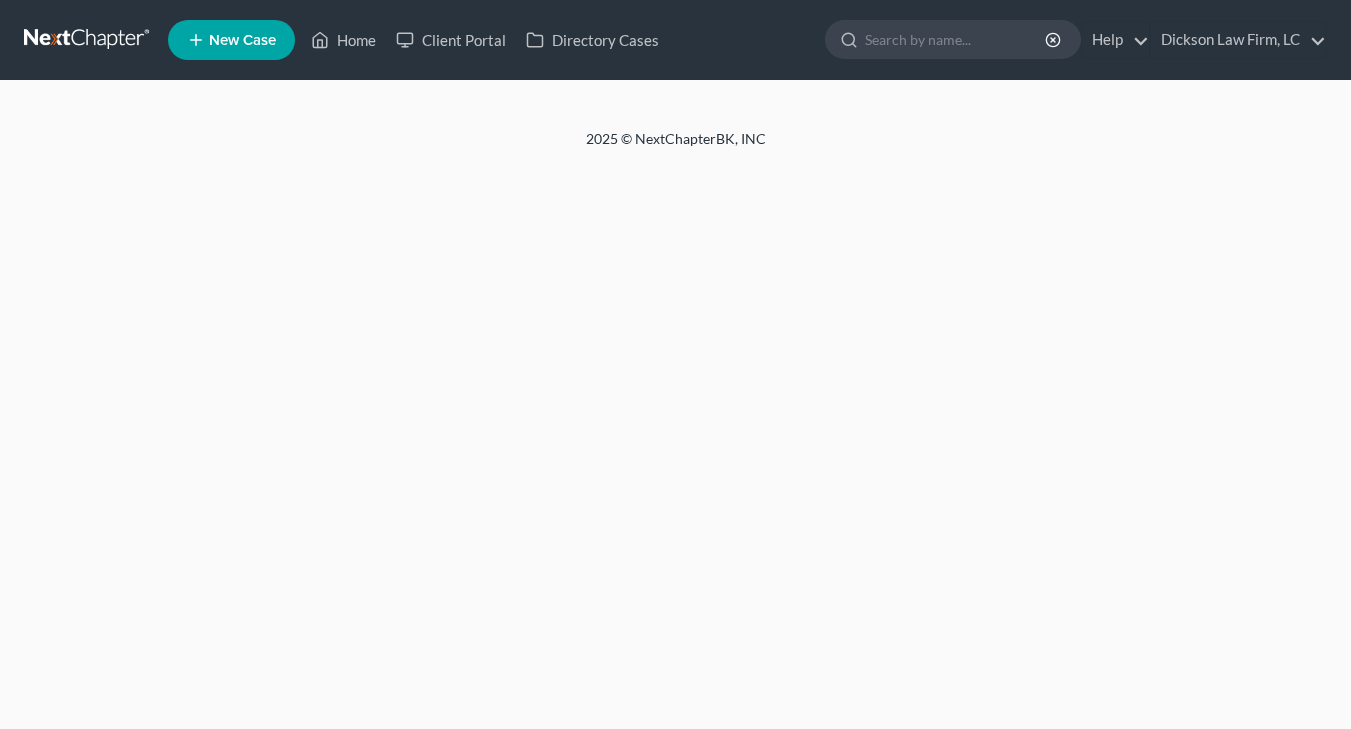scroll, scrollTop: 0, scrollLeft: 0, axis: both 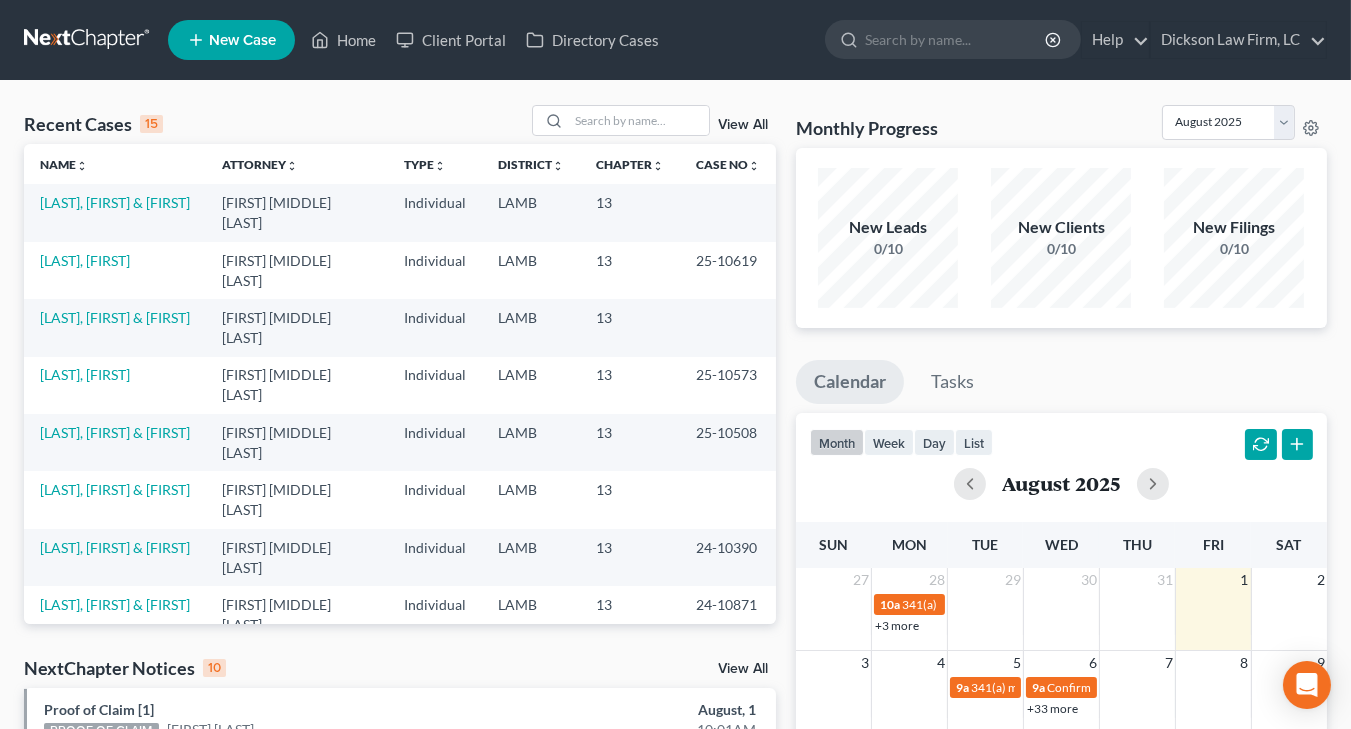 click on "Individual" at bounding box center [435, 212] 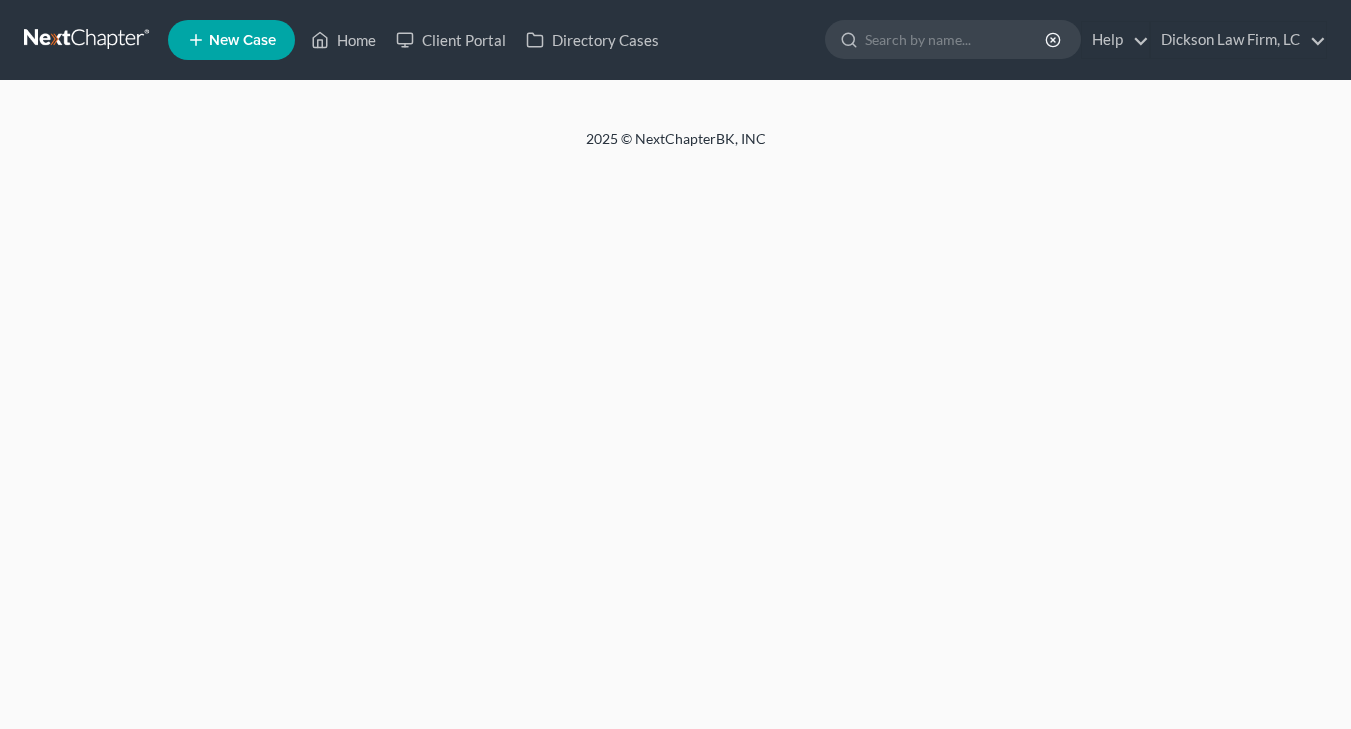 scroll, scrollTop: 0, scrollLeft: 0, axis: both 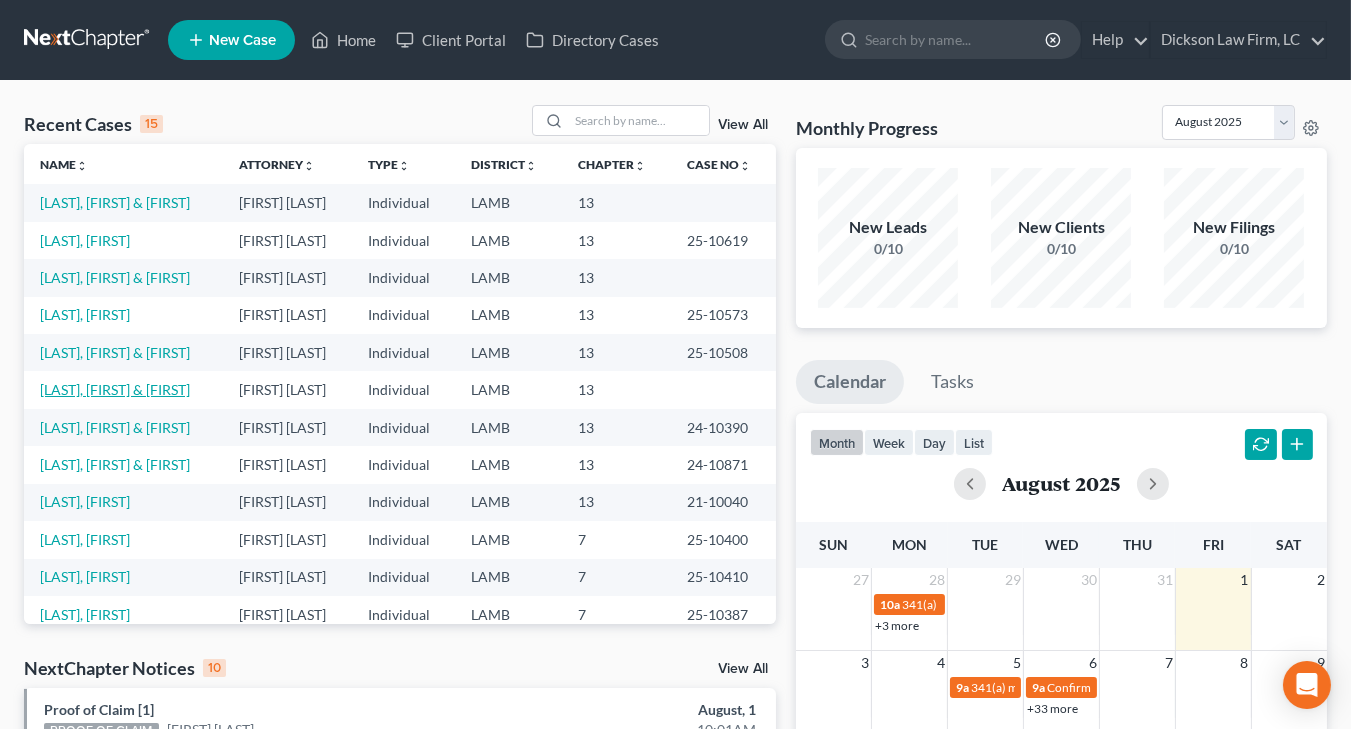click on "[LAST], [FIRST] & [FIRST]" at bounding box center [115, 389] 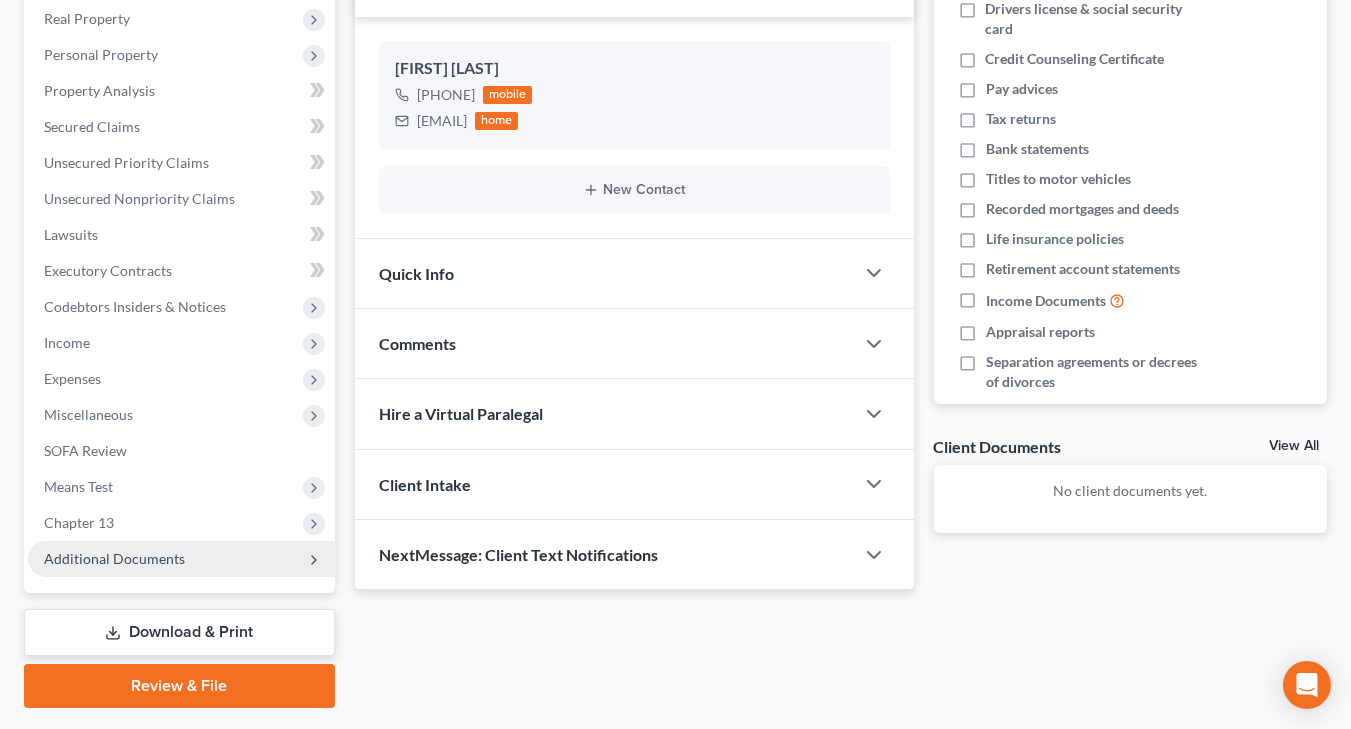 click on "Additional Documents" at bounding box center [114, 558] 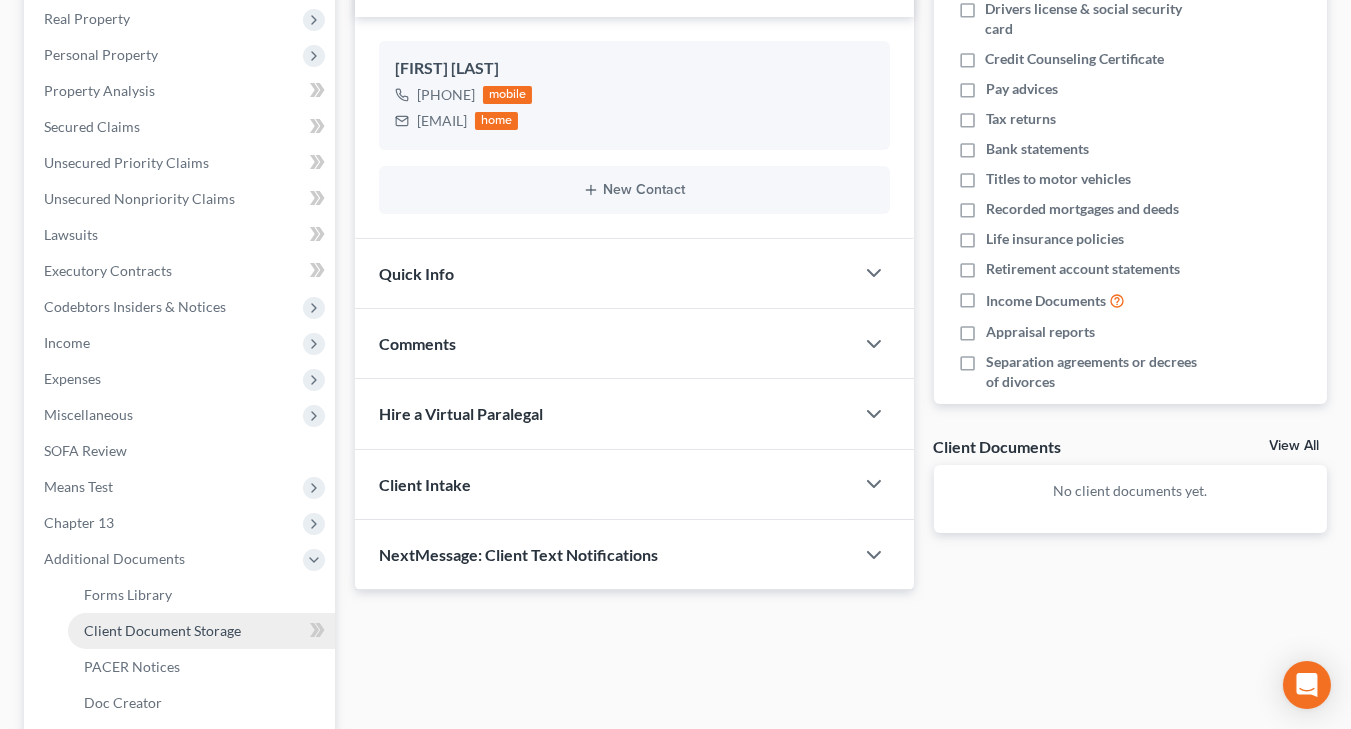 click on "Client Document Storage" at bounding box center (162, 630) 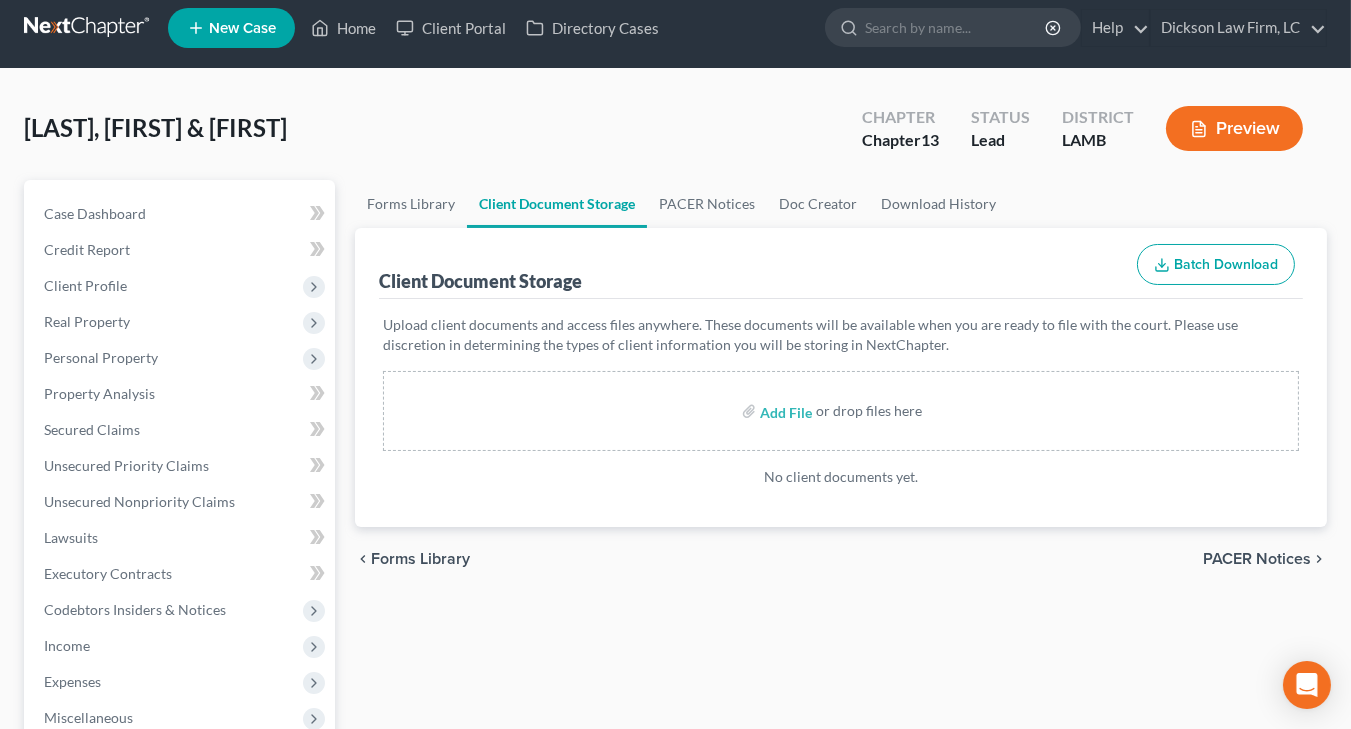 scroll, scrollTop: 0, scrollLeft: 0, axis: both 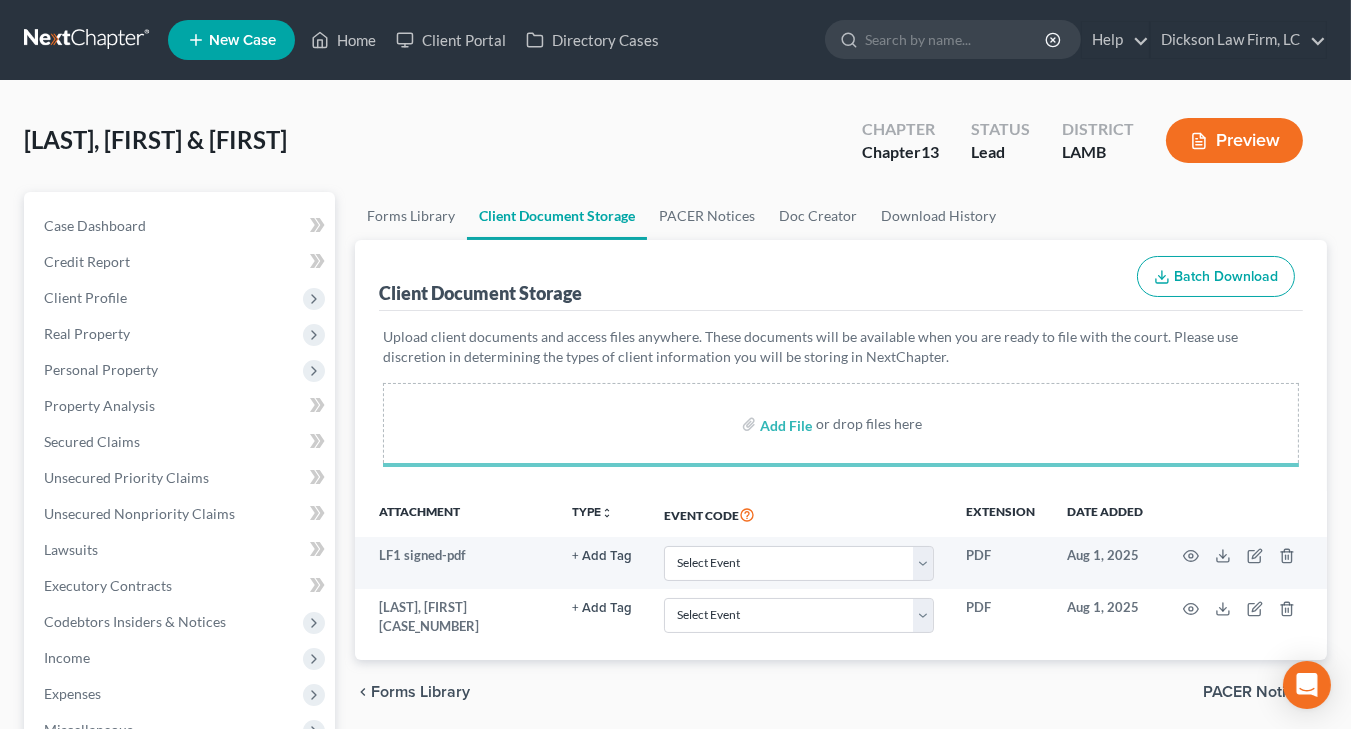 click on "Upload client documents and access files anywhere. These documents will be available when you are ready to file with the court. Please use discretion in determining the types of client information you will be storing in NextChapter.
Add File
or drop files here" at bounding box center (841, 401) 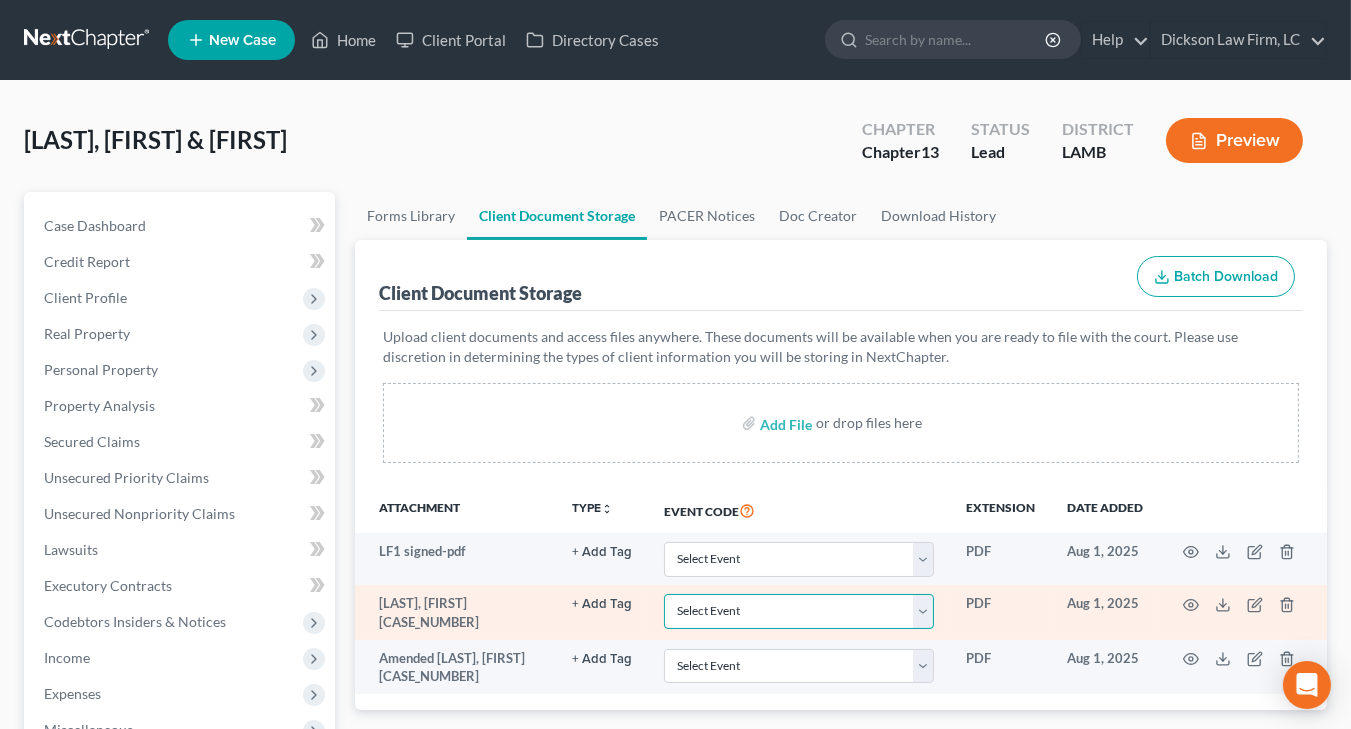 click on "Select Event 20 Largest Unsecured Creditors Amended List of Creditors Amended List of Creditors and Amended Schedules Amended Schedule C Amended Schedule I Amended Schedule J Amended Schedules A/B, G, H, I, or J Amended Schedules D, E/F Amended Voluntary Petition Attachment to Voluntary Petition for Non-Individuals Ch 11 Balance Sheet Ballots - Chapter 11 Cash Flow Statement Certificate of Credit Counseling Certificate of Service Certificate of Service of Tax Information Chapter 11 Monthly Operating Report UST Form 11-MOR Chapter 11 Statement of Monthly Income Form 122B Chapter 11 Status Report Chapter 13 Calculation of Disposable Income 122C-2 Chapter 13 Debtor's Certifications Regarding Domestic Support Obligations and Section 522(q) Chapter 13 Statement of Monthly Income 122C-1 Chapter 7 Means Test Calculation 122A-2 Chapter 7 Statements - Monthly Income (122A-1) / Exemption Presumption of Abuse (122A-1Supp) (12/14) Debtor Verification of Direct Payments Debtor's Election of Small Business Designation" at bounding box center [799, 611] 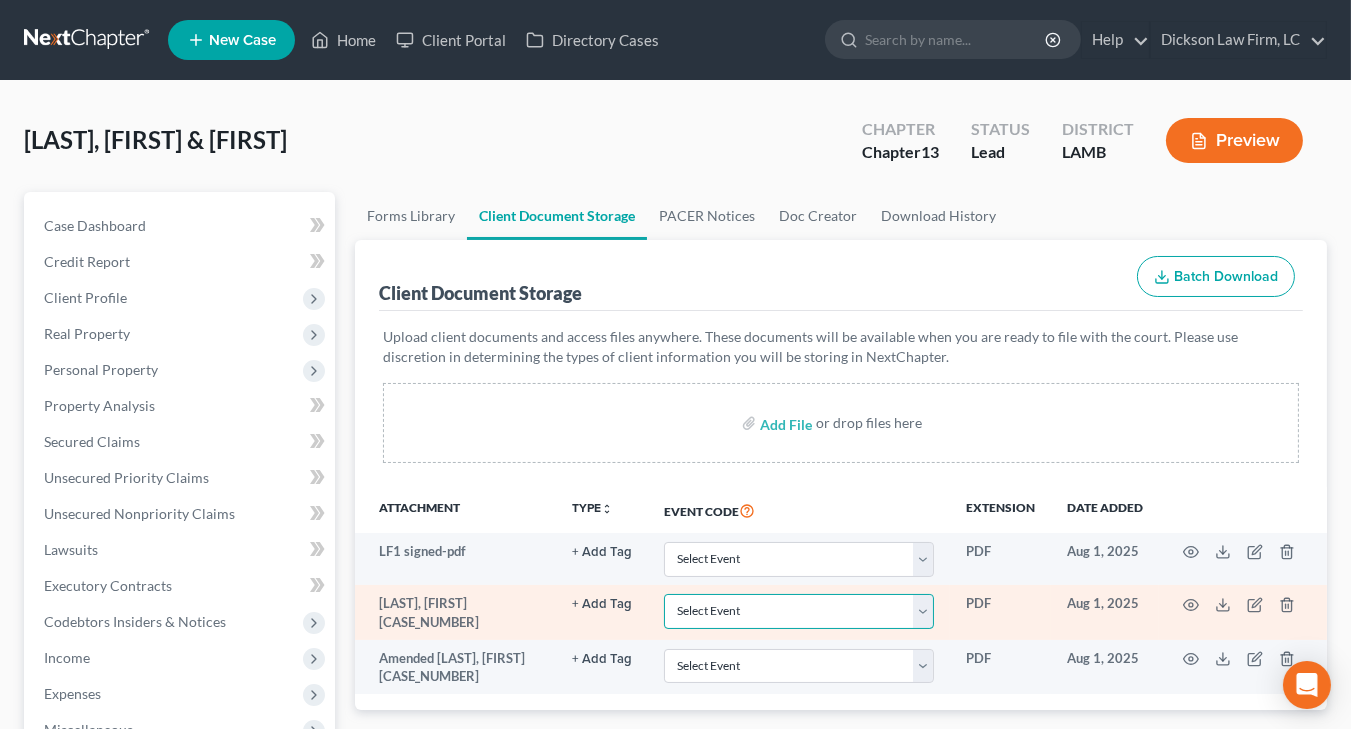select on "13" 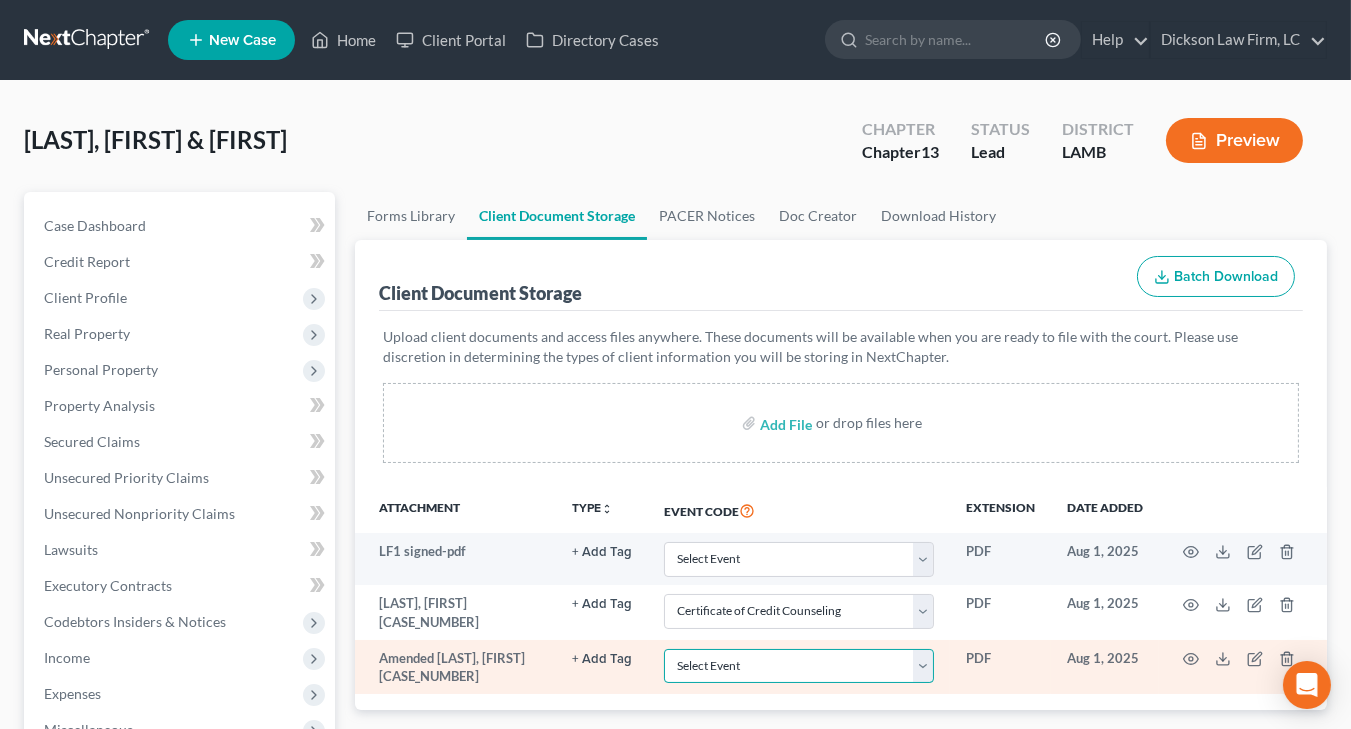click on "Select Event 20 Largest Unsecured Creditors Amended List of Creditors Amended List of Creditors and Amended Schedules Amended Schedule C Amended Schedule I Amended Schedule J Amended Schedules A/B, G, H, I, or J Amended Schedules D, E/F Amended Voluntary Petition Attachment to Voluntary Petition for Non-Individuals Ch 11 Balance Sheet Ballots - Chapter 11 Cash Flow Statement Certificate of Credit Counseling Certificate of Service Certificate of Service of Tax Information Chapter 11 Monthly Operating Report UST Form 11-MOR Chapter 11 Statement of Monthly Income Form 122B Chapter 11 Status Report Chapter 13 Calculation of Disposable Income 122C-2 Chapter 13 Debtor's Certifications Regarding Domestic Support Obligations and Section 522(q) Chapter 13 Statement of Monthly Income 122C-1 Chapter 7 Means Test Calculation 122A-2 Chapter 7 Statements - Monthly Income (122A-1) / Exemption Presumption of Abuse (122A-1Supp) (12/14) Debtor Verification of Direct Payments Debtor's Election of Small Business Designation" at bounding box center (799, 666) 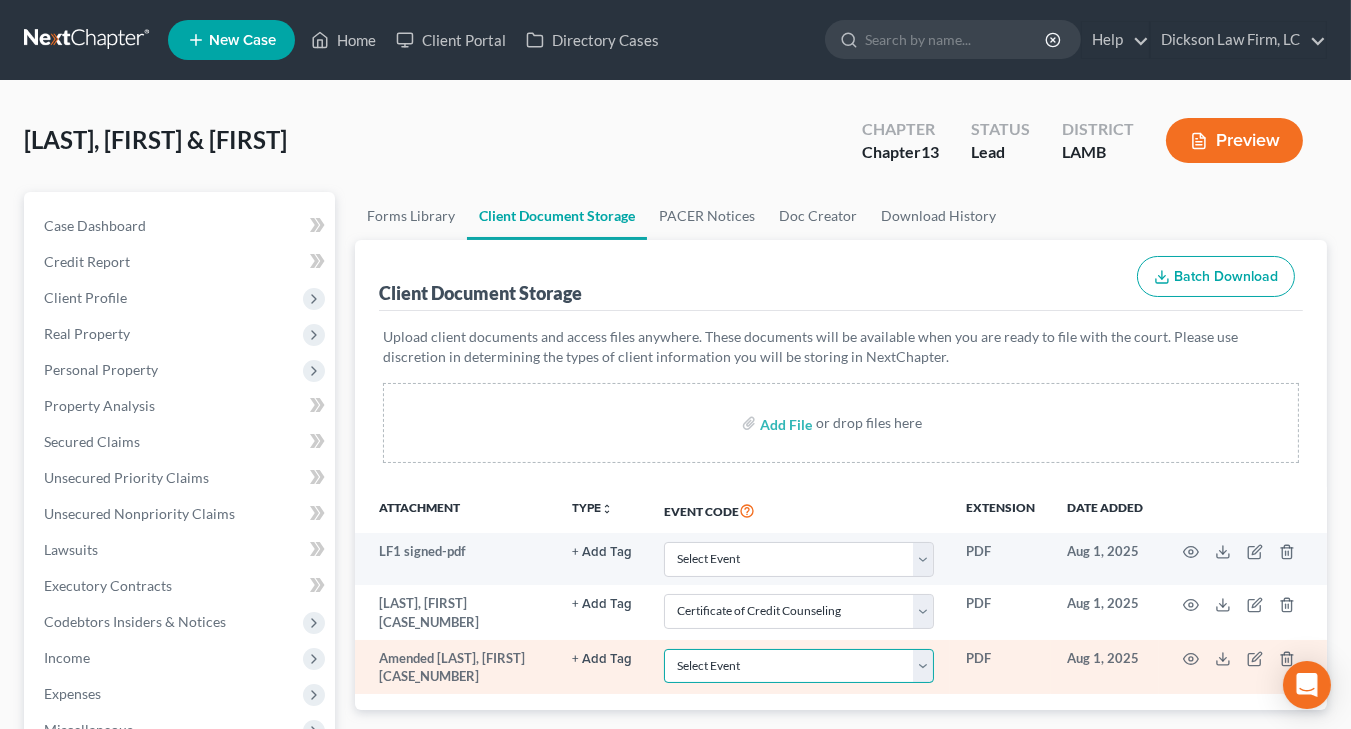 select on "13" 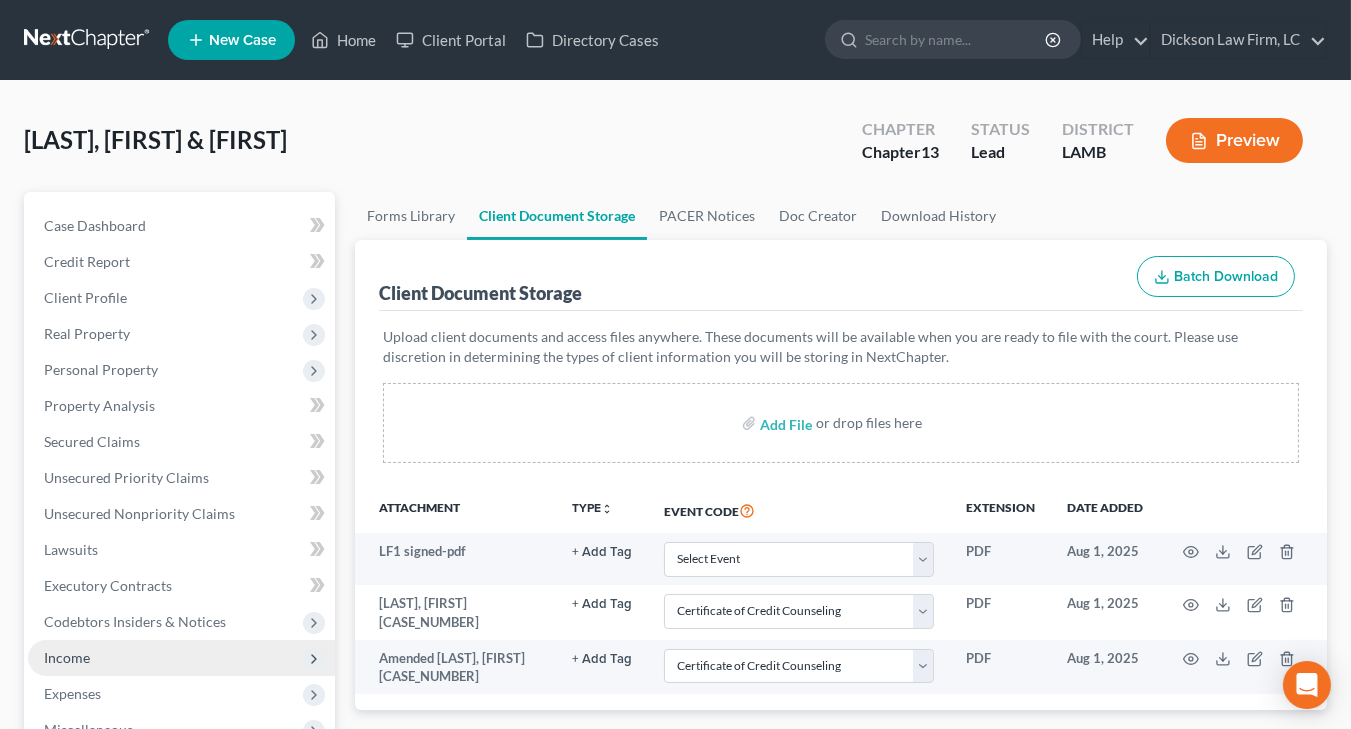 click on "Income" at bounding box center [181, 658] 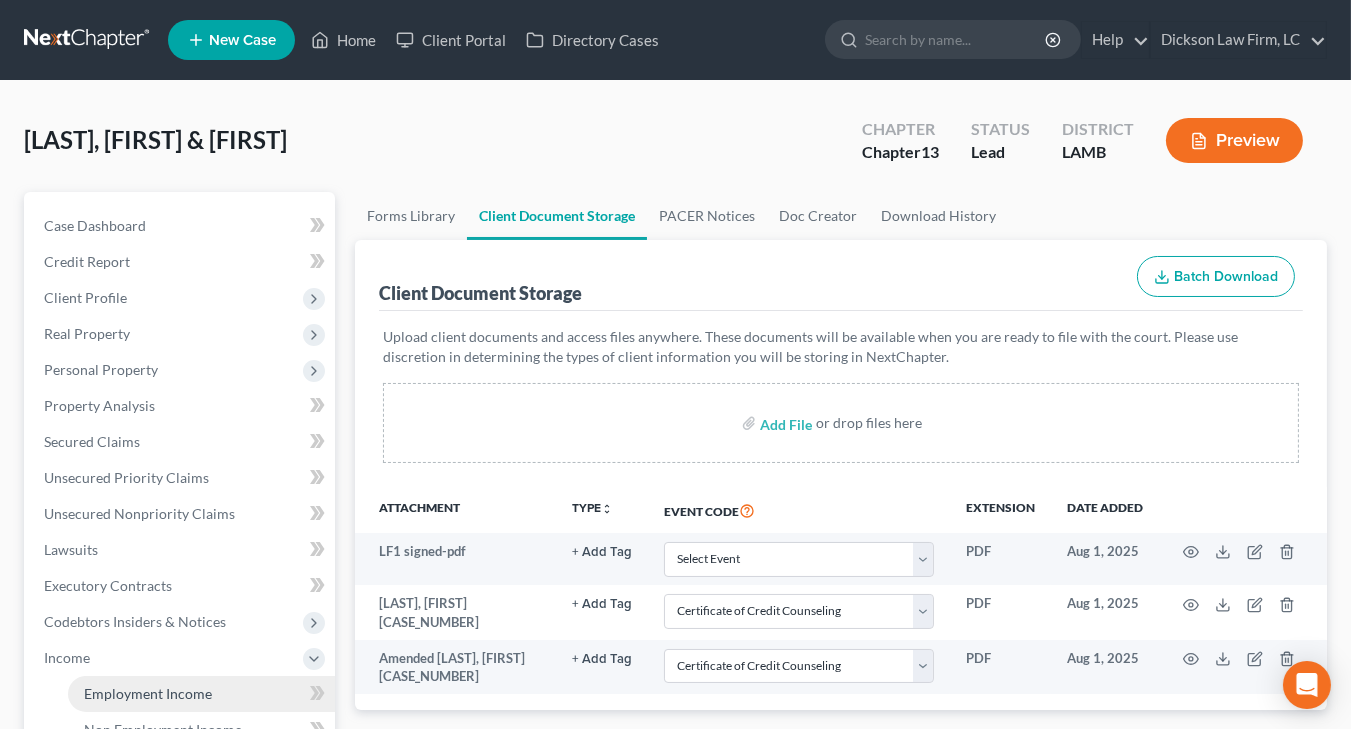 click on "Employment Income" at bounding box center [201, 694] 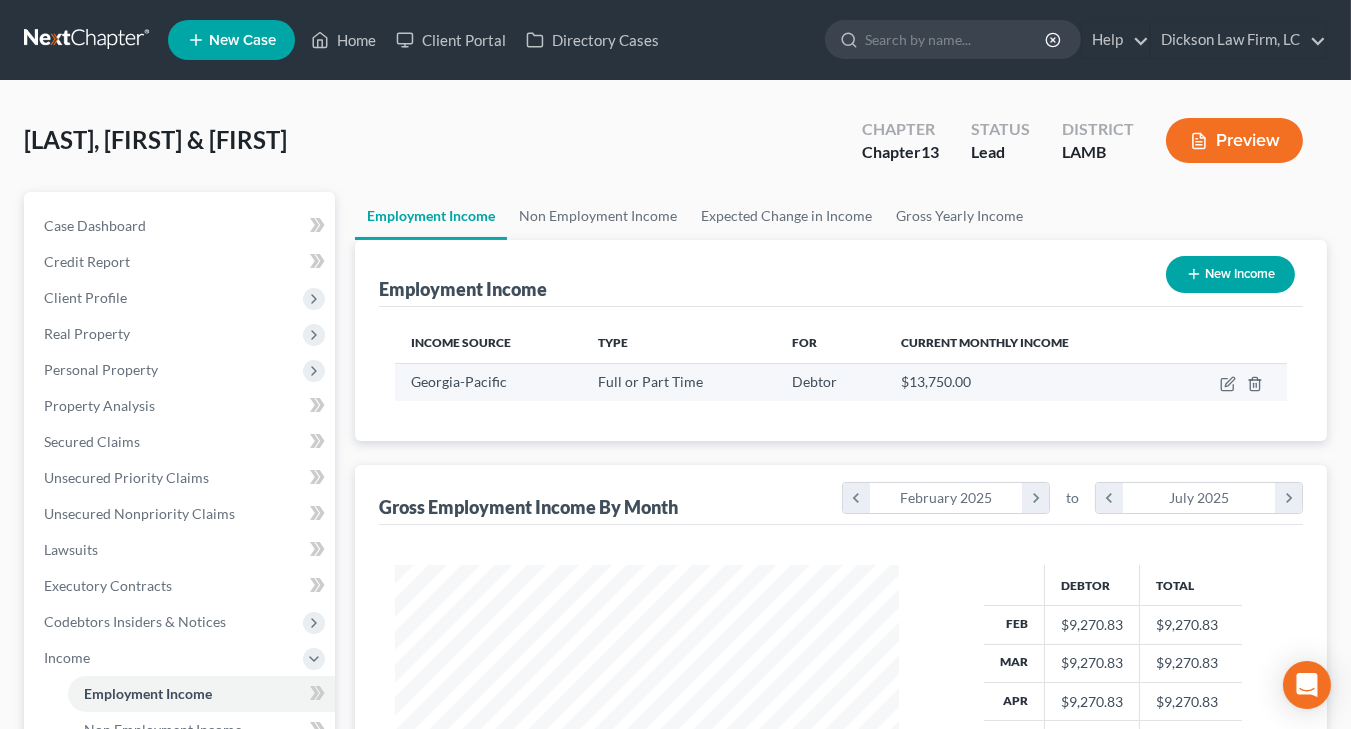 scroll, scrollTop: 999645, scrollLeft: 999456, axis: both 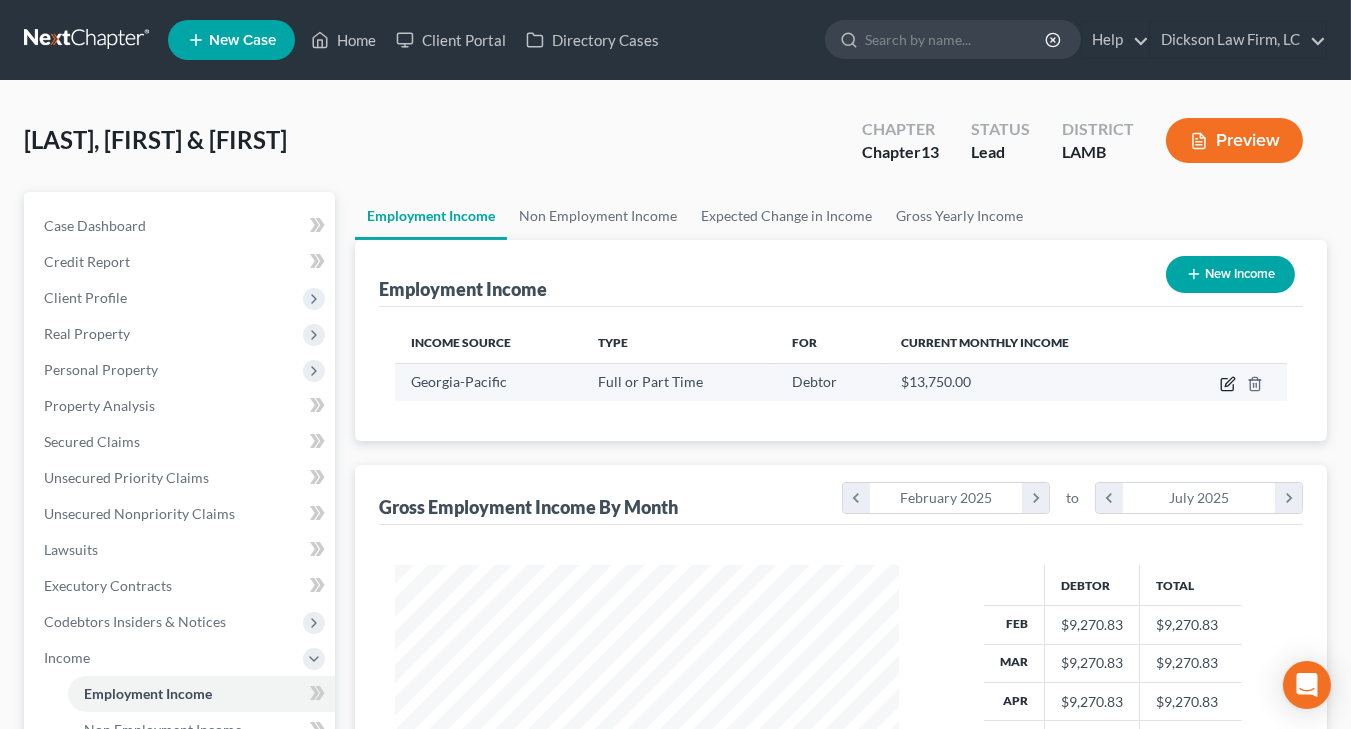 click 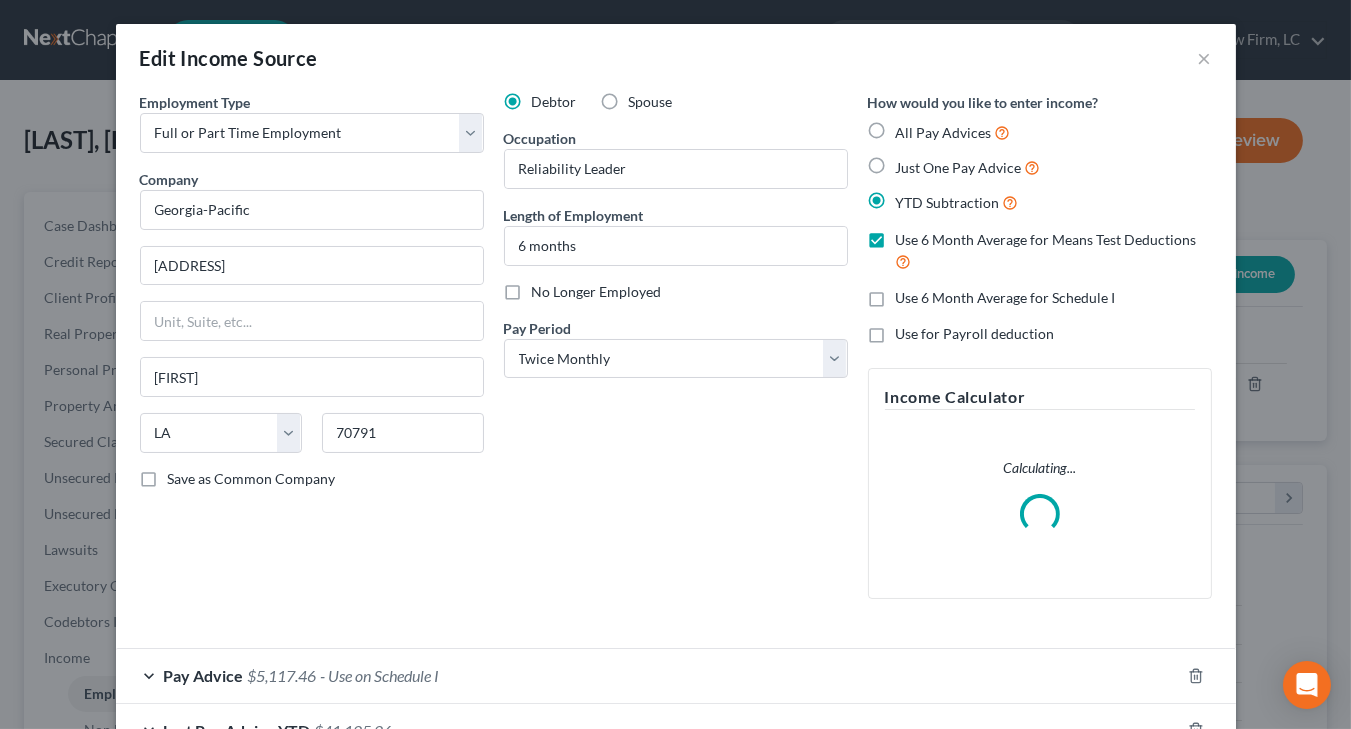 scroll, scrollTop: 190, scrollLeft: 0, axis: vertical 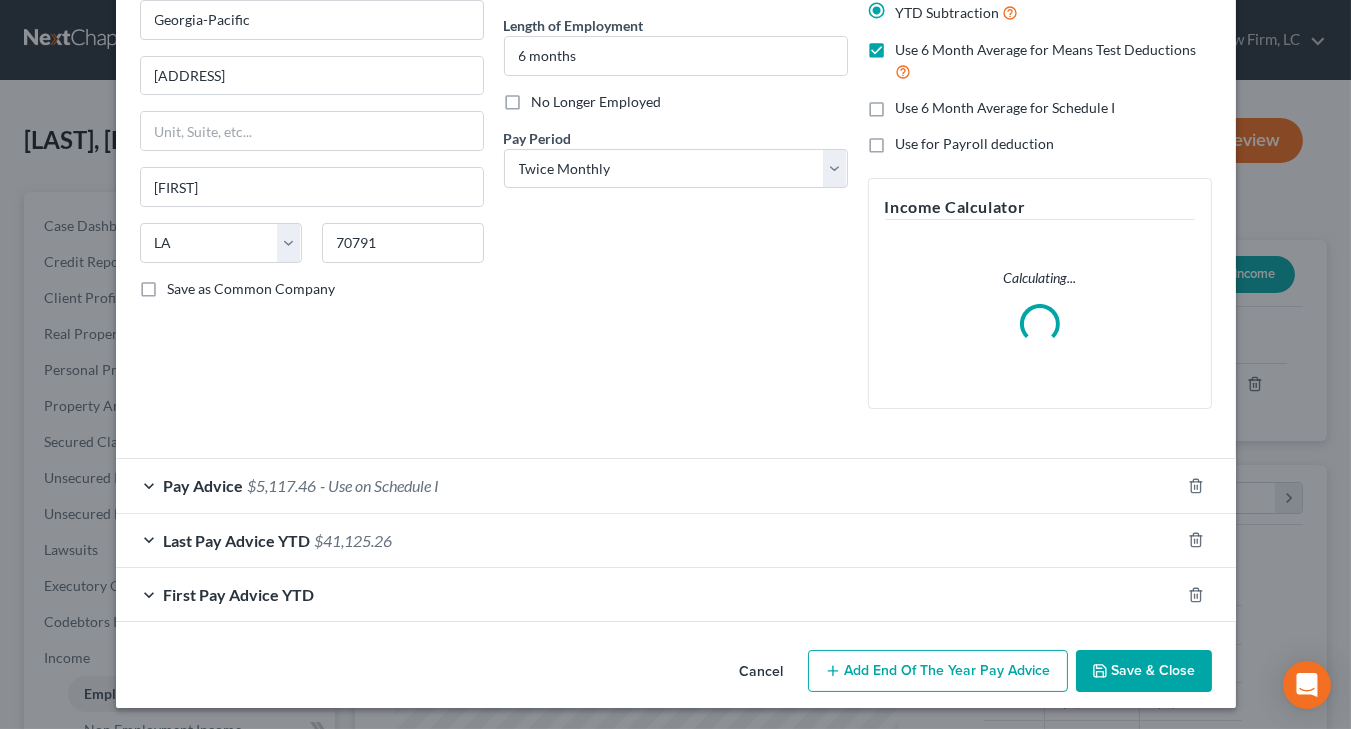 click on "Last Pay Advice YTD $41,125.26" at bounding box center (648, 540) 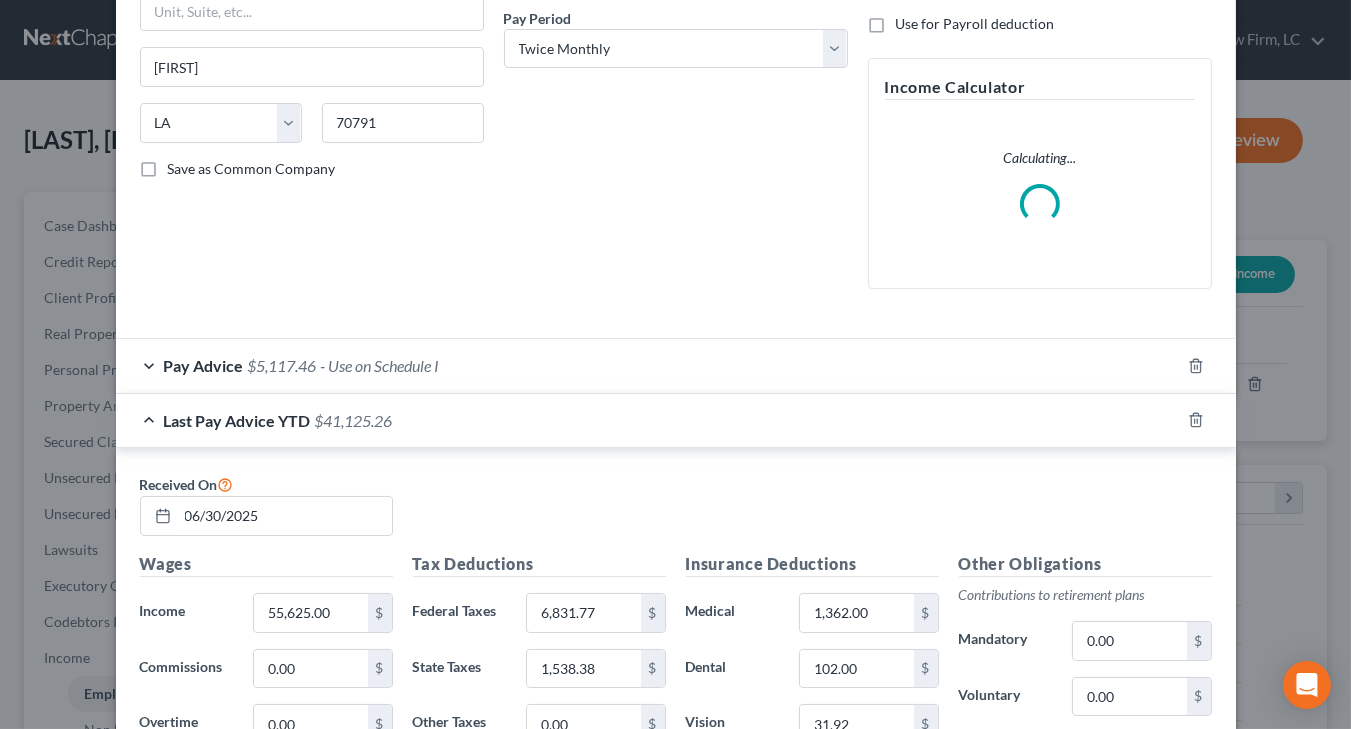 scroll, scrollTop: 343, scrollLeft: 0, axis: vertical 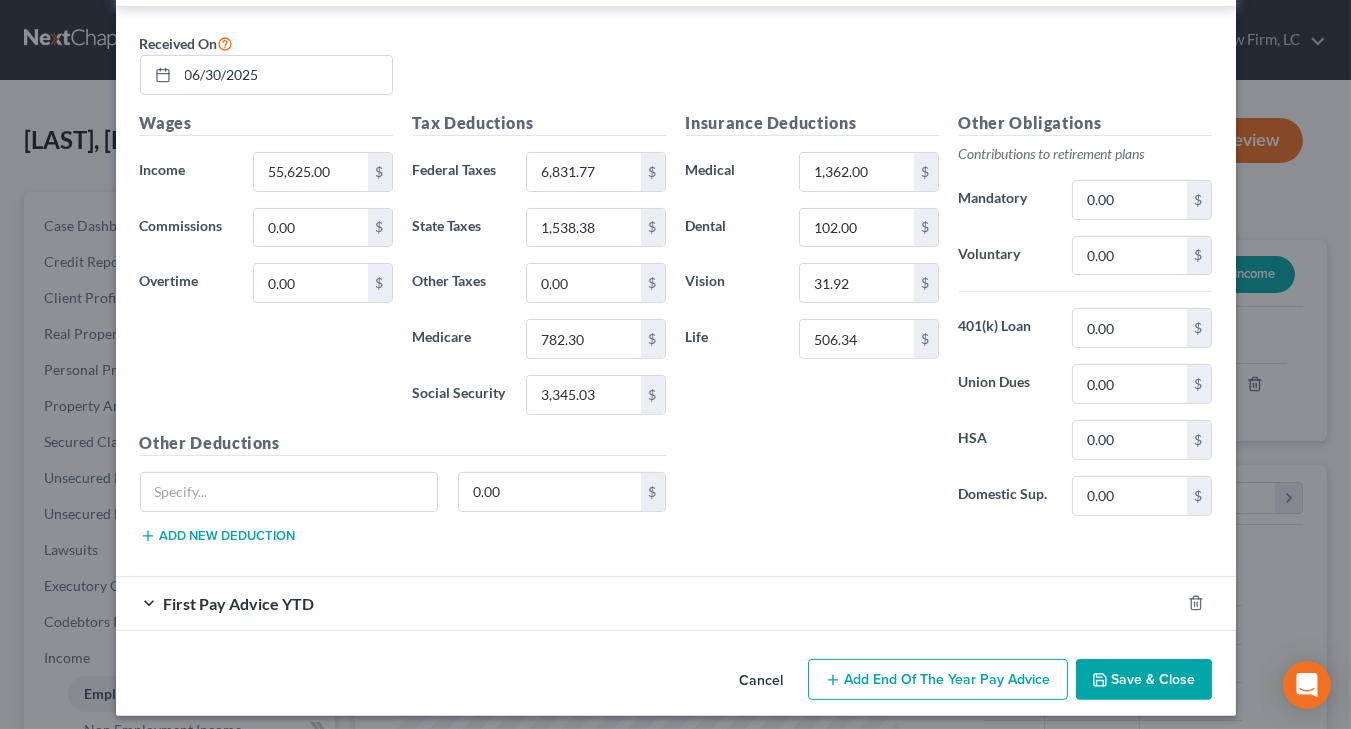 click on "First Pay Advice YTD" at bounding box center [648, 603] 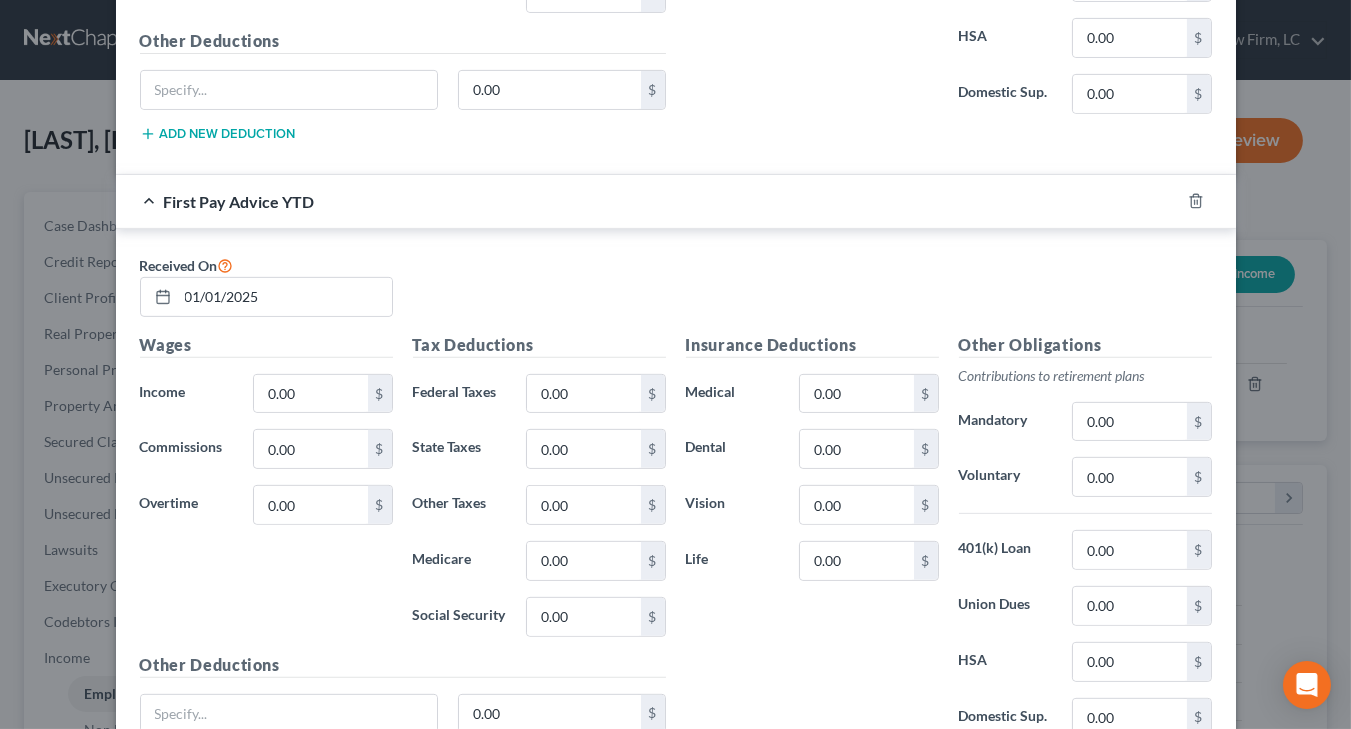 scroll, scrollTop: 1263, scrollLeft: 0, axis: vertical 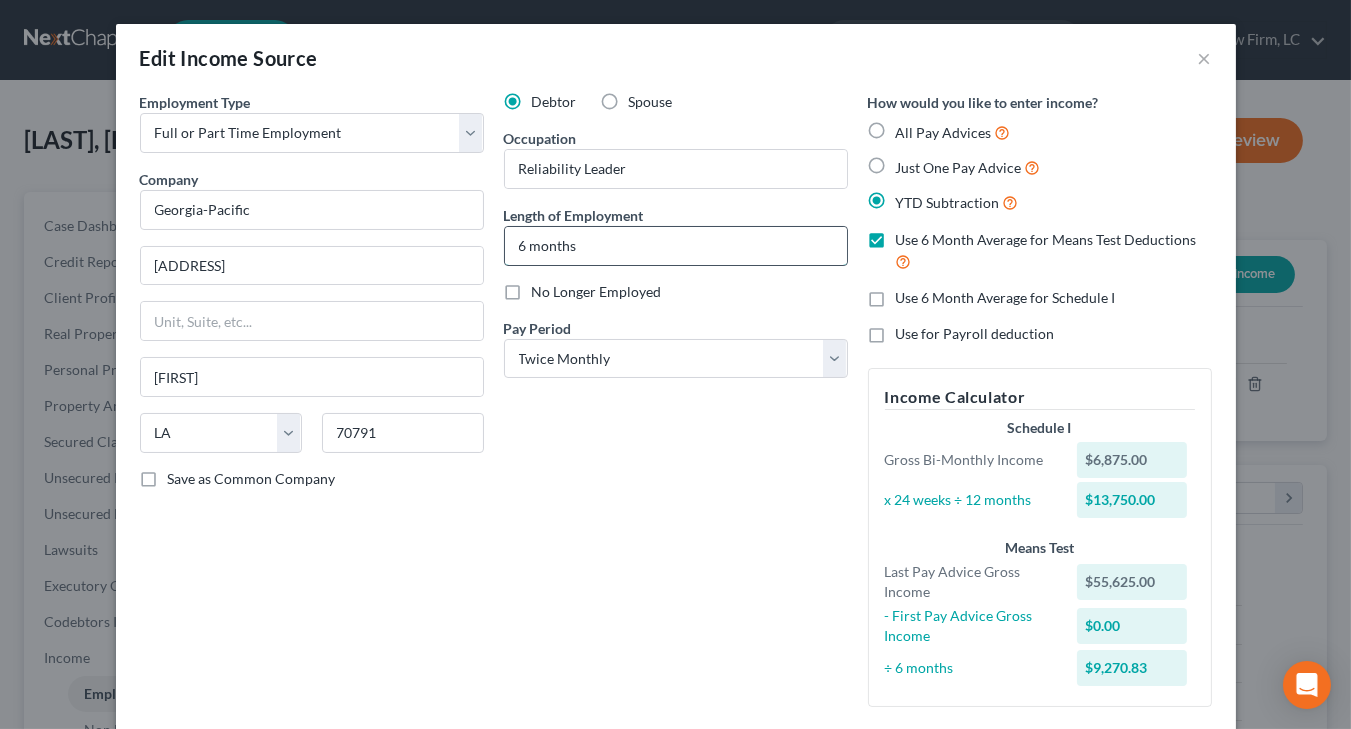 click on "6 months" at bounding box center [676, 246] 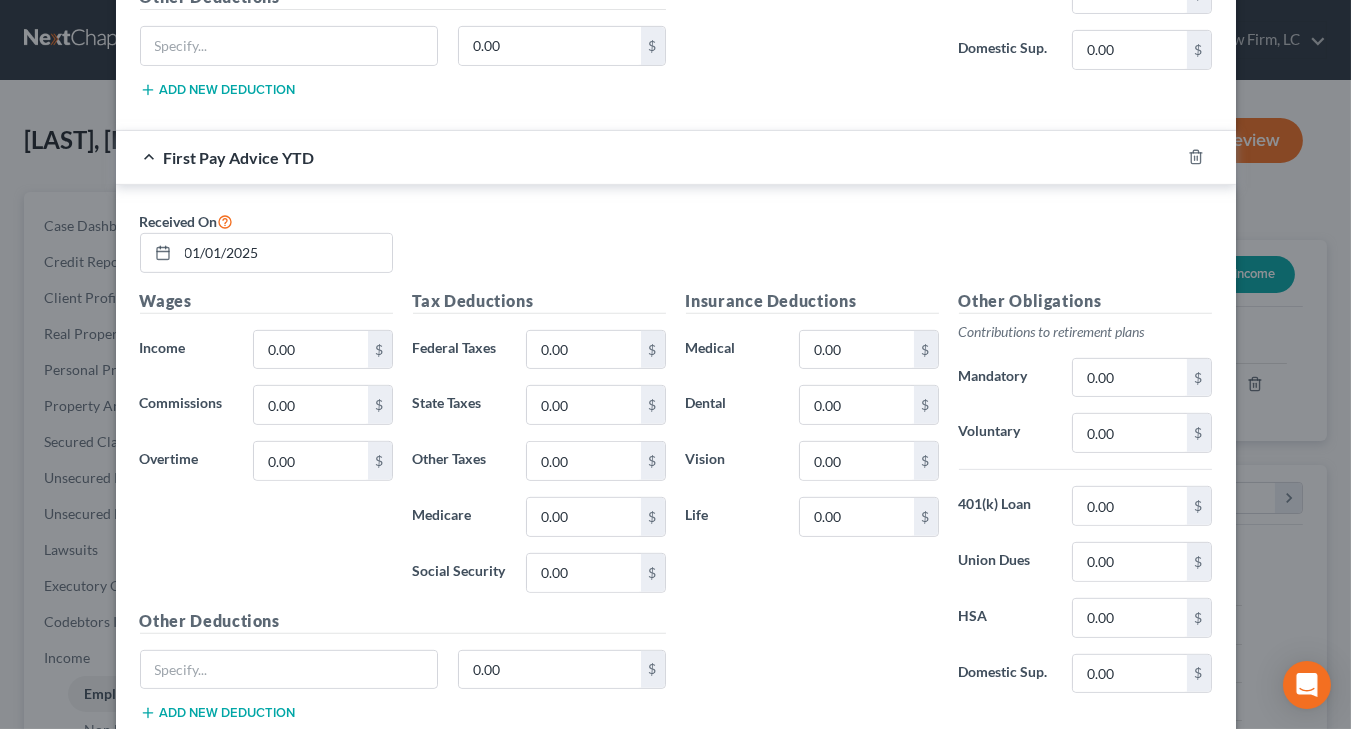 scroll, scrollTop: 1421, scrollLeft: 0, axis: vertical 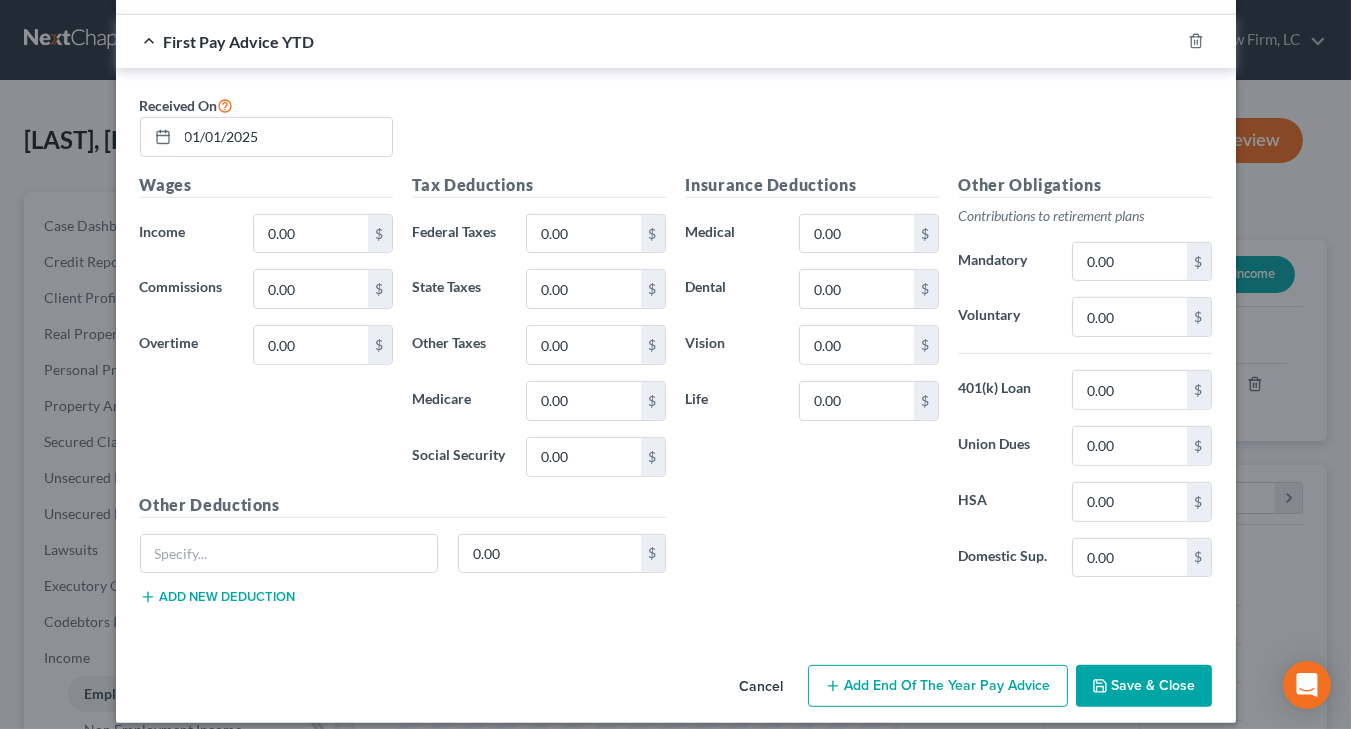 type on "4 months" 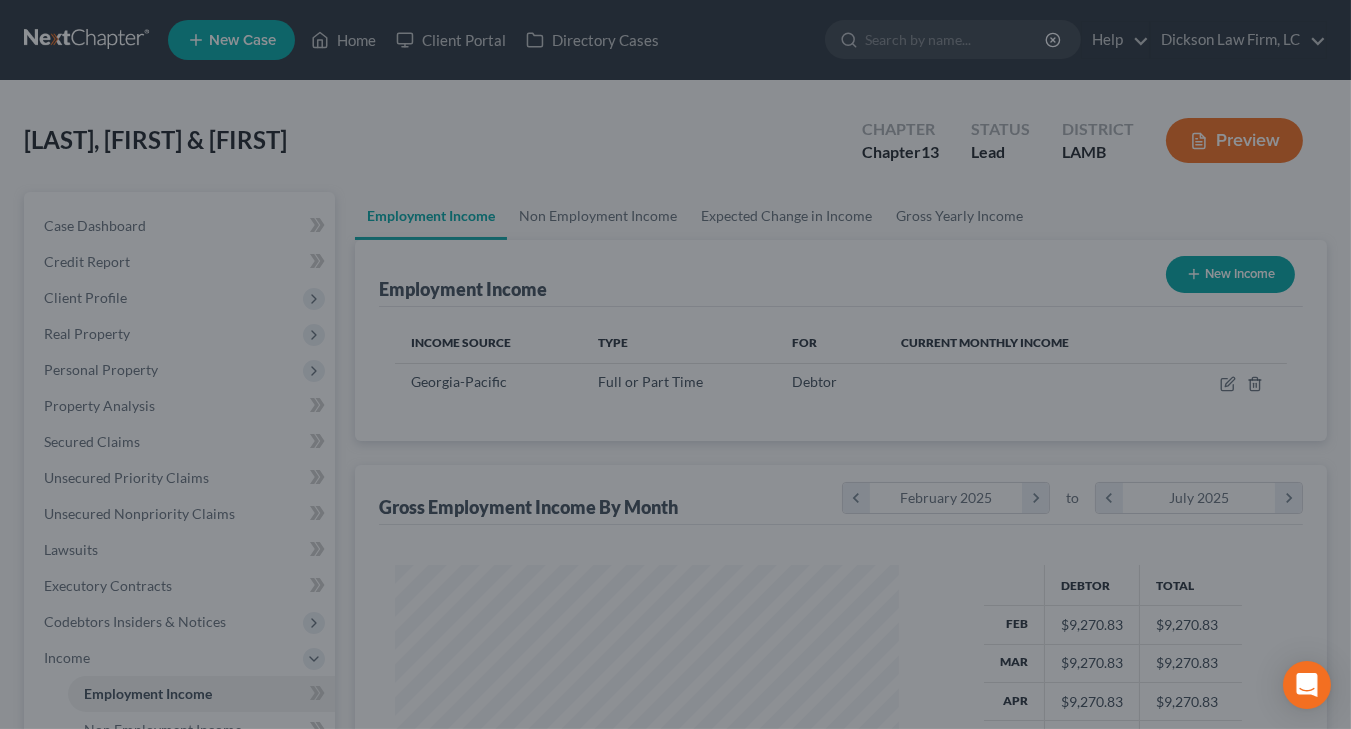 scroll, scrollTop: 1415, scrollLeft: 0, axis: vertical 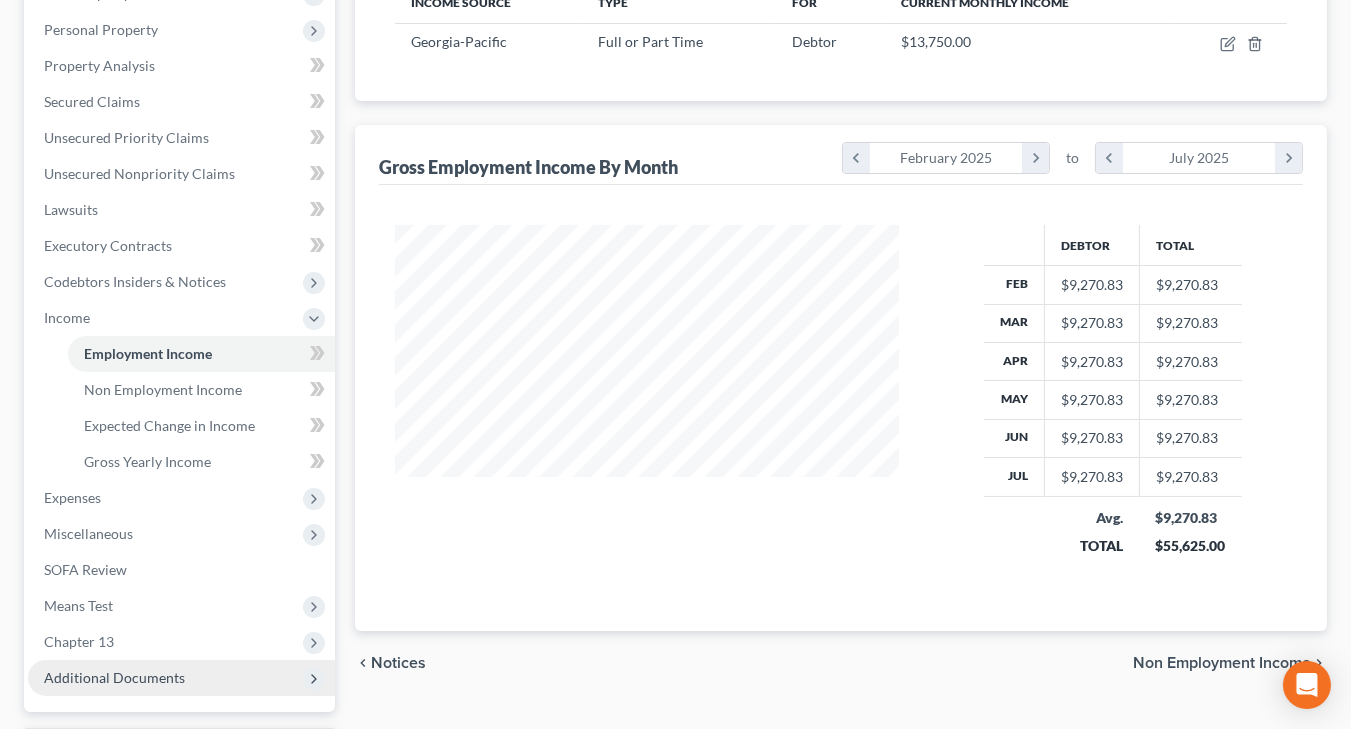 click on "Additional Documents" at bounding box center (181, 678) 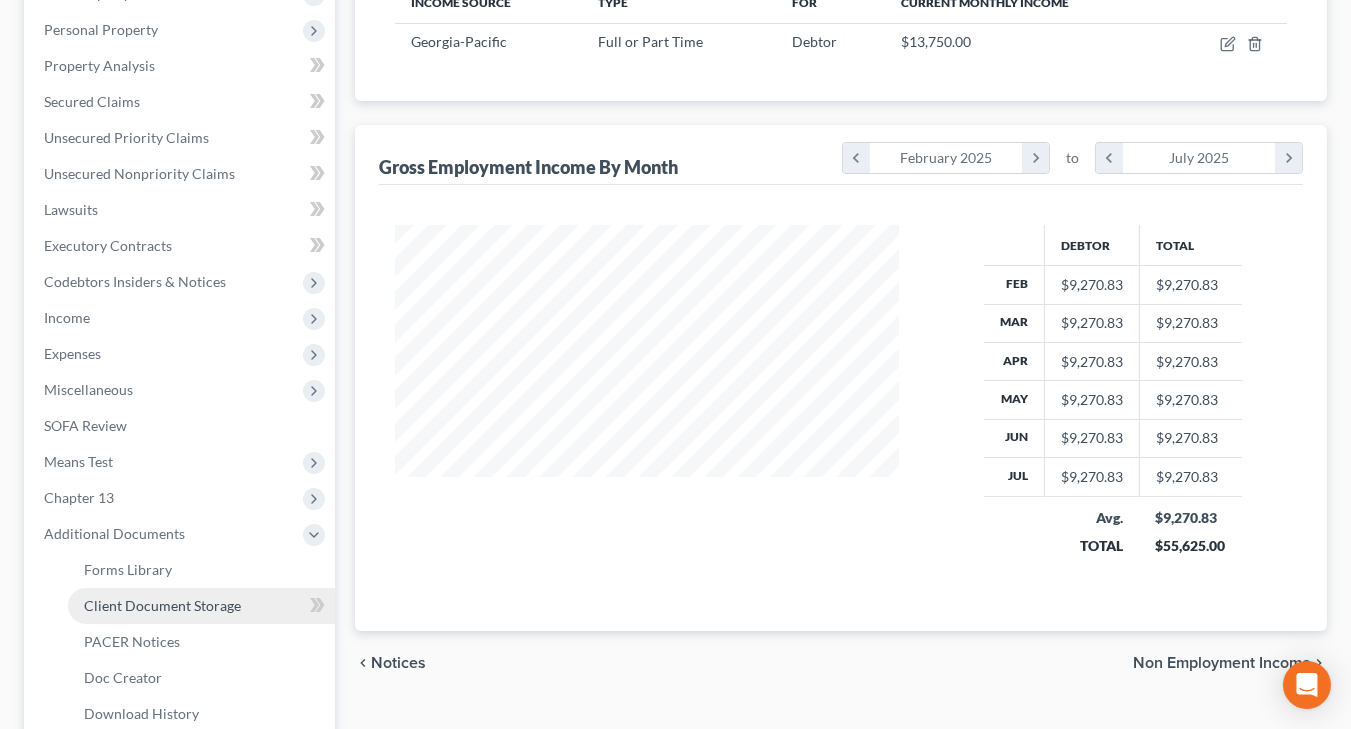 click on "Client Document Storage" at bounding box center (162, 605) 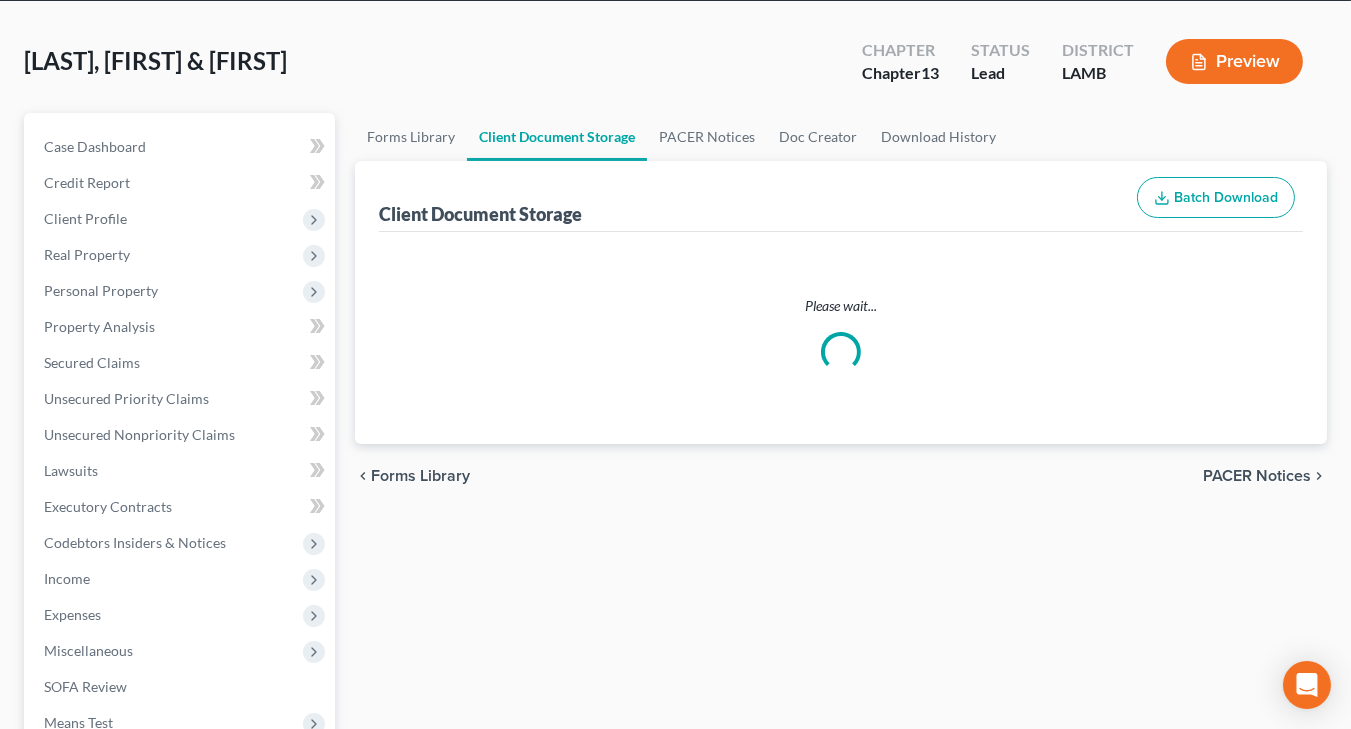 select on "13" 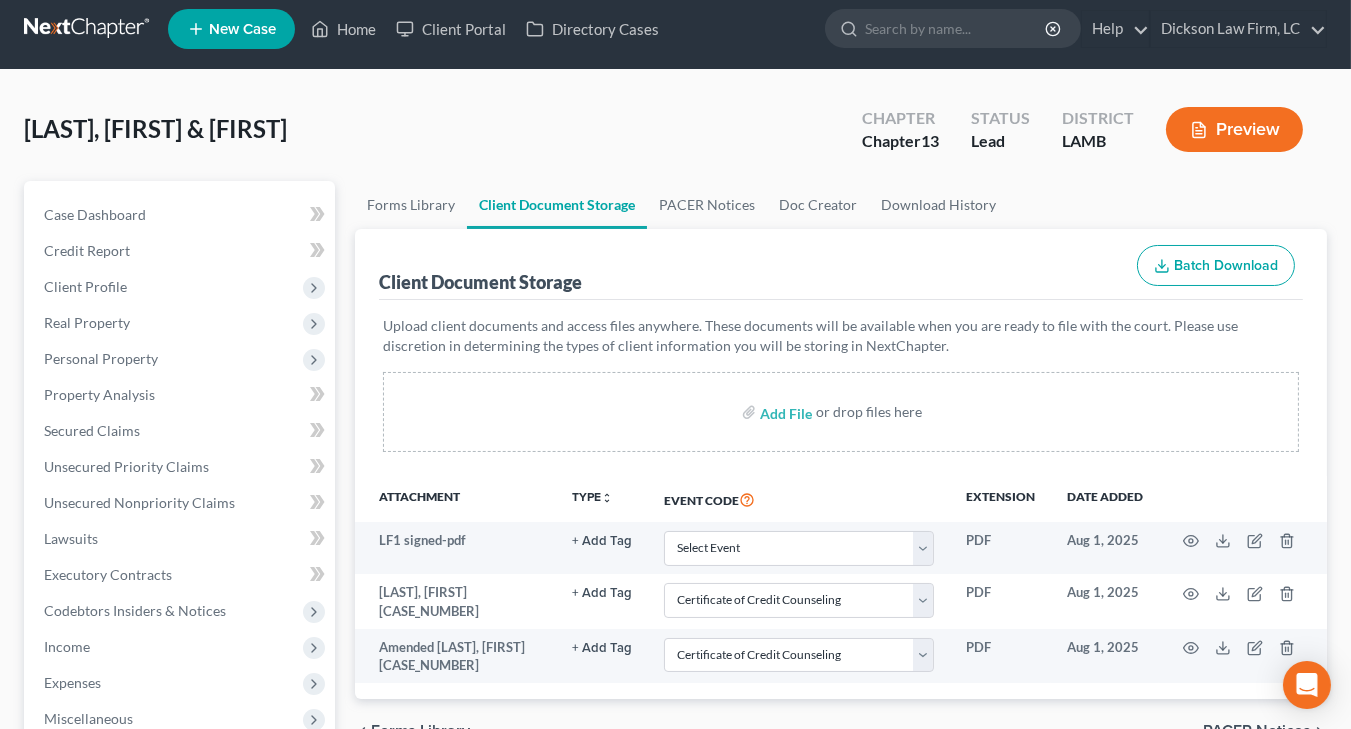 scroll, scrollTop: 0, scrollLeft: 0, axis: both 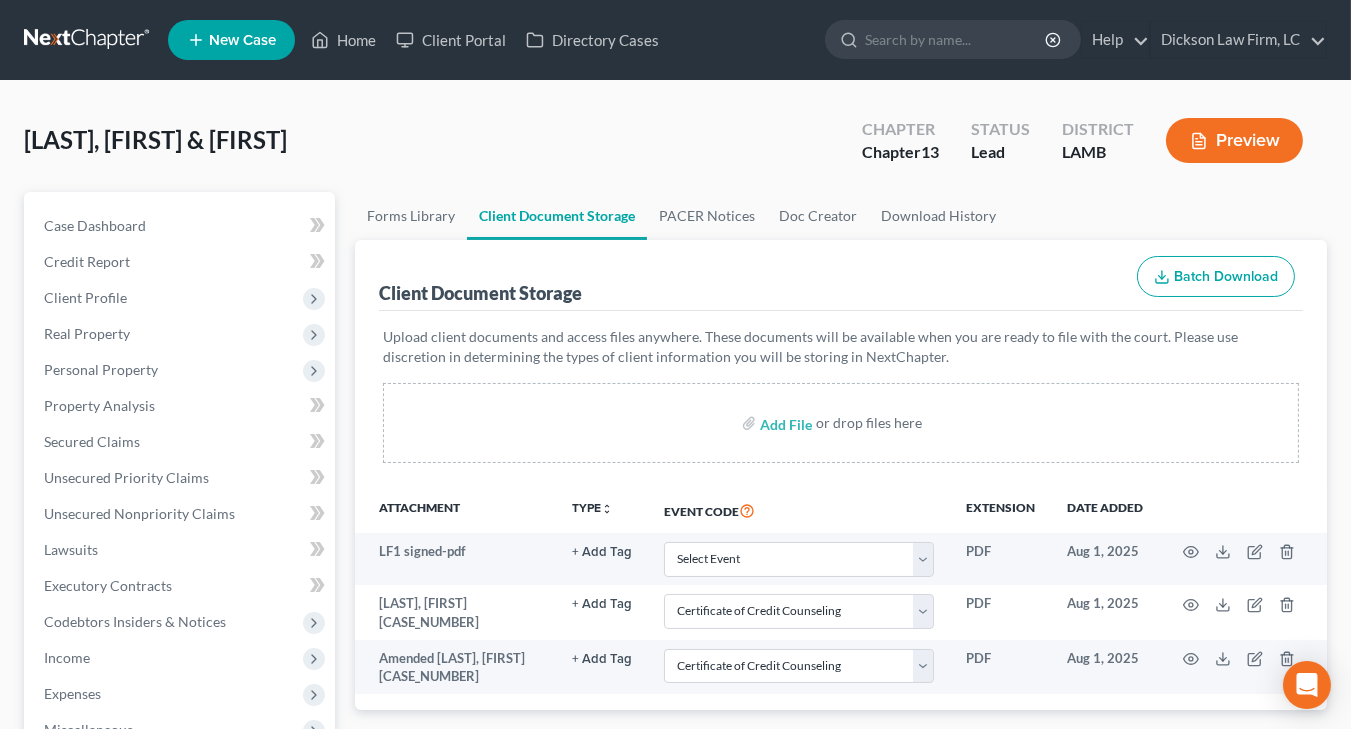 click on "Add File
or drop files here" at bounding box center (841, 423) 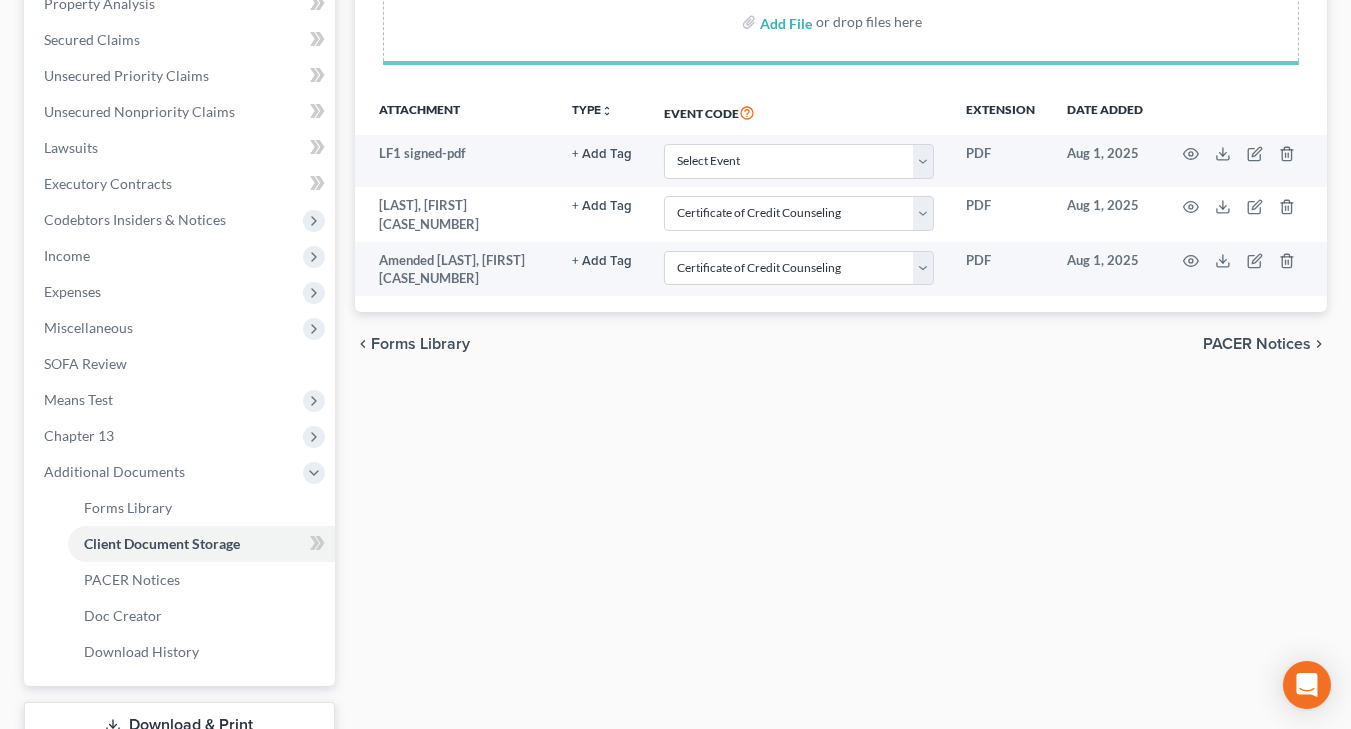 select on "13" 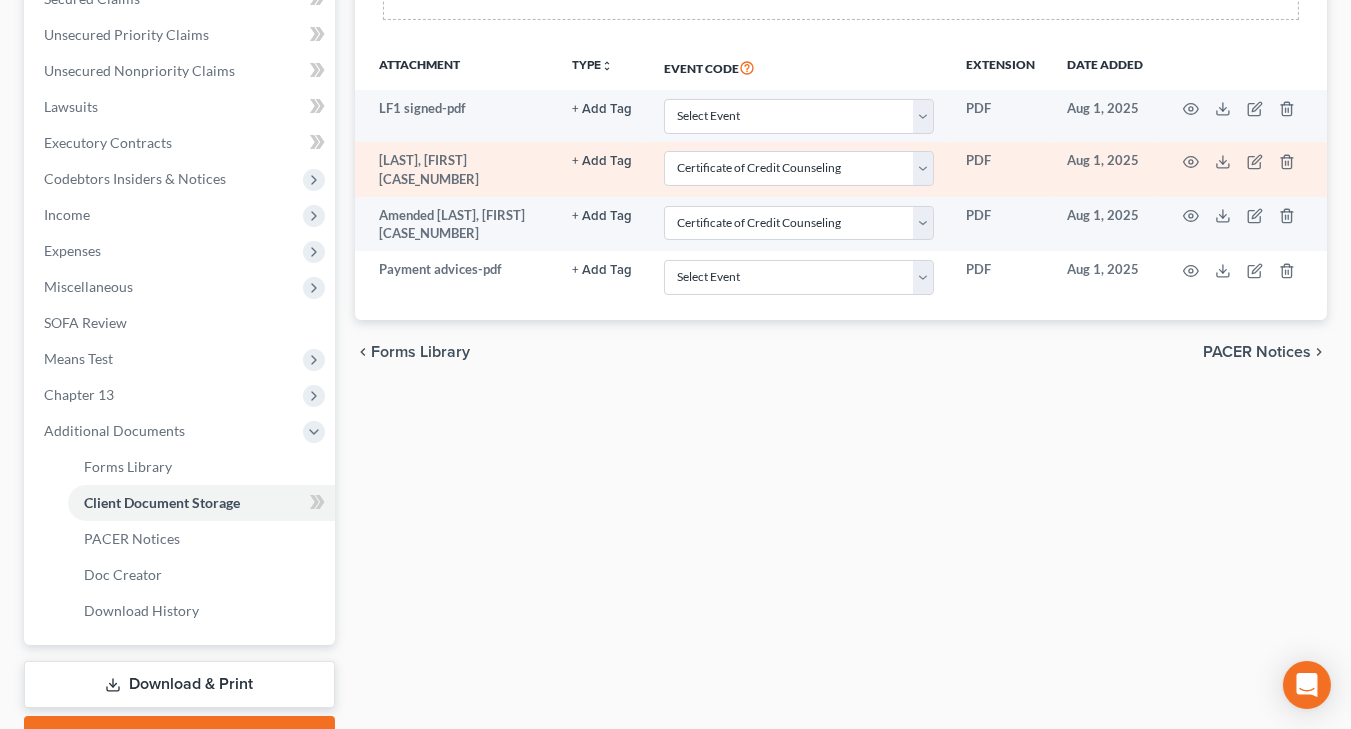 scroll, scrollTop: 457, scrollLeft: 0, axis: vertical 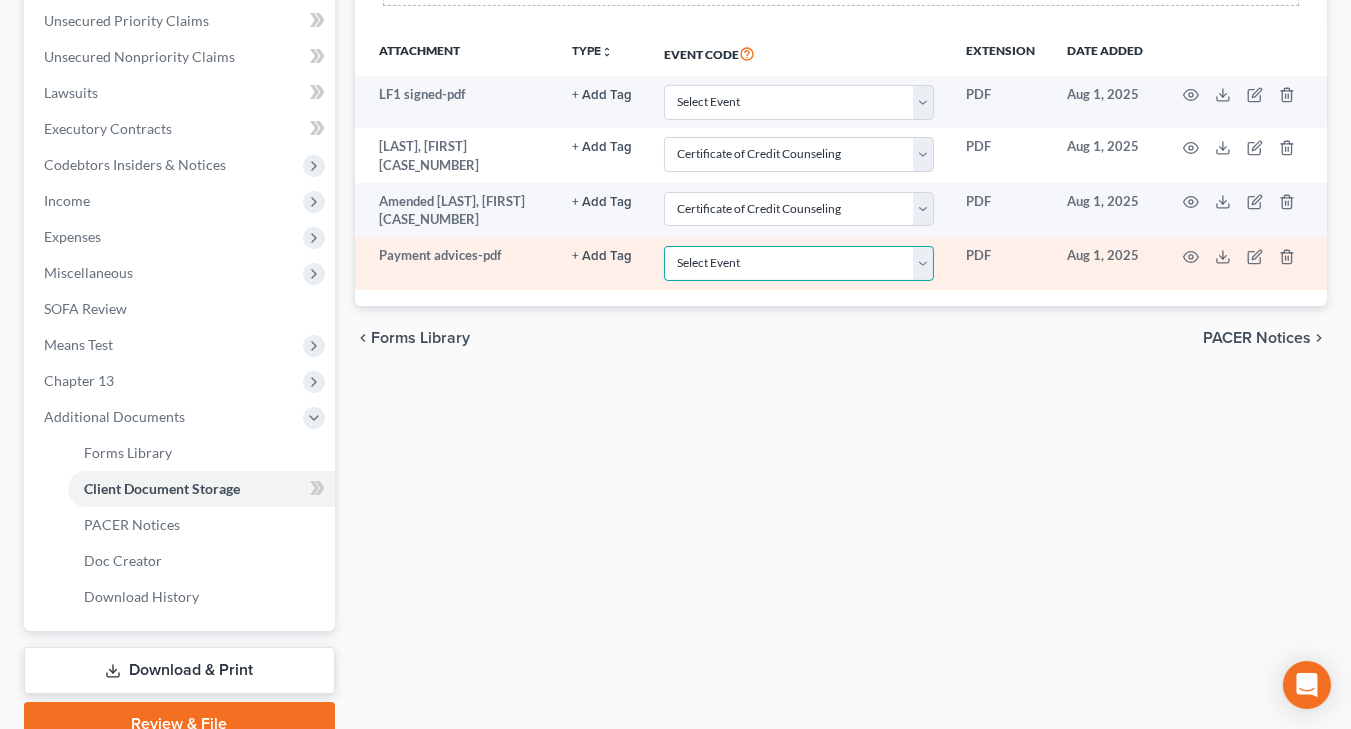 click on "Select Event 20 Largest Unsecured Creditors Amended List of Creditors Amended List of Creditors and Amended Schedules Amended Schedule C Amended Schedule I Amended Schedule J Amended Schedules A/B, G, H, I, or J Amended Schedules D, E/F Amended Voluntary Petition Attachment to Voluntary Petition for Non-Individuals Ch 11 Balance Sheet Ballots - Chapter 11 Cash Flow Statement Certificate of Credit Counseling Certificate of Service Certificate of Service of Tax Information Chapter 11 Monthly Operating Report UST Form 11-MOR Chapter 11 Statement of Monthly Income Form 122B Chapter 11 Status Report Chapter 13 Calculation of Disposable Income 122C-2 Chapter 13 Debtor's Certifications Regarding Domestic Support Obligations and Section 522(q) Chapter 13 Statement of Monthly Income 122C-1 Chapter 7 Means Test Calculation 122A-2 Chapter 7 Statements - Monthly Income (122A-1) / Exemption Presumption of Abuse (122A-1Supp) (12/14) Debtor Verification of Direct Payments Debtor's Election of Small Business Designation" at bounding box center [799, 263] 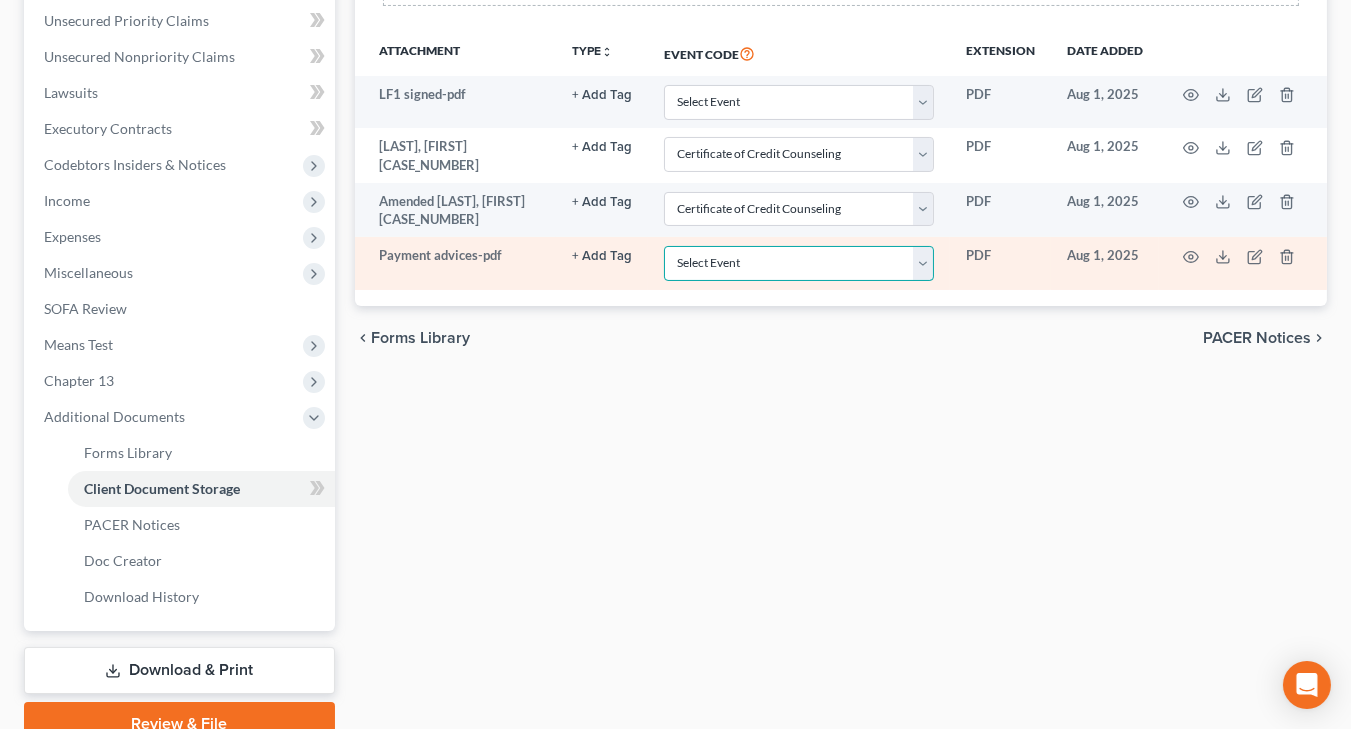 select on "39" 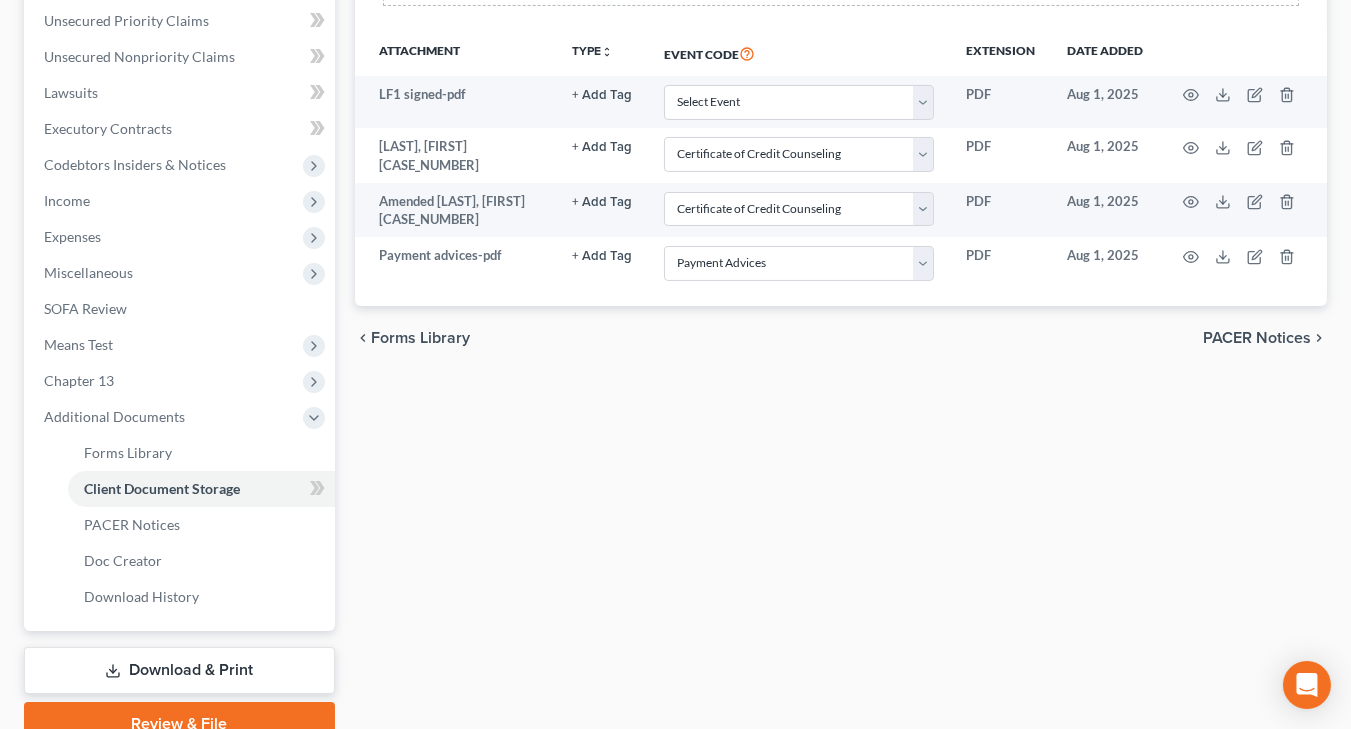 click on "Review & File" at bounding box center [179, 724] 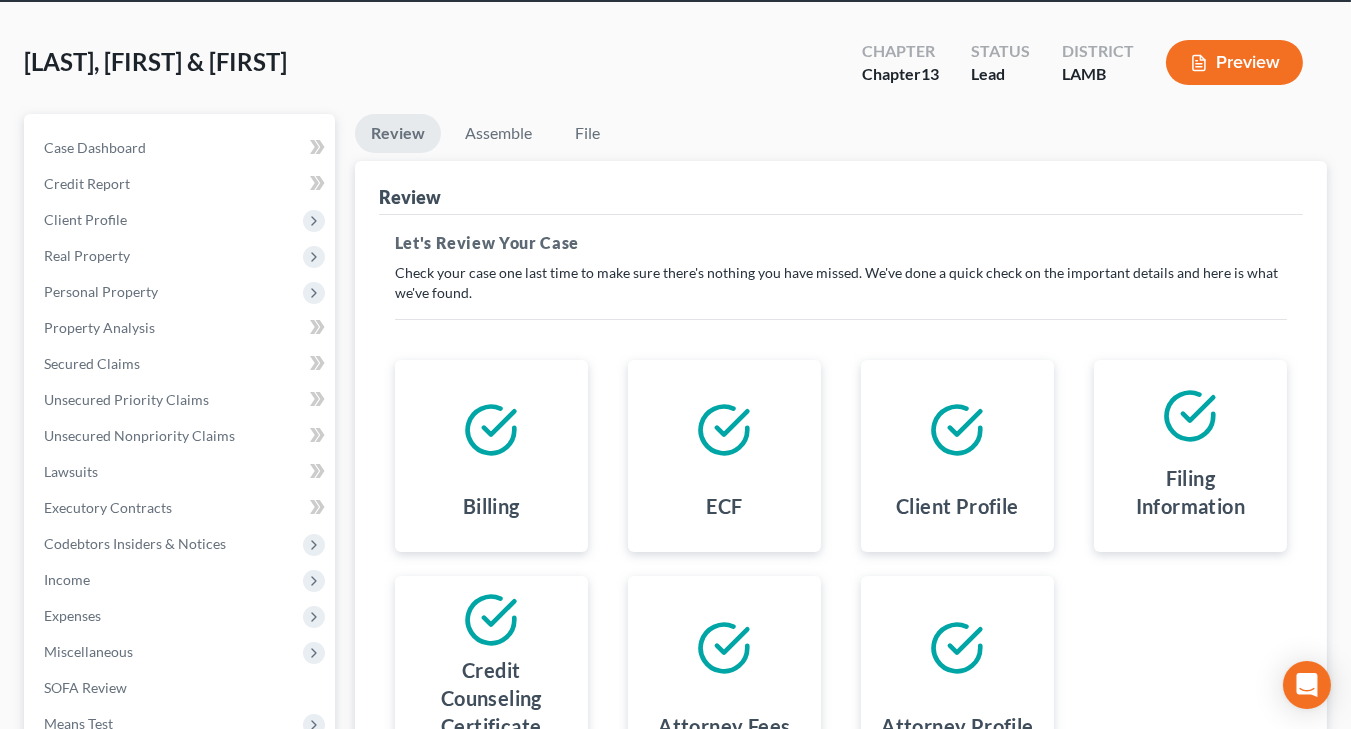 scroll, scrollTop: 0, scrollLeft: 0, axis: both 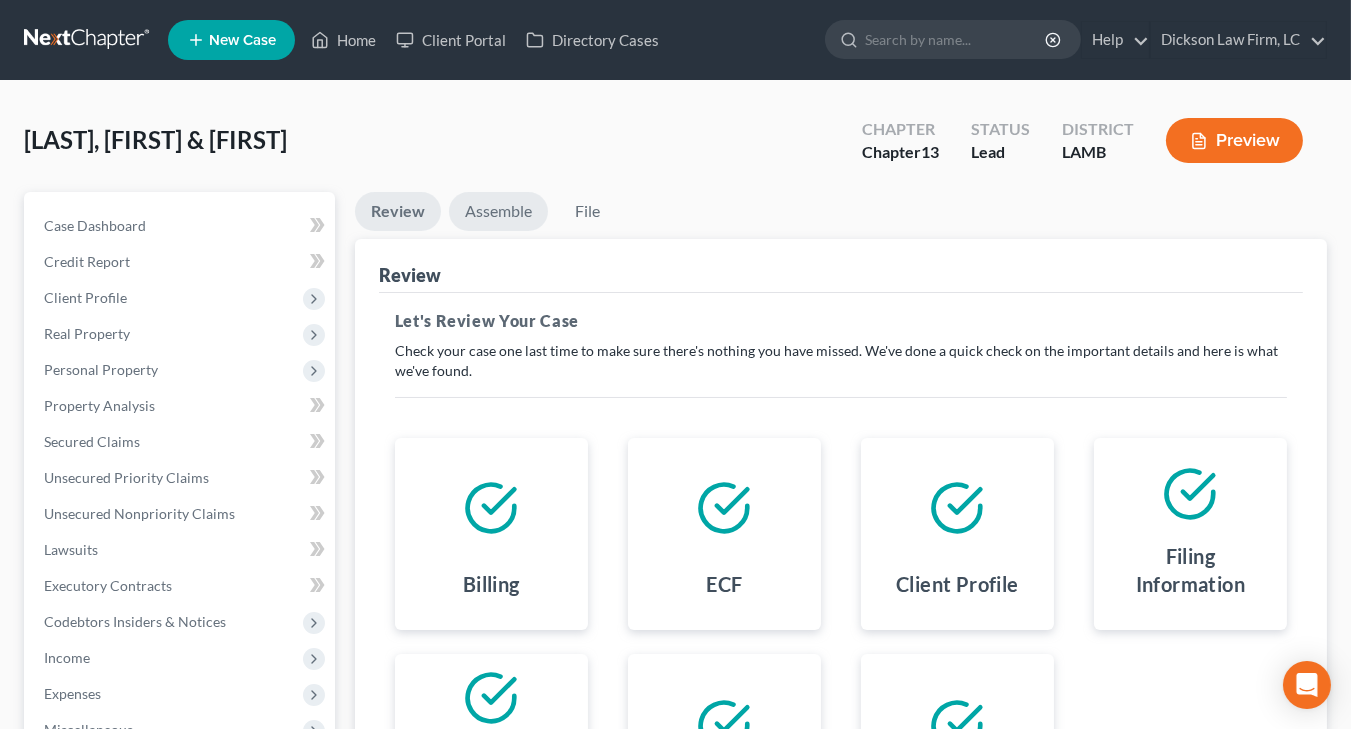 click on "Assemble" at bounding box center [498, 211] 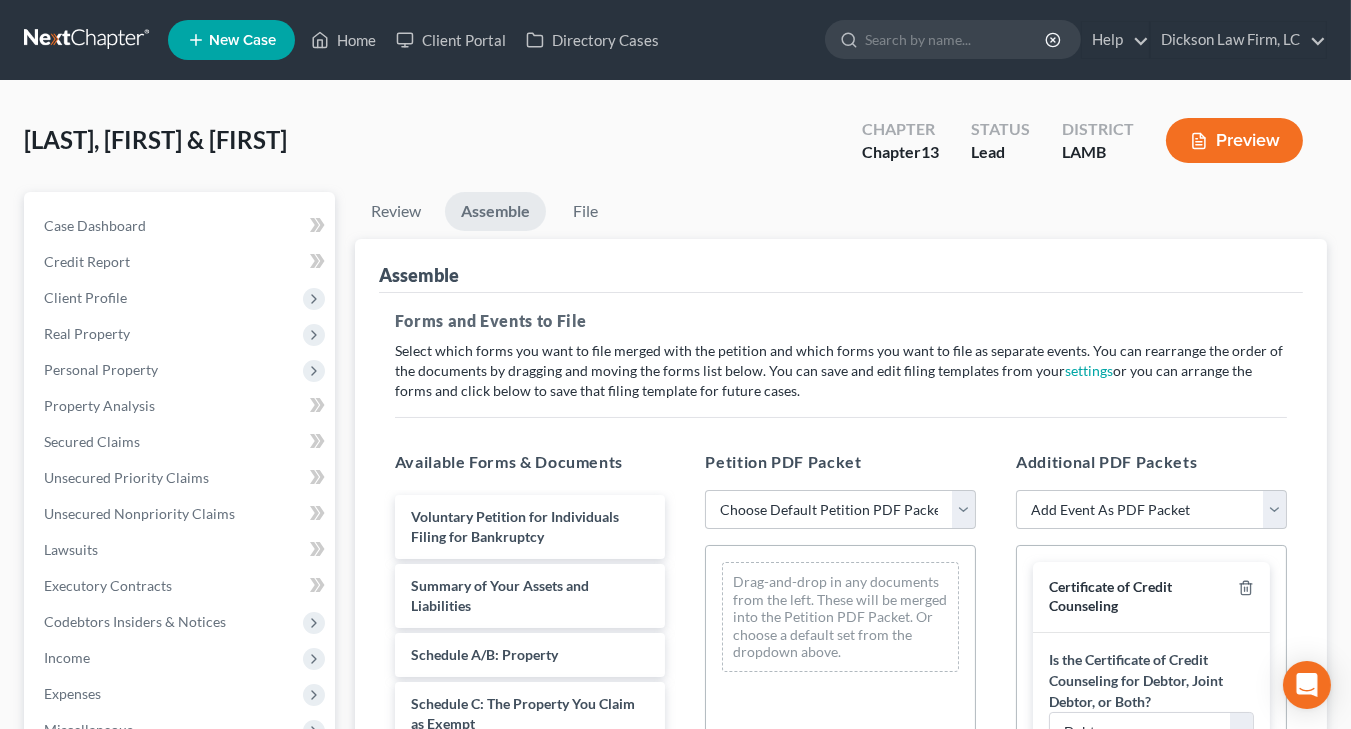 click on "Petition PDF Packet     Choose Default Petition PDF Packet Emergency Filing (Voluntary Petition and Creditor List Only) Full Chapter 13 Drag-and-drop in any documents from the left. These will be merged into the Petition PDF Packet. Or choose a default set from the dropdown above." at bounding box center (840, 773) 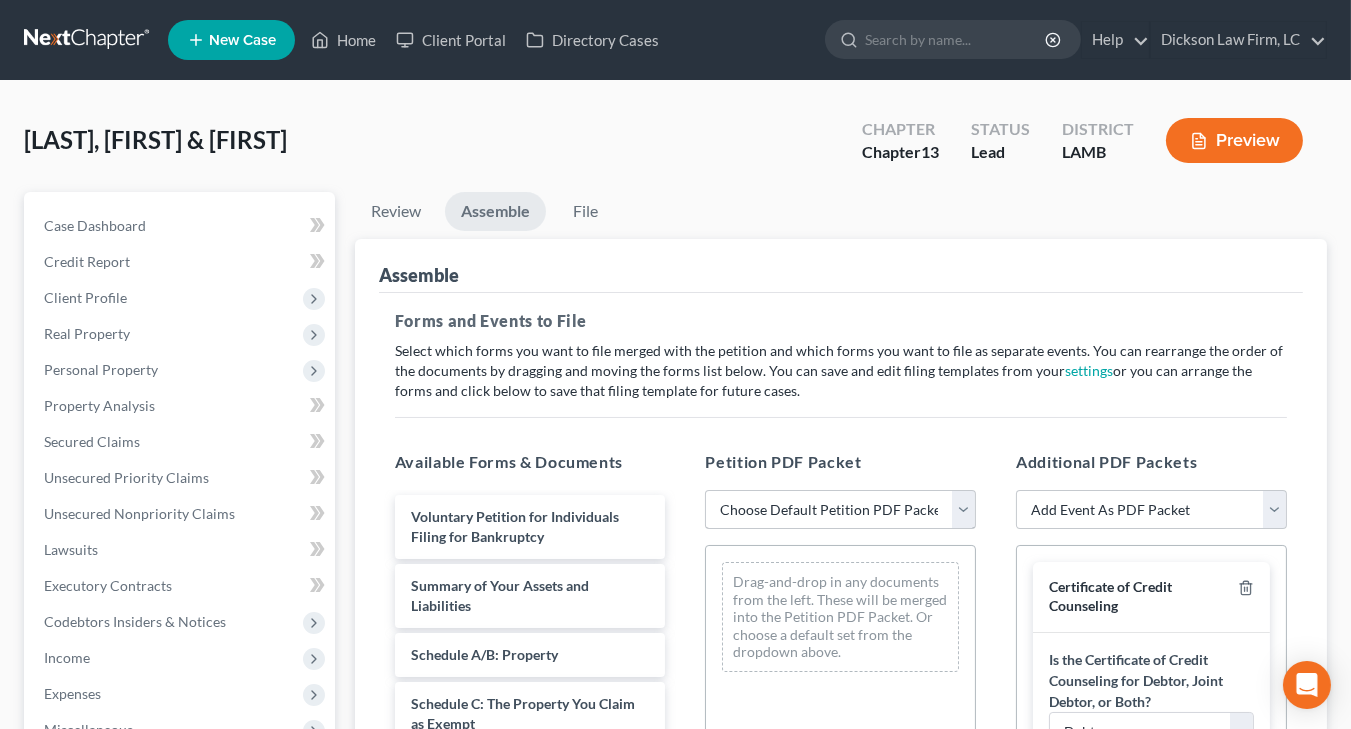 click on "Petition PDF Packet     Choose Default Petition PDF Packet Emergency Filing (Voluntary Petition and Creditor List Only) Full Chapter 13 Drag-and-drop in any documents from the left. These will be merged into the Petition PDF Packet. Or choose a default set from the dropdown above." at bounding box center [840, 773] 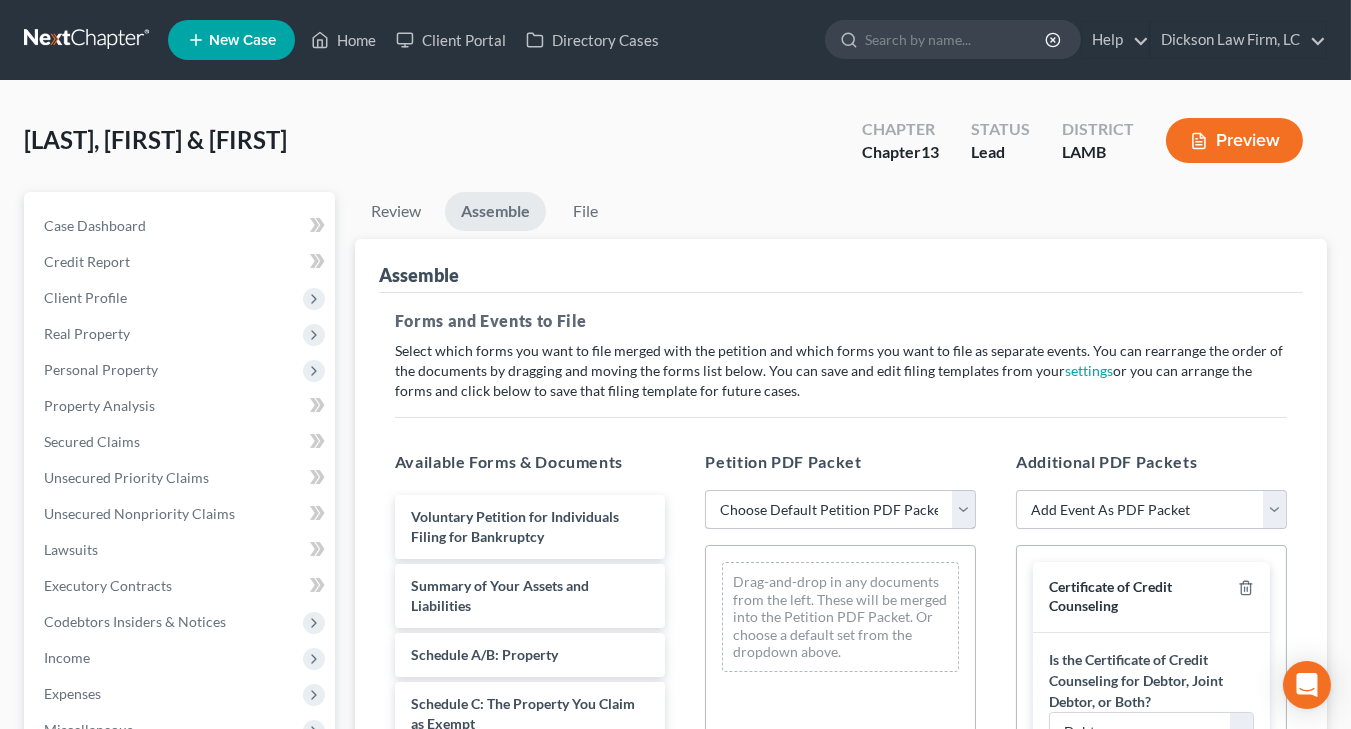click on "Choose Default Petition PDF Packet Emergency Filing (Voluntary Petition and Creditor List Only) Full Chapter 13" at bounding box center (840, 510) 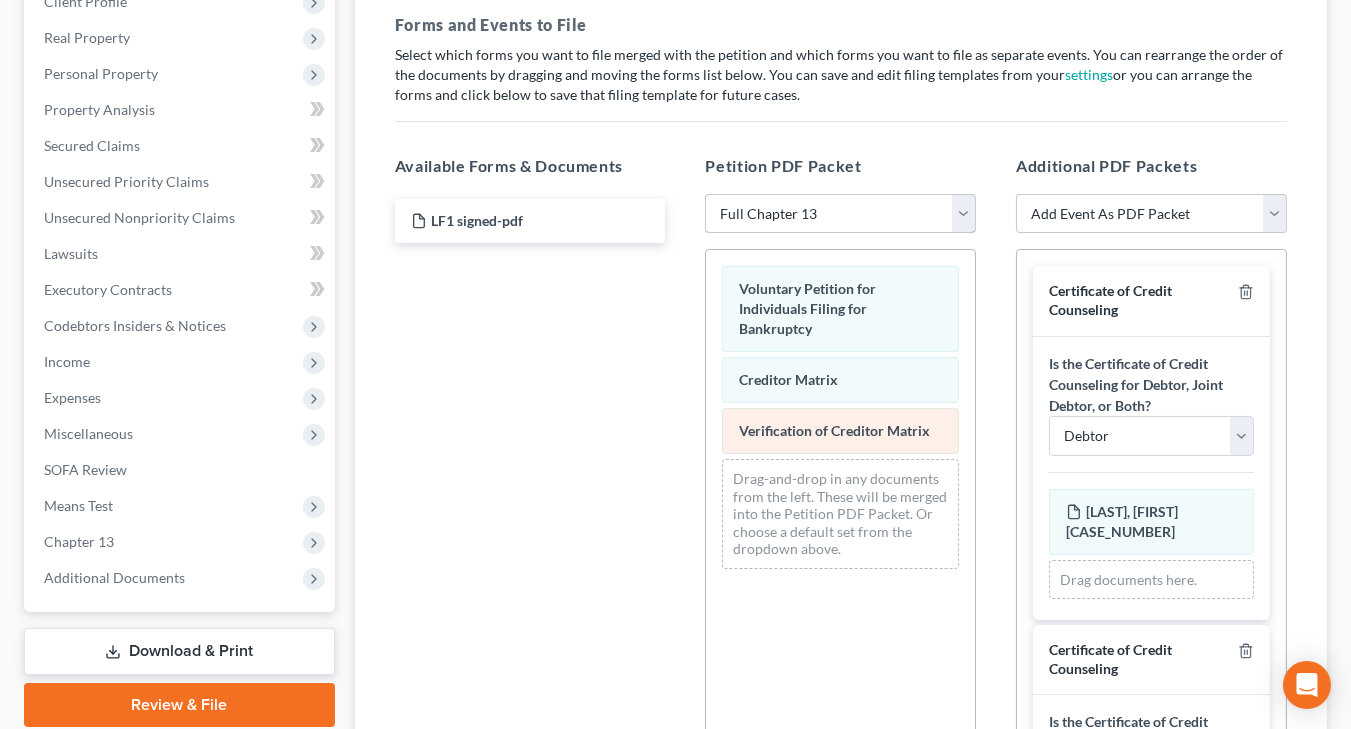 scroll, scrollTop: 320, scrollLeft: 0, axis: vertical 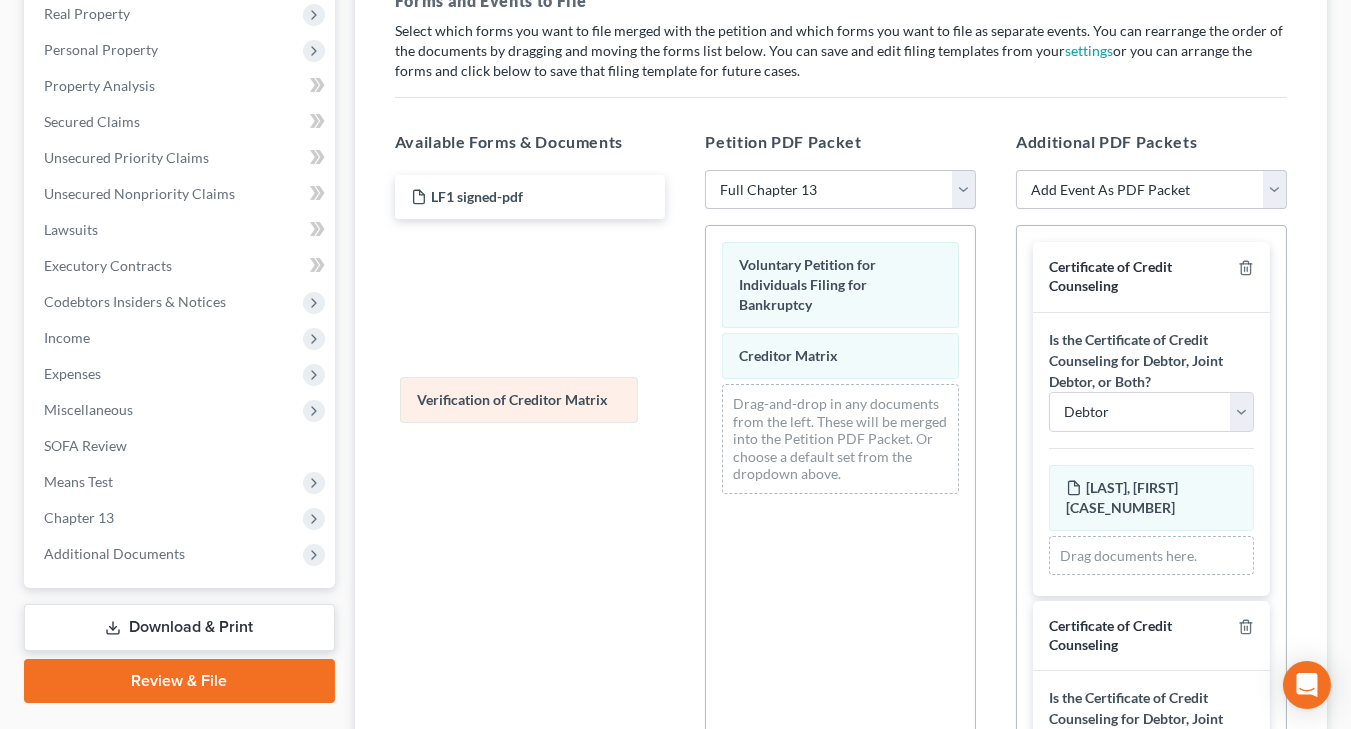 drag, startPoint x: 819, startPoint y: 379, endPoint x: 497, endPoint y: 333, distance: 325.26913 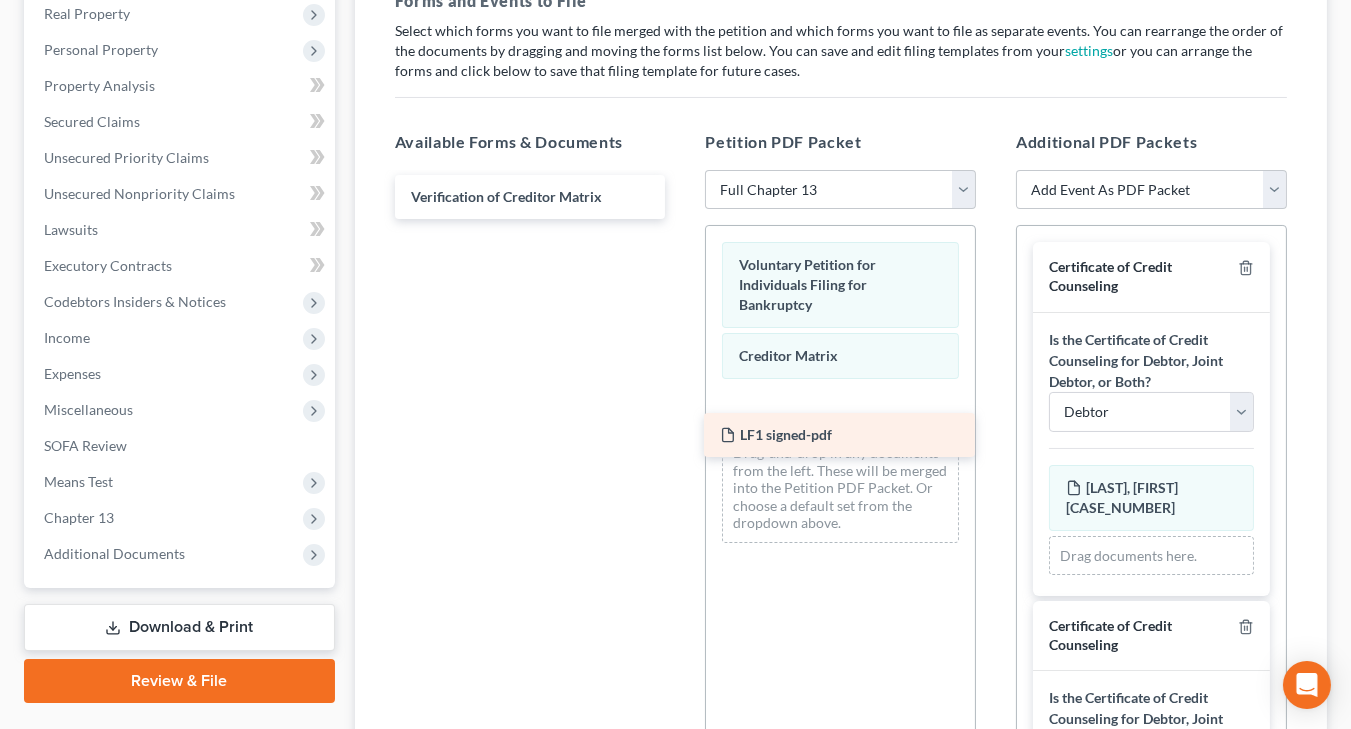 drag, startPoint x: 514, startPoint y: 188, endPoint x: 844, endPoint y: 454, distance: 423.85846 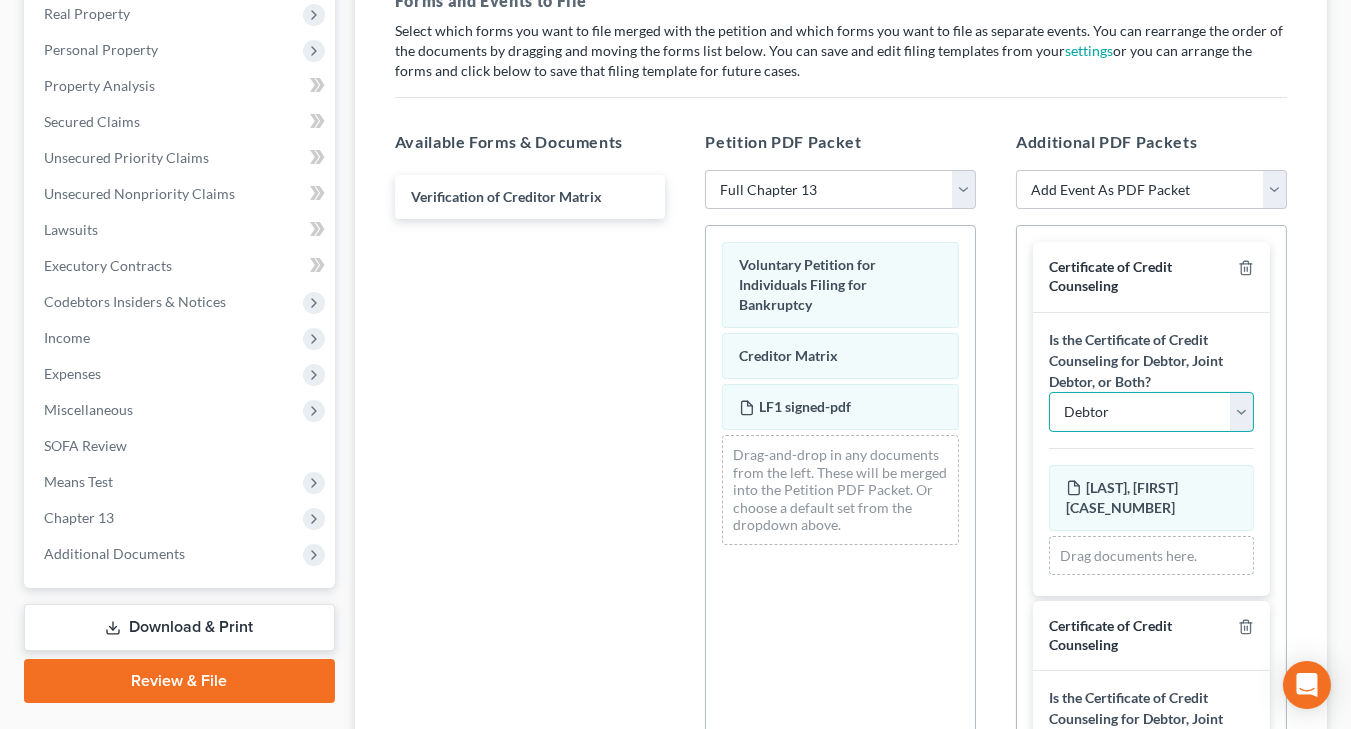 click on "Debtor Joint Debtor Debtor and Joint Debtor" at bounding box center [1151, 412] 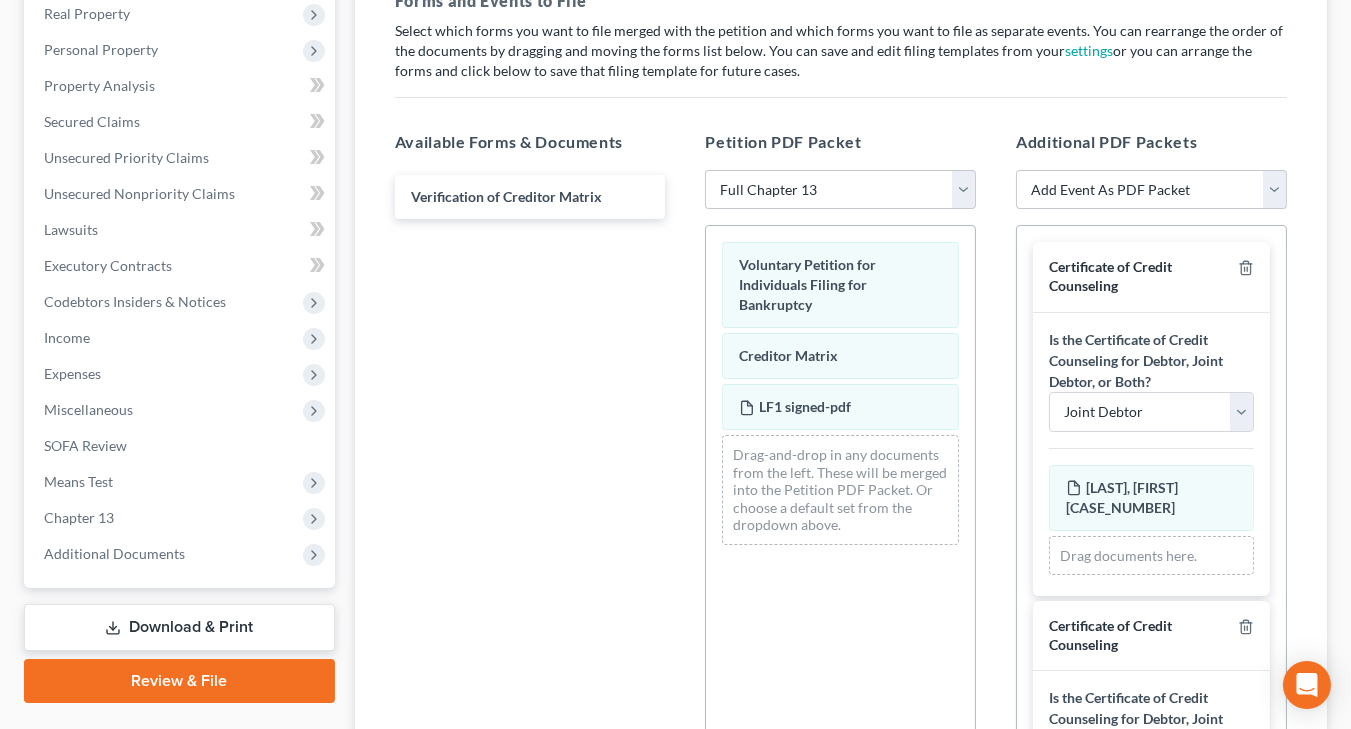 click on "Voluntary Petition for Individuals Filing for Bankruptcy Creditor Matrix LF1 signed-pdf Drag-and-drop in any documents from the left. These will be merged into the Petition PDF Packet. Or choose a default set from the dropdown above." at bounding box center [840, 500] 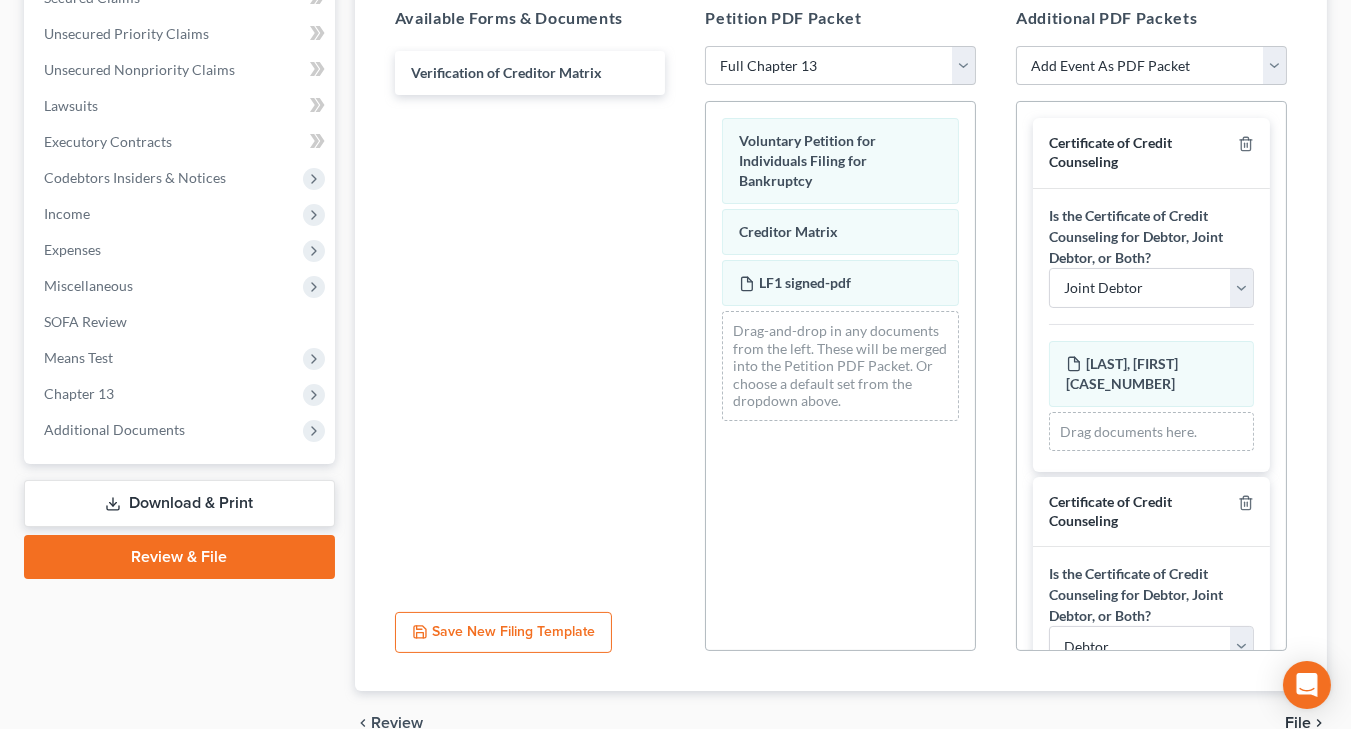 scroll, scrollTop: 457, scrollLeft: 0, axis: vertical 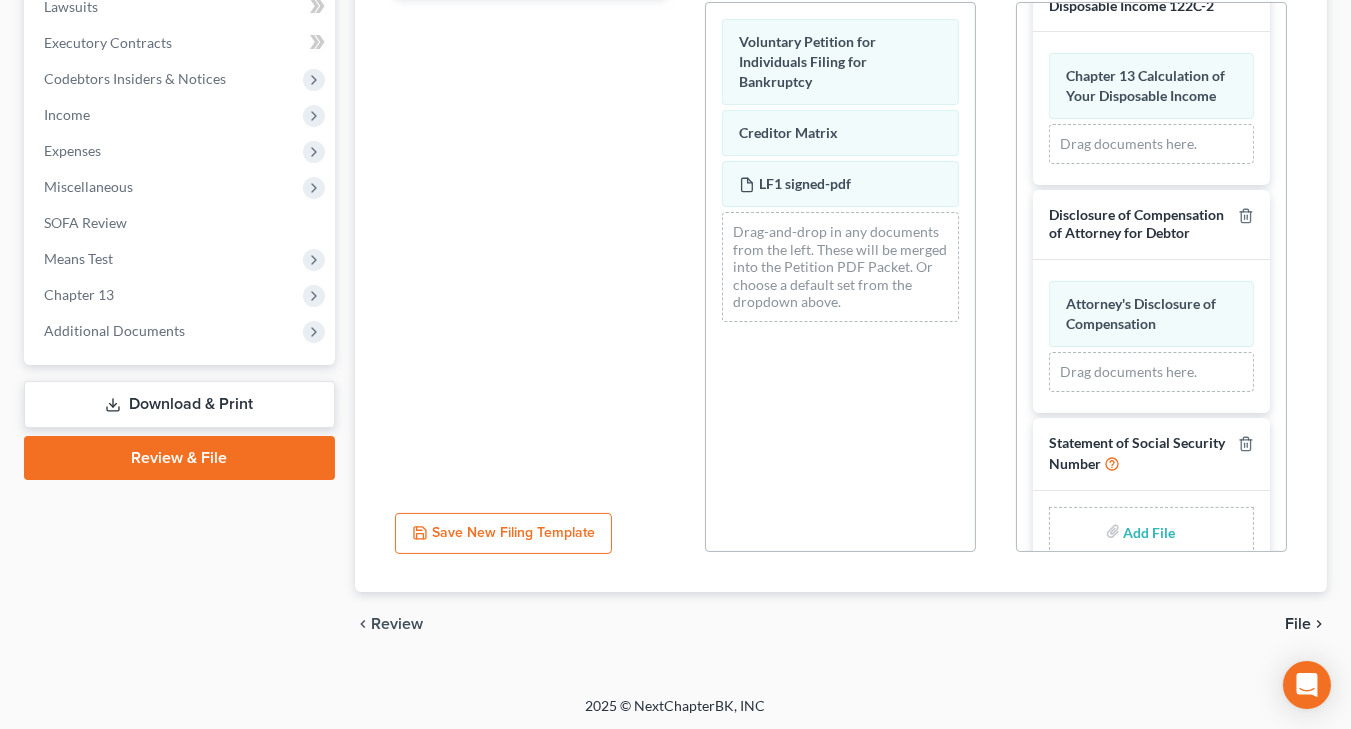 click at bounding box center [1148, 531] 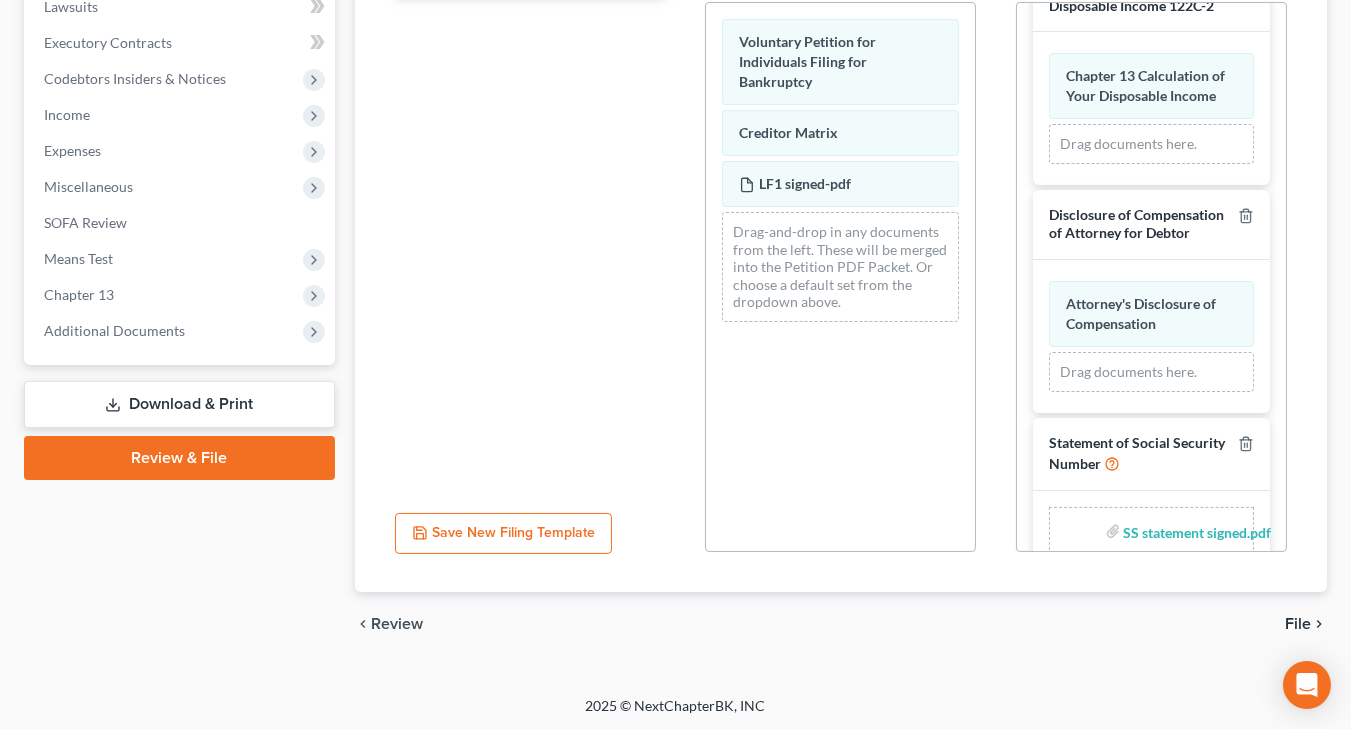 scroll, scrollTop: 2957, scrollLeft: 0, axis: vertical 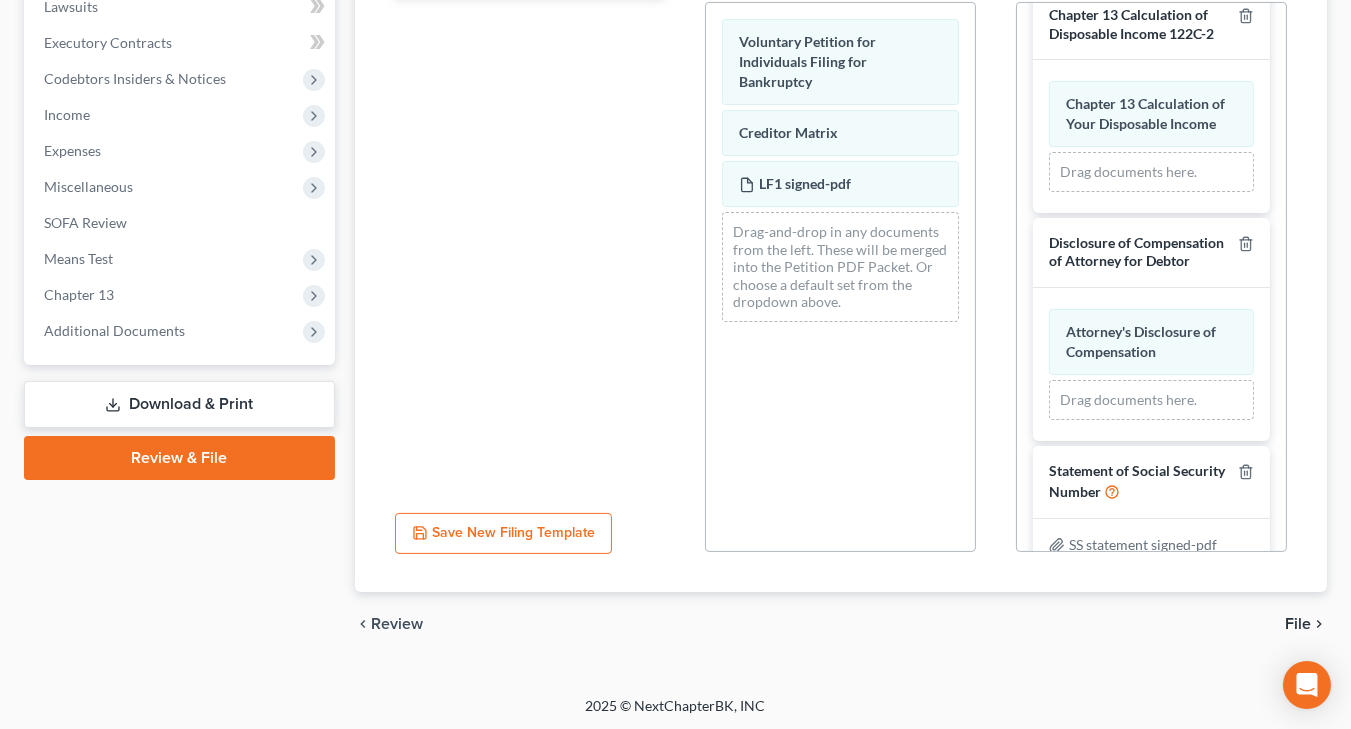 click on "File" at bounding box center (1298, 624) 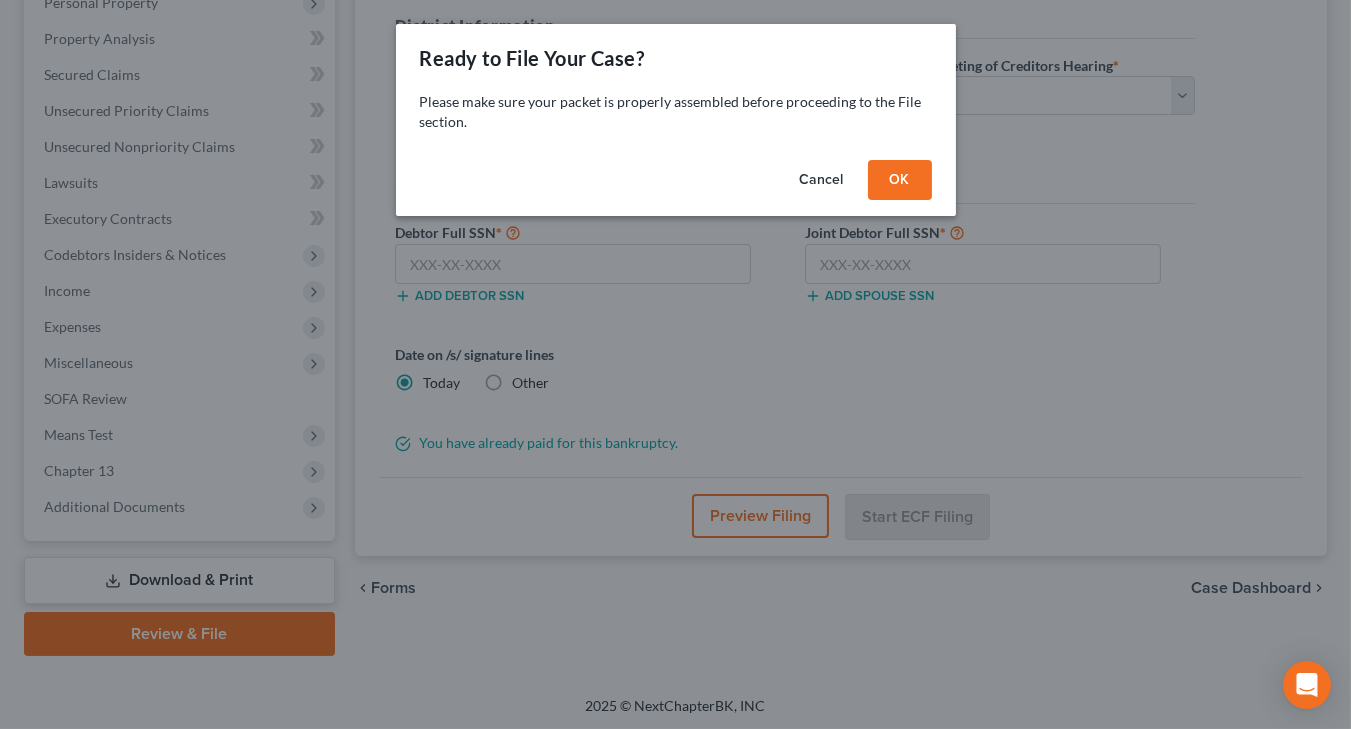 drag, startPoint x: 907, startPoint y: 167, endPoint x: 943, endPoint y: 183, distance: 39.39543 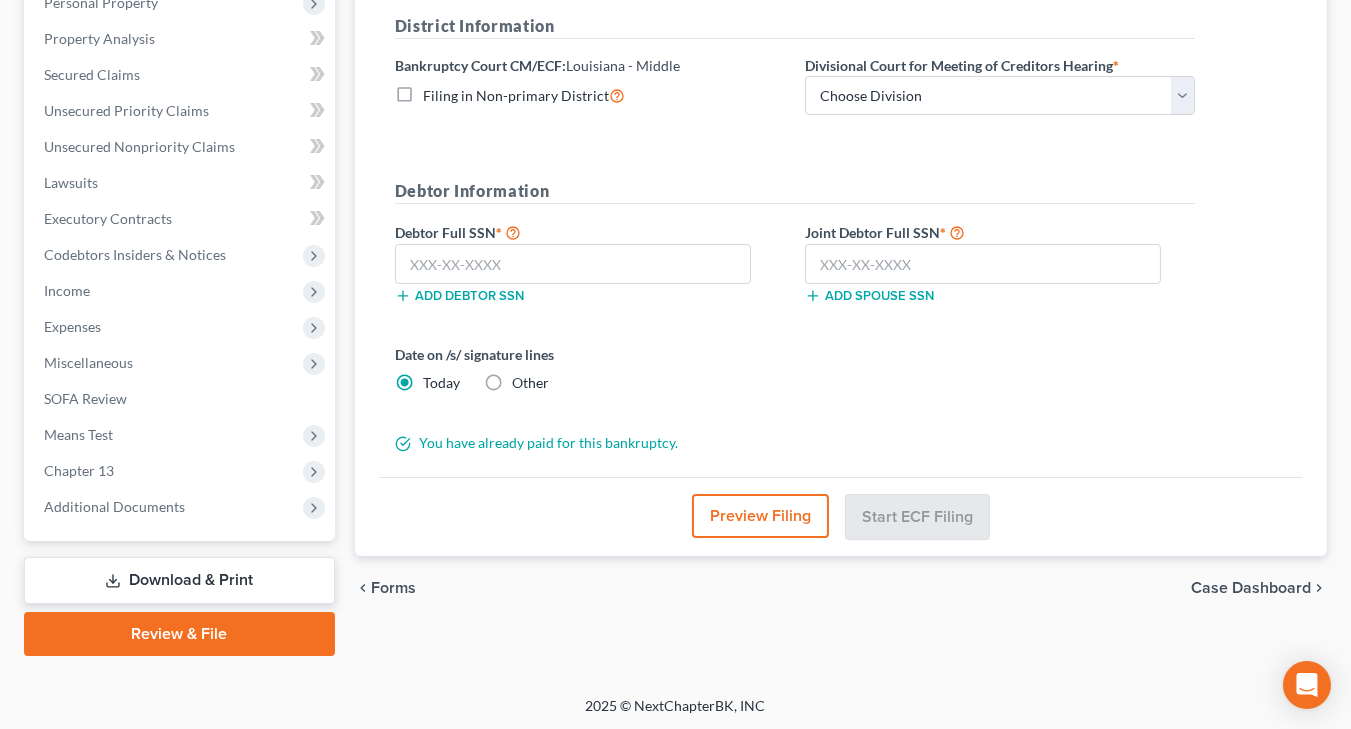 click on "Other" at bounding box center (516, 383) 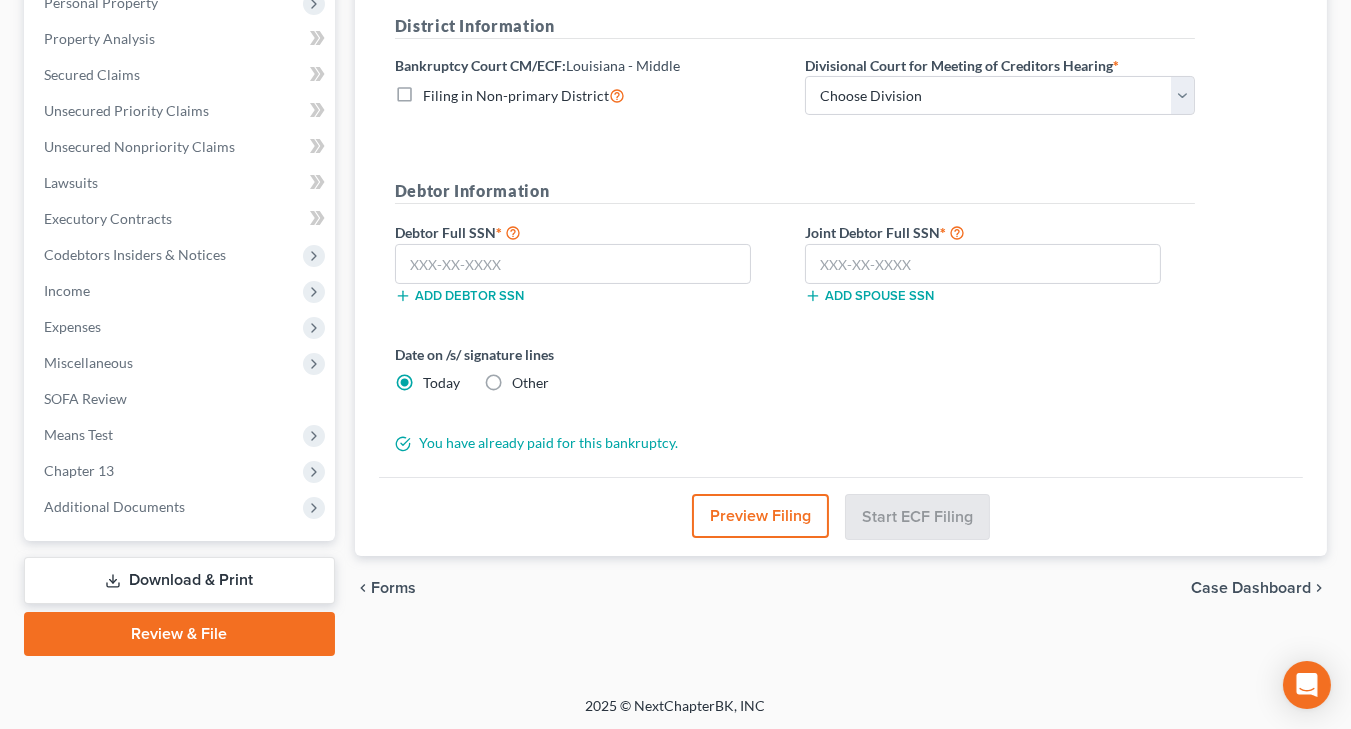 radio on "true" 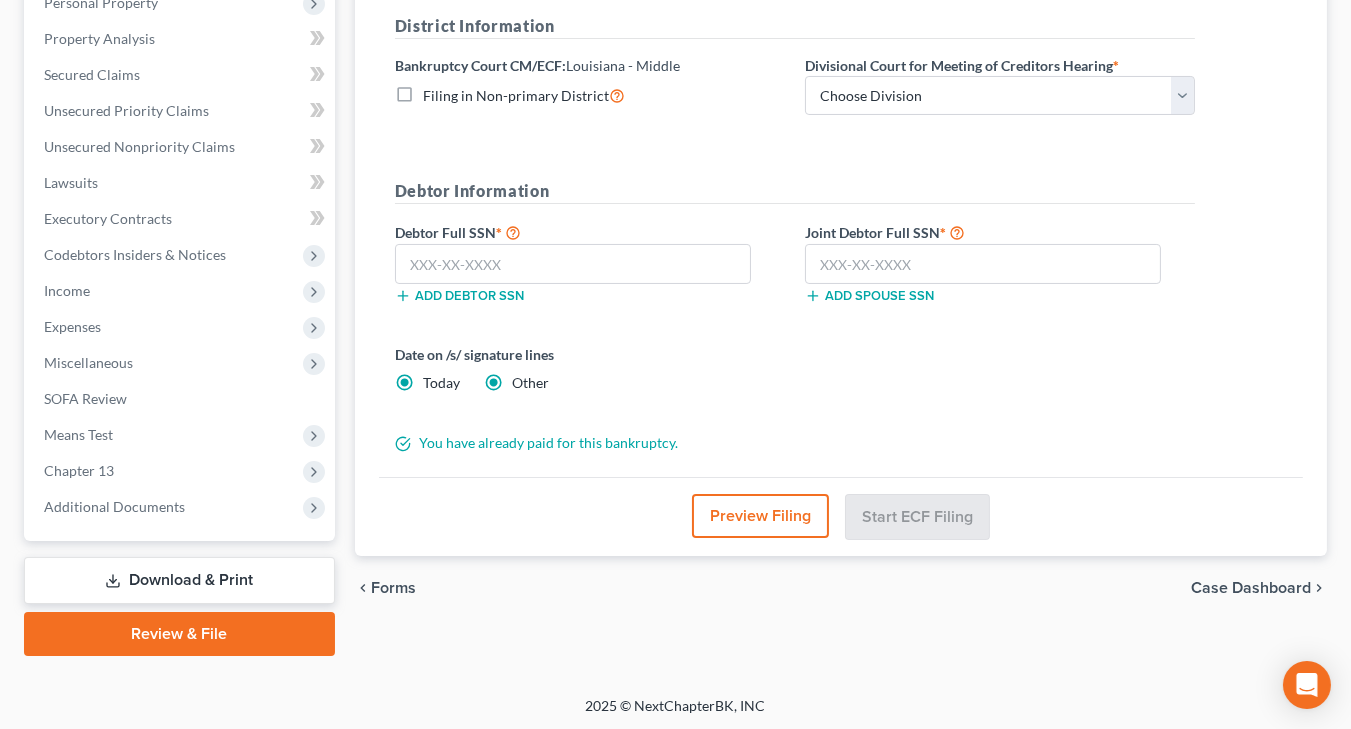 radio on "false" 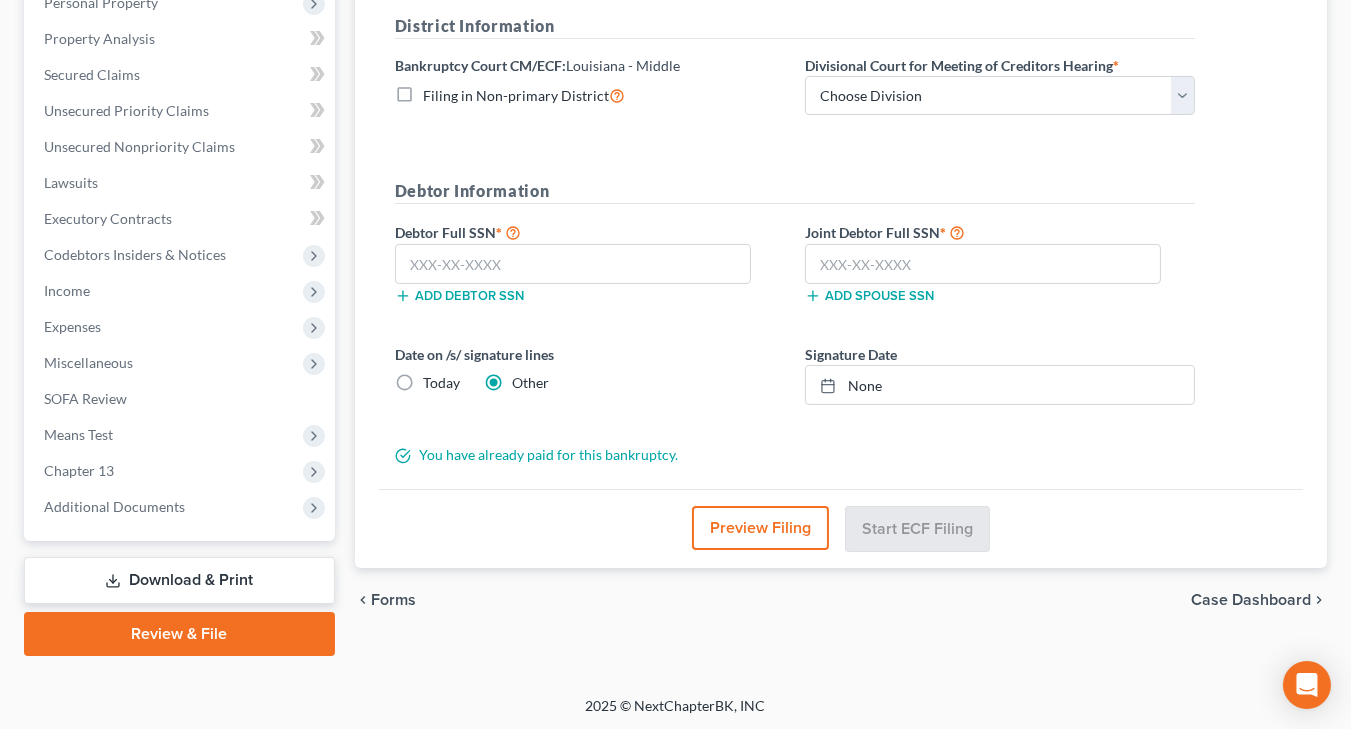 click on "Other" at bounding box center (530, 383) 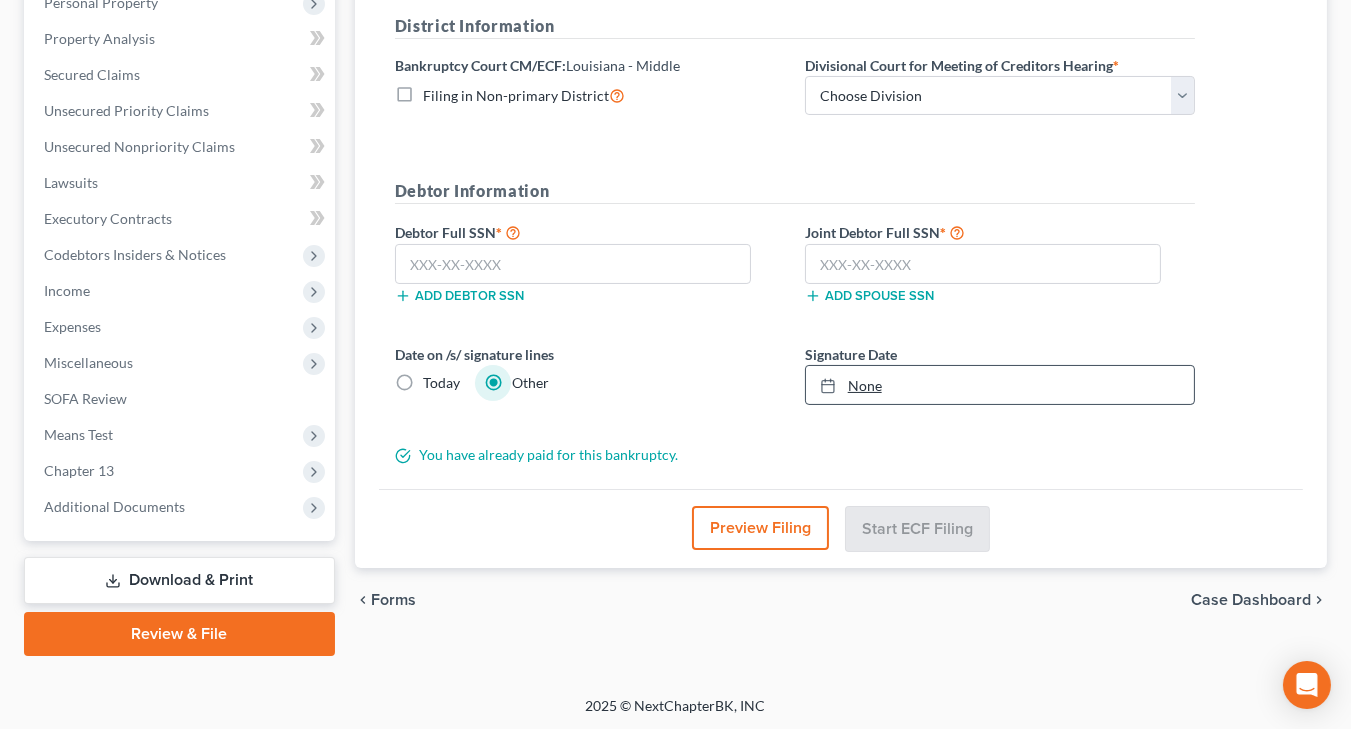 type on "8/1/2025" 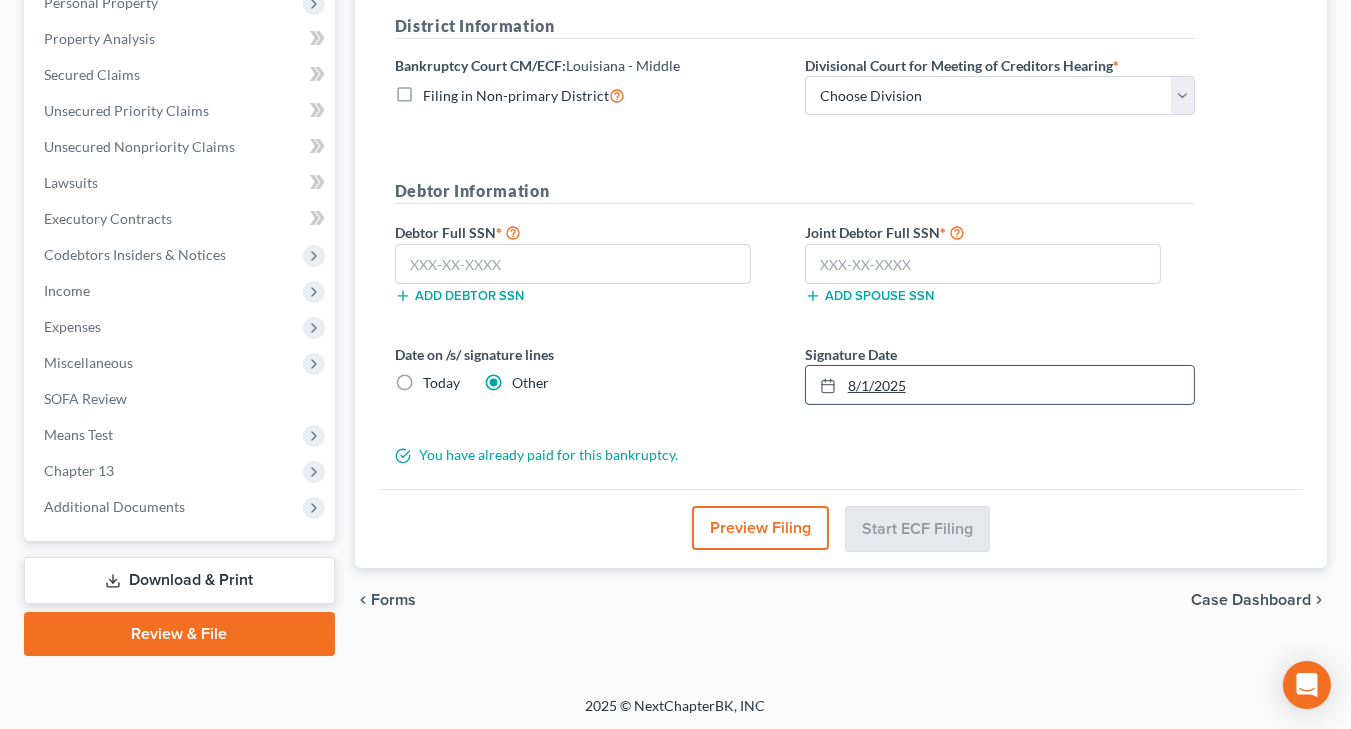 drag, startPoint x: 867, startPoint y: 398, endPoint x: 871, endPoint y: 386, distance: 12.649111 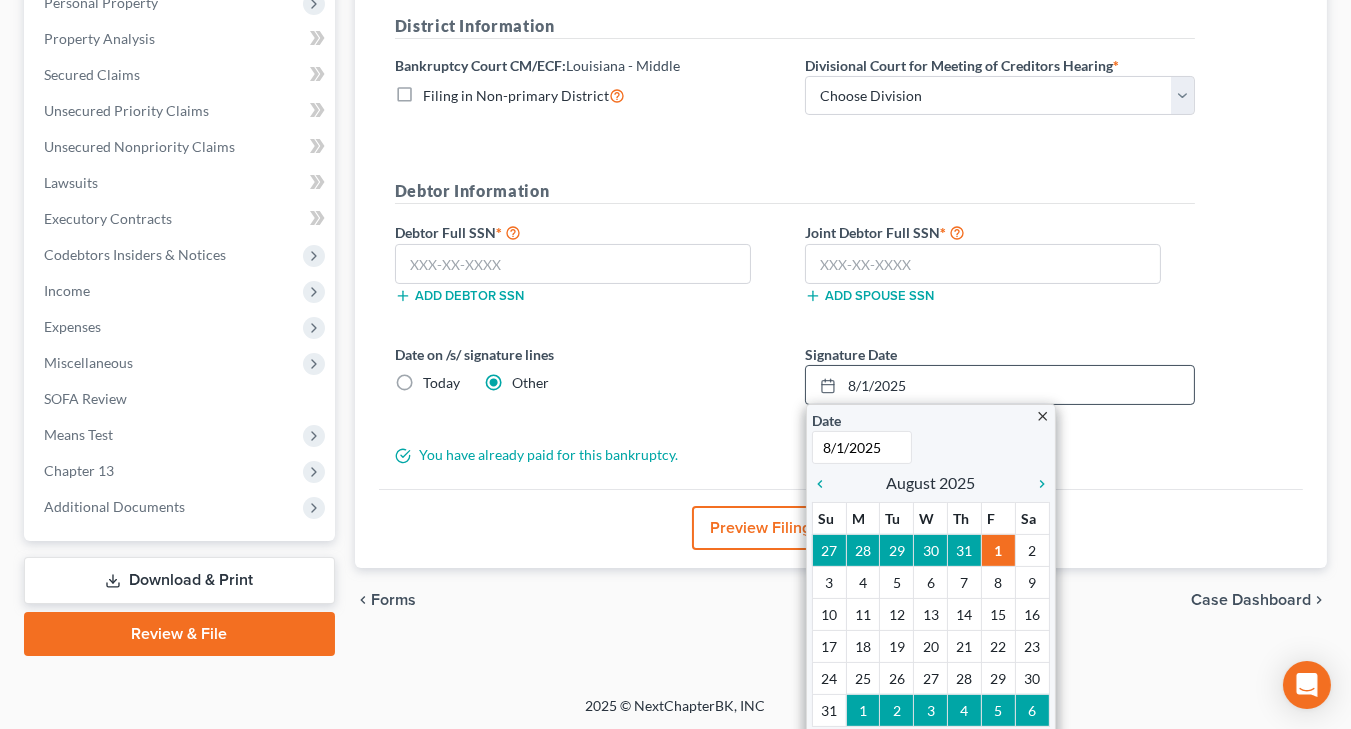 click on "chevron_left
August 2025
chevron_right" at bounding box center [931, 483] 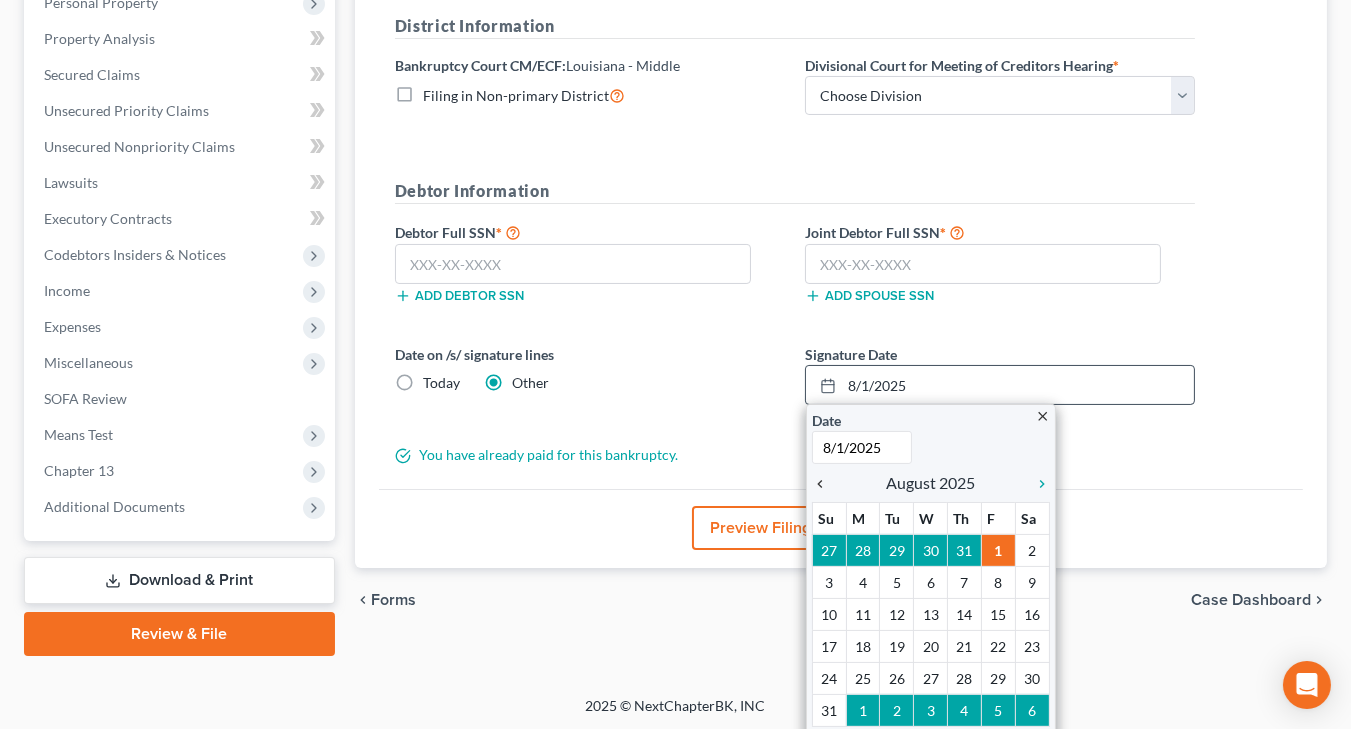click on "chevron_left" at bounding box center [825, 484] 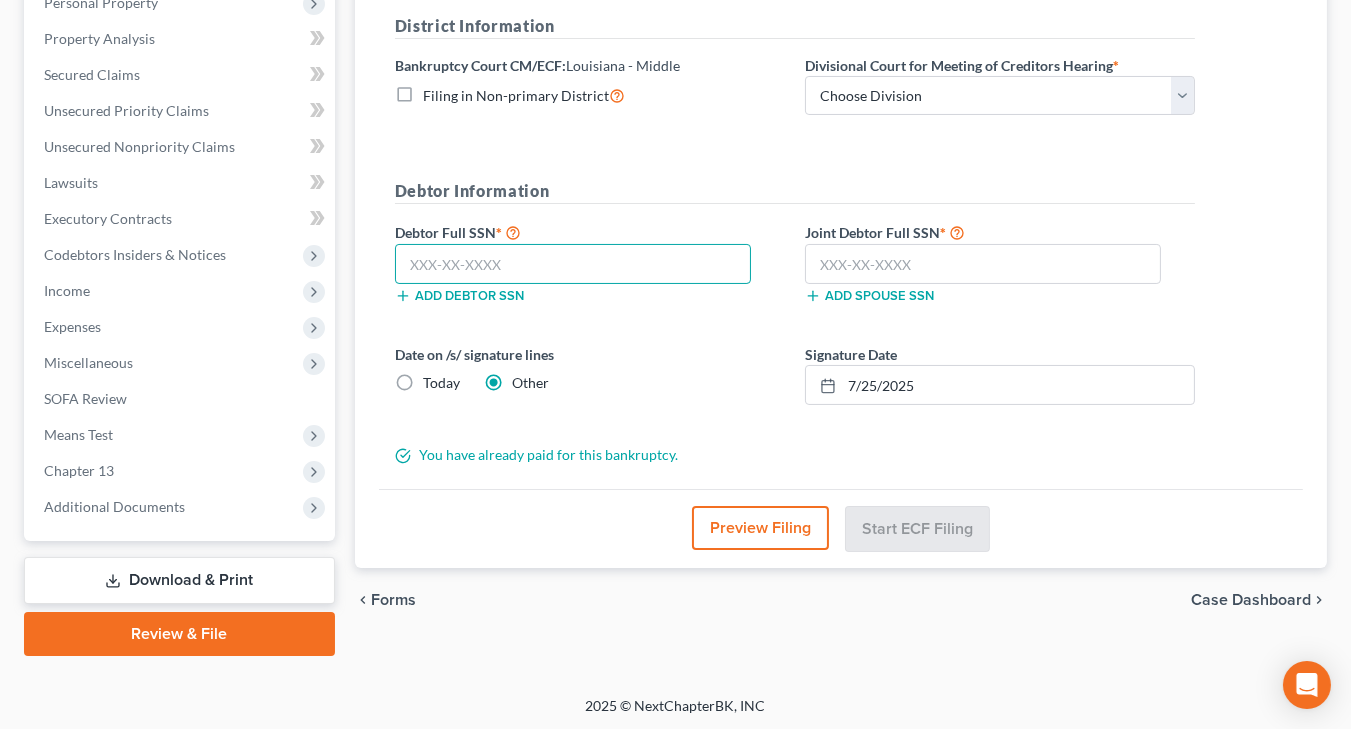 click at bounding box center [573, 264] 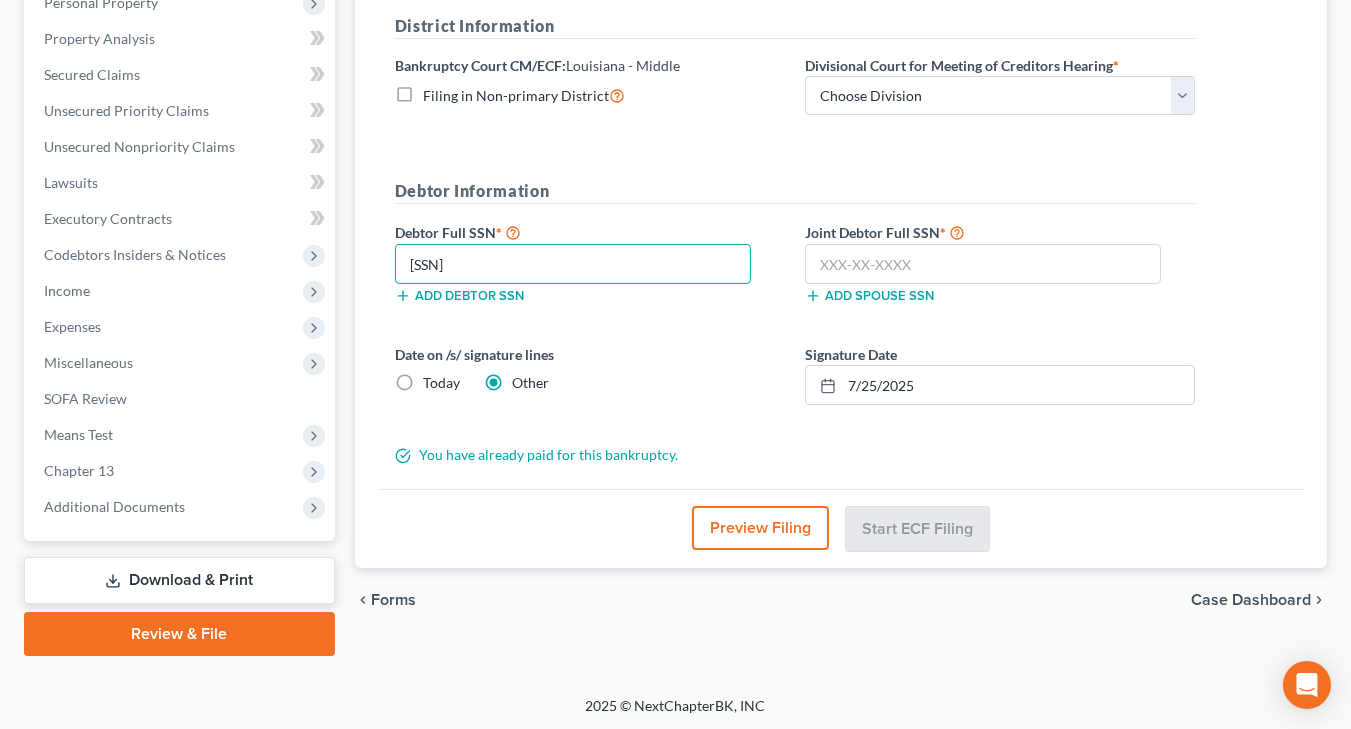 type on "279-66-1484" 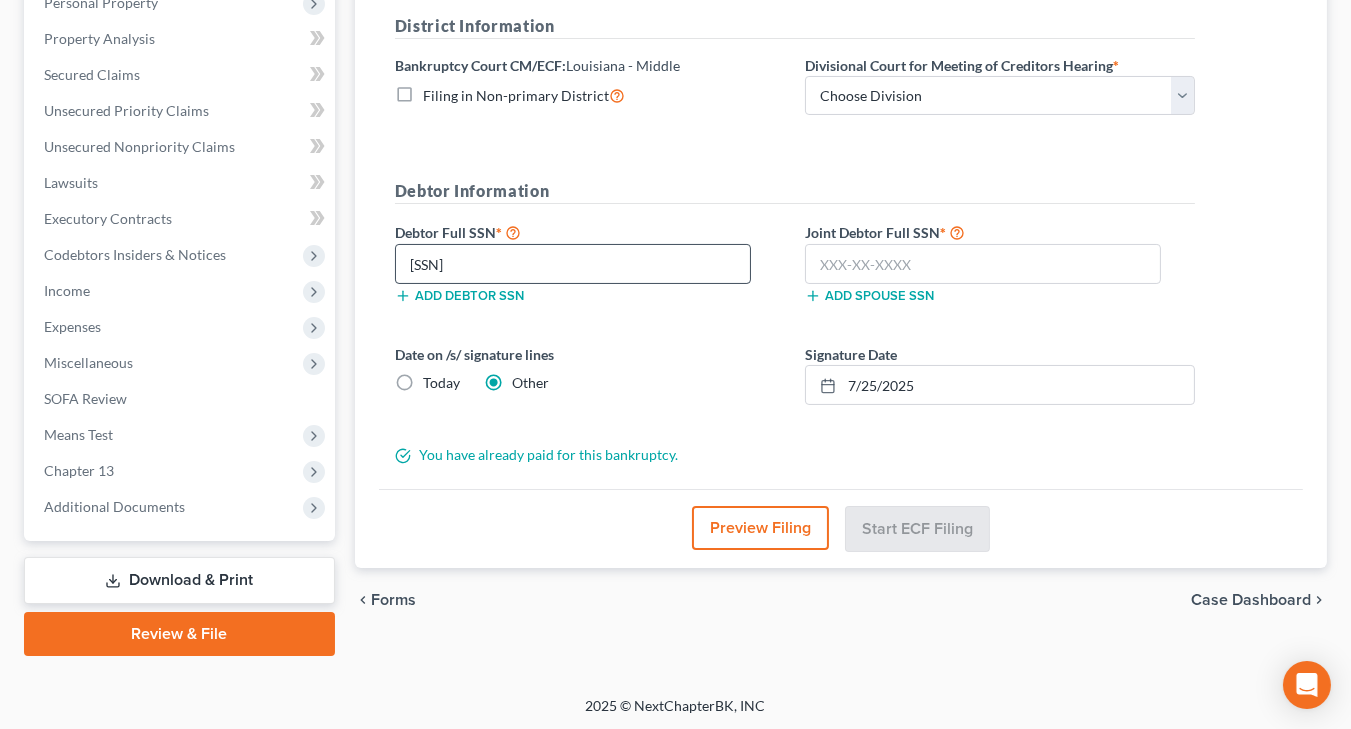 type 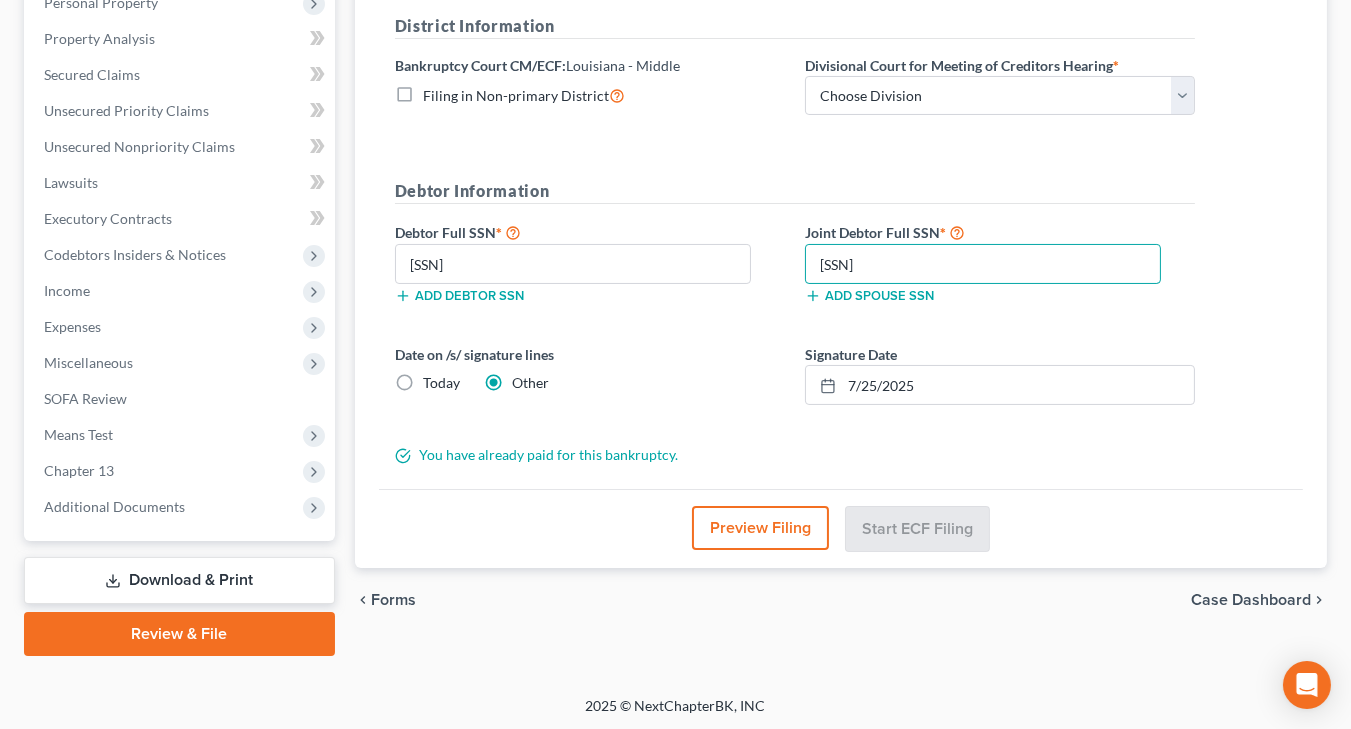 type on "434-47-3897" 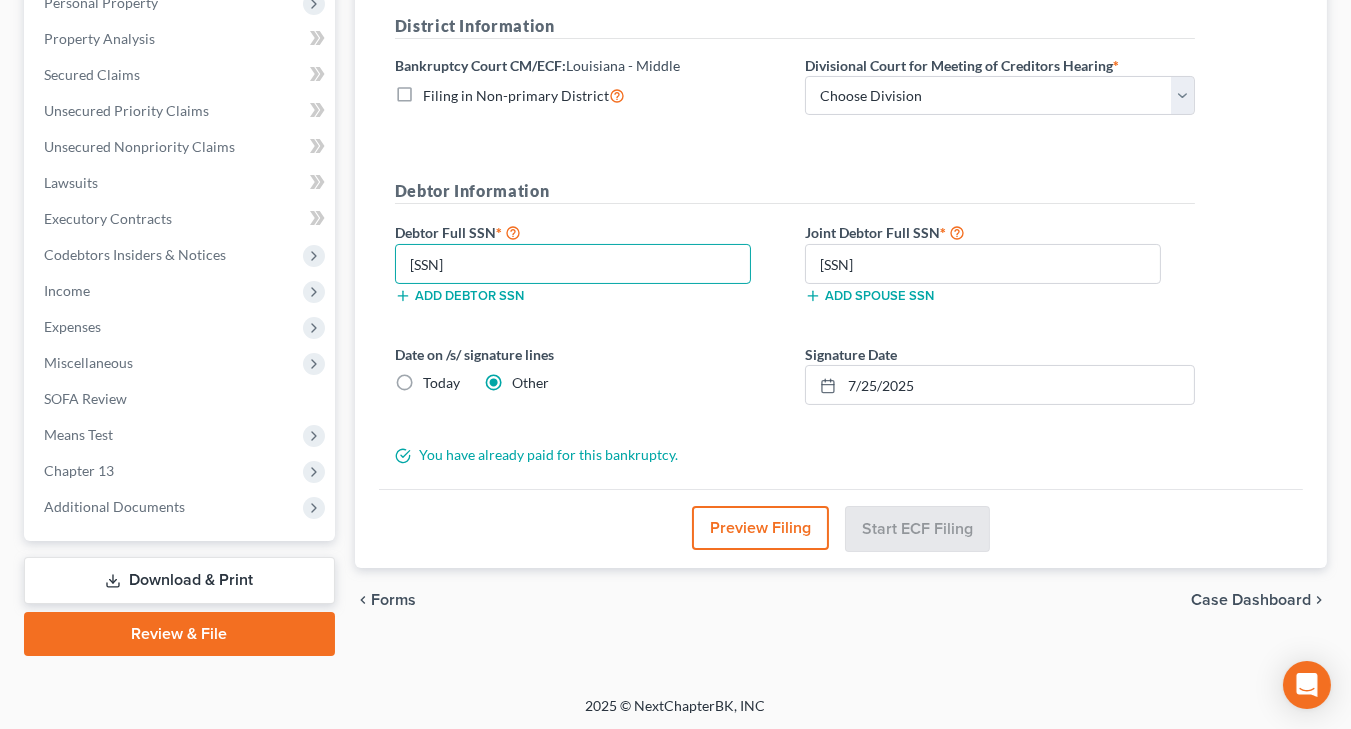 click on "279-66-1484" at bounding box center [573, 264] 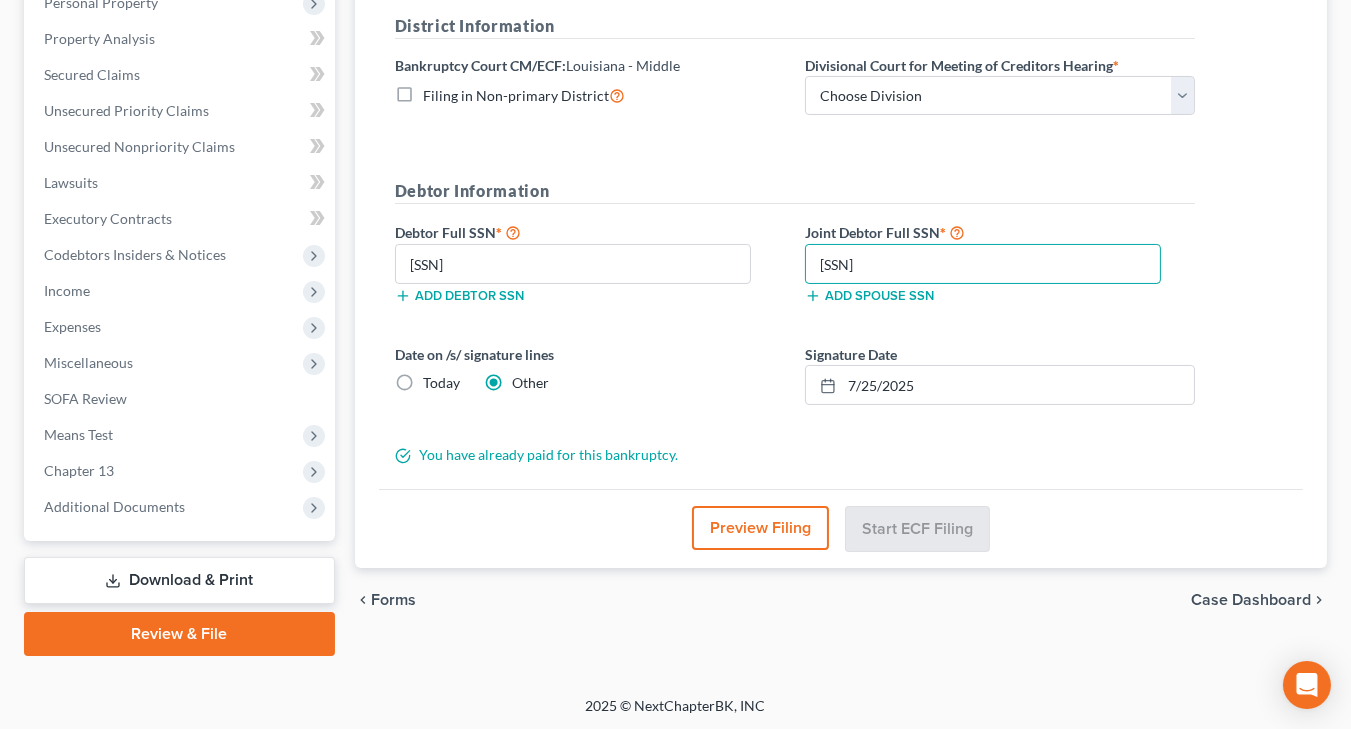 click on "434-47-3897" at bounding box center (983, 264) 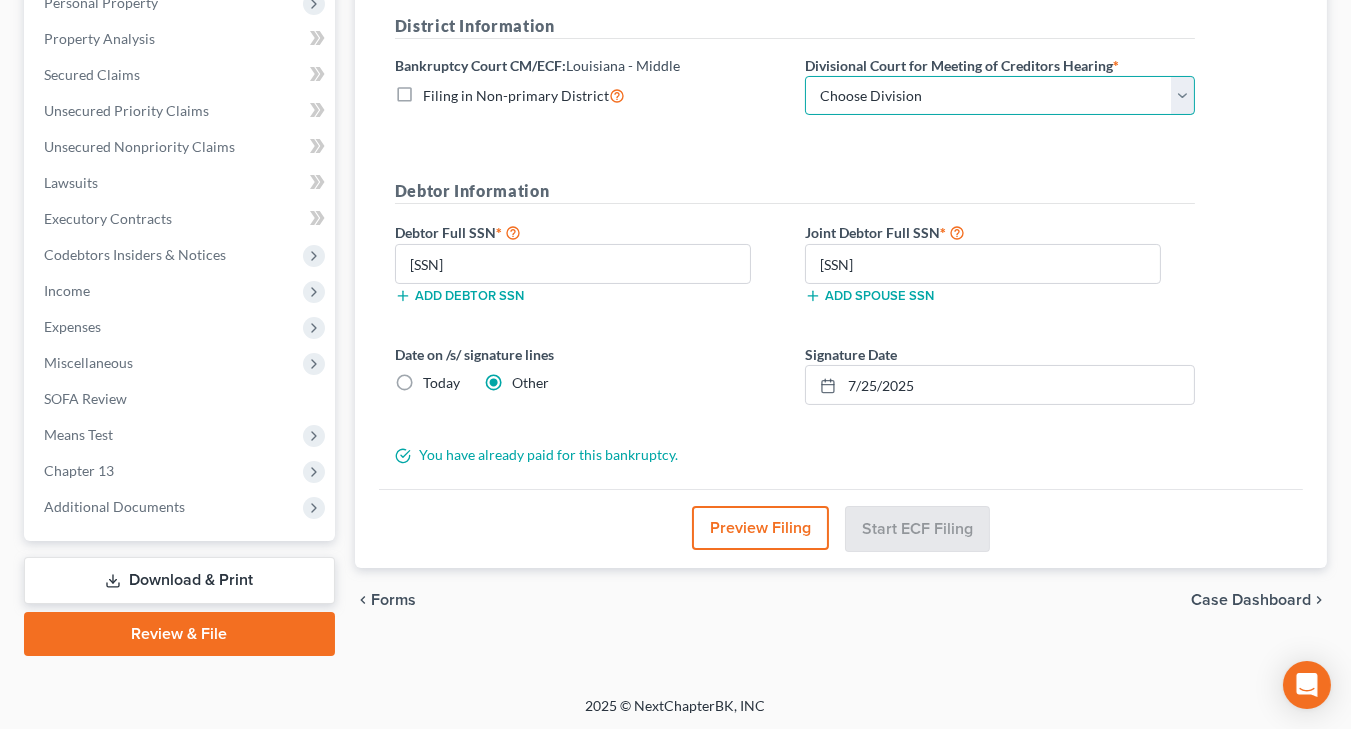 click on "Choose Division Baton Rouge" at bounding box center (1000, 96) 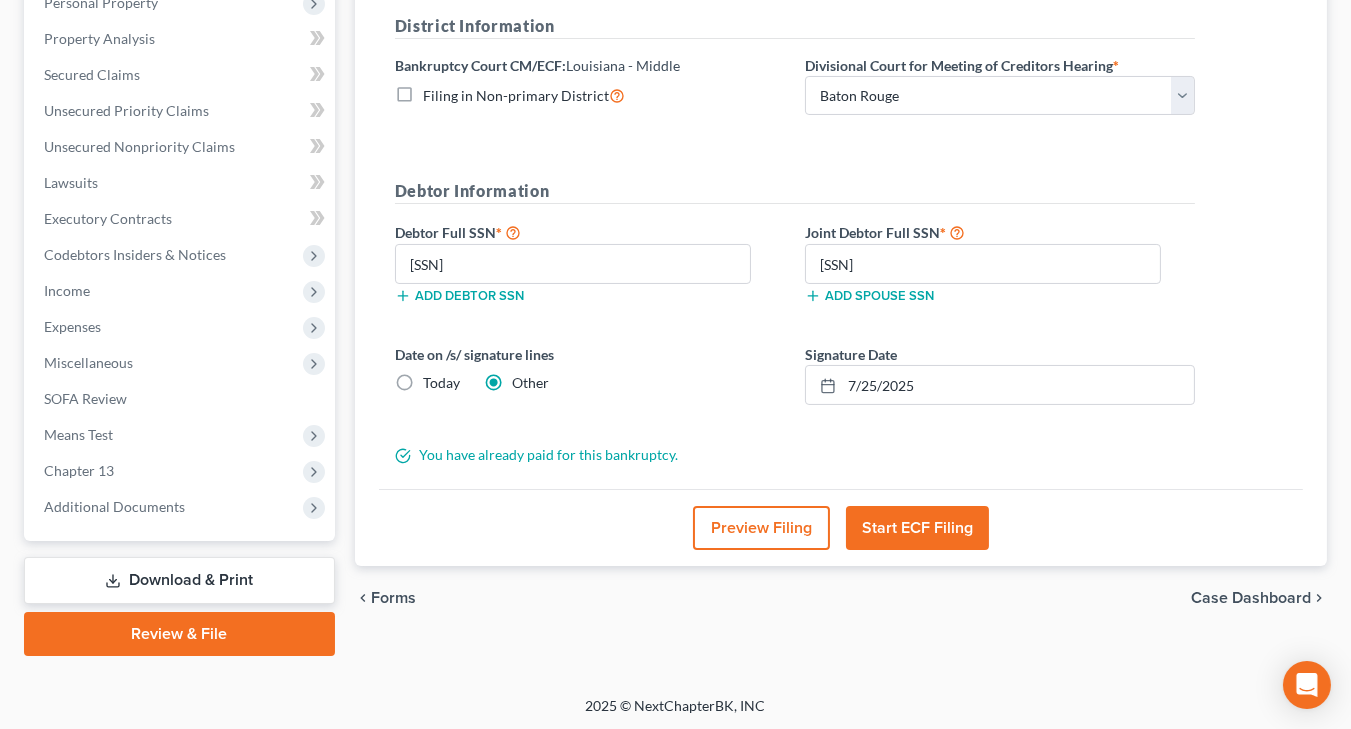 click on "Start ECF Filing" at bounding box center [917, 528] 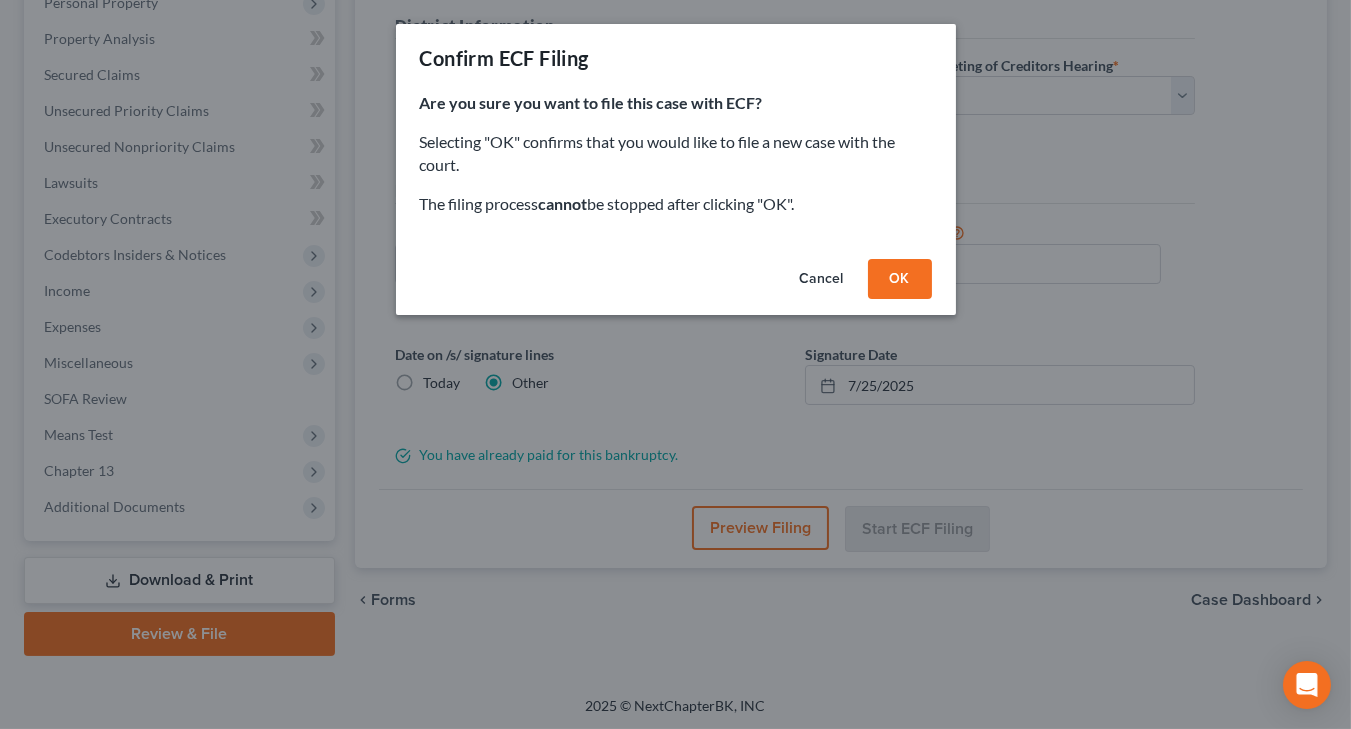 click on "OK" at bounding box center [900, 279] 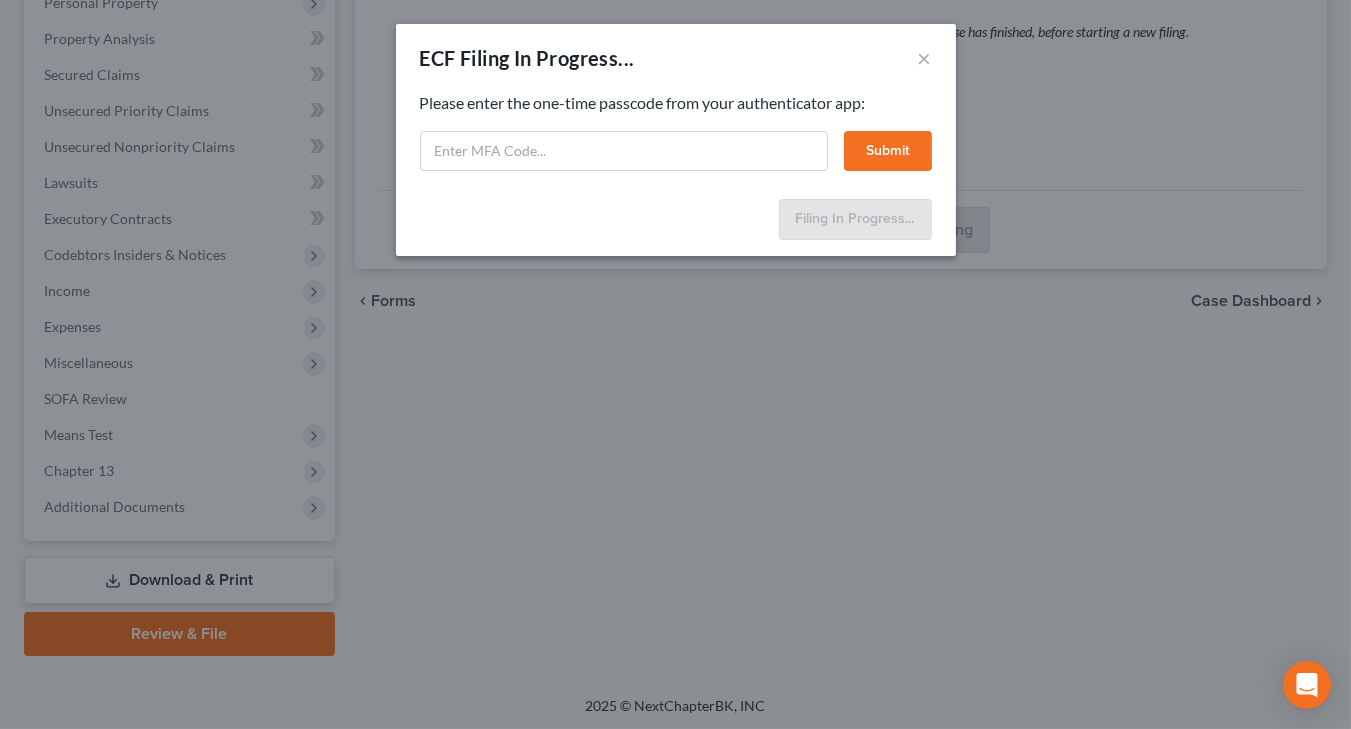 click on "Please enter the one-time passcode from your authenticator app: Submit" at bounding box center (676, 131) 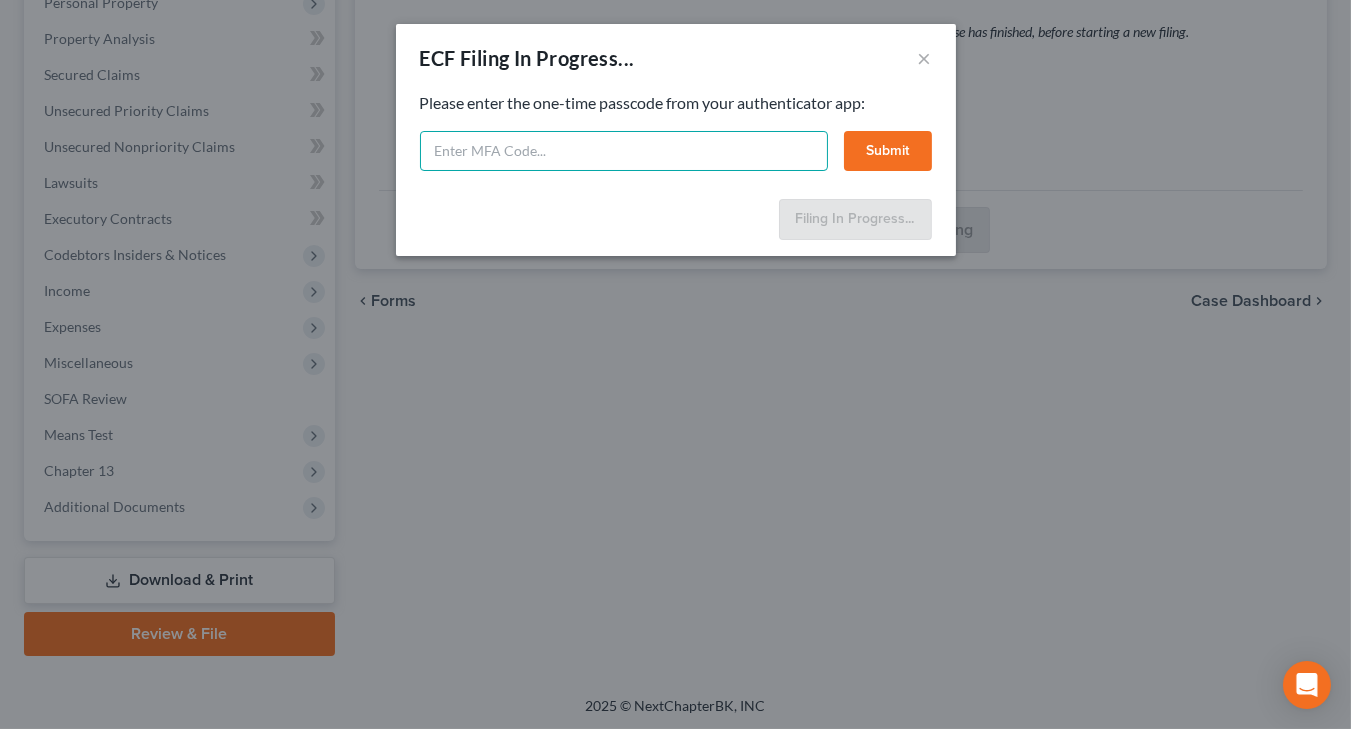 click at bounding box center (624, 151) 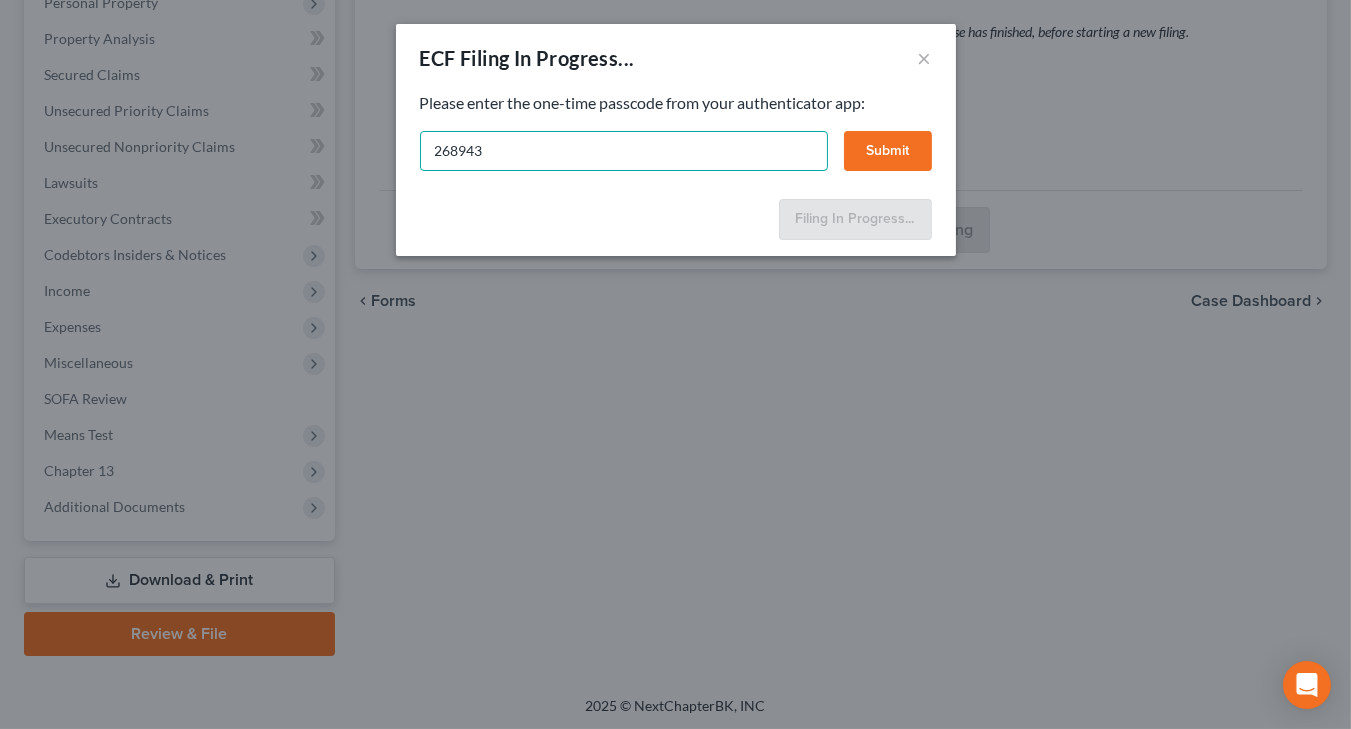 type on "268943" 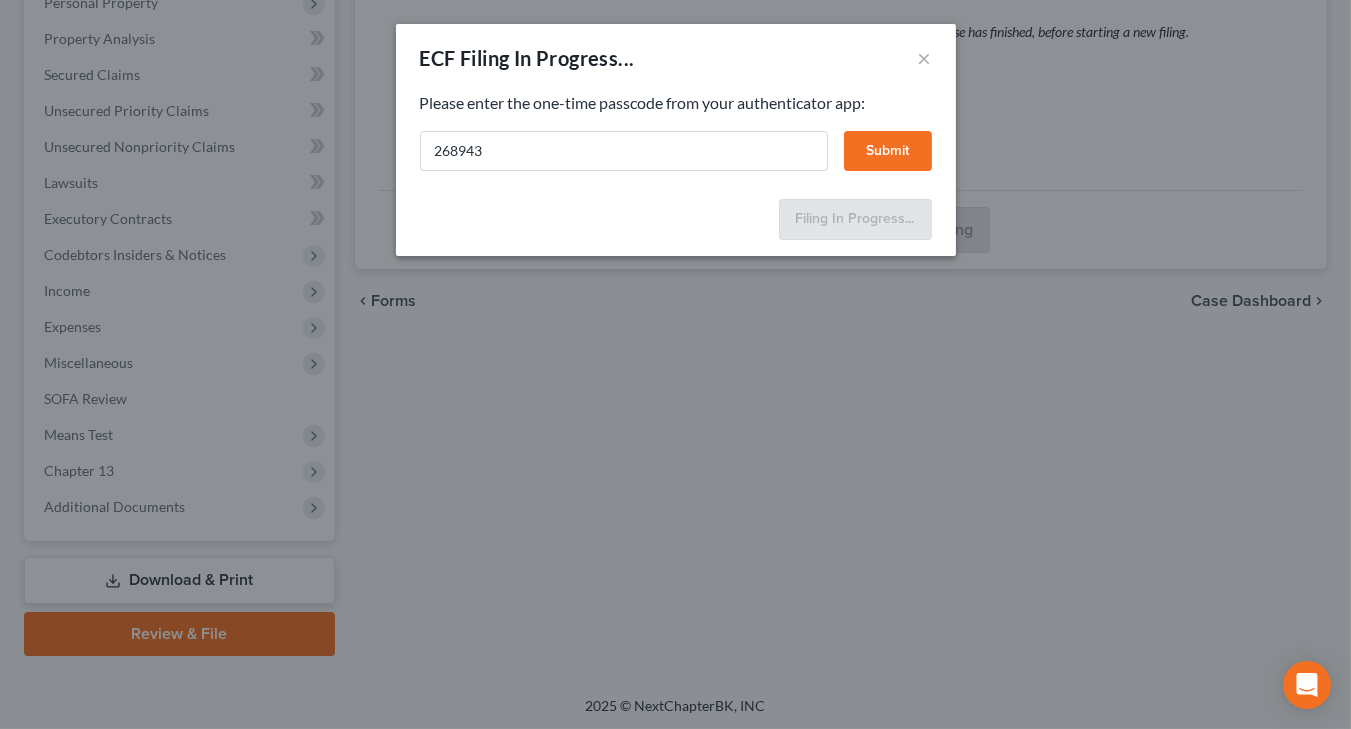 click on "Submit" at bounding box center [888, 151] 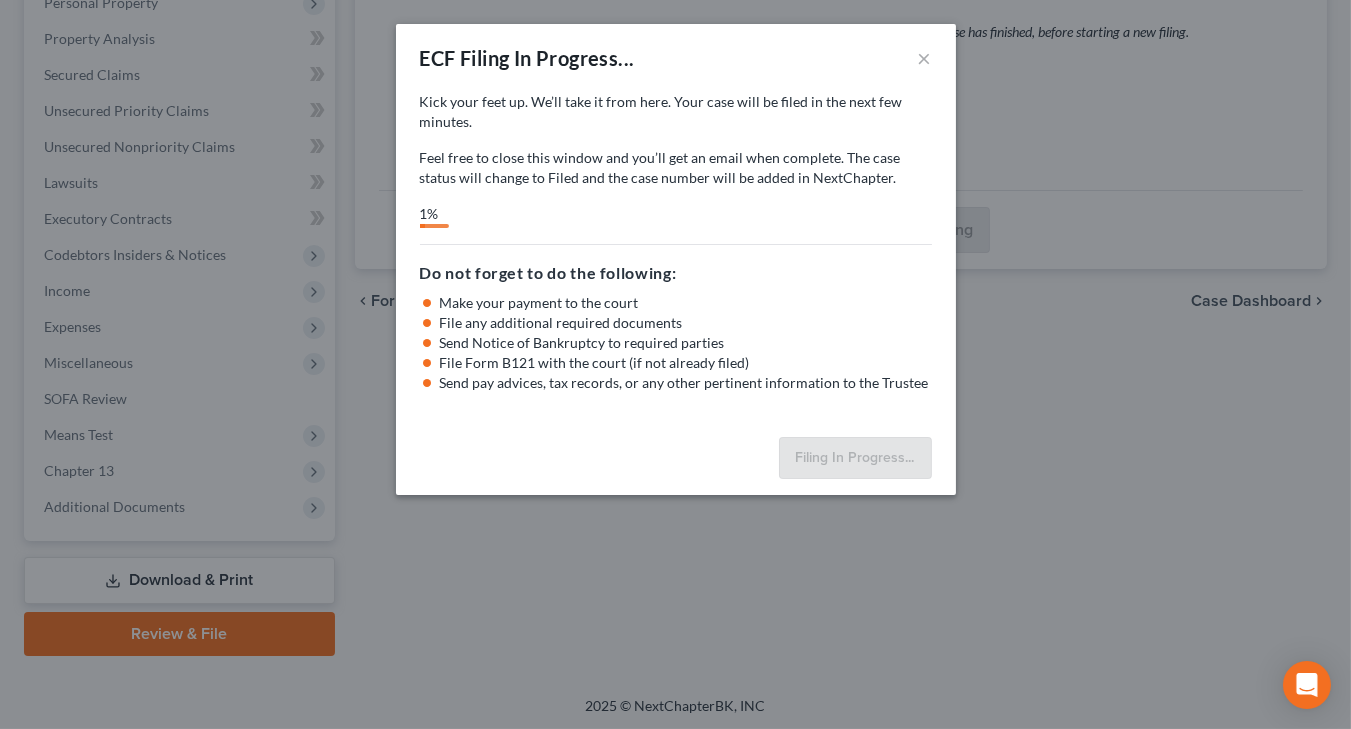 select on "0" 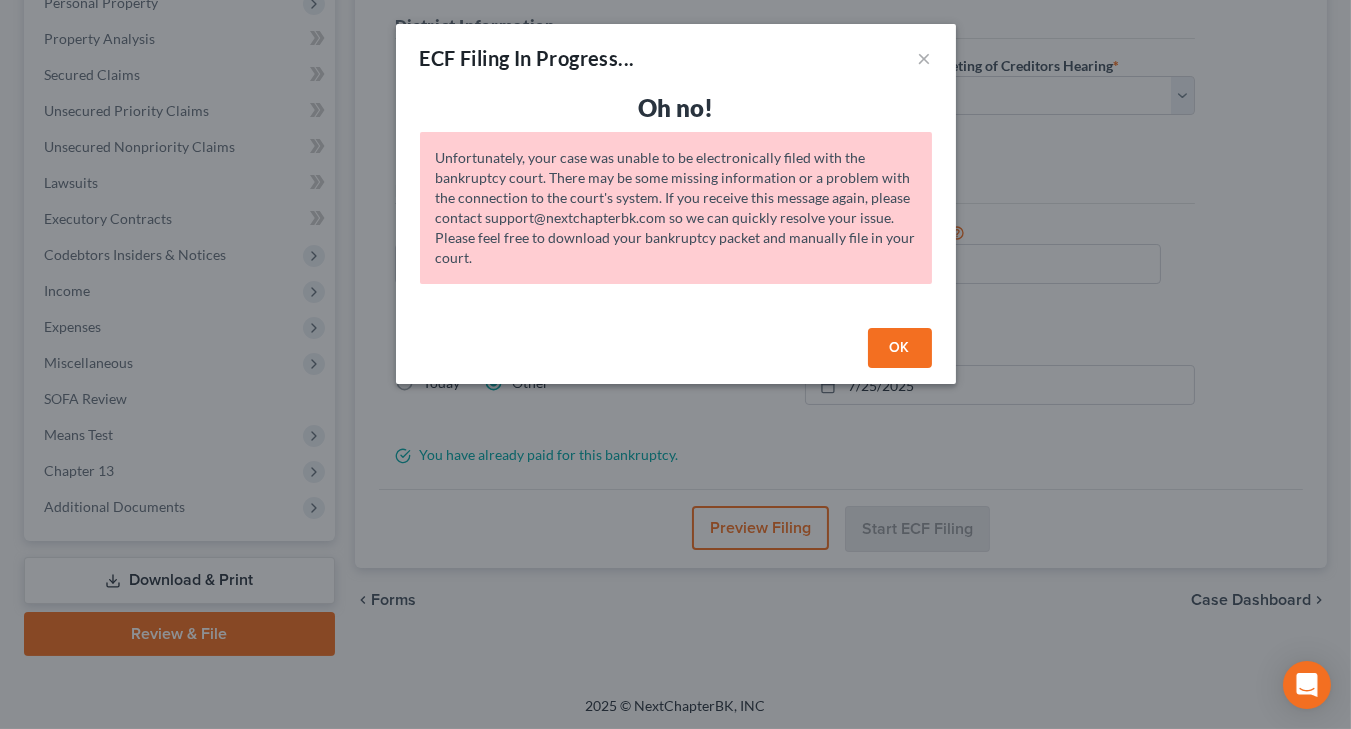 click on "OK" at bounding box center [900, 348] 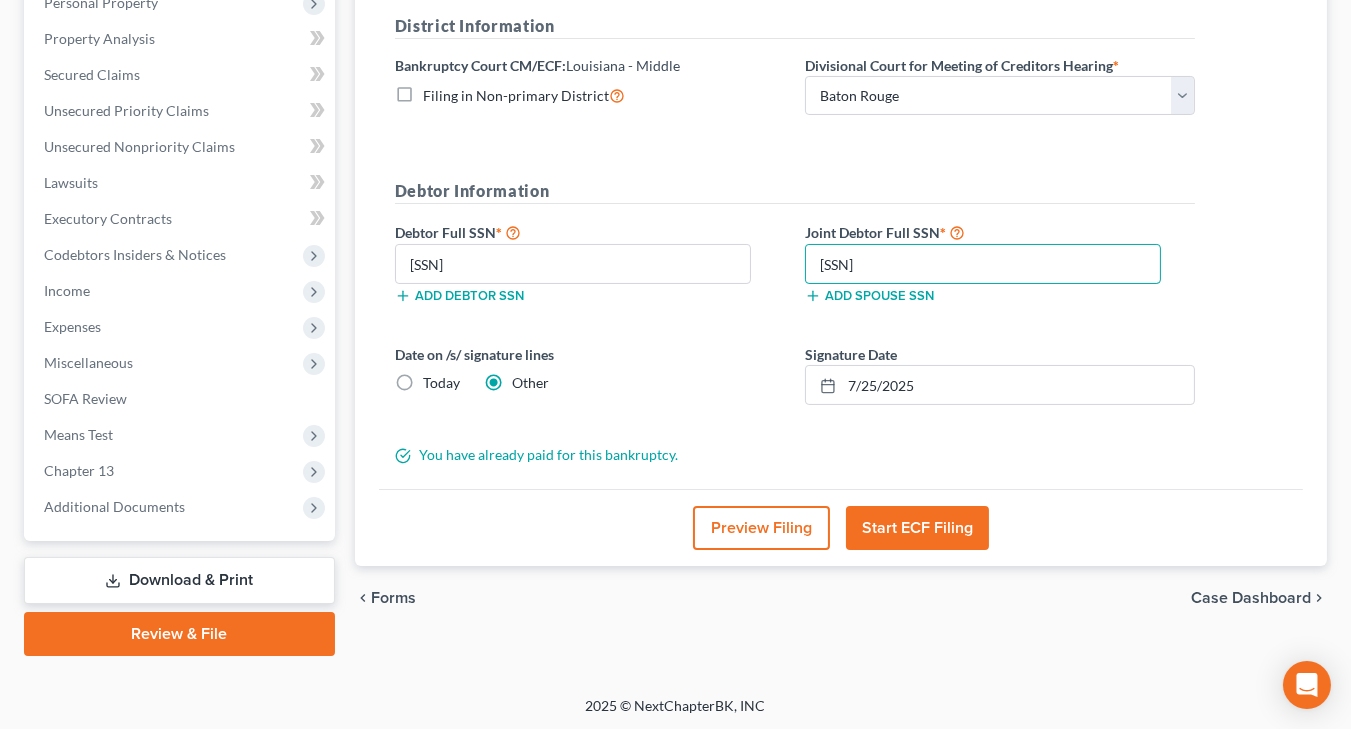 click on "434-47-3897" at bounding box center (983, 264) 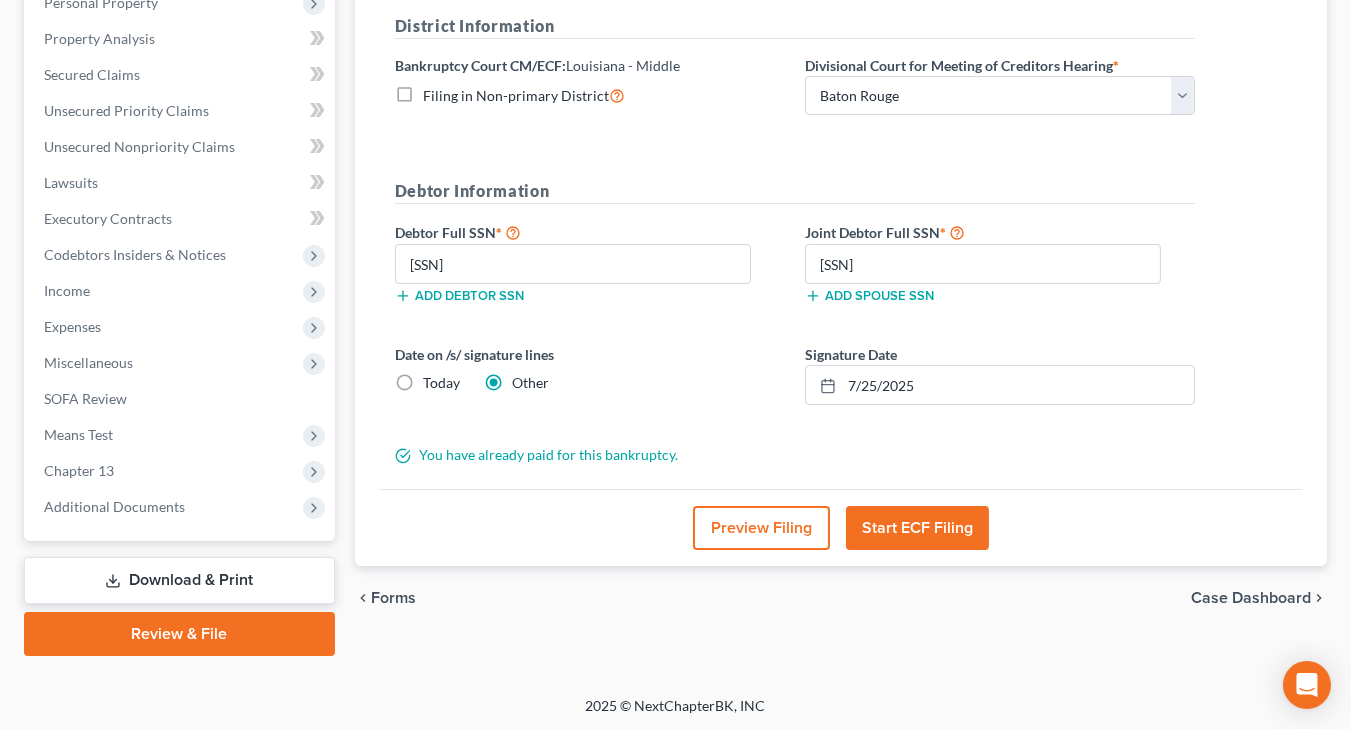 click on "Start ECF Filing" at bounding box center (917, 528) 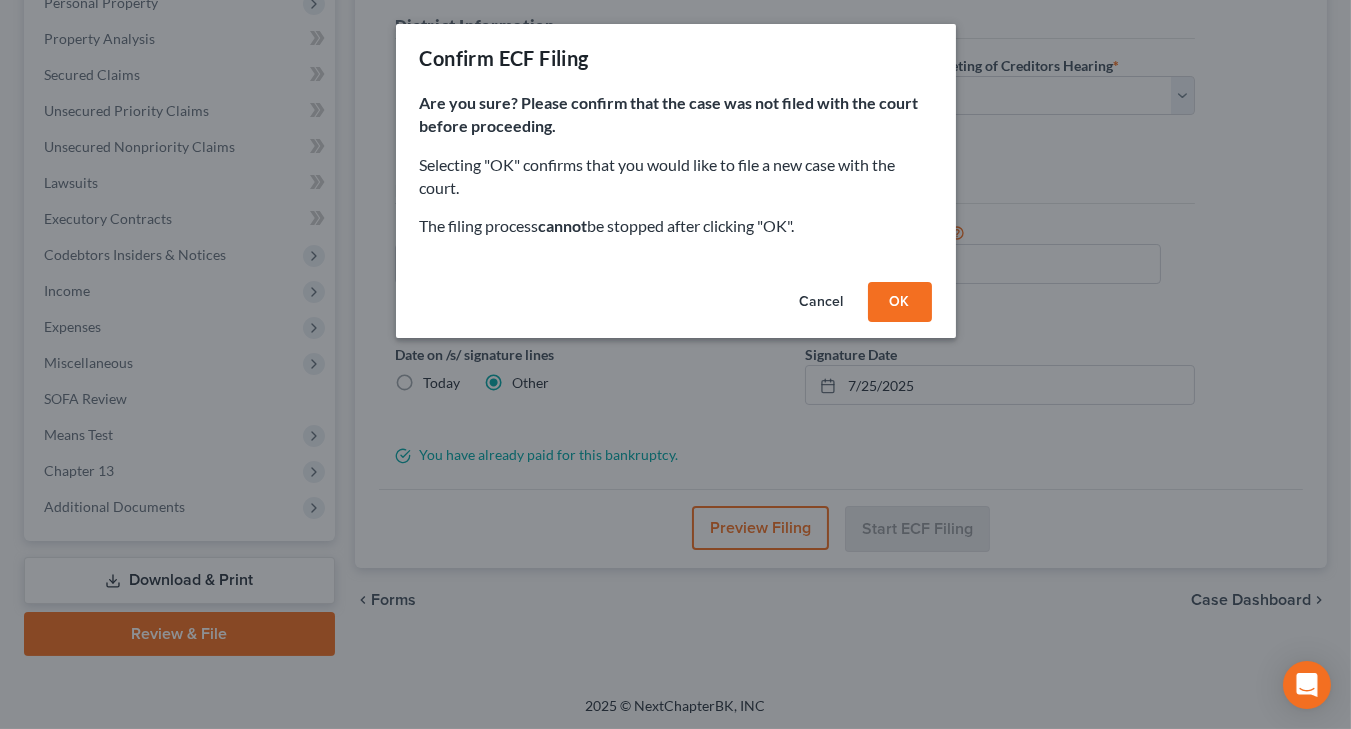 click on "OK" at bounding box center [900, 302] 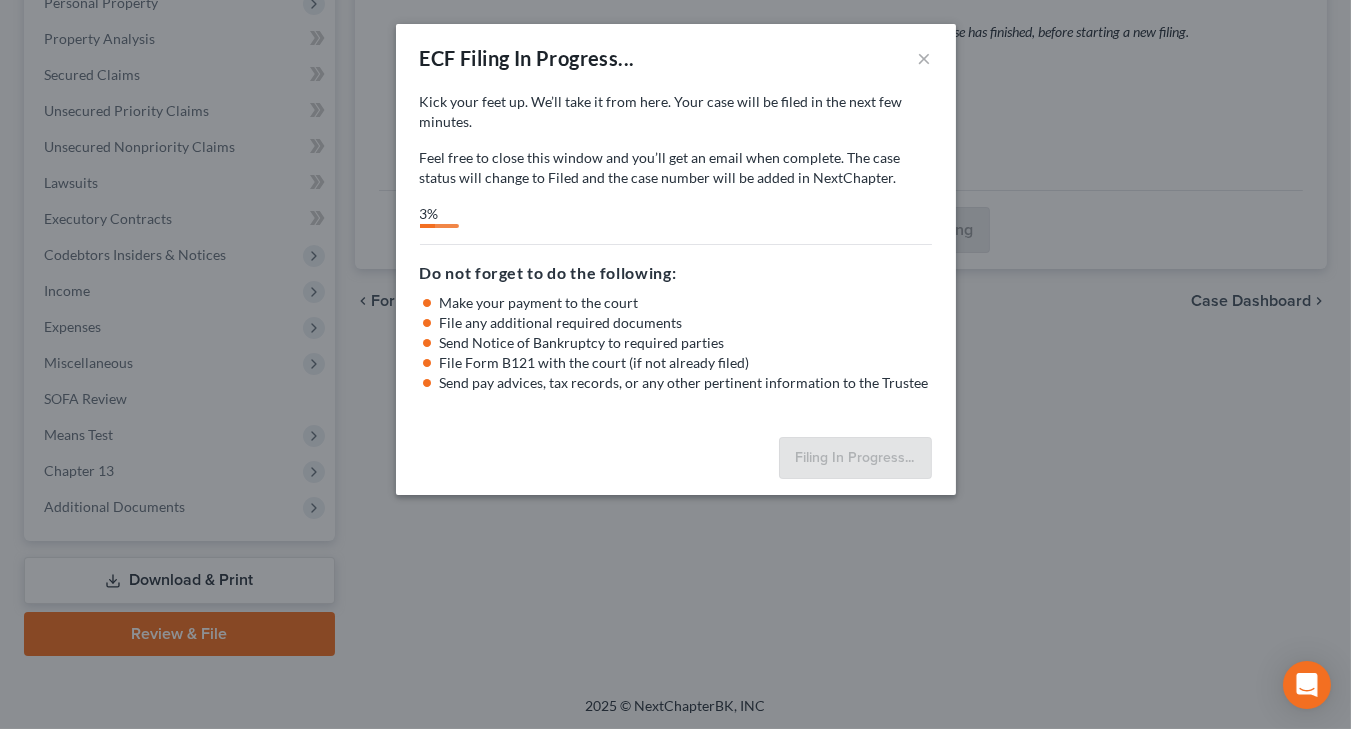 click on "Kick your feet up. We’ll take it from here. Your case will be filed in the next few minutes. Feel free to close this window and you’ll get an email when complete. The case status will change to Filed and the case number will be added in NextChapter. Kick your feet up. We’ll take it from here. Your forms will be filed in the next few minutes. Feel free to close this window and you’ll get an email when complete.
3%" at bounding box center (676, 160) 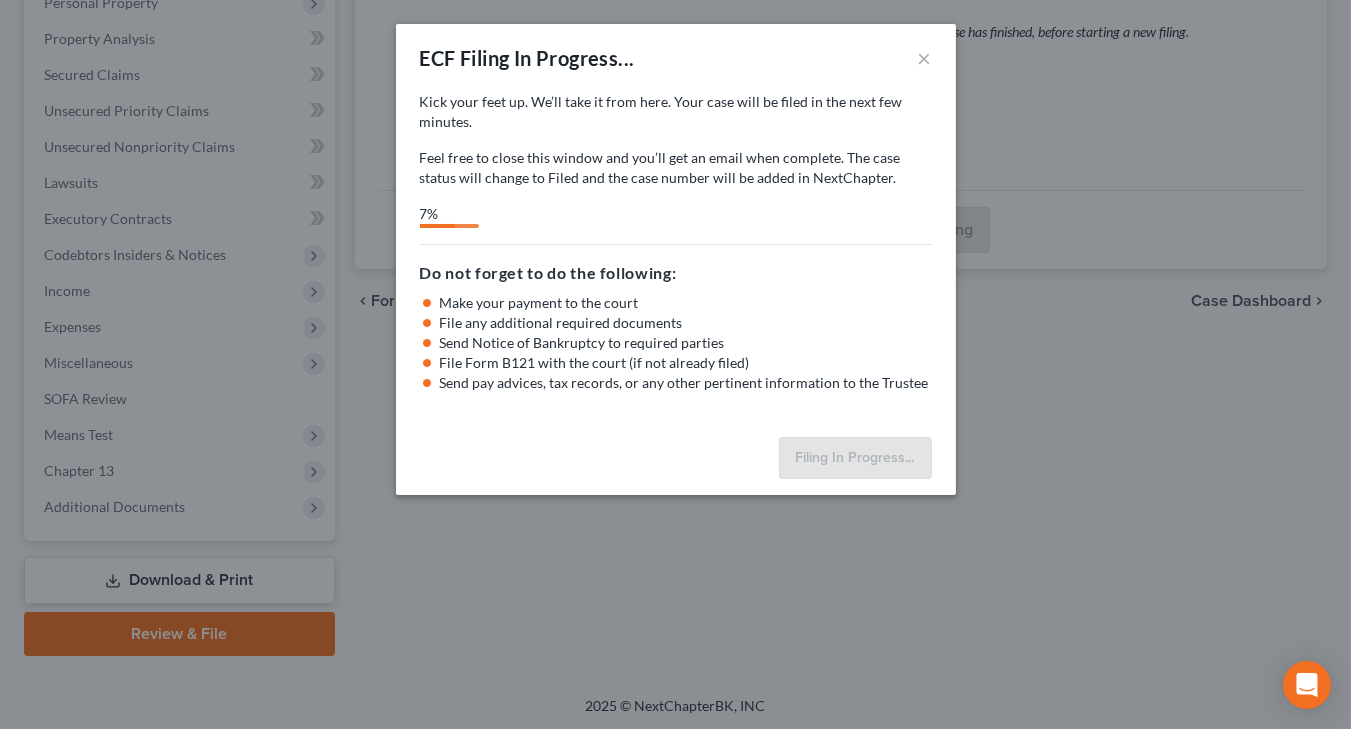 select on "0" 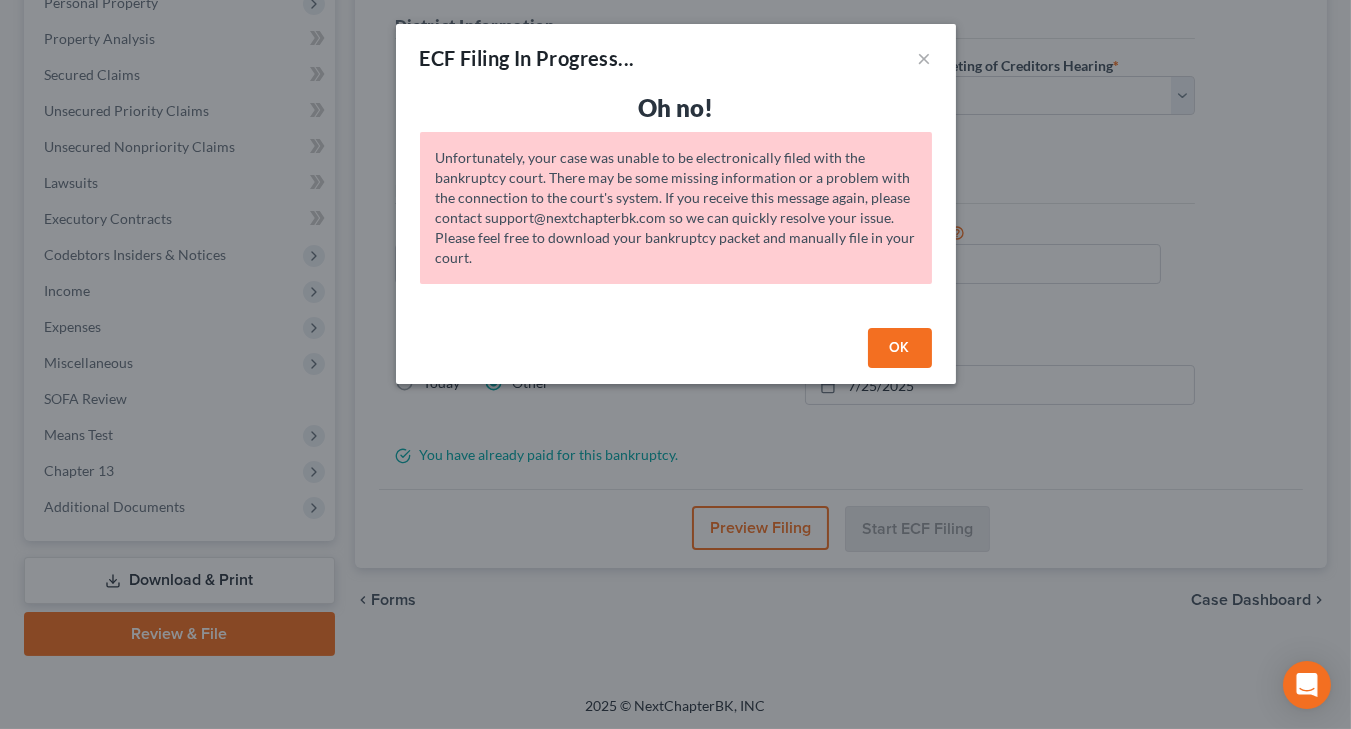click on "OK" at bounding box center [900, 348] 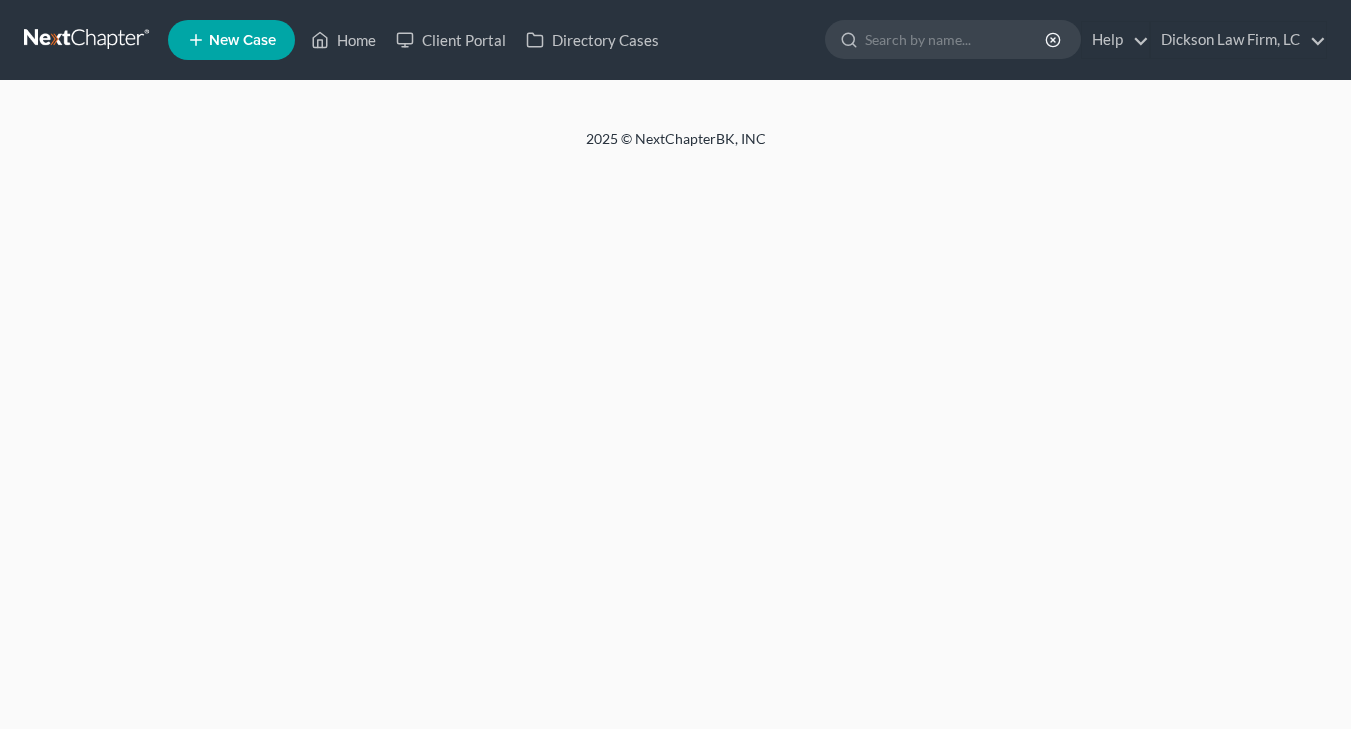 scroll, scrollTop: 0, scrollLeft: 0, axis: both 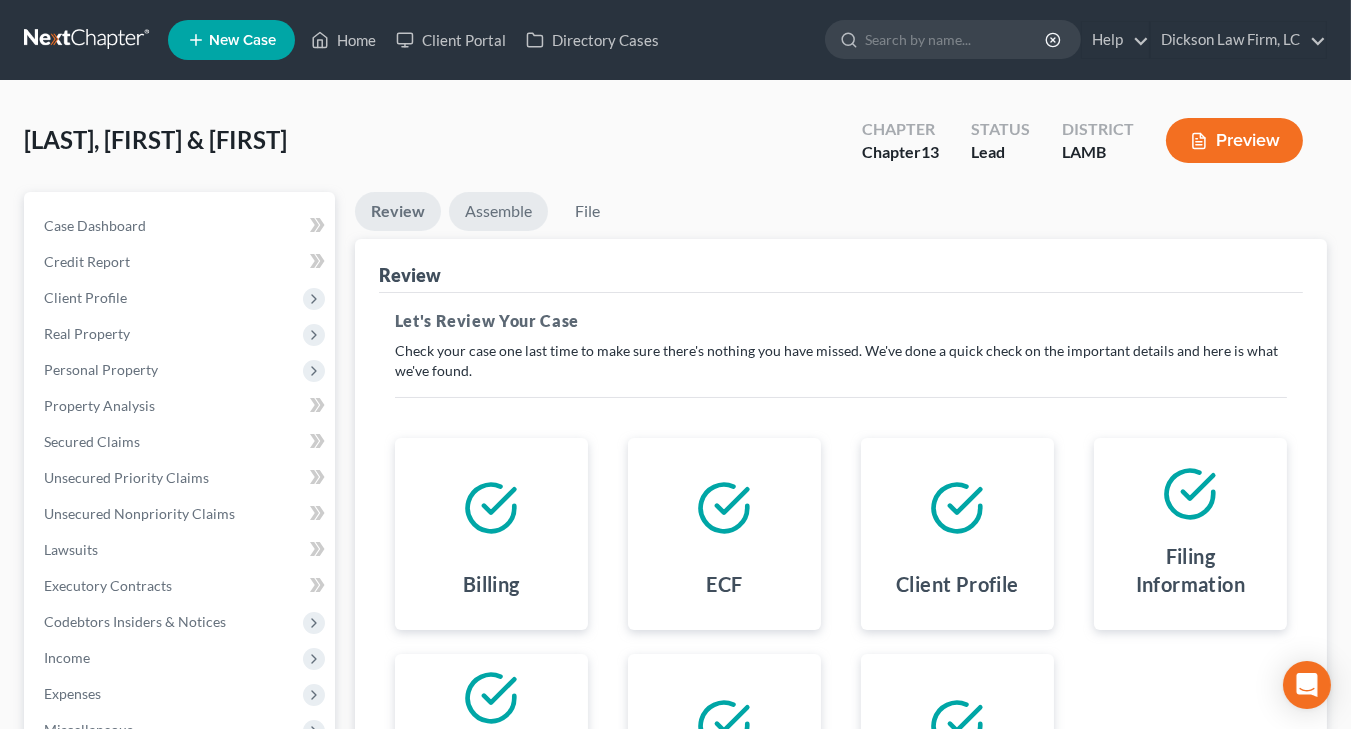 click on "Assemble" at bounding box center [498, 211] 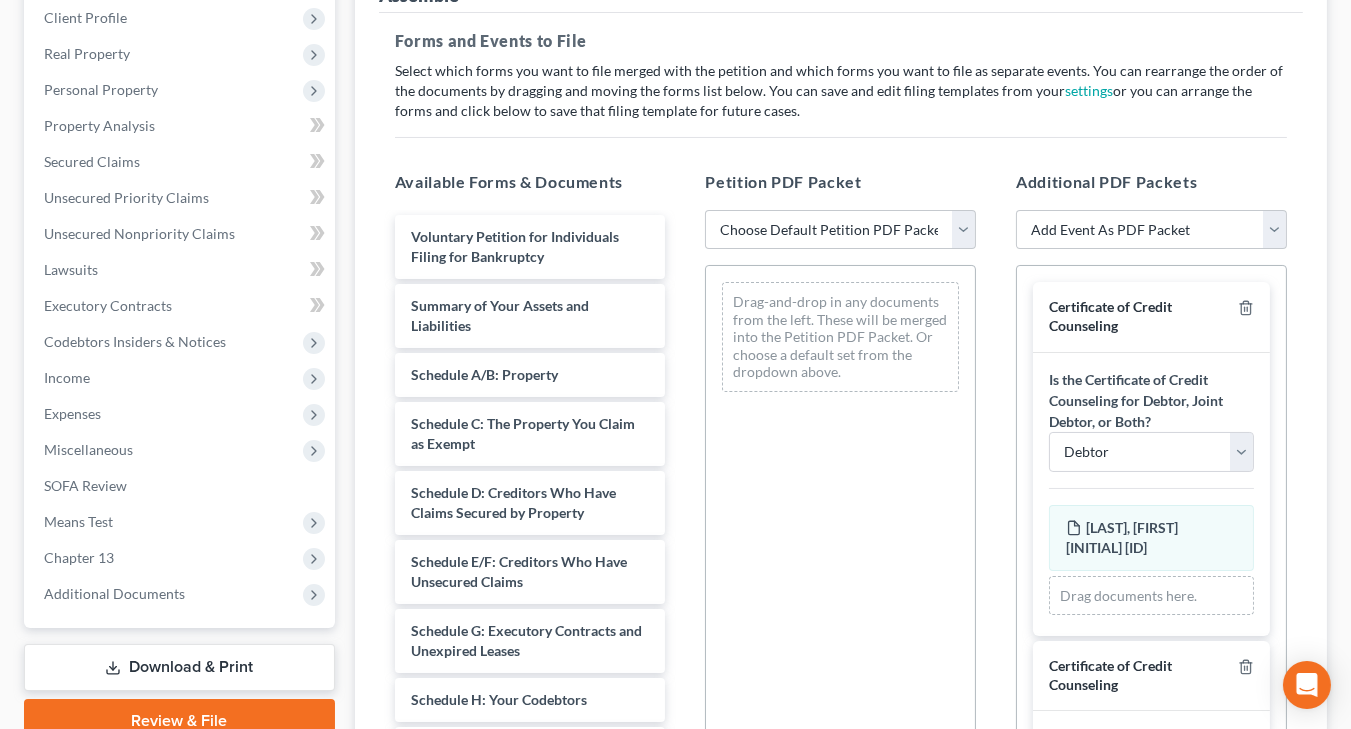 scroll, scrollTop: 282, scrollLeft: 0, axis: vertical 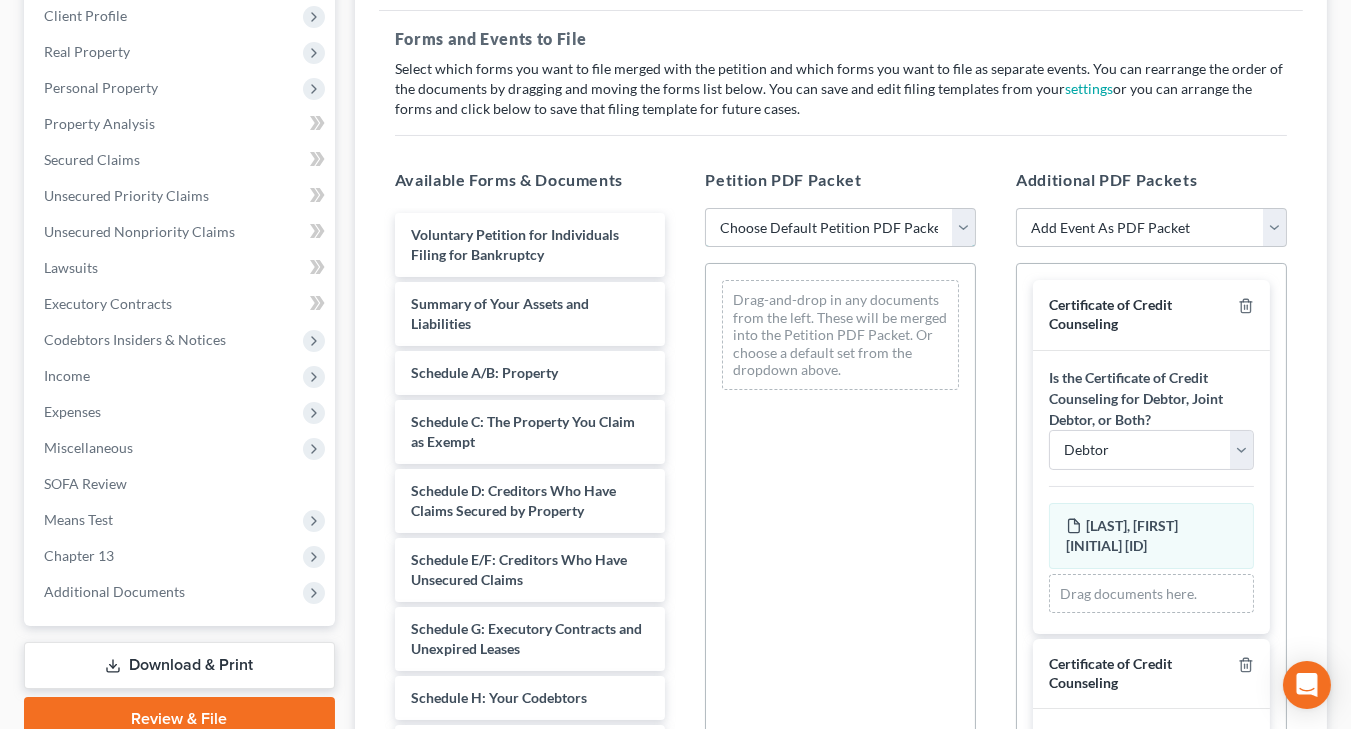 click on "Choose Default Petition PDF Packet Emergency Filing (Voluntary Petition and Creditor List Only) Full Chapter 13" at bounding box center (840, 228) 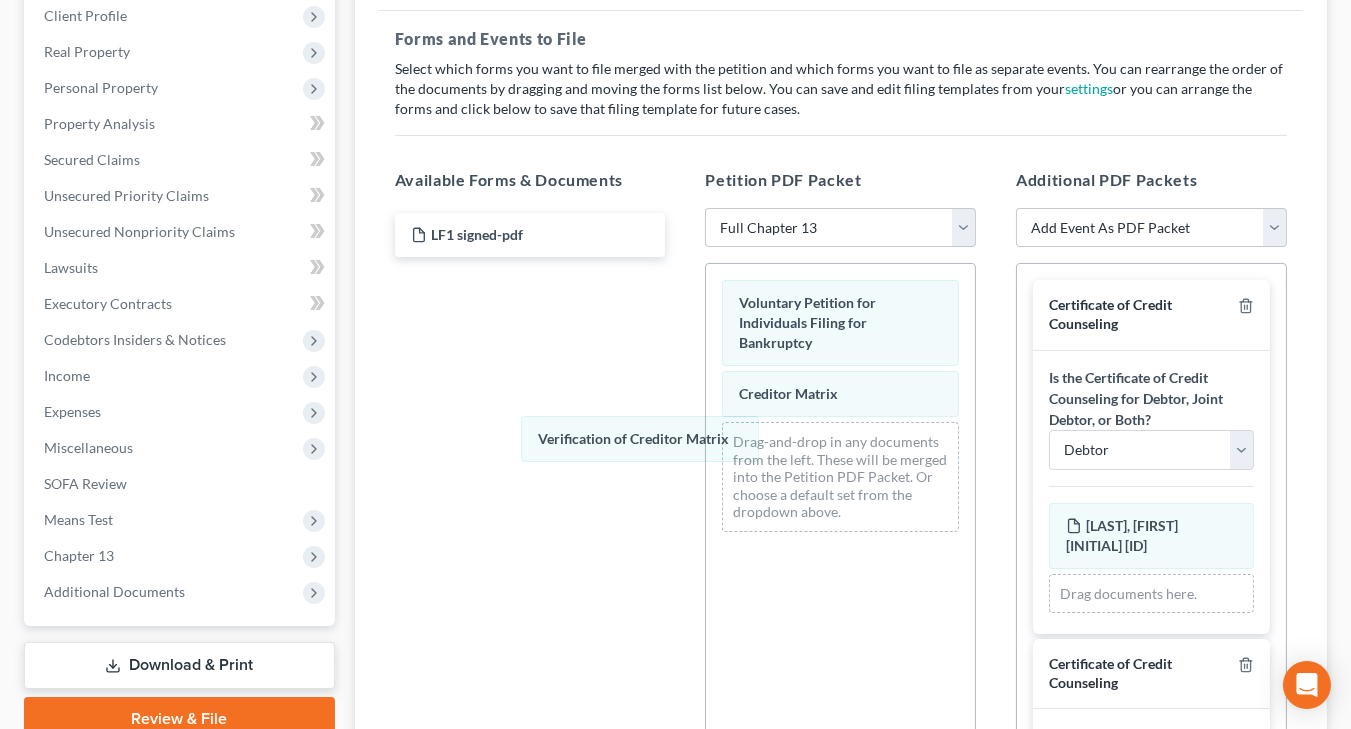 drag, startPoint x: 793, startPoint y: 424, endPoint x: 573, endPoint y: 262, distance: 273.21054 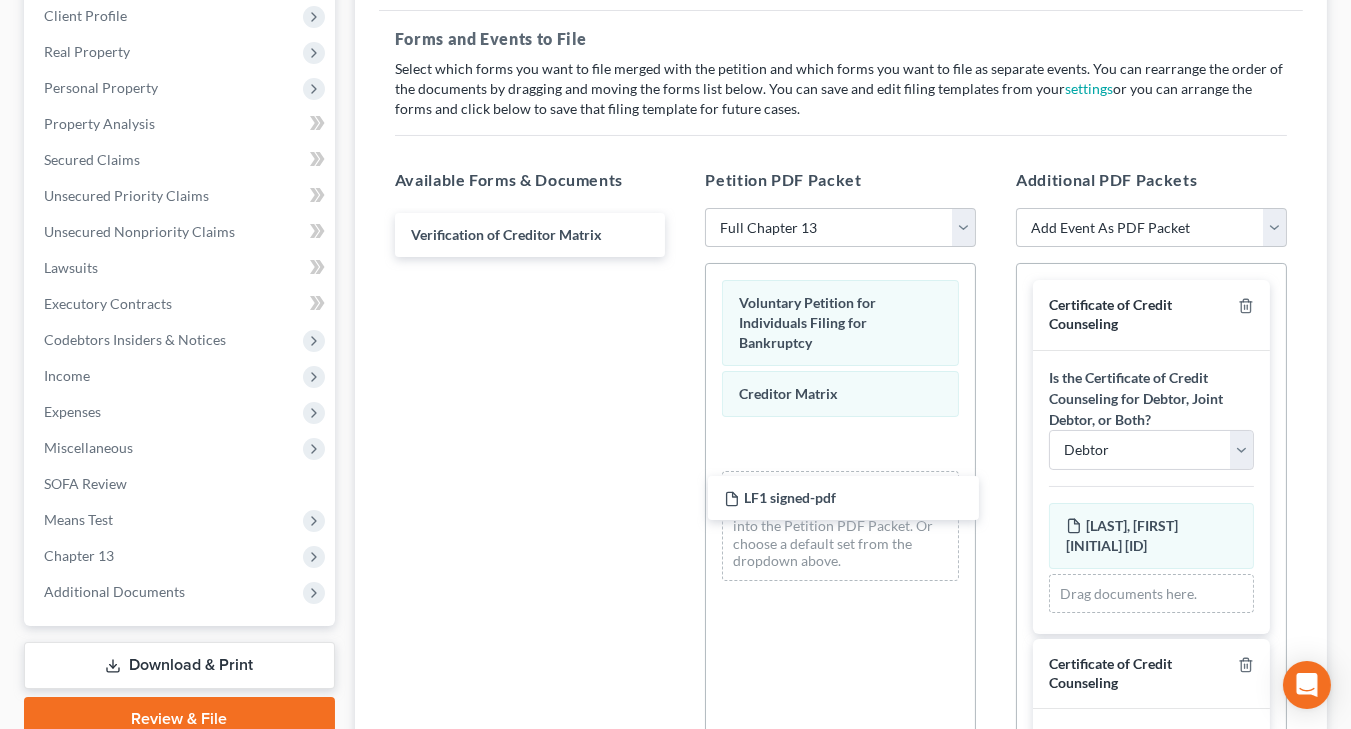 drag, startPoint x: 577, startPoint y: 236, endPoint x: 913, endPoint y: 494, distance: 423.6272 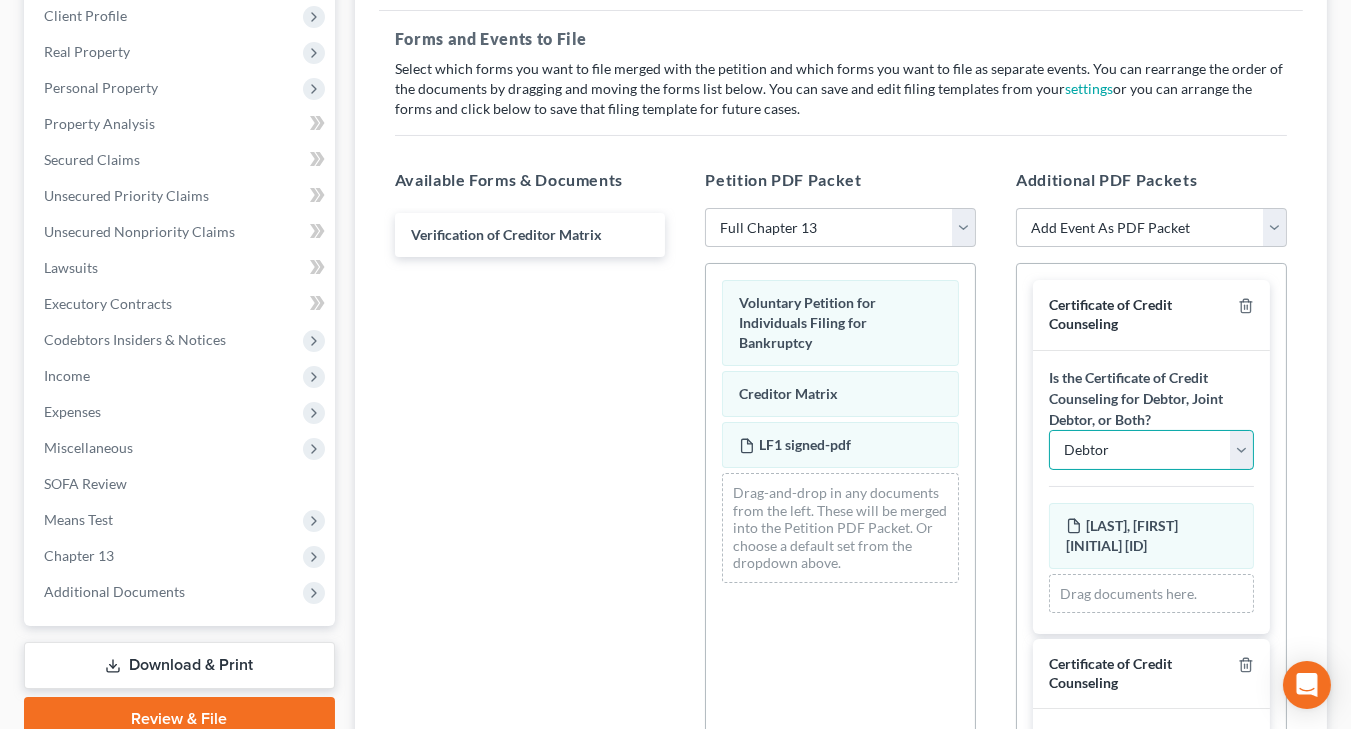 click on "Debtor Joint Debtor Debtor and Joint Debtor" at bounding box center (1151, 450) 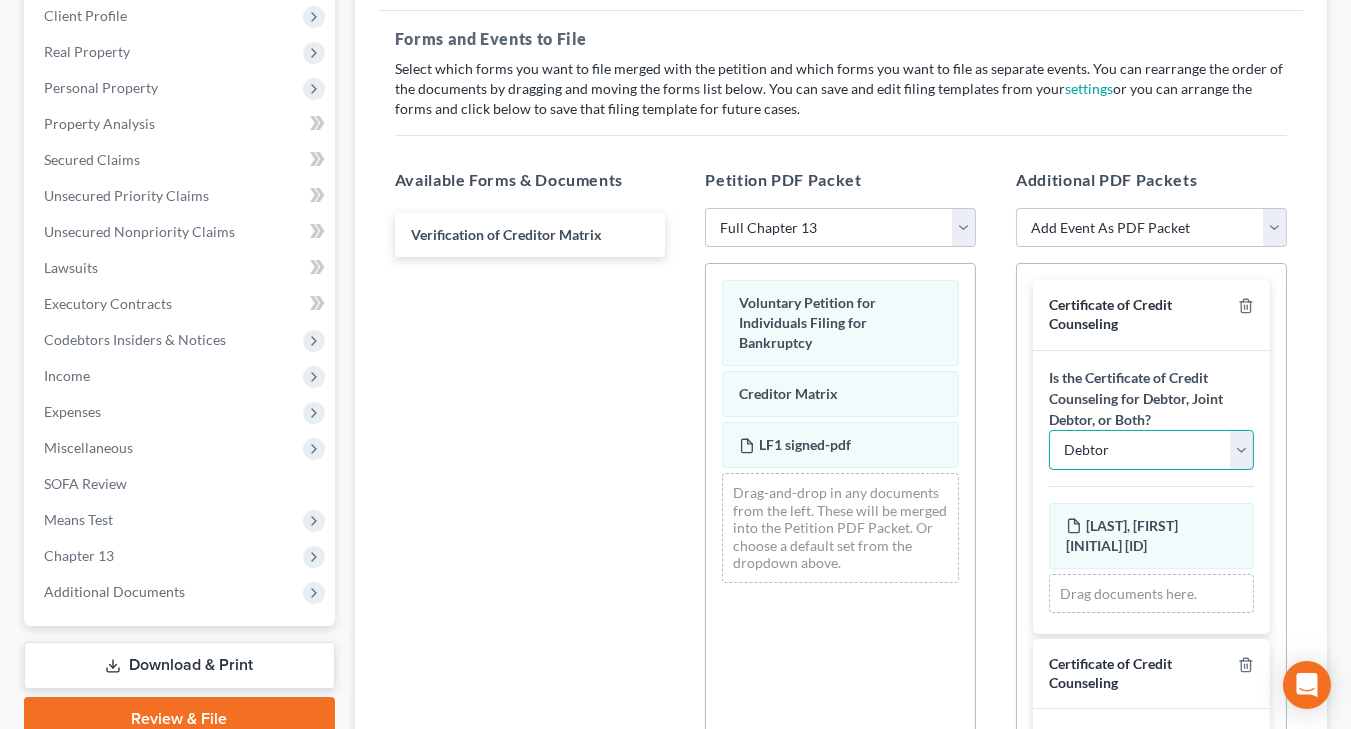 select on "1" 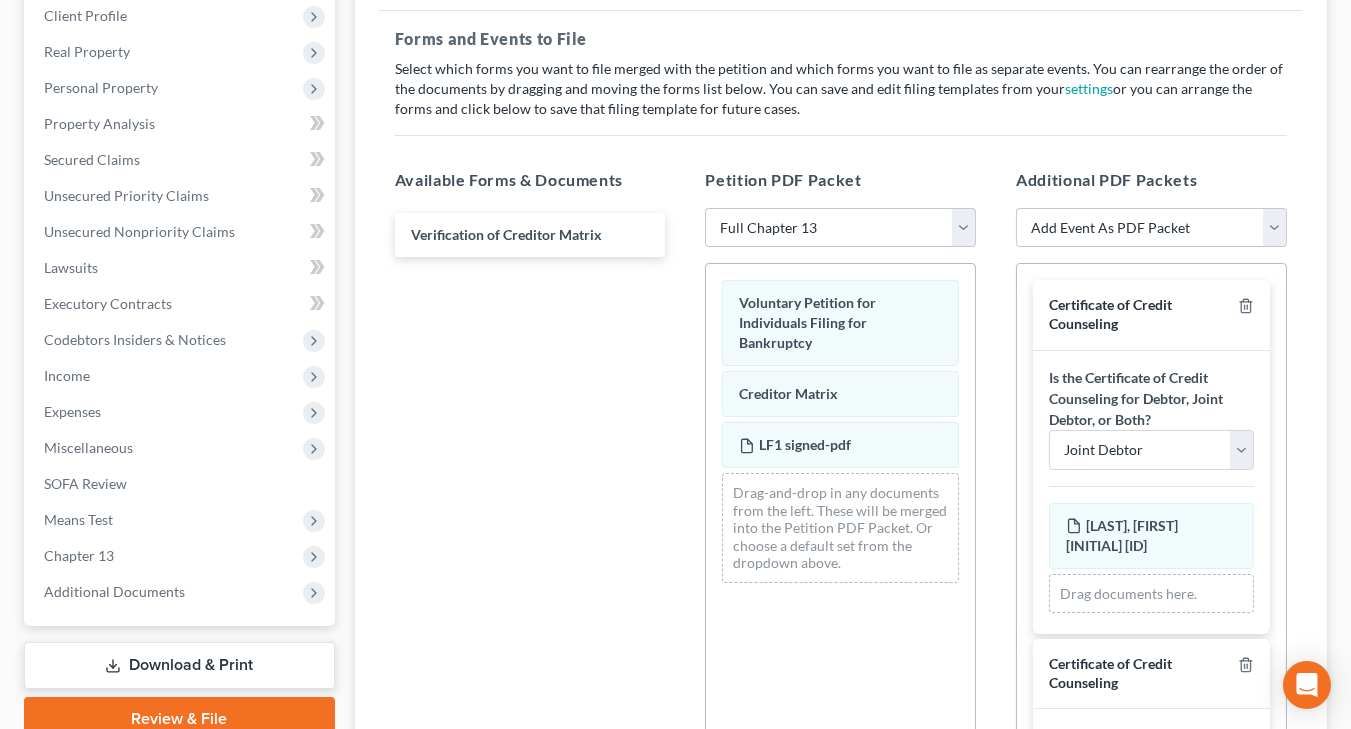click on "Certificate of Credit Counseling" at bounding box center (1139, 314) 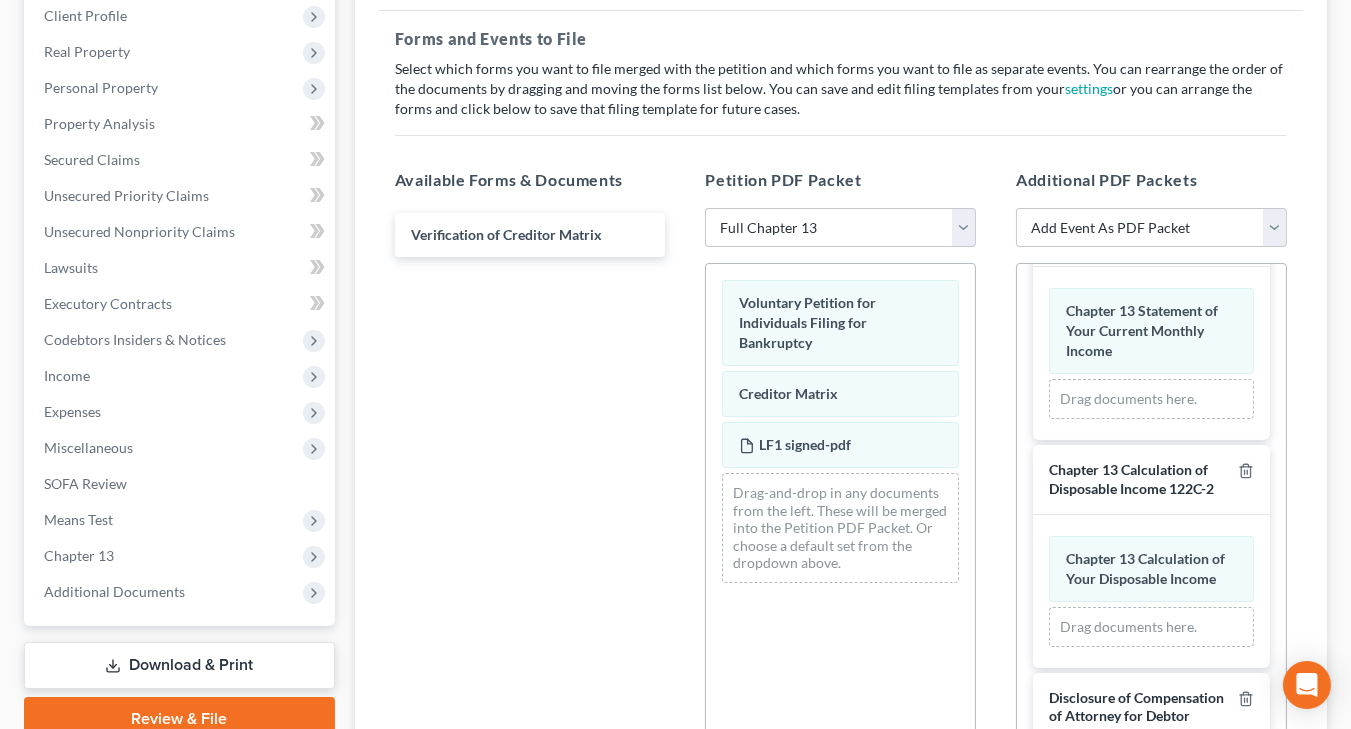 scroll, scrollTop: 2985, scrollLeft: 0, axis: vertical 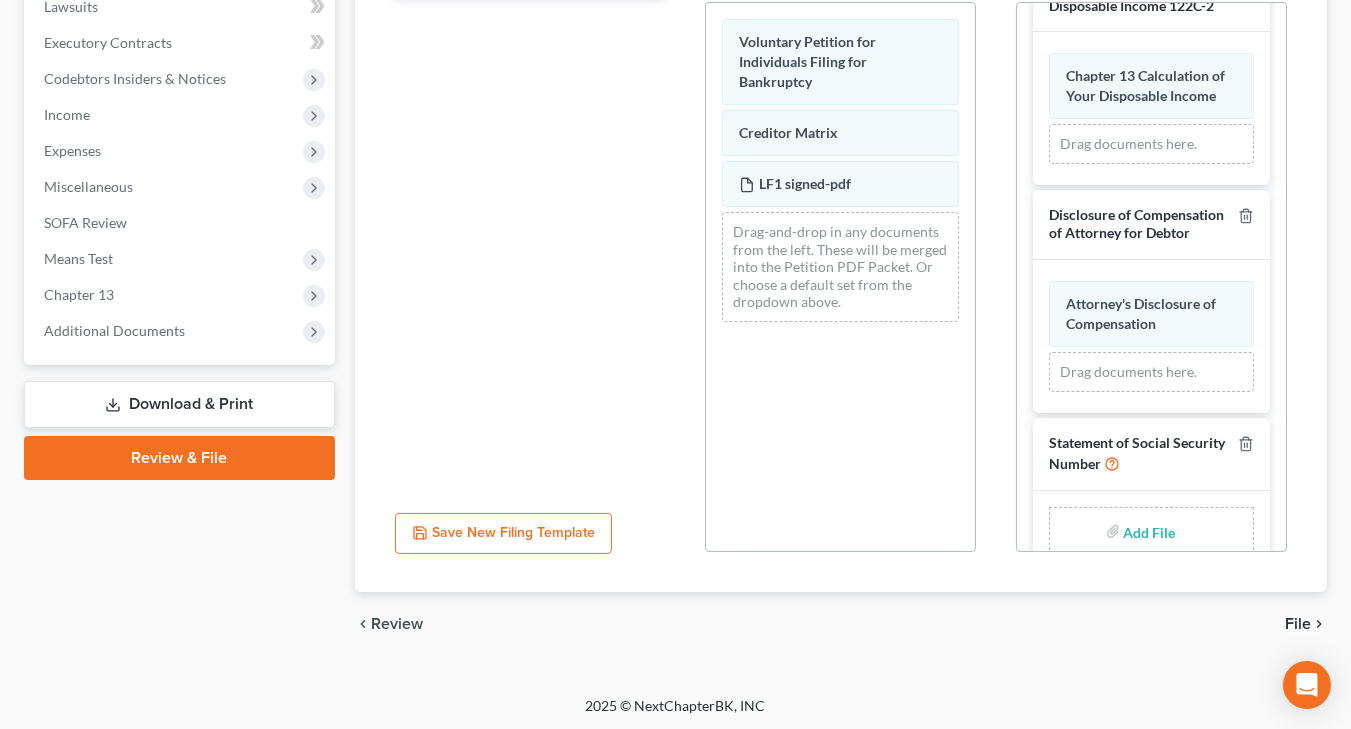 click at bounding box center [1148, 531] 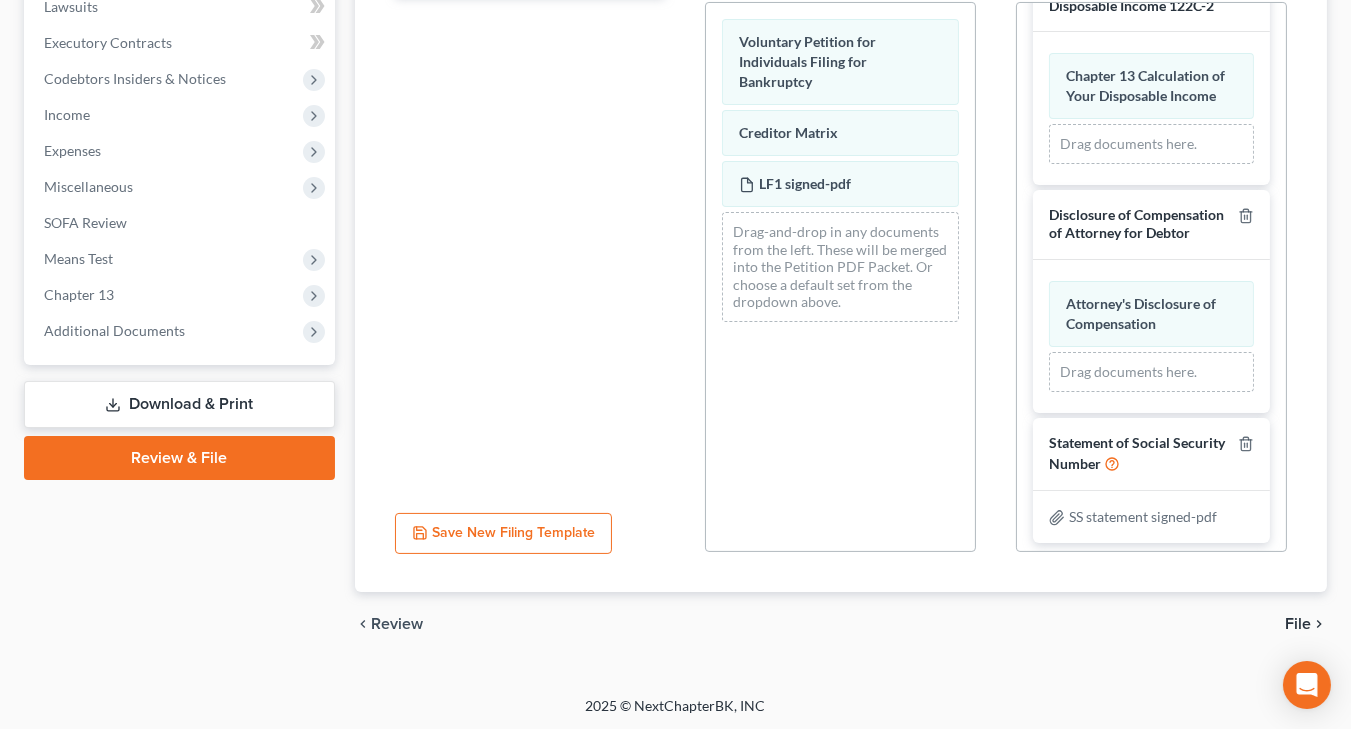 scroll, scrollTop: 2957, scrollLeft: 0, axis: vertical 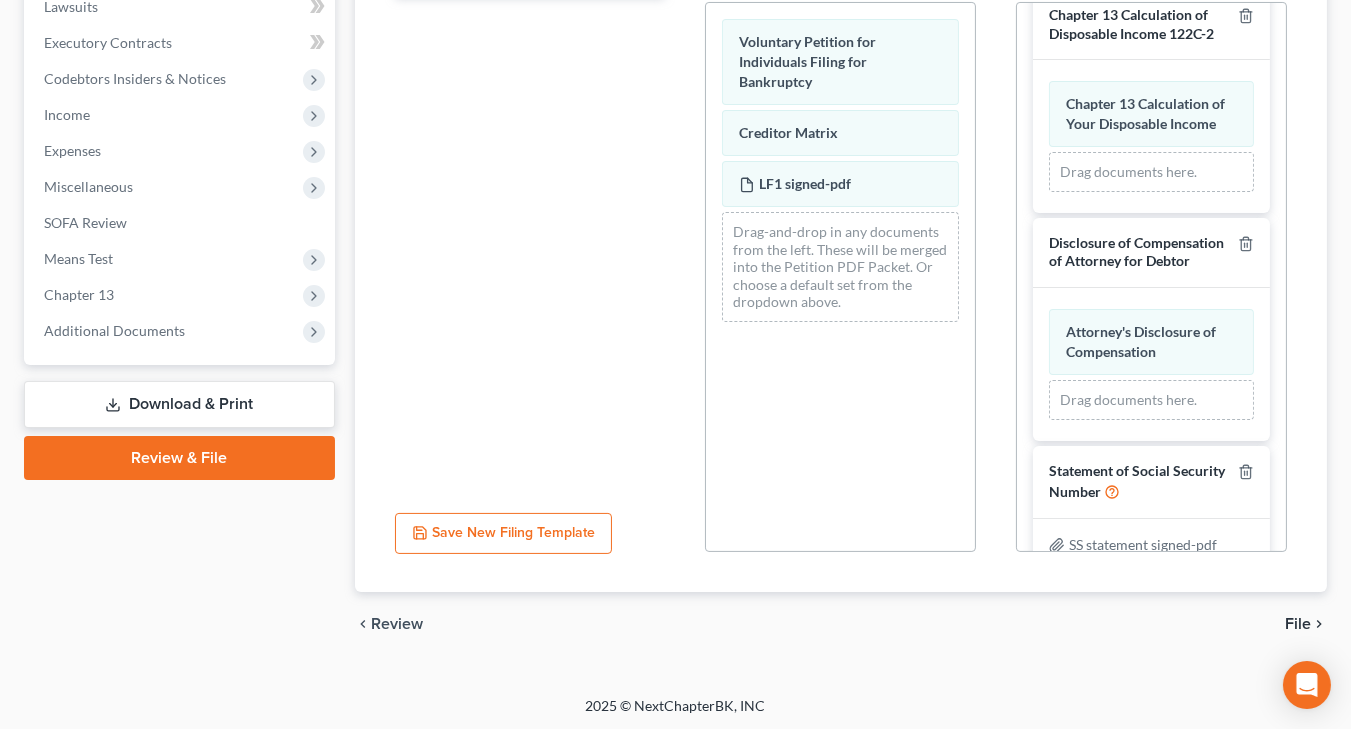 click on "File" at bounding box center (1298, 624) 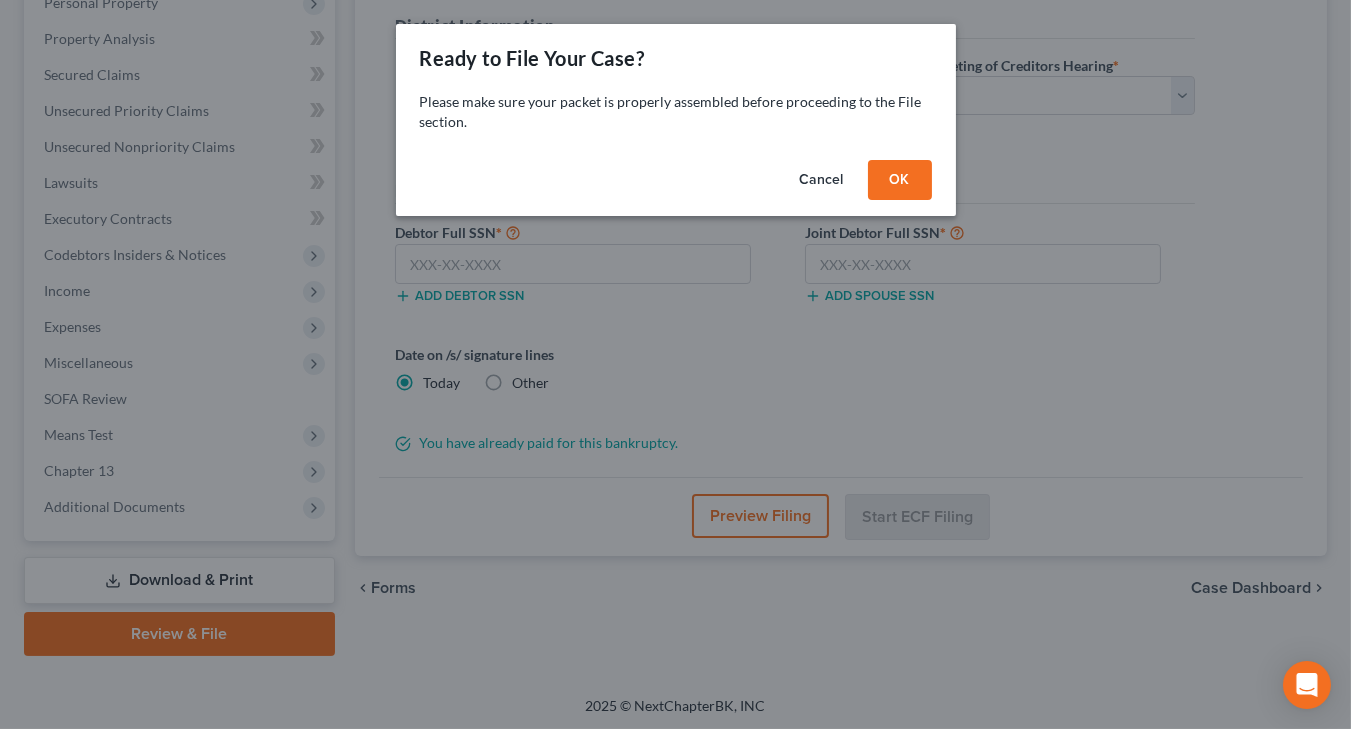 drag, startPoint x: 919, startPoint y: 166, endPoint x: 802, endPoint y: 223, distance: 130.14607 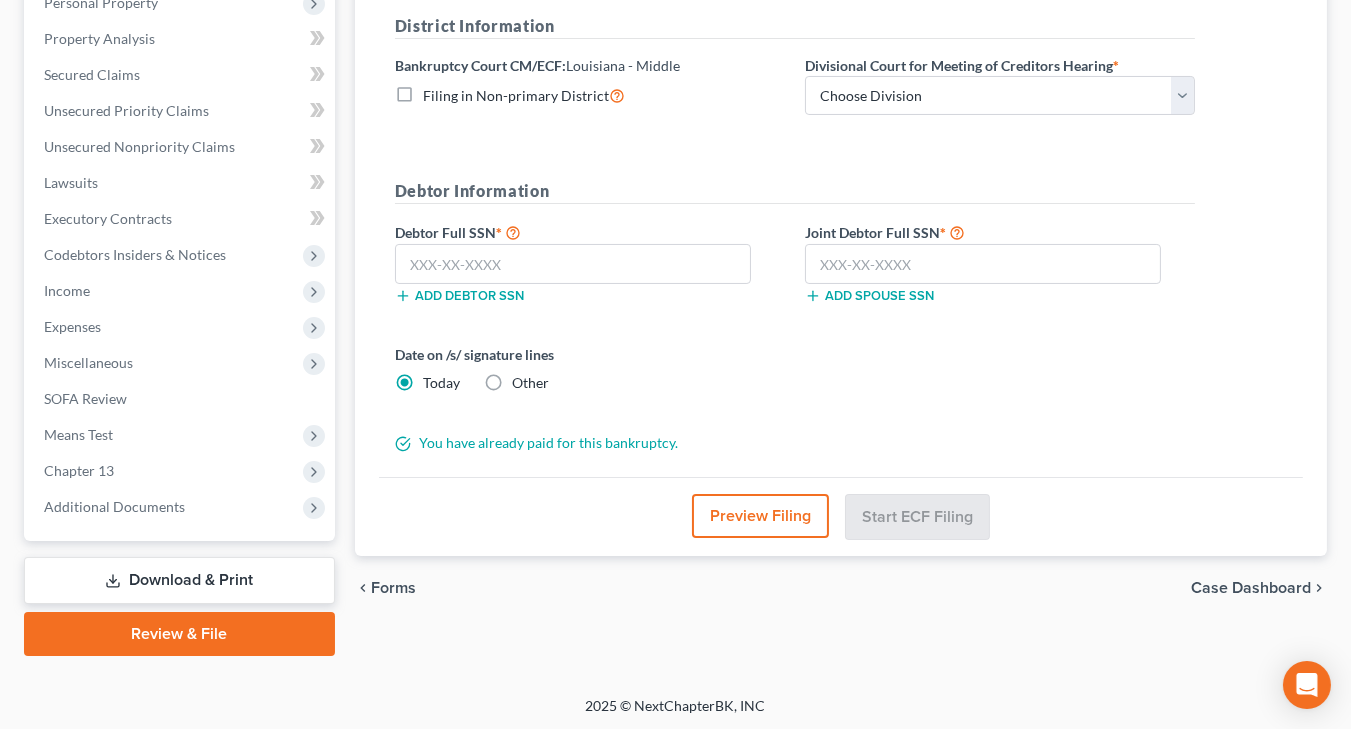 drag, startPoint x: 520, startPoint y: 384, endPoint x: 618, endPoint y: 378, distance: 98.1835 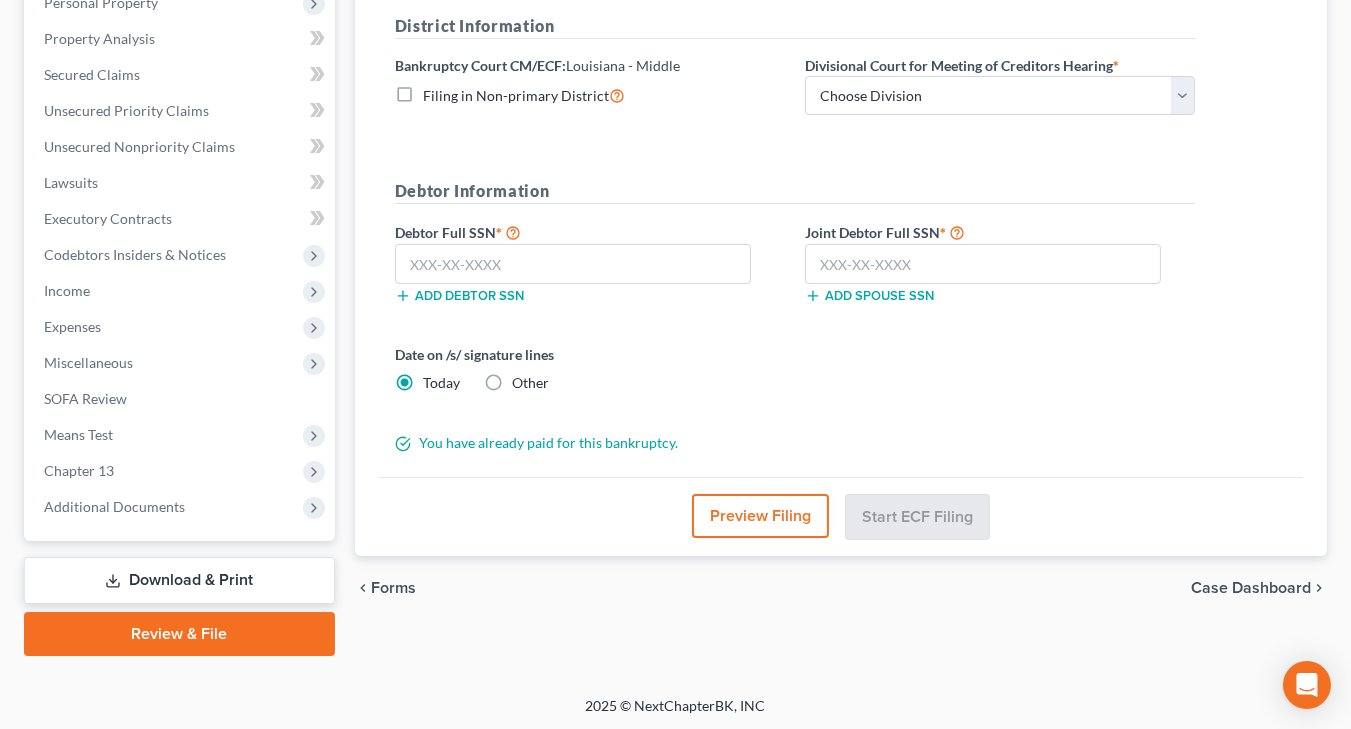 radio on "true" 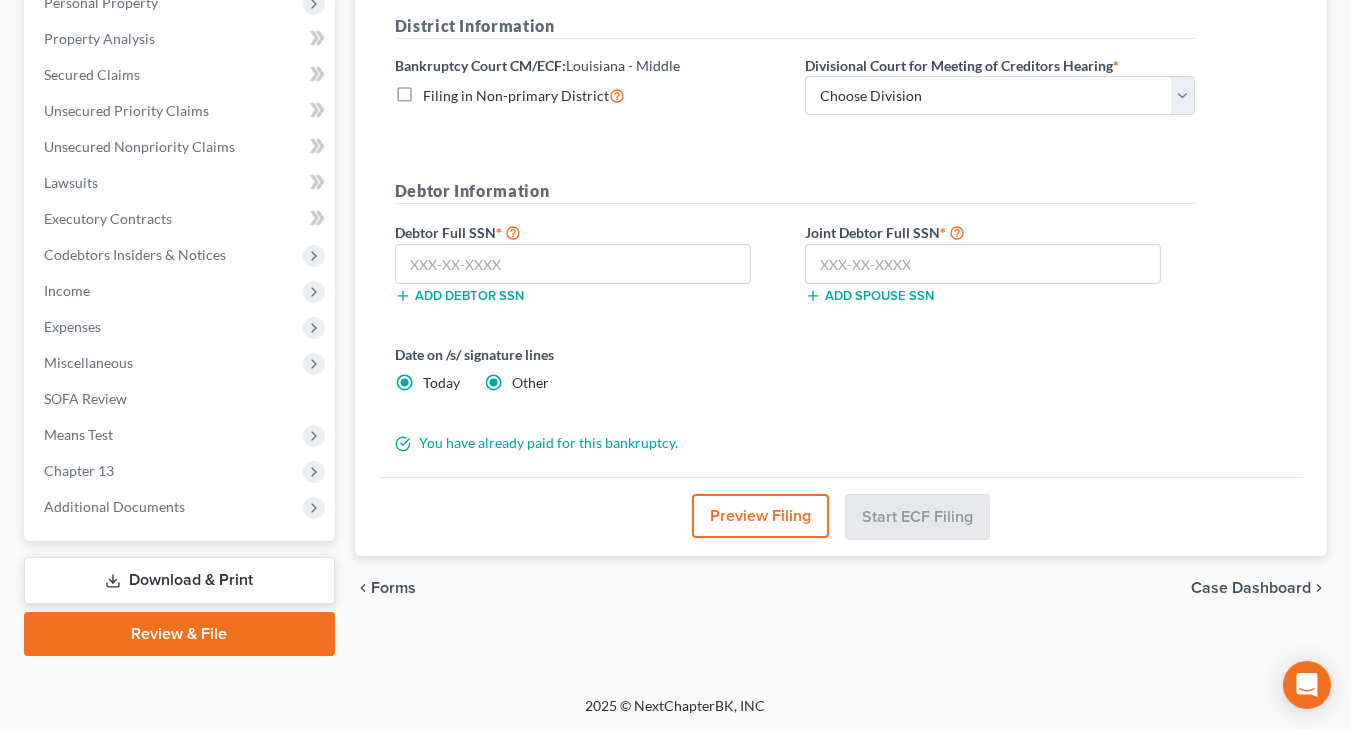 radio on "false" 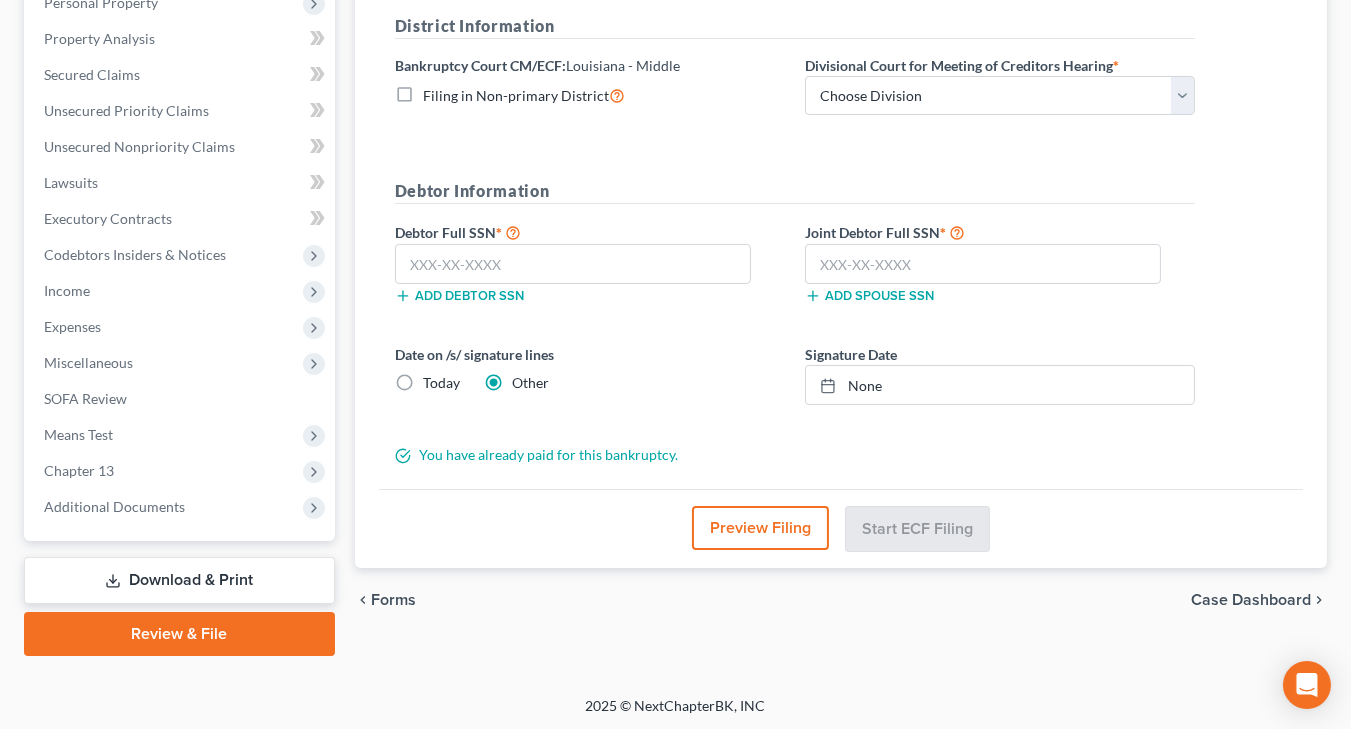 click on "Date on /s/ signature lines Today Other Signature Date
None
close
Date
Time
chevron_left
August 2025
chevron_right
Su M Tu W Th F Sa
27 28 29 30 31 1 2
3 4 5 6 7 8 9
10 11 12 13 14 15 16
17 18 19 20 21 22 23
24 25 26 27 28 29 30
31 1 2 3 4 5 6
Clear" at bounding box center [795, 382] 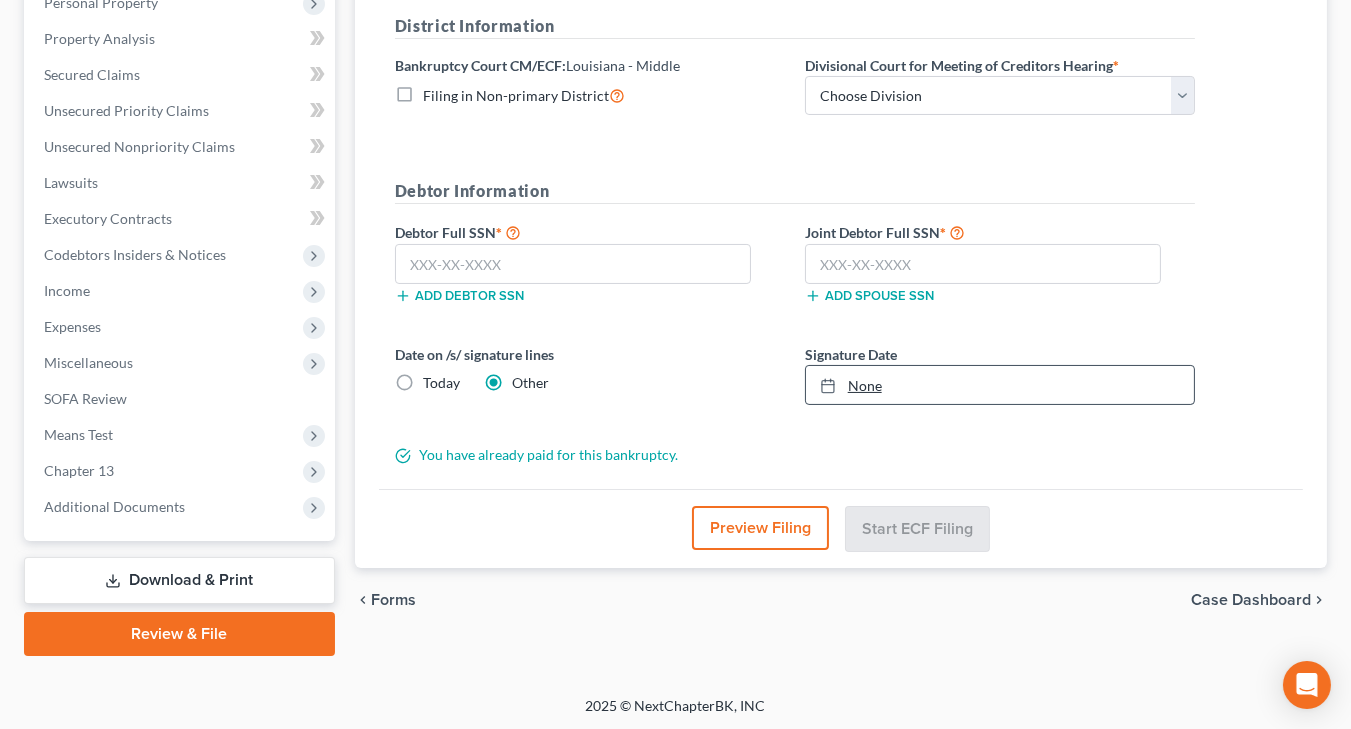 click on "None" at bounding box center (1000, 385) 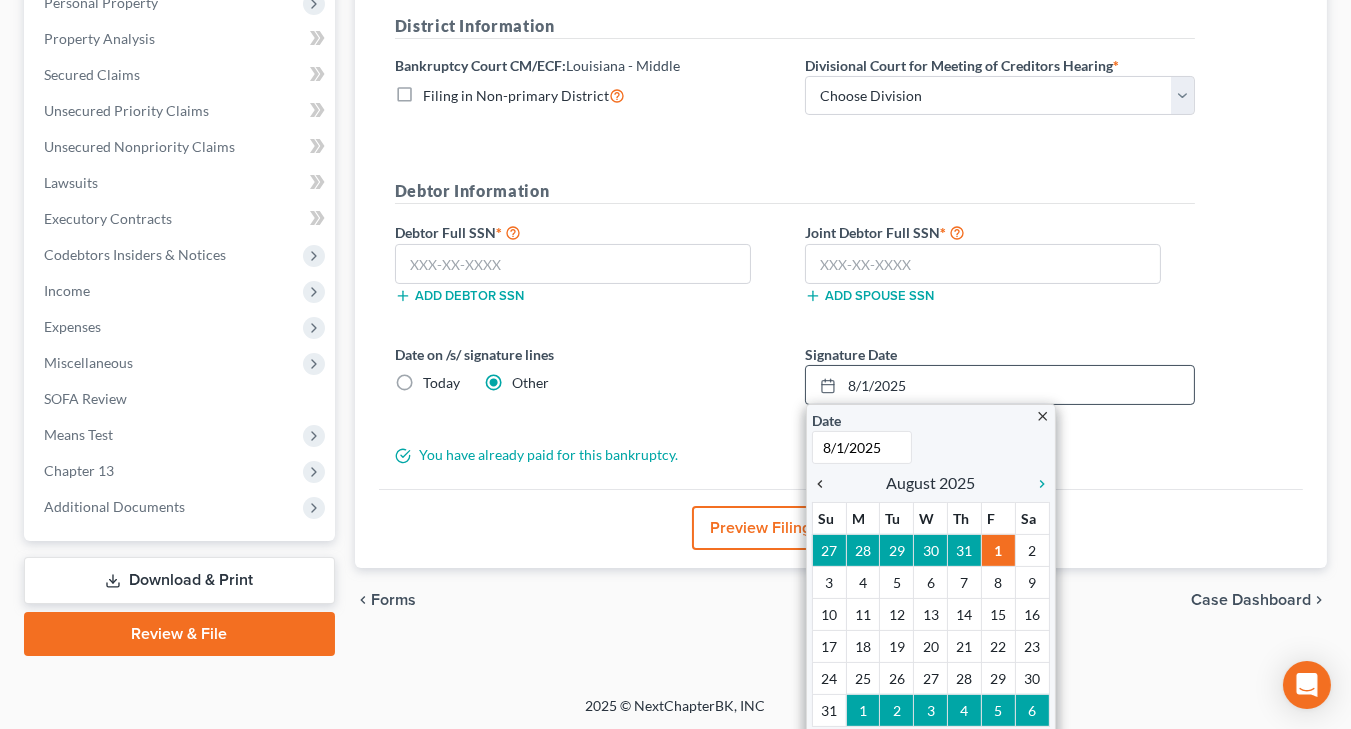 click on "chevron_left" at bounding box center (825, 484) 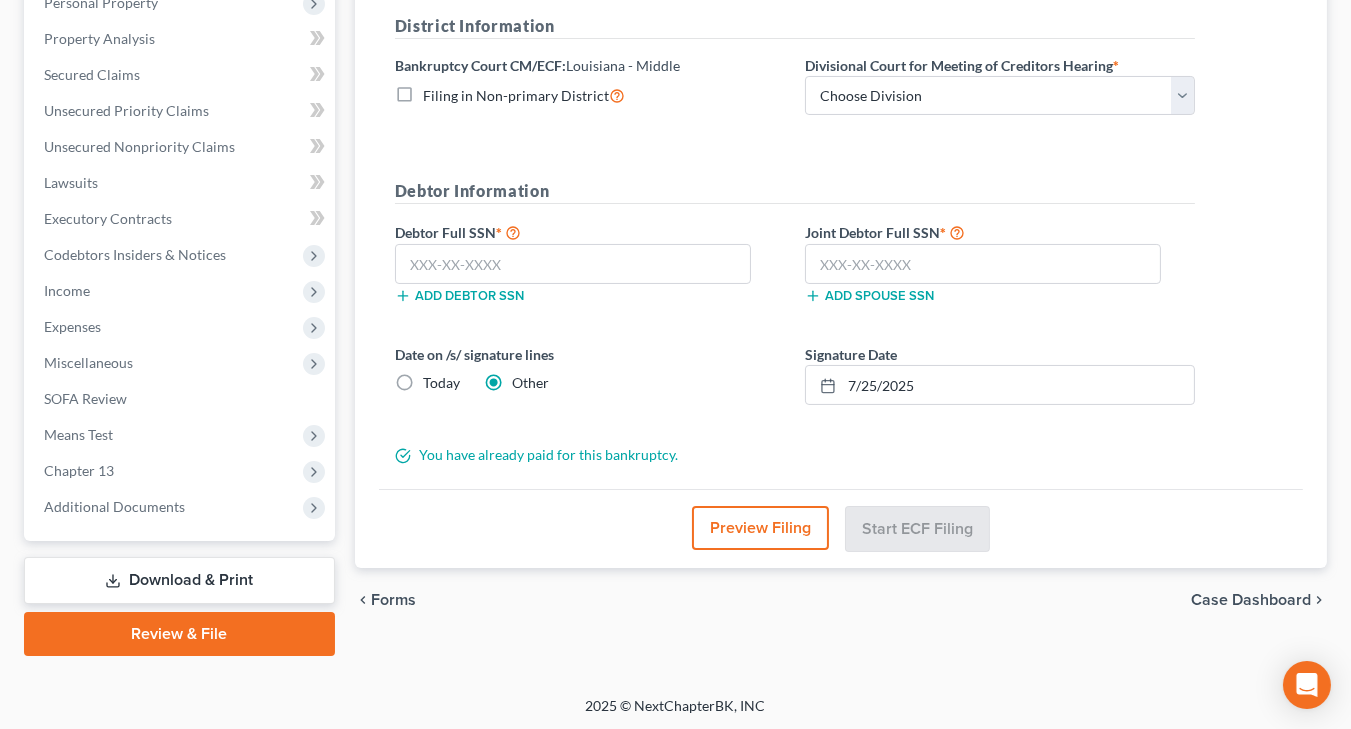 click on "Joint Debtor Full SSN  *" at bounding box center [1000, 232] 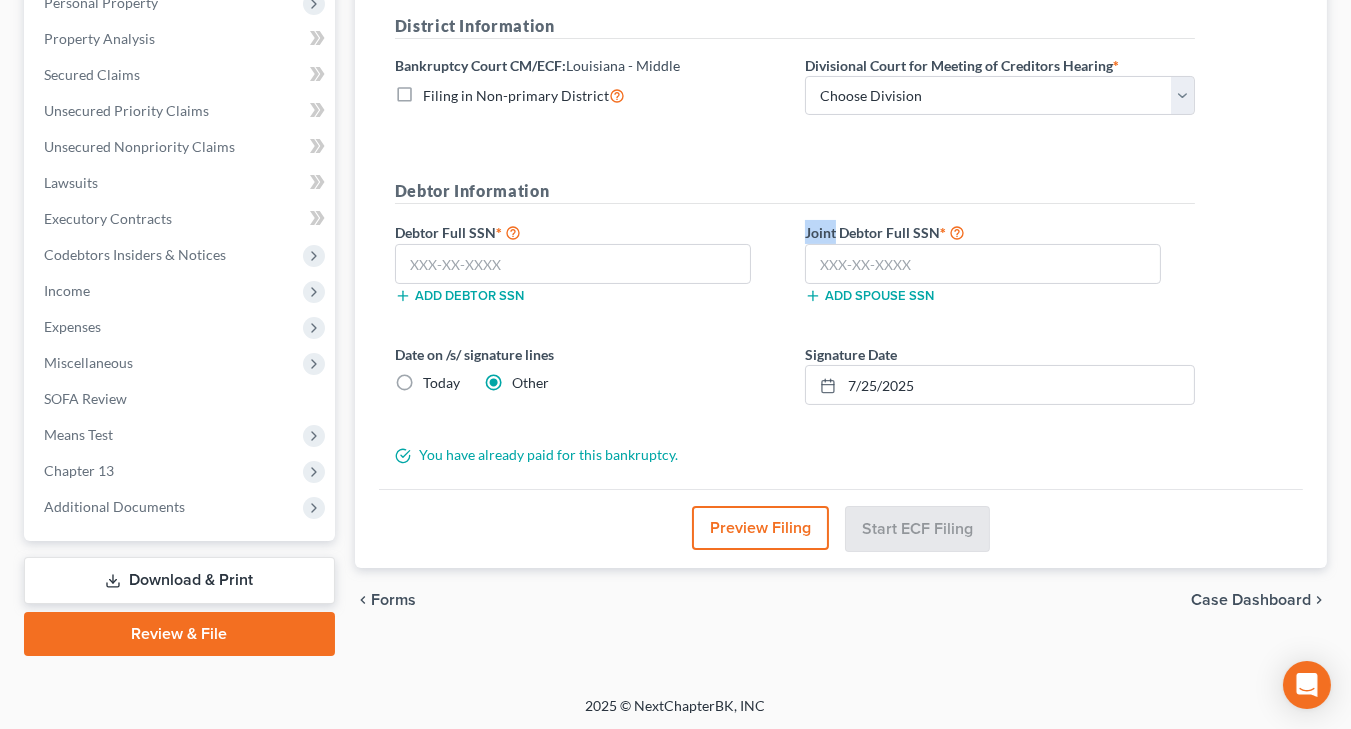 click on "Joint Debtor Full SSN  *" at bounding box center (1000, 232) 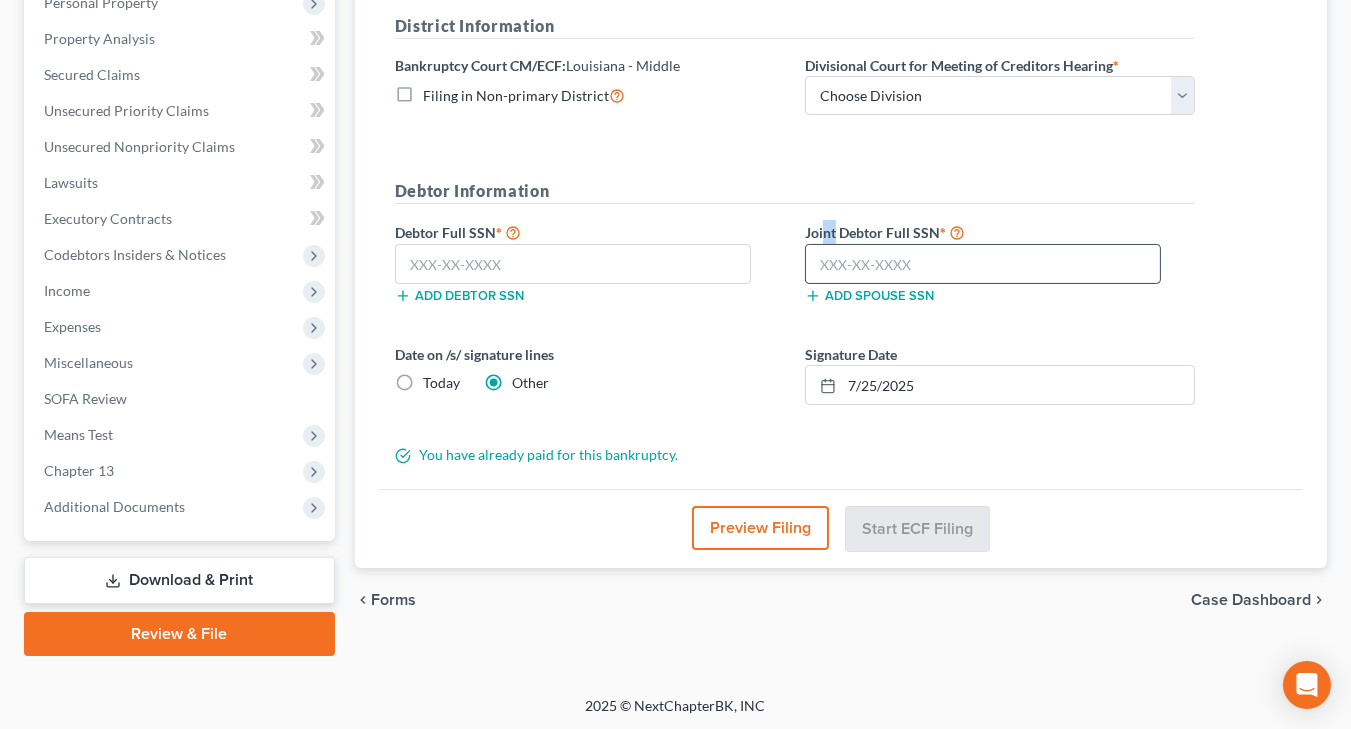 click on "Joint Debtor Full SSN  *" at bounding box center (1000, 232) 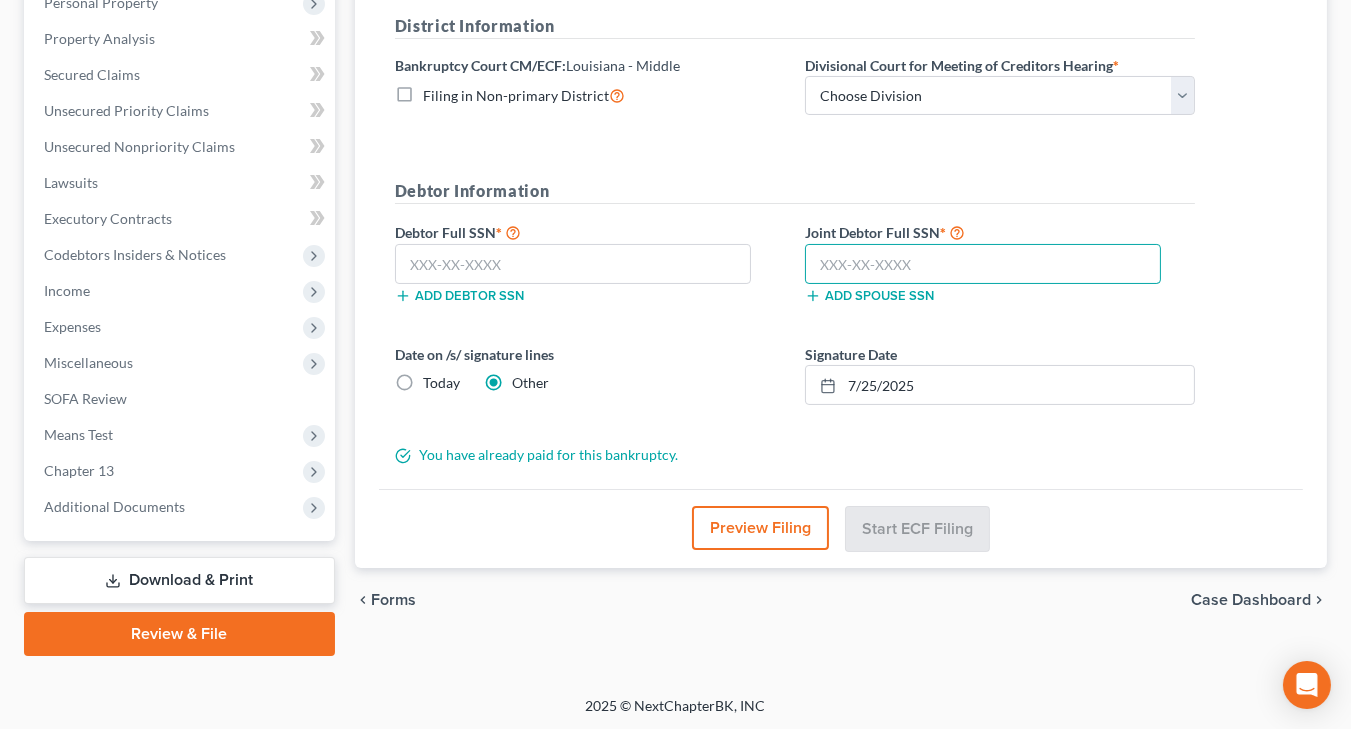 click at bounding box center (983, 264) 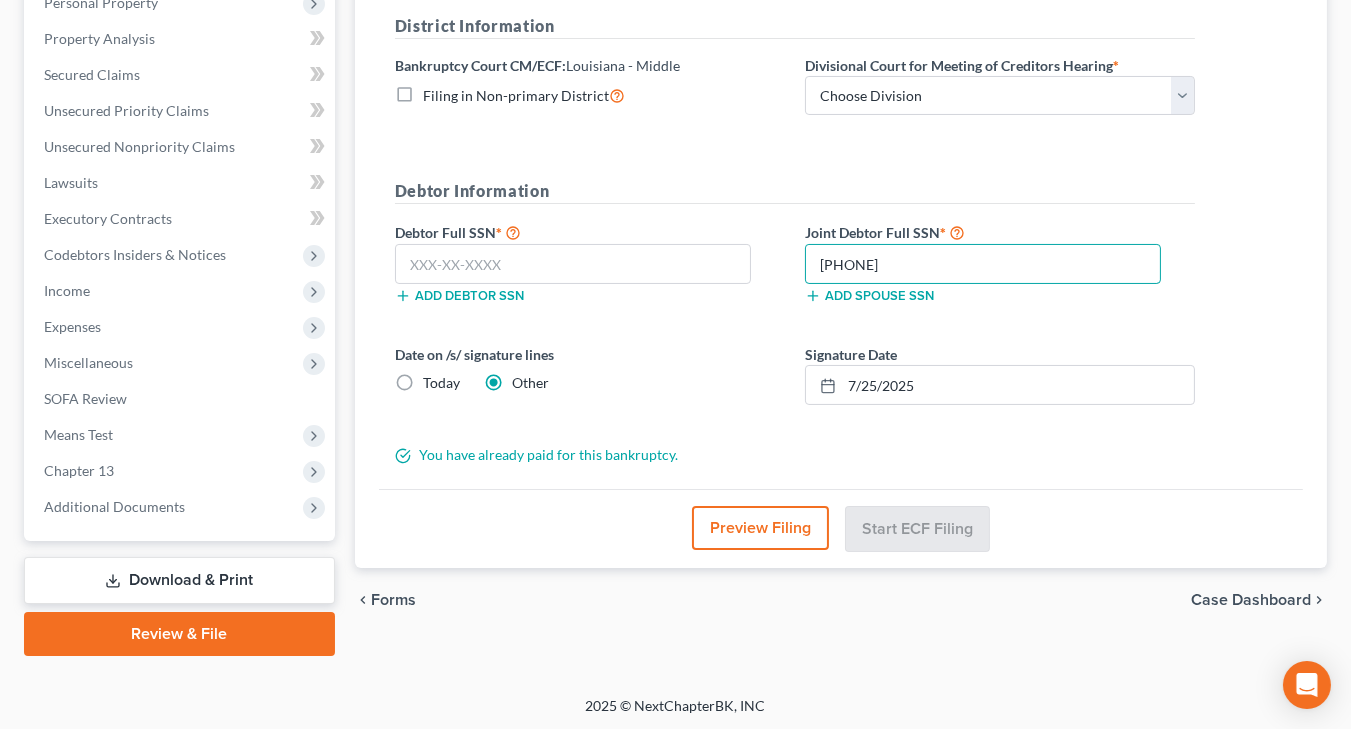 type on "434-47-3897" 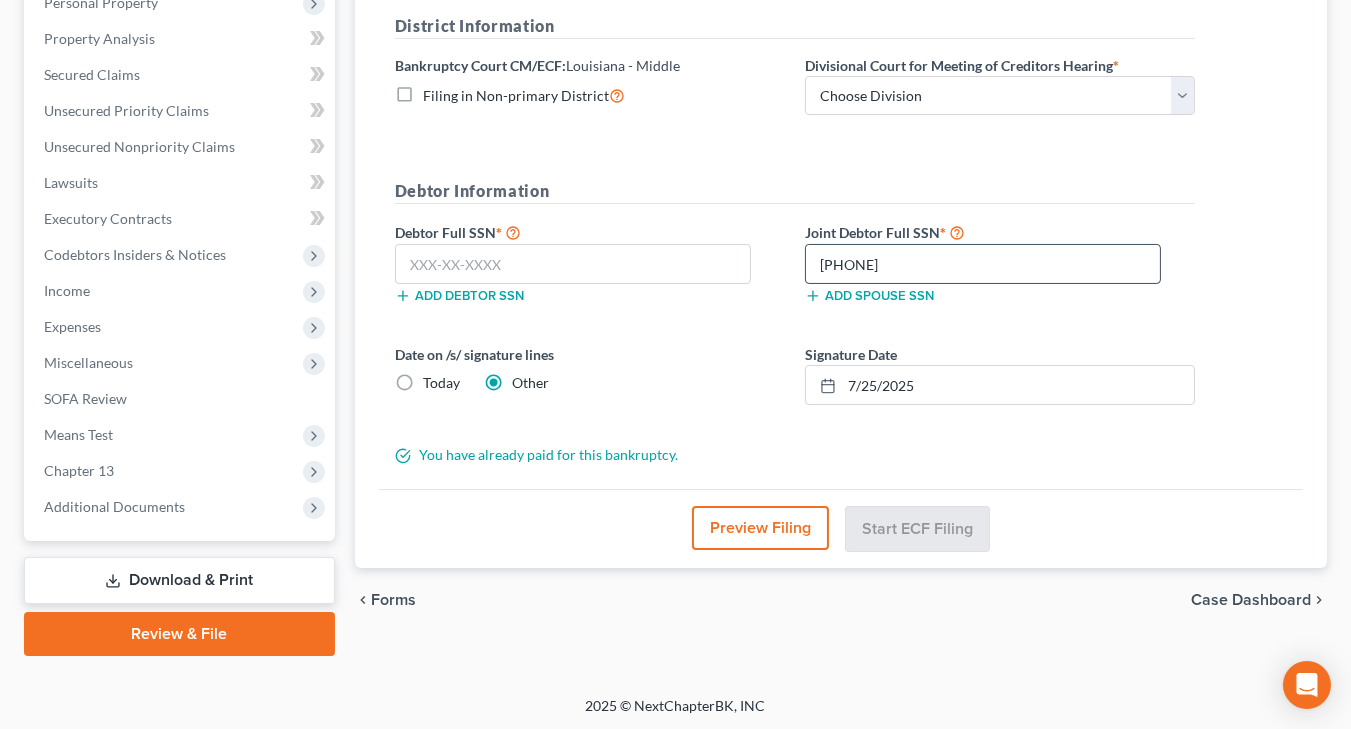 type 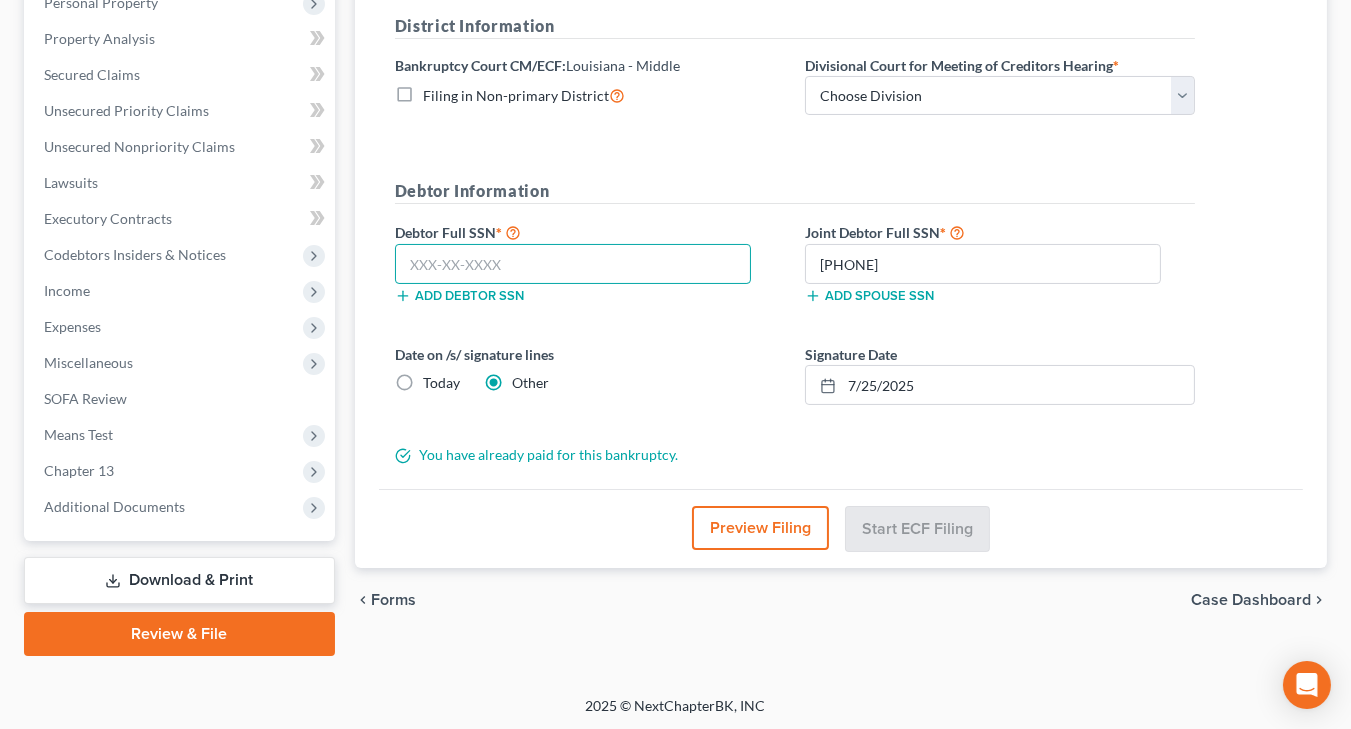 click at bounding box center [573, 264] 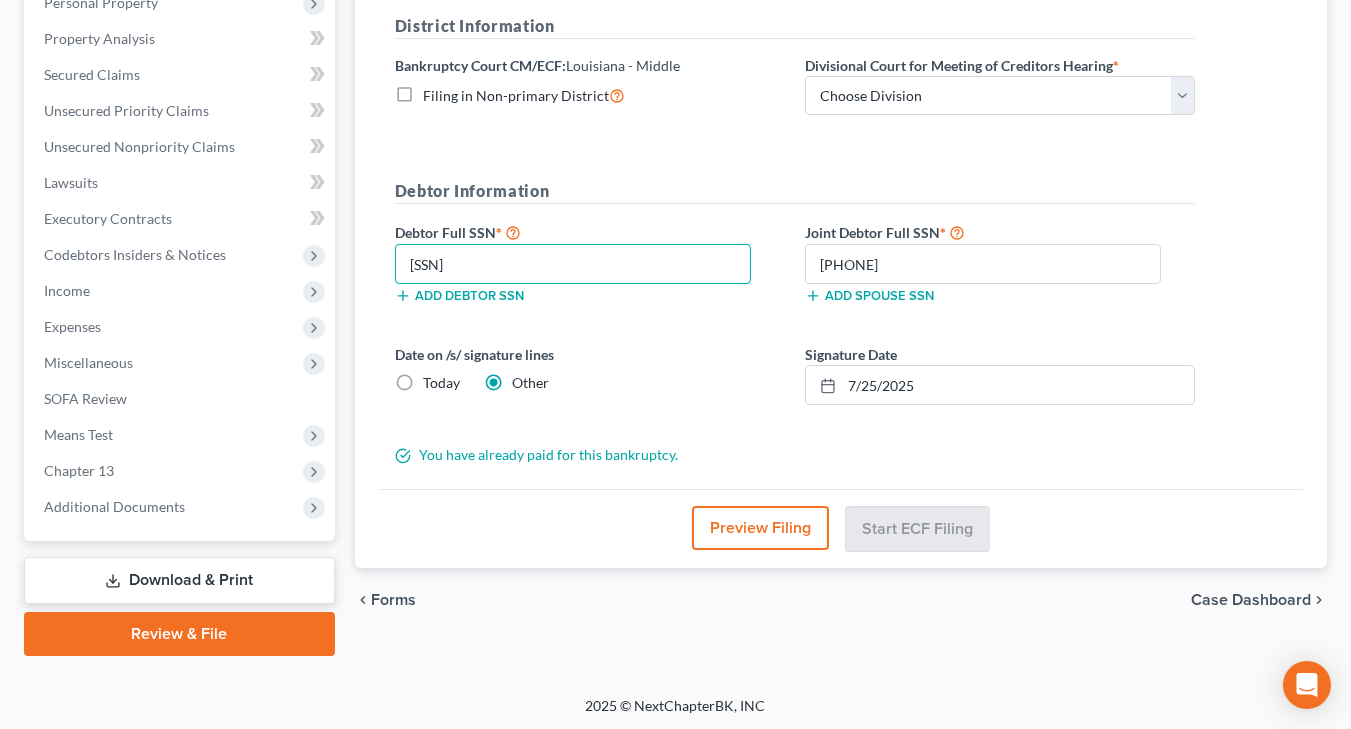 type on "279-66-1484" 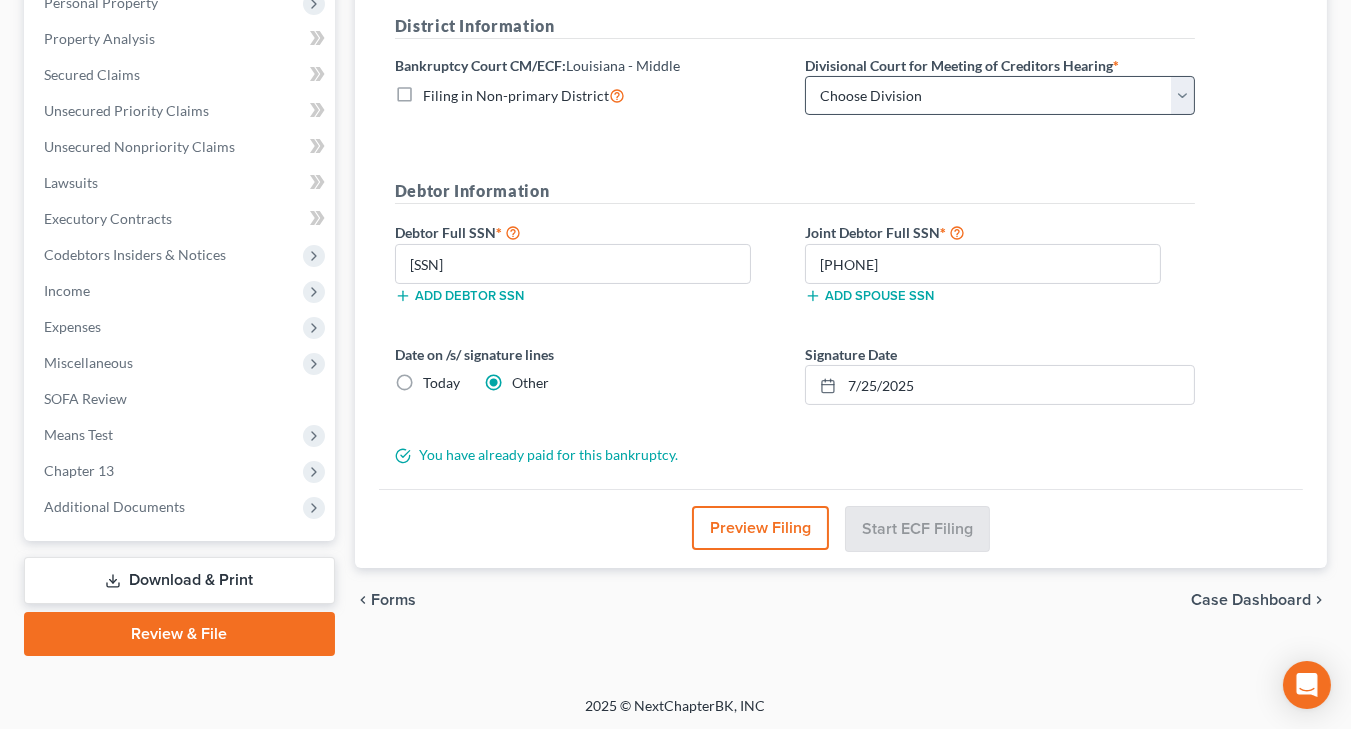 click on "Divisional Court for Meeting of Creditors Hearing  *" at bounding box center [962, 65] 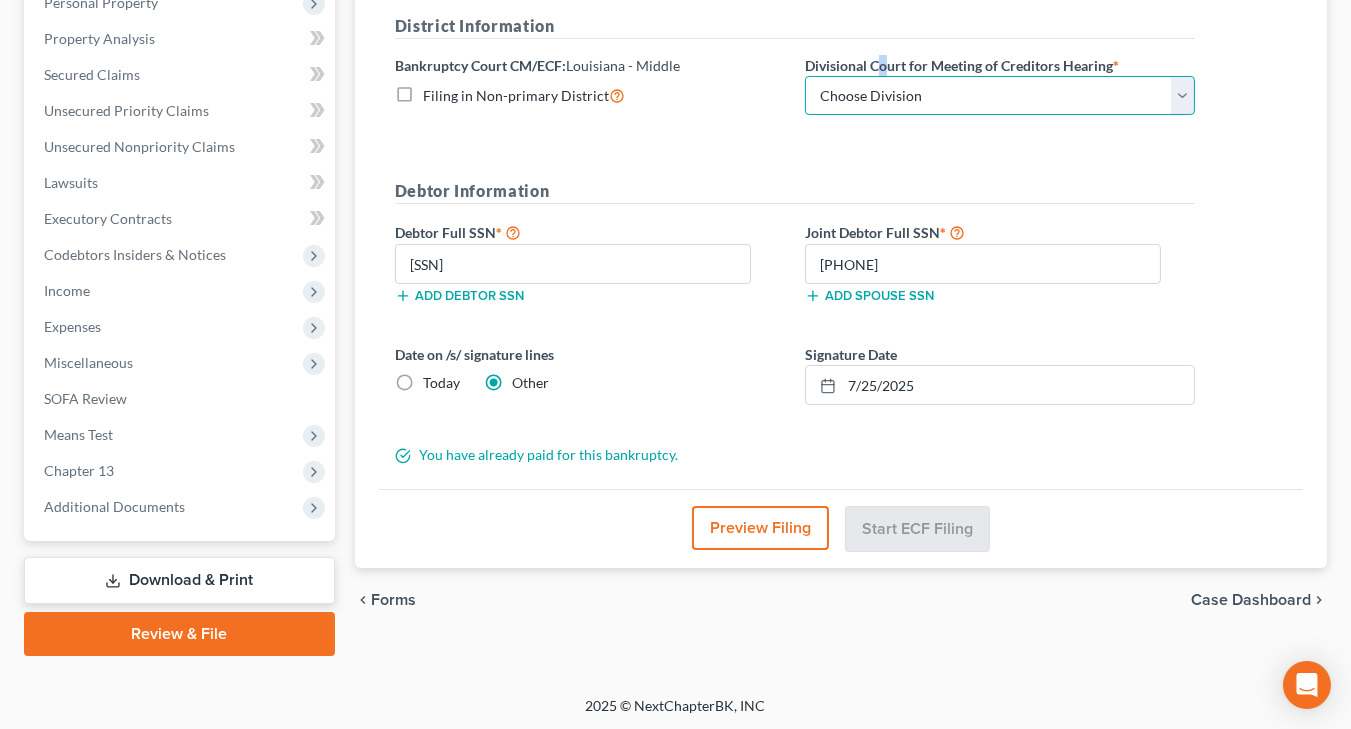 click on "Choose Division Baton Rouge" at bounding box center [1000, 96] 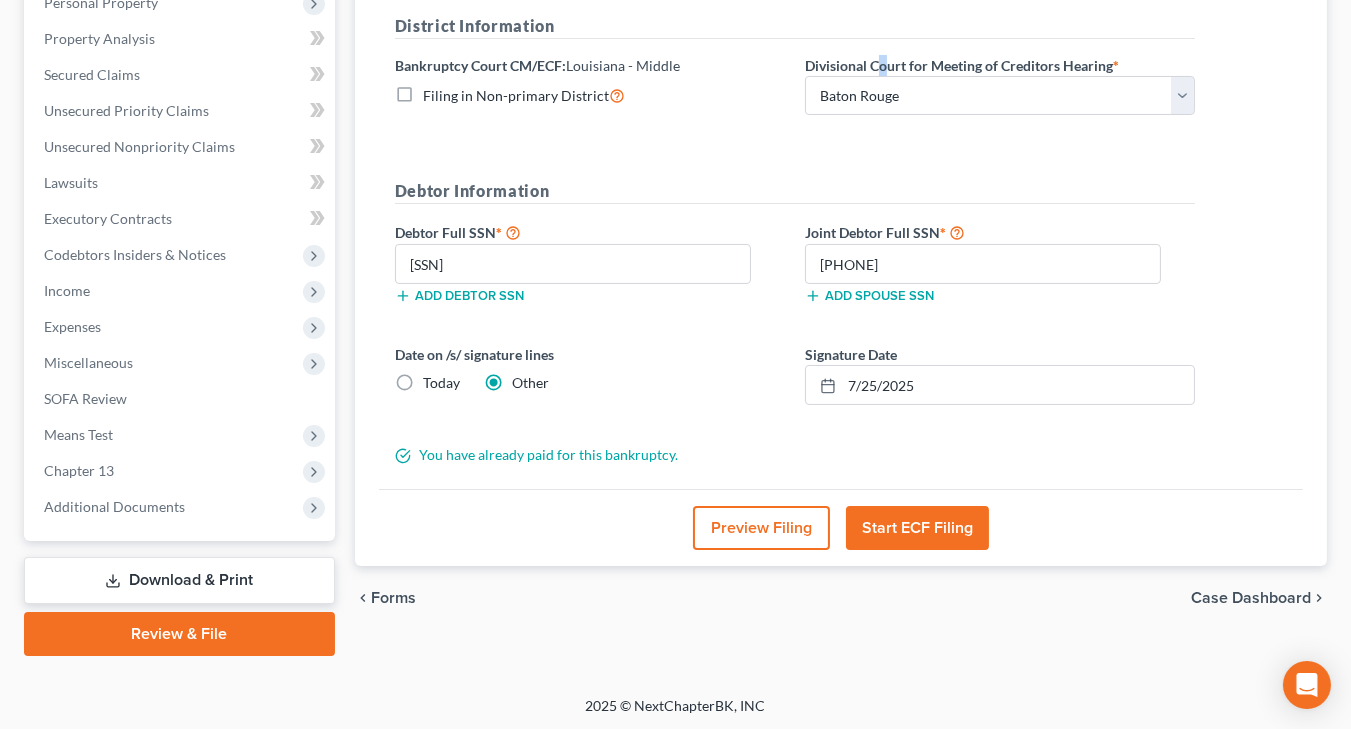 click on "Start ECF Filing" at bounding box center (917, 528) 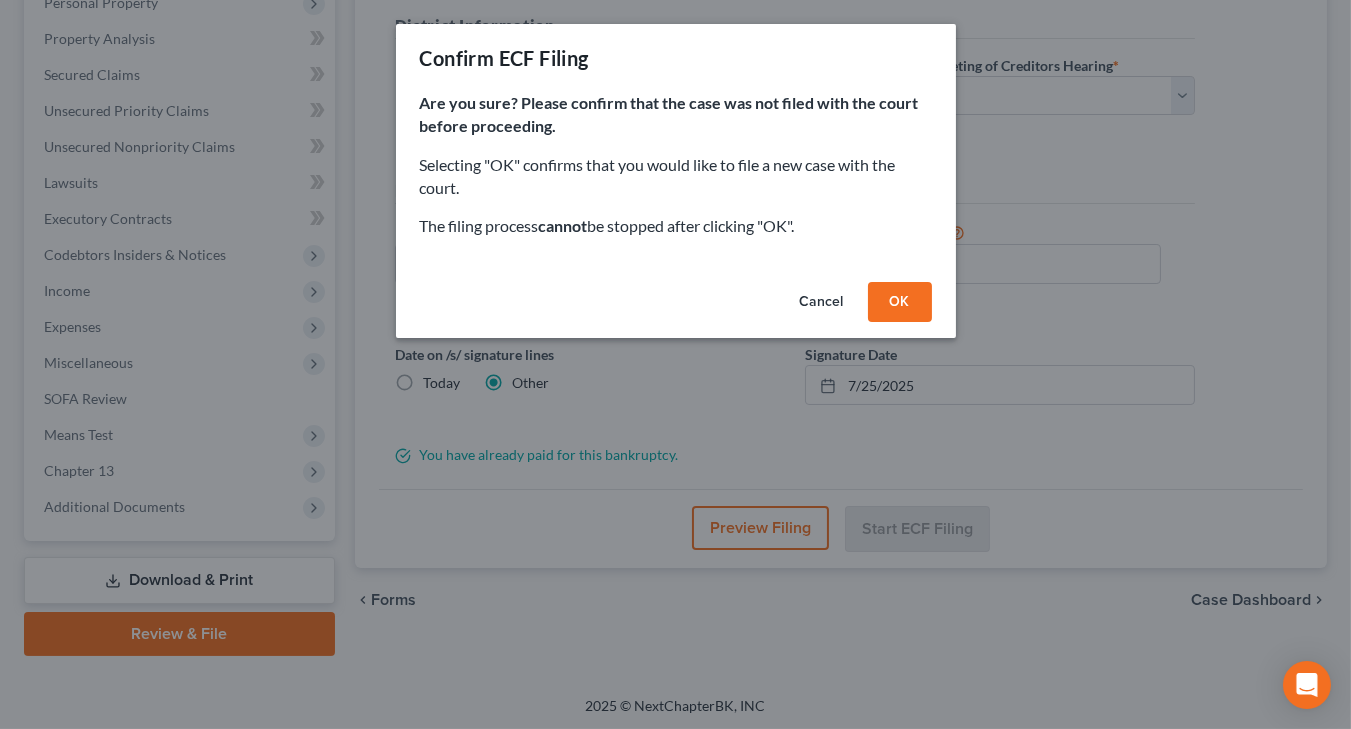 click on "Cancel" at bounding box center (822, 302) 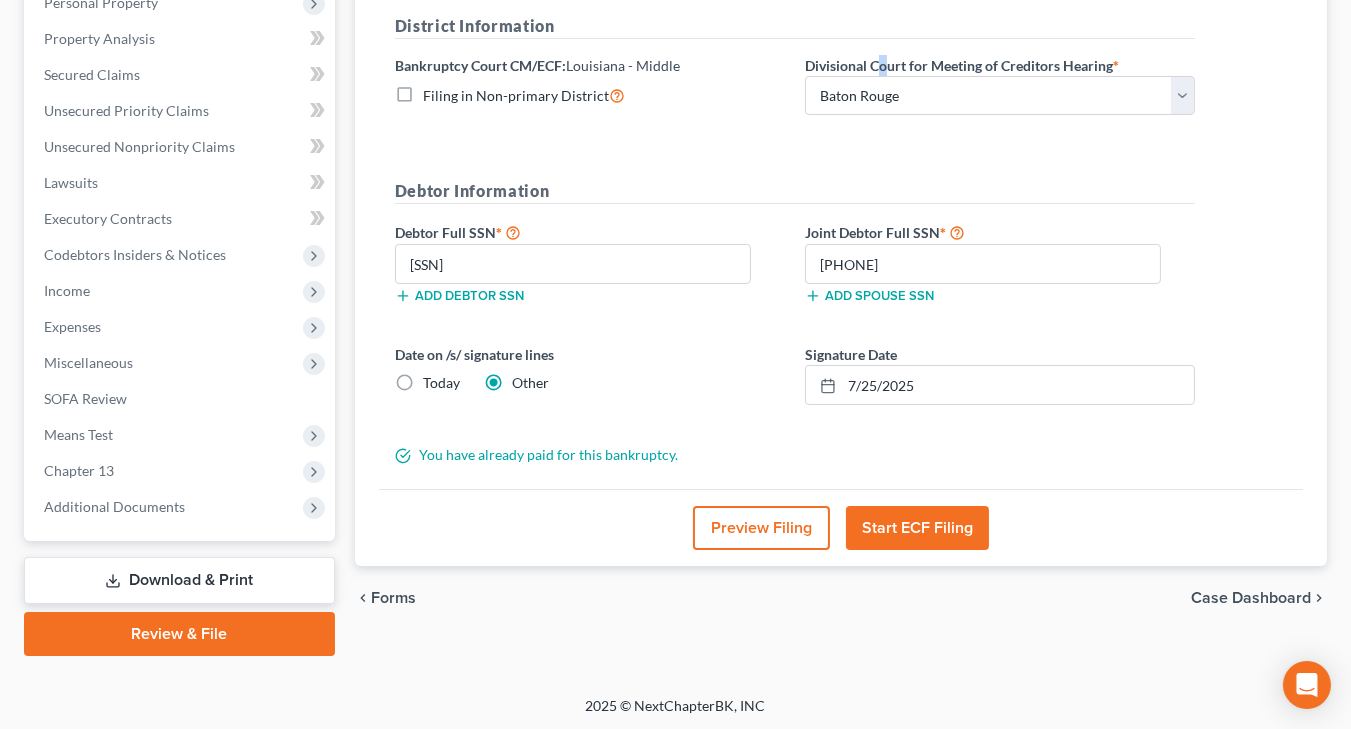 click on "Start ECF Filing" at bounding box center (917, 528) 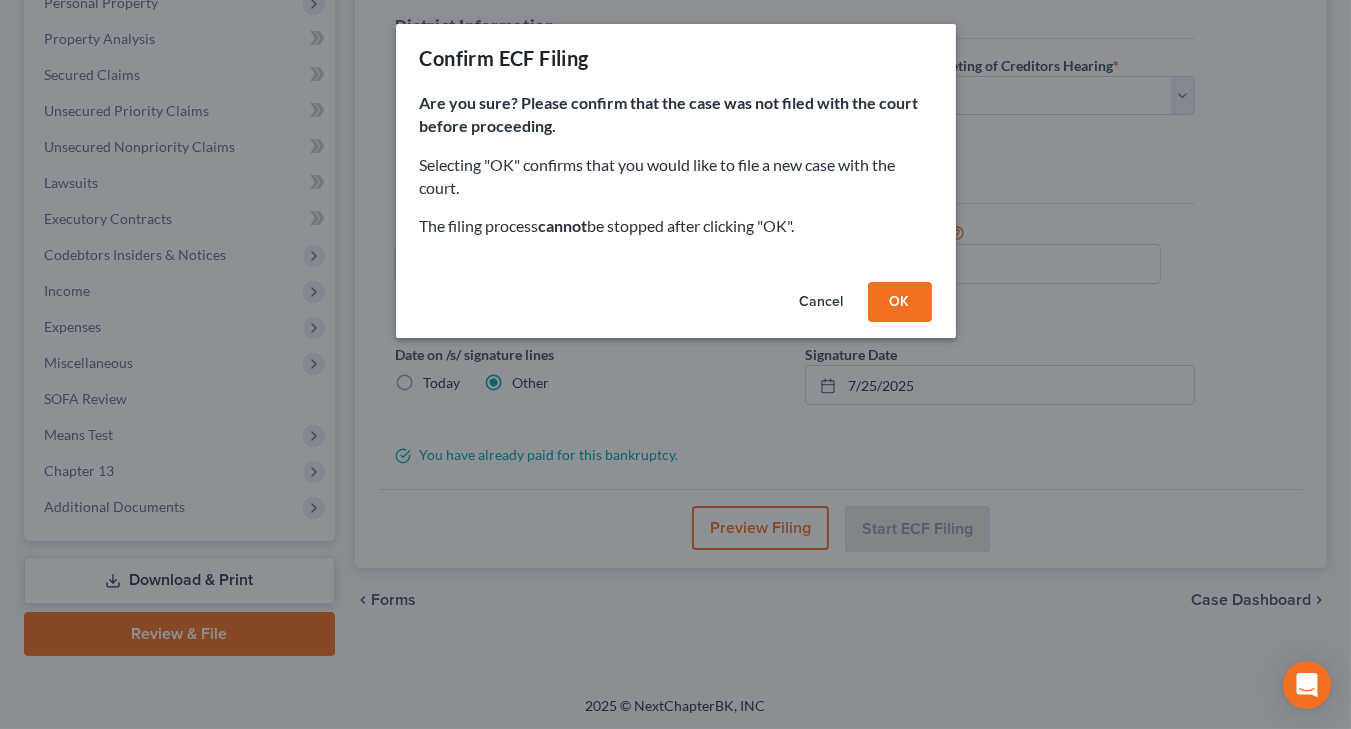 click on "OK" at bounding box center (900, 302) 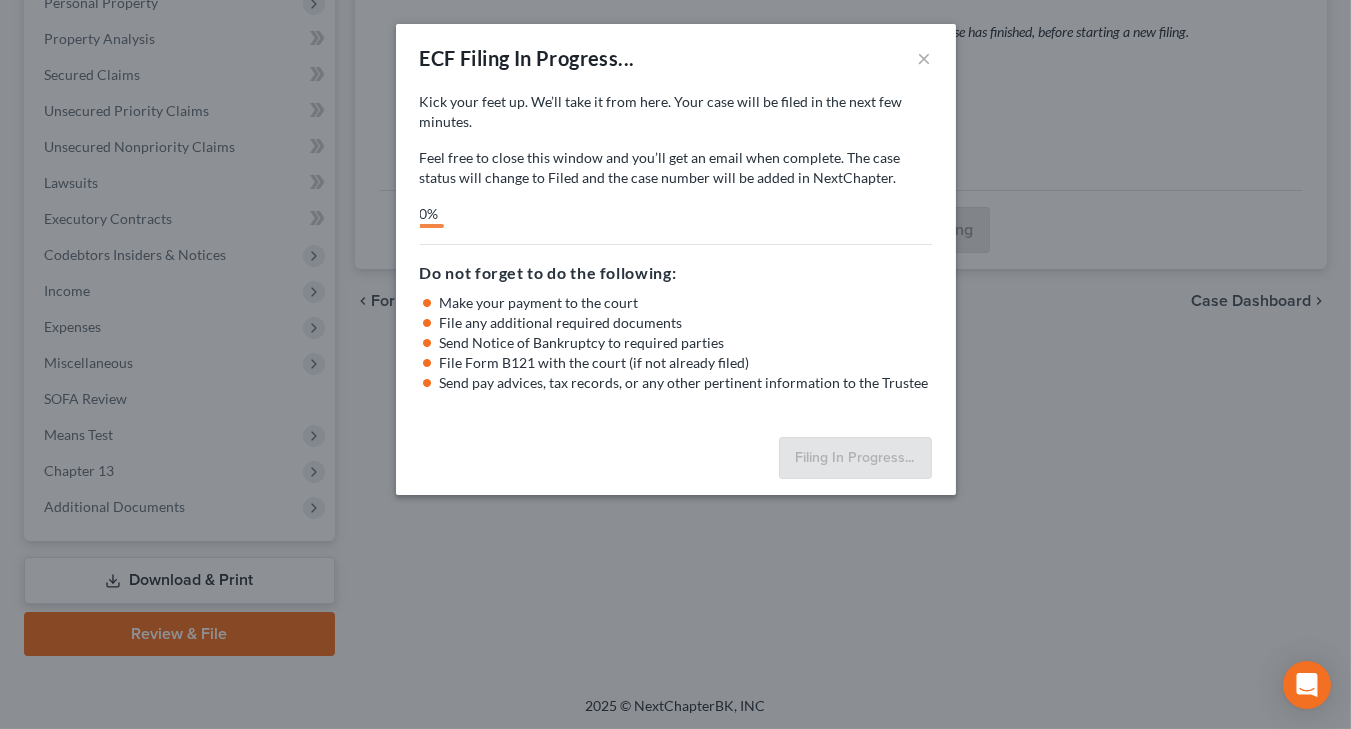 click on "0%" at bounding box center [676, 216] 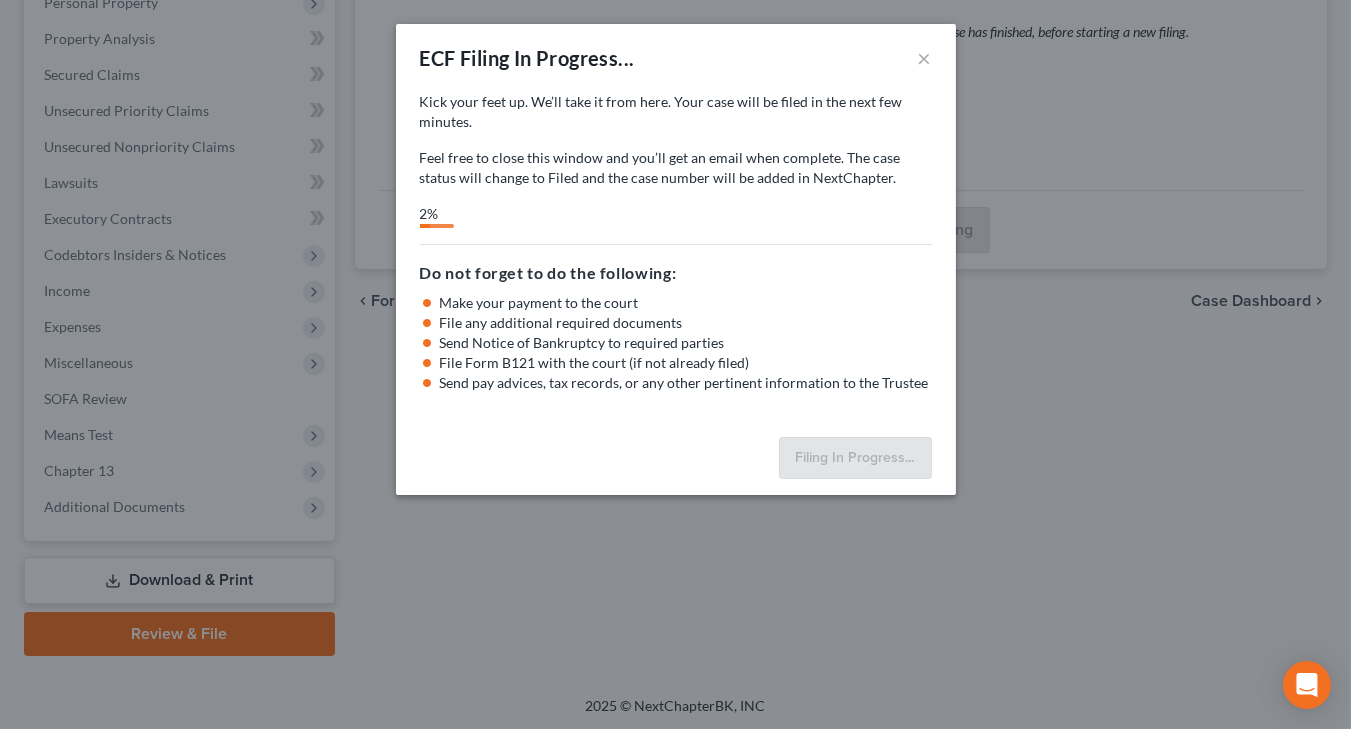 click on "Kick your feet up. We’ll take it from here. Your case will be filed in the next few minutes. Feel free to close this window and you’ll get an email when complete. The case status will change to Filed and the case number will be added in NextChapter. Kick your feet up. We’ll take it from here. Your forms will be filed in the next few minutes. Feel free to close this window and you’ll get an email when complete.
2%" at bounding box center (676, 160) 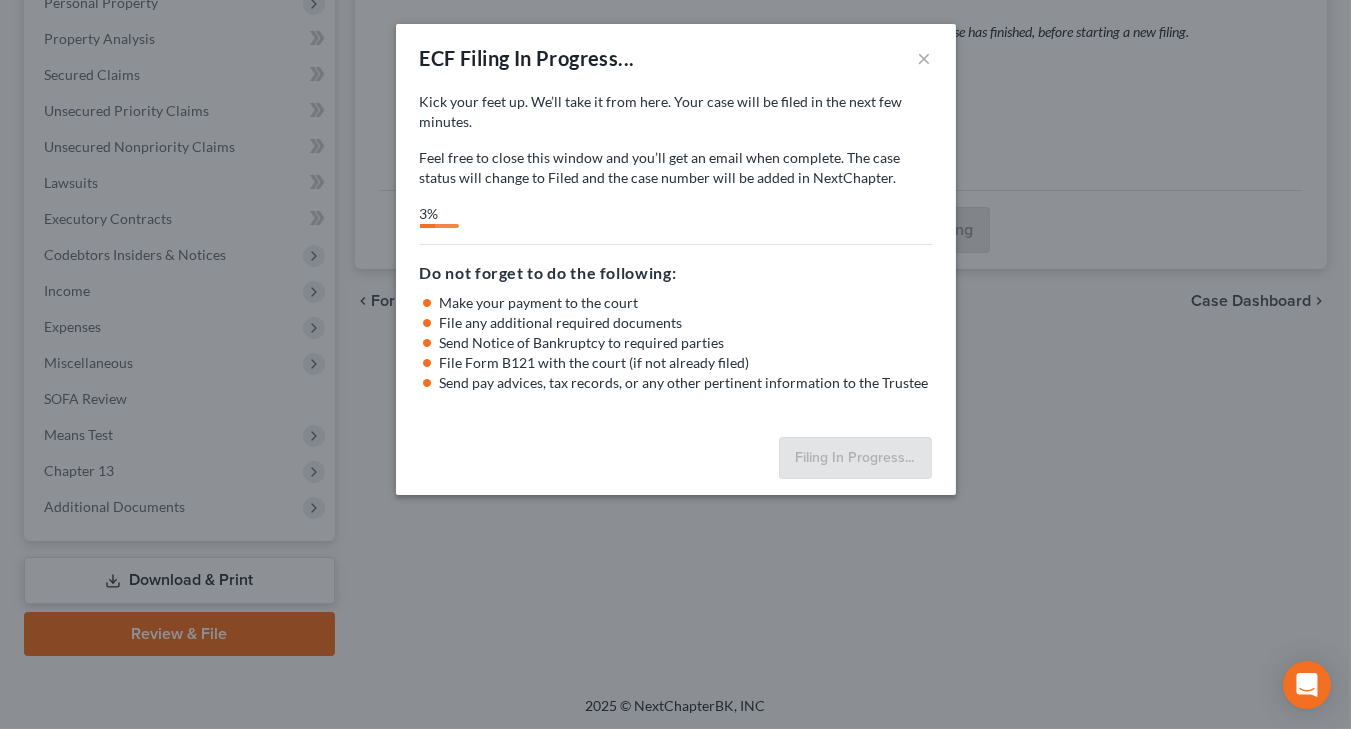 click on "Feel free to close this window and you’ll get an email when complete. The case status will change to Filed and the case number will be added in NextChapter." at bounding box center [676, 168] 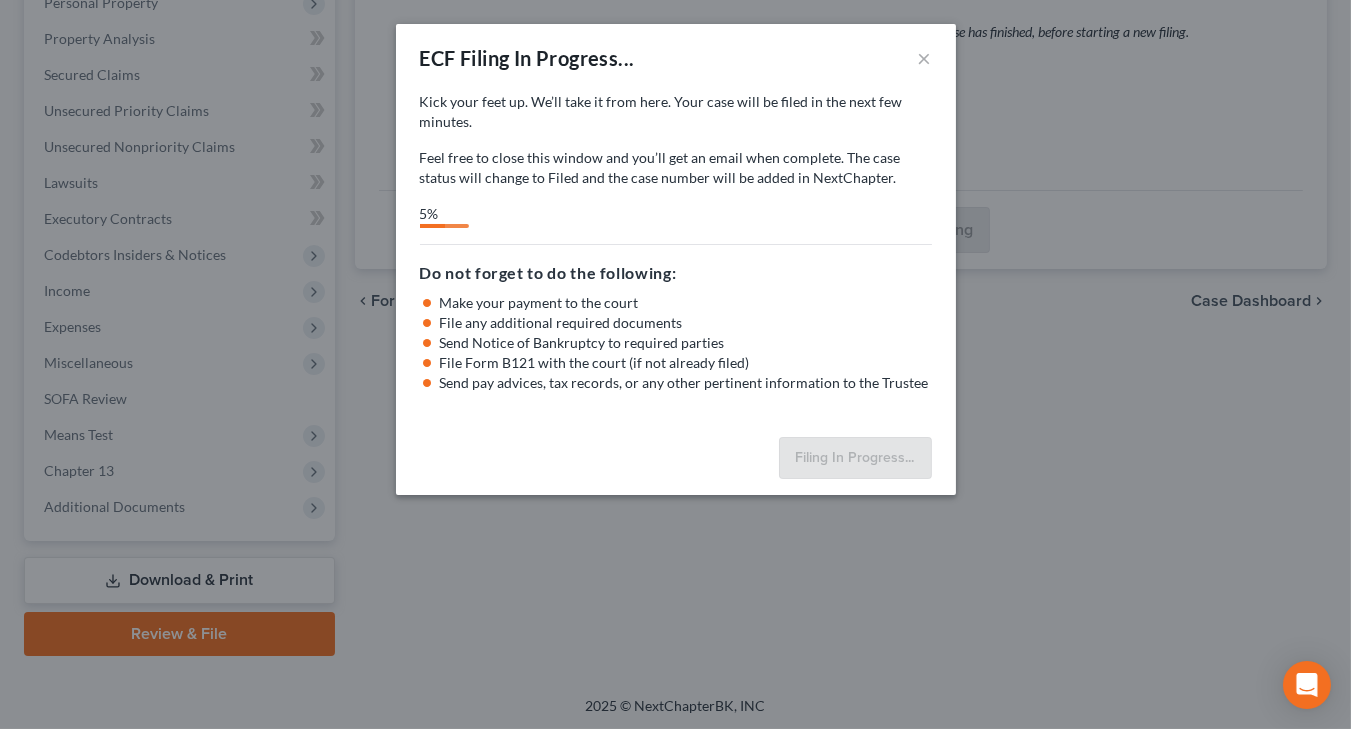 click on "Do not forget to do the following:" at bounding box center (676, 273) 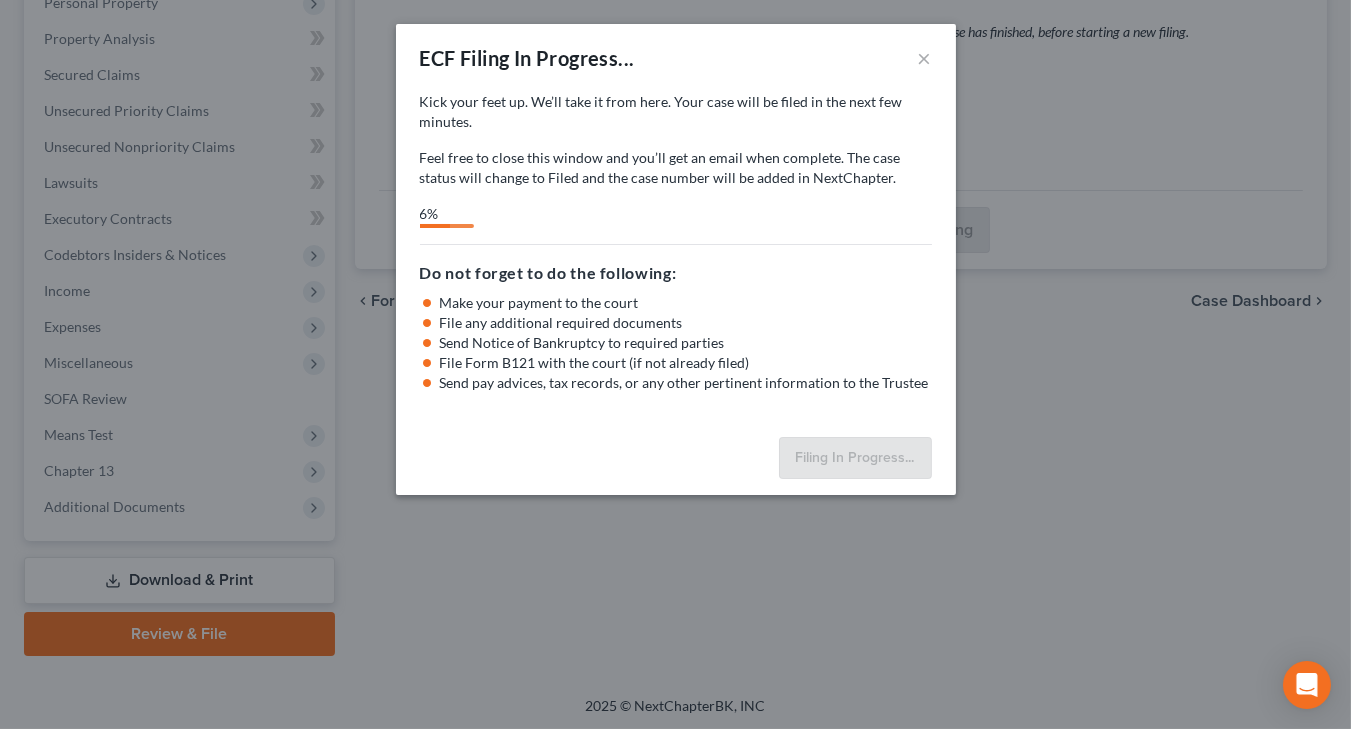 click on "Do not forget to do the following:" at bounding box center [676, 273] 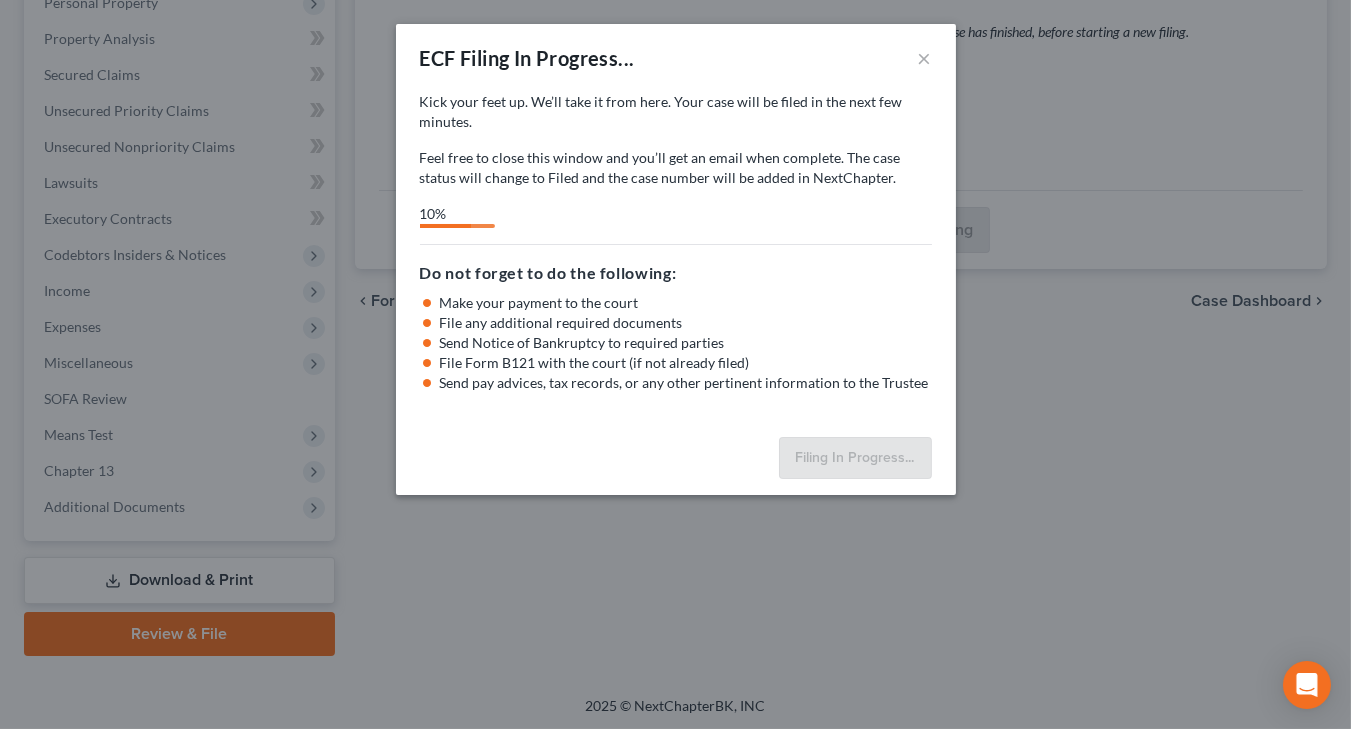 click on "Feel free to close this window and you’ll get an email when complete. The case status will change to Filed and the case number will be added in NextChapter." at bounding box center [676, 168] 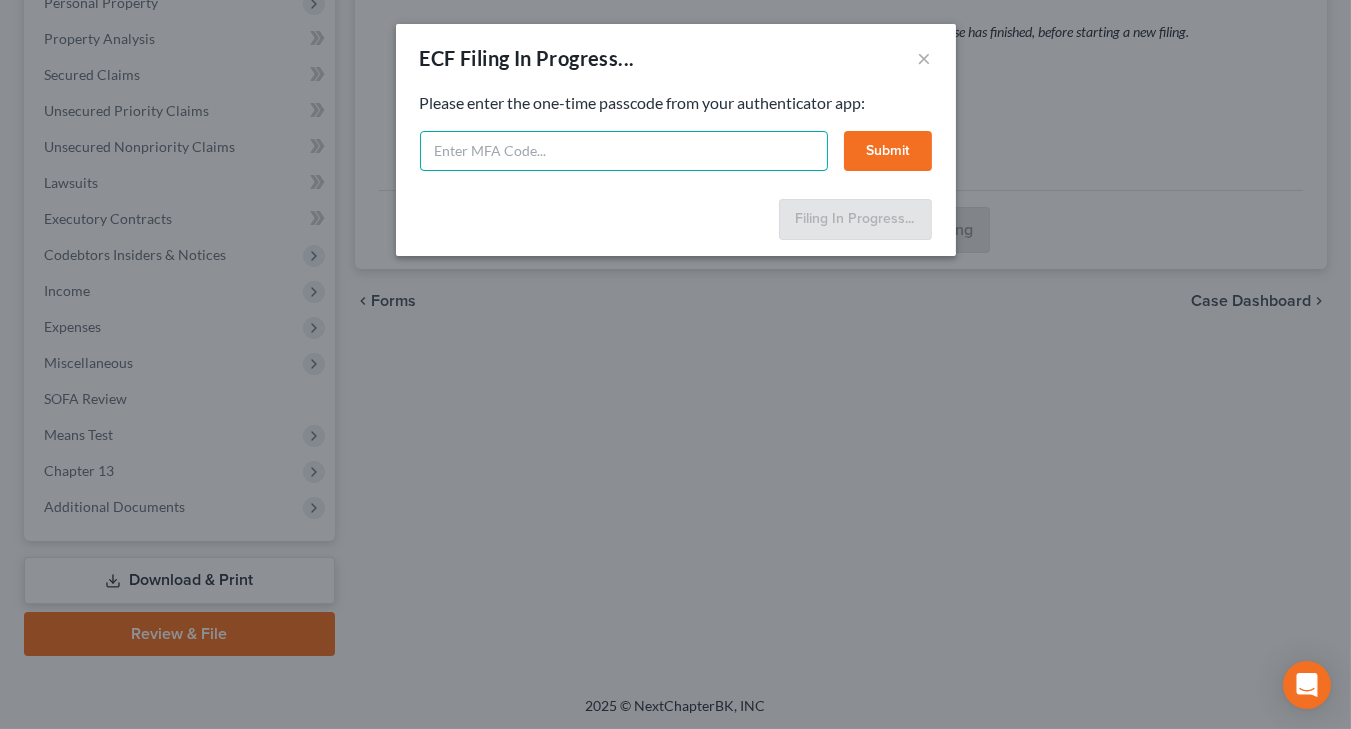 click at bounding box center [624, 151] 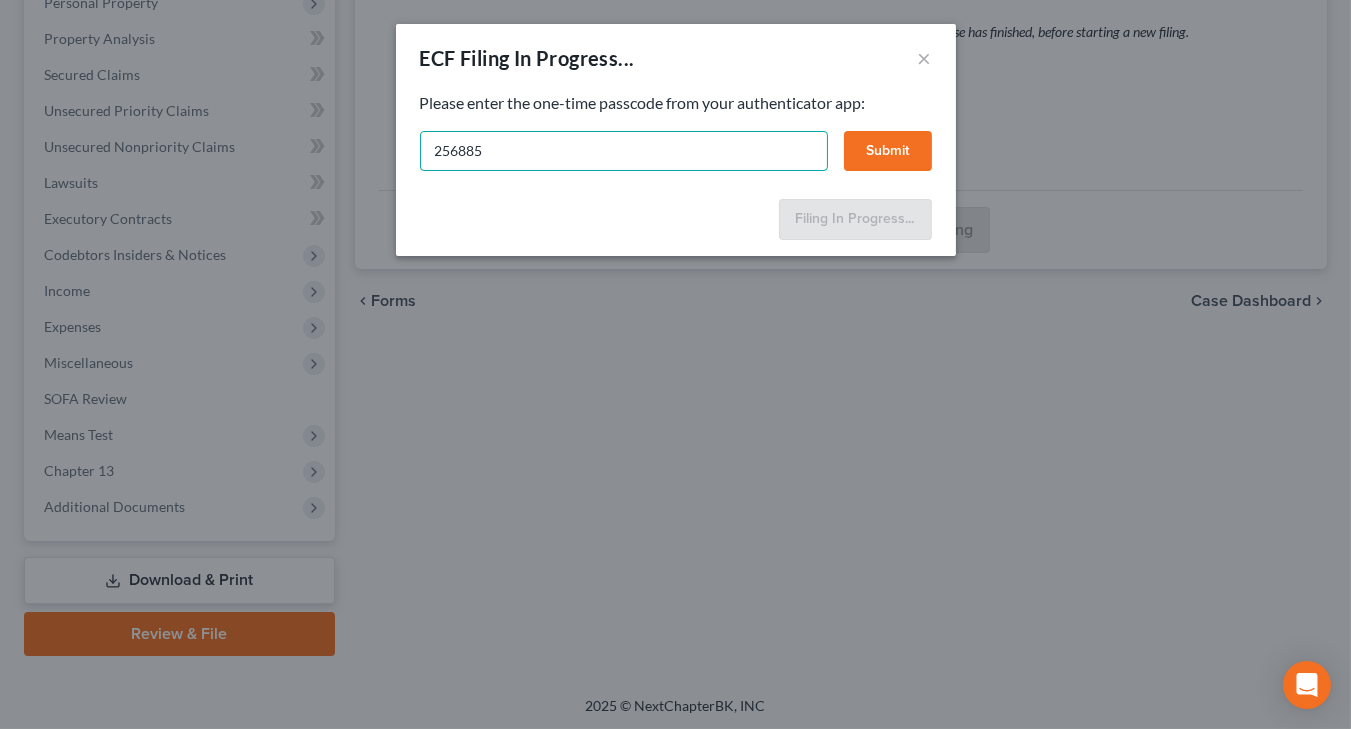 type on "256885" 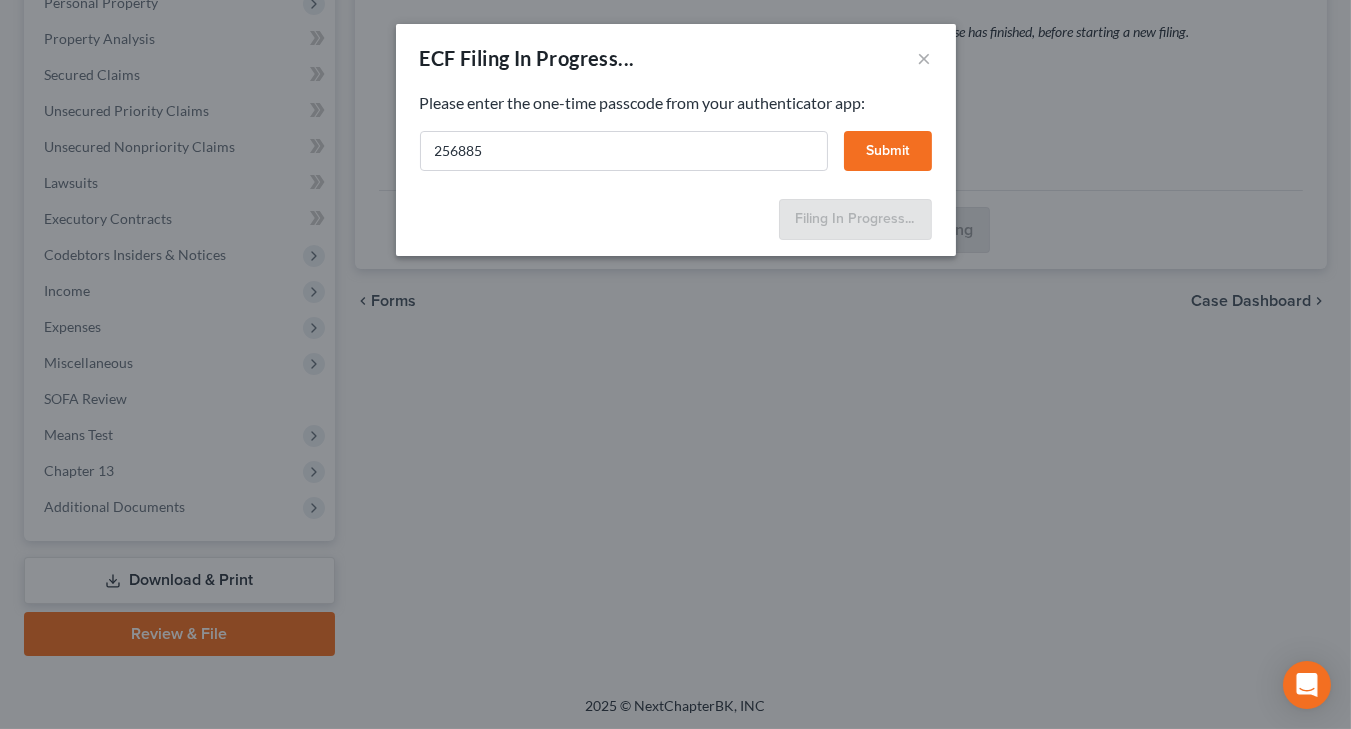 click on "Submit" at bounding box center [888, 151] 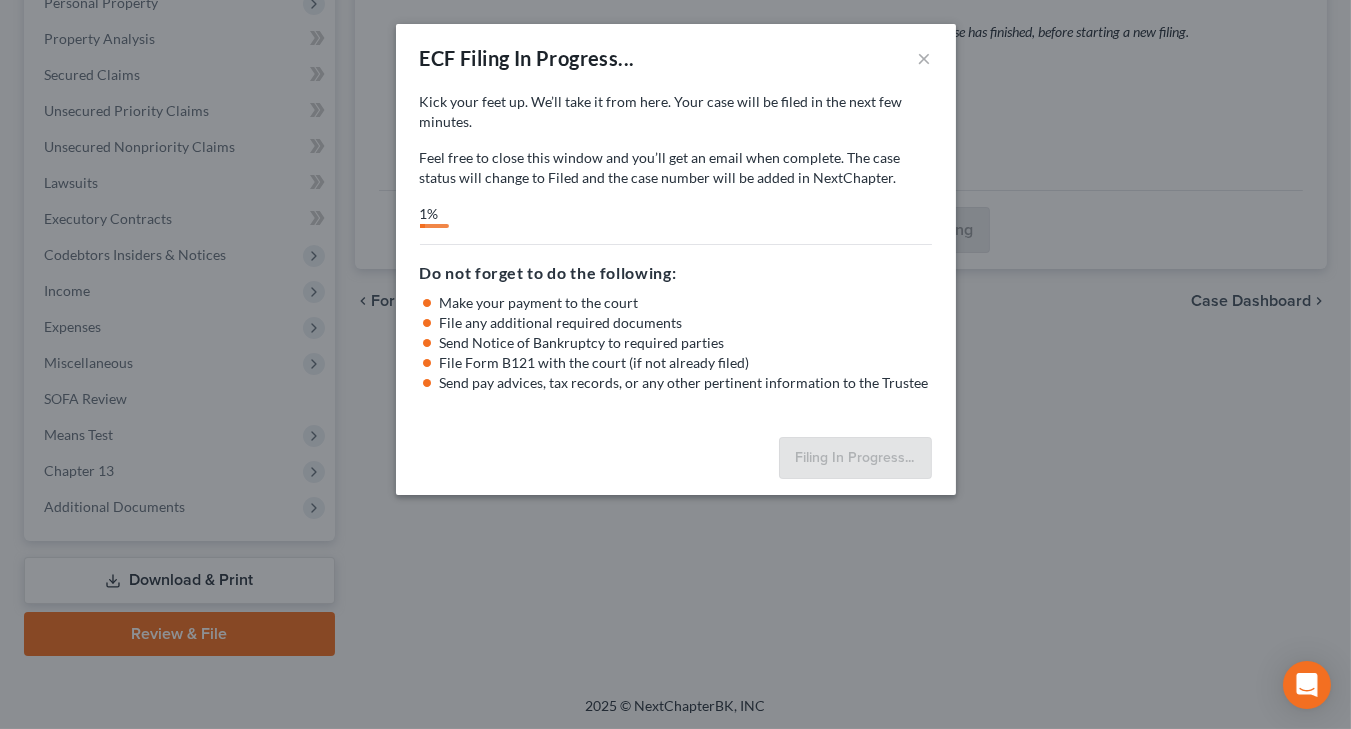 click on "Kick your feet up. We’ll take it from here. Your case will be filed in the next few minutes. Feel free to close this window and you’ll get an email when complete. The case status will change to Filed and the case number will be added in NextChapter. Kick your feet up. We’ll take it from here. Your forms will be filed in the next few minutes. Feel free to close this window and you’ll get an email when complete.
1%" at bounding box center (676, 160) 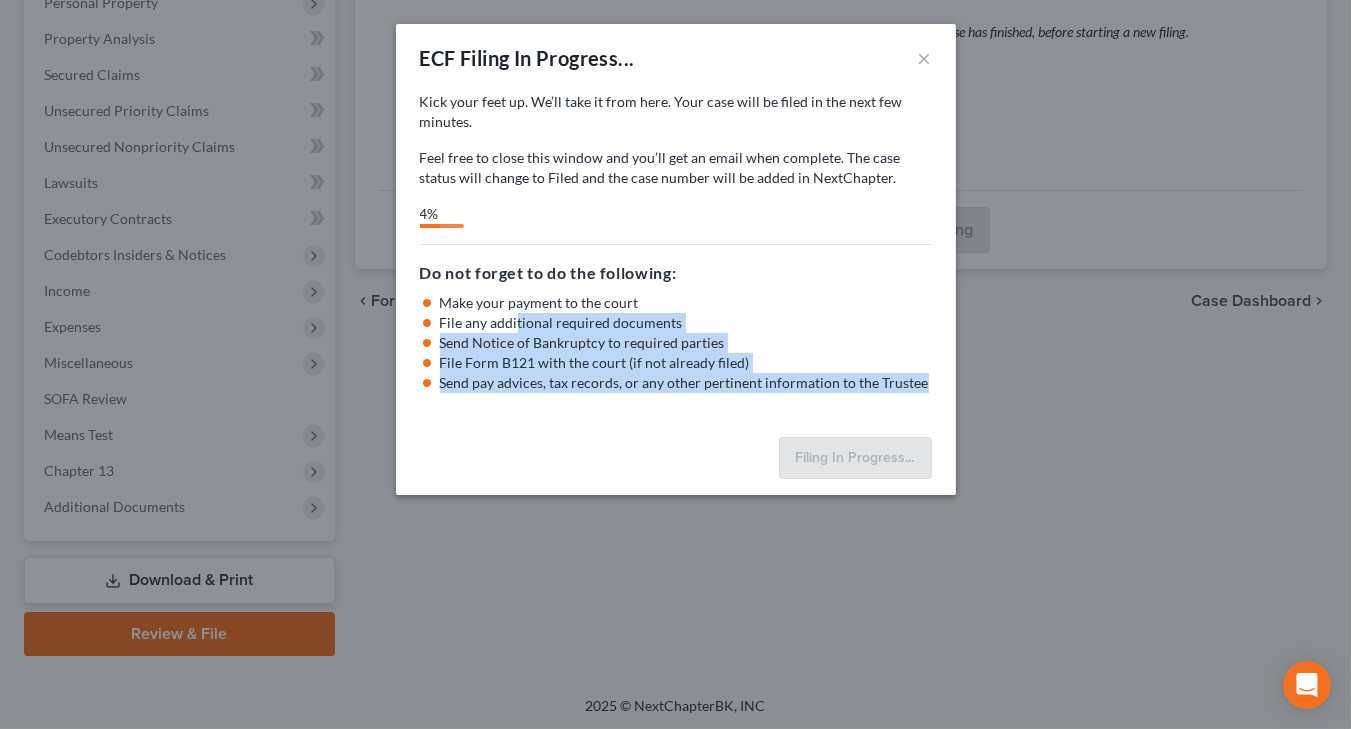 drag, startPoint x: 524, startPoint y: 395, endPoint x: 524, endPoint y: 416, distance: 21 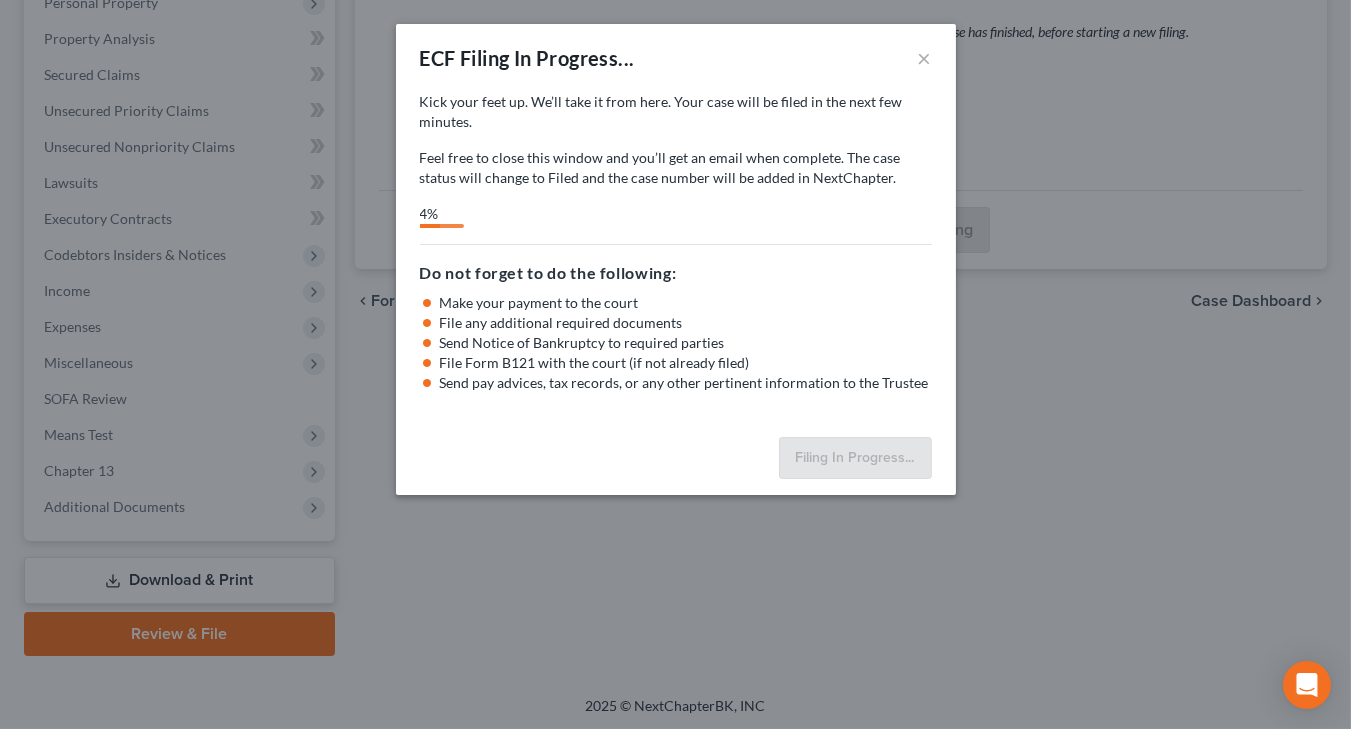 click on "Kick your feet up. We’ll take it from here. Your case will be filed in the next few minutes. Feel free to close this window and you’ll get an email when complete. The case status will change to Filed and the case number will be added in NextChapter. Kick your feet up. We’ll take it from here. Your forms will be filed in the next few minutes. Feel free to close this window and you’ll get an email when complete.
4%
Feel free to download your entire bankruptcy packet here: Do not forget to do the following: Make your payment to the court File any additional required documents Send Notice of Bankruptcy to required parties File Form B121 with the court (if not already filed) Send pay advices, tax records, or any other pertinent information to the Trustee" at bounding box center (676, 260) 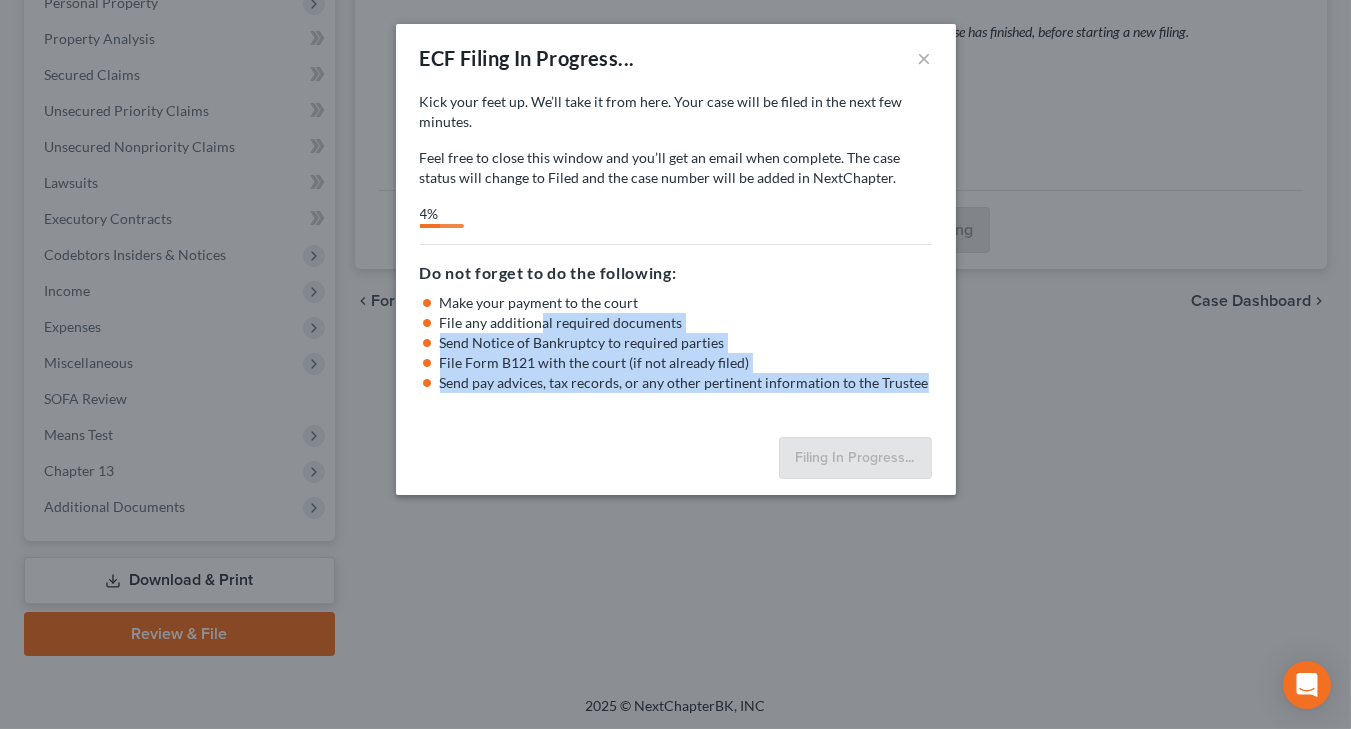 drag, startPoint x: 523, startPoint y: 406, endPoint x: 538, endPoint y: 315, distance: 92.22798 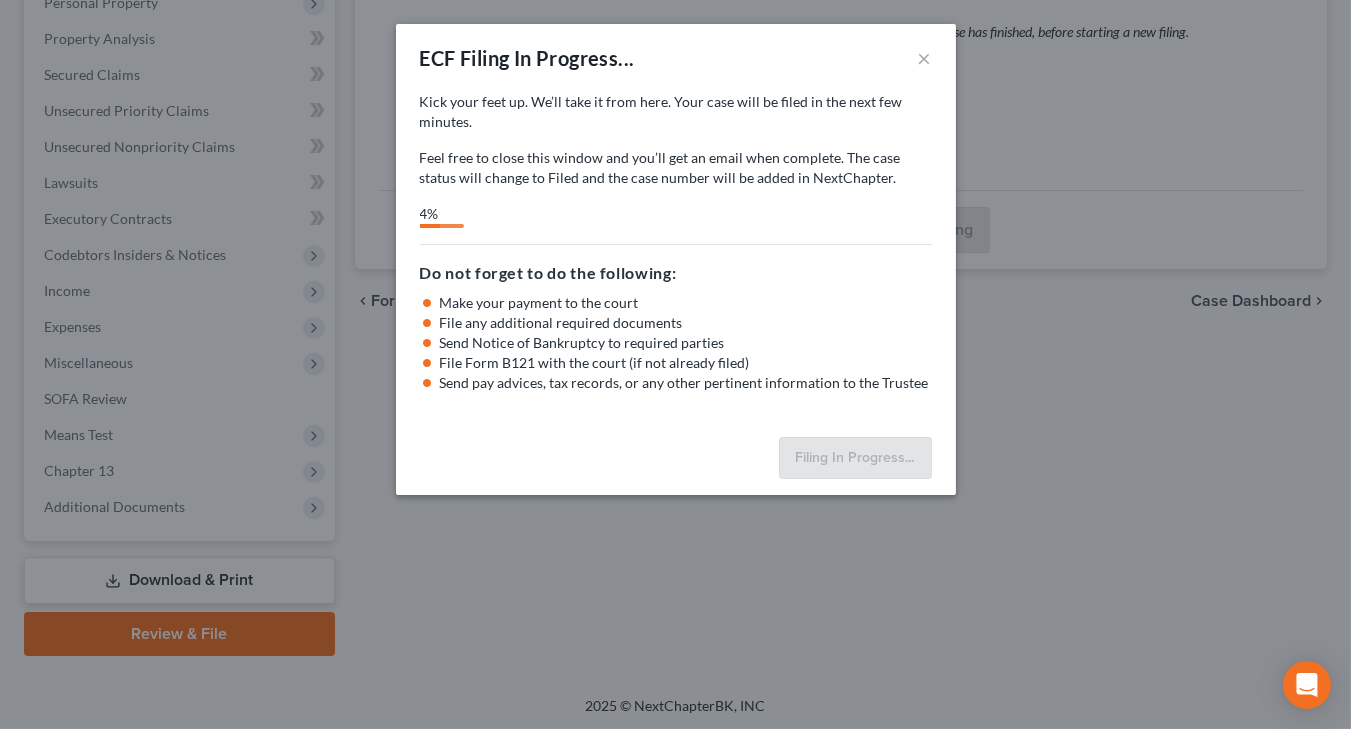 click on "File any additional required documents" at bounding box center [686, 323] 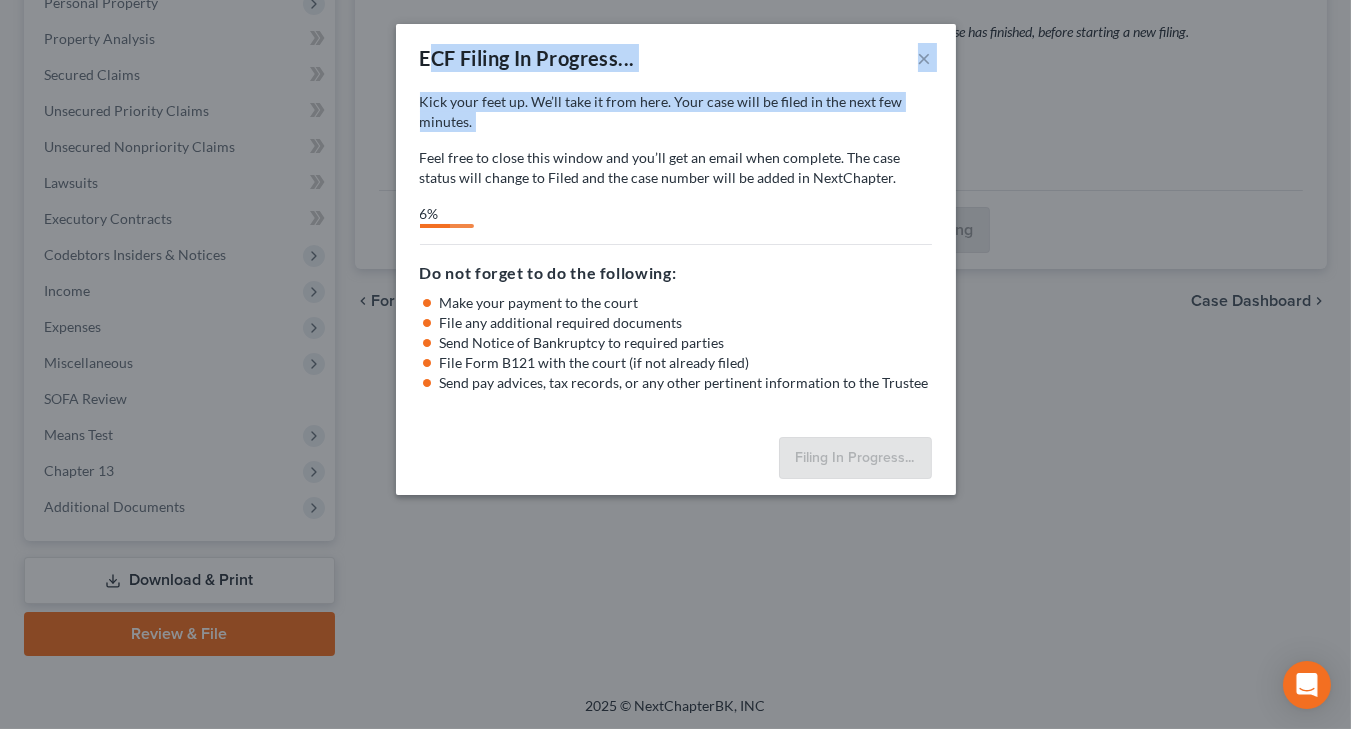 drag, startPoint x: 605, startPoint y: 209, endPoint x: 434, endPoint y: 51, distance: 232.81967 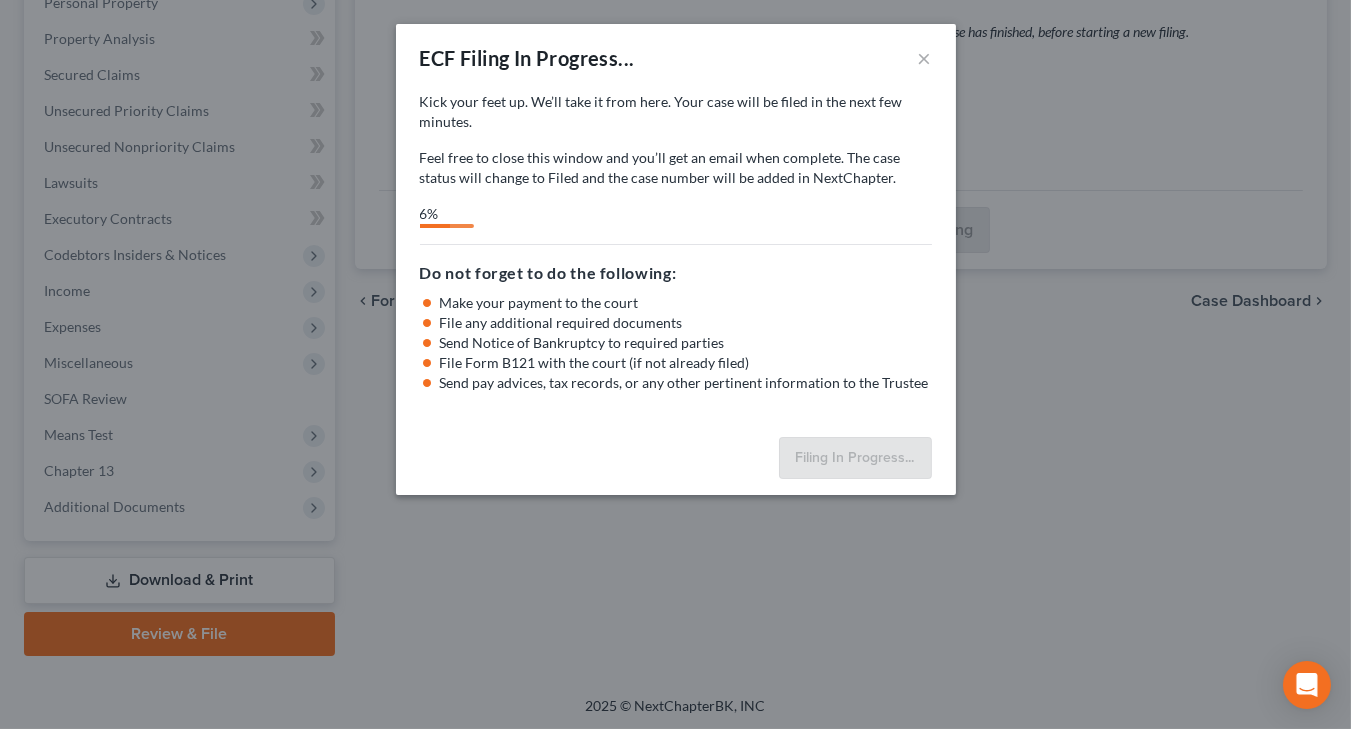 click on "ECF Filing In Progress..." at bounding box center [527, 58] 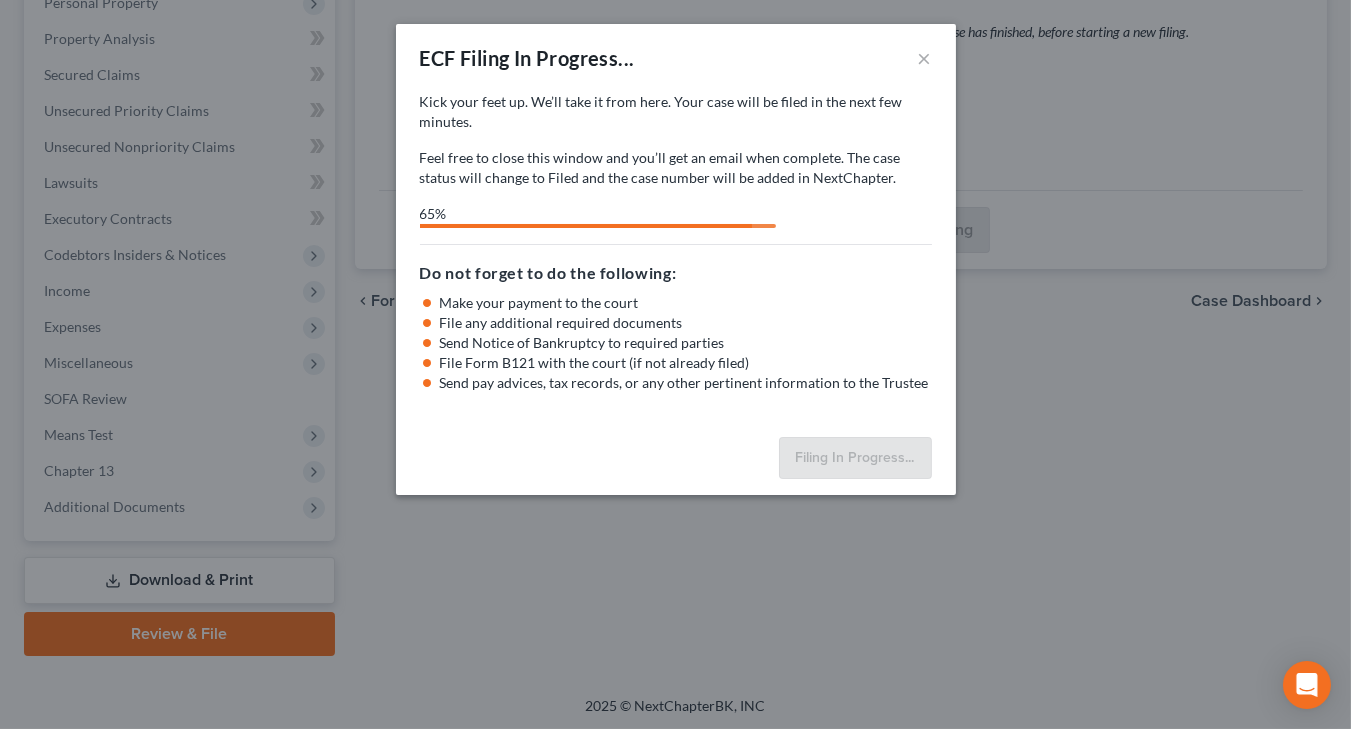 click on "Feel free to close this window and you’ll get an email when complete. The case status will change to Filed and the case number will be added in NextChapter." at bounding box center [676, 168] 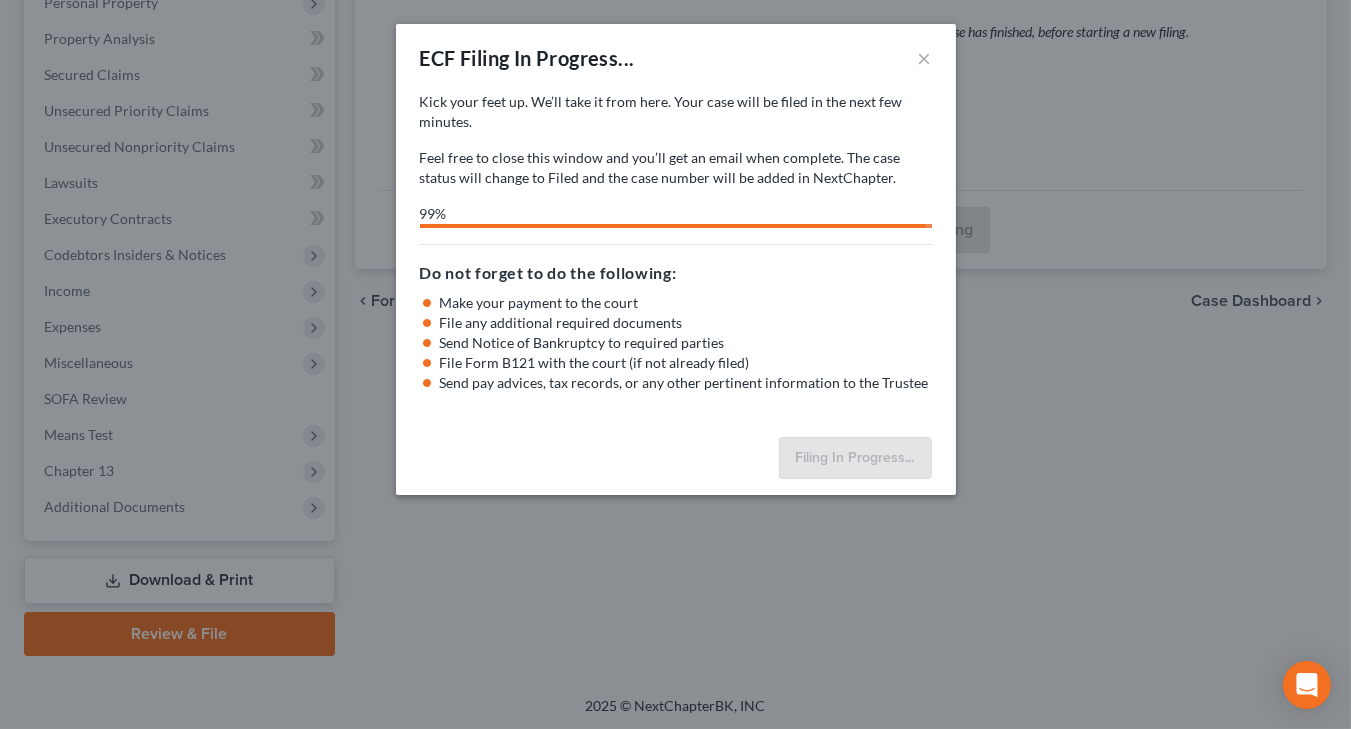 drag, startPoint x: 634, startPoint y: 192, endPoint x: 693, endPoint y: 136, distance: 81.34495 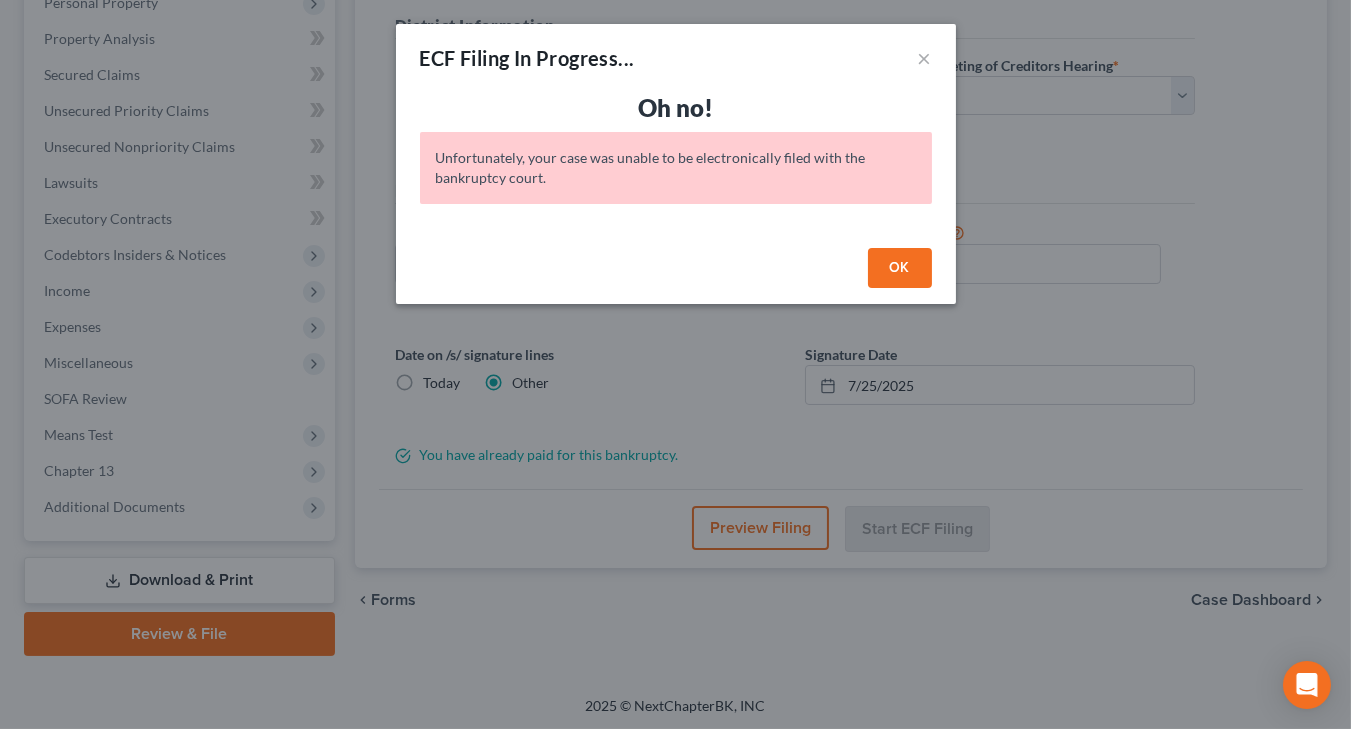 click on "OK" at bounding box center (900, 268) 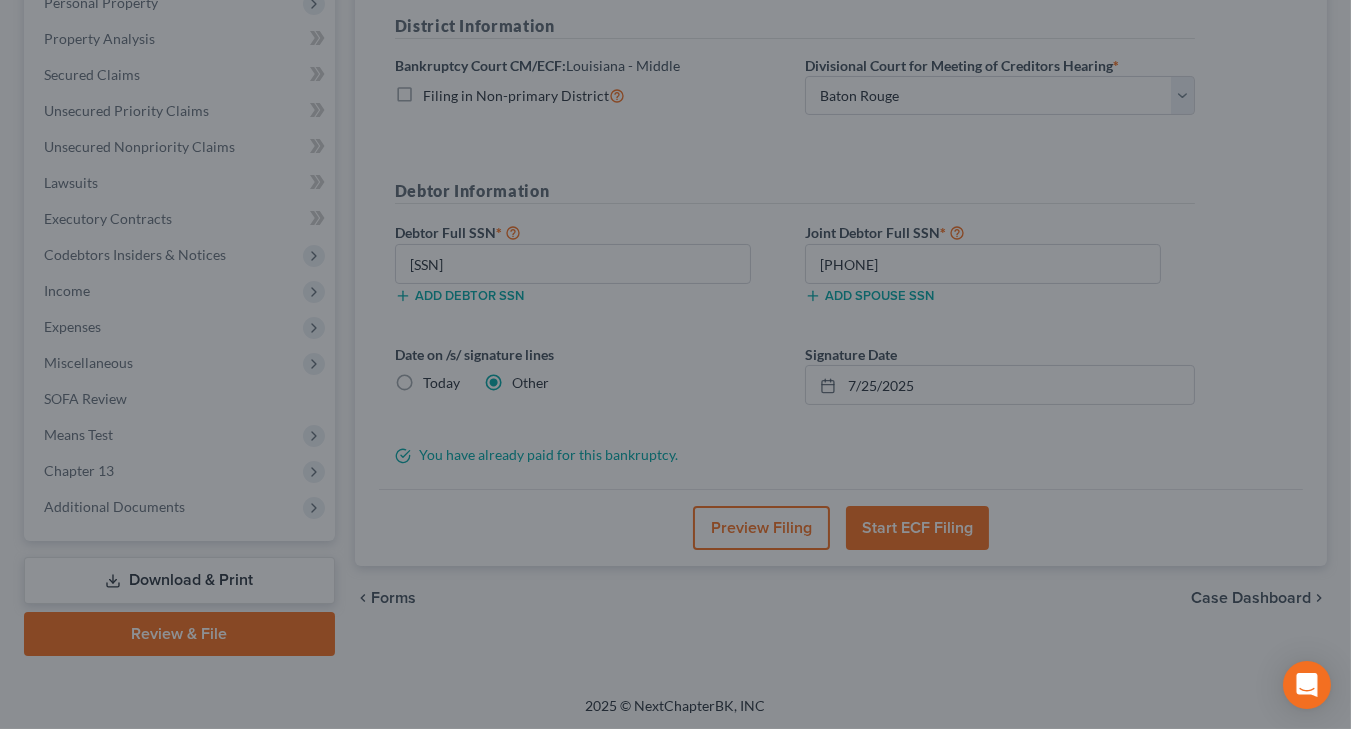 scroll, scrollTop: 0, scrollLeft: 0, axis: both 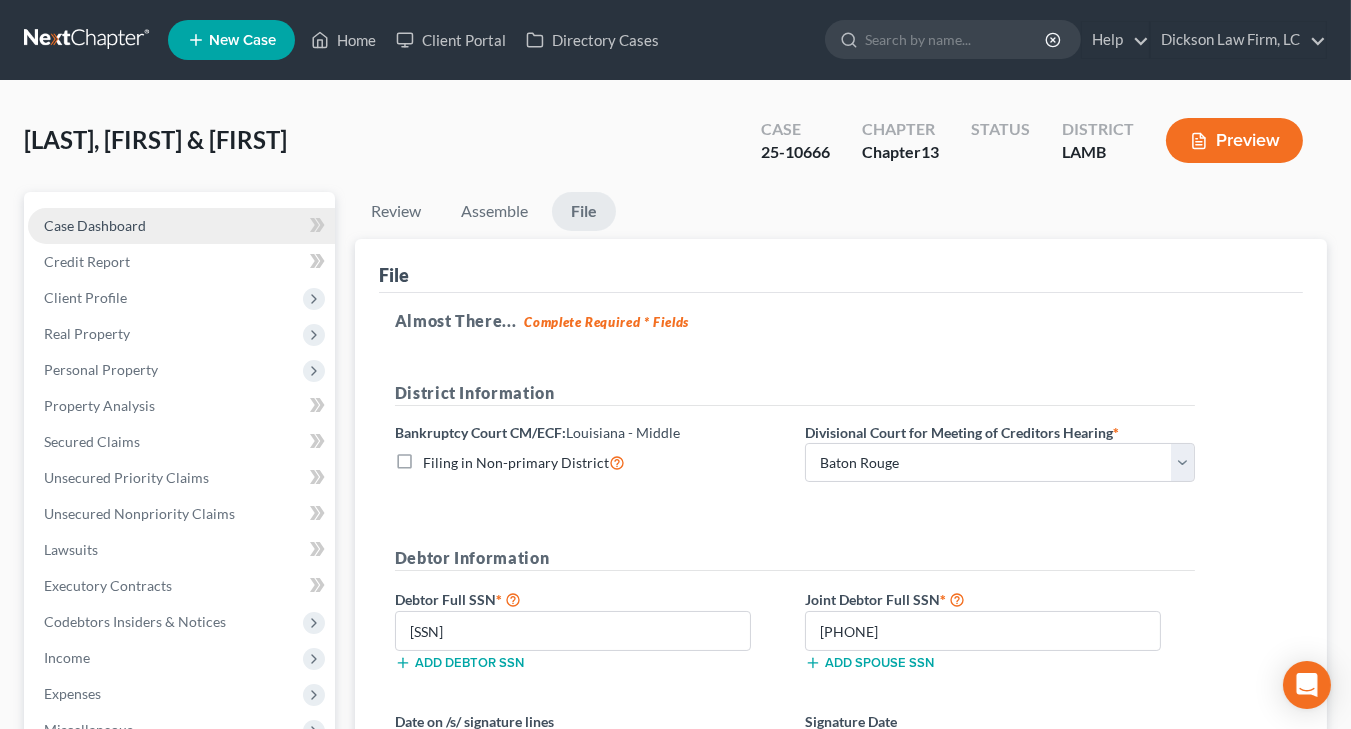 click on "Case Dashboard" at bounding box center [95, 225] 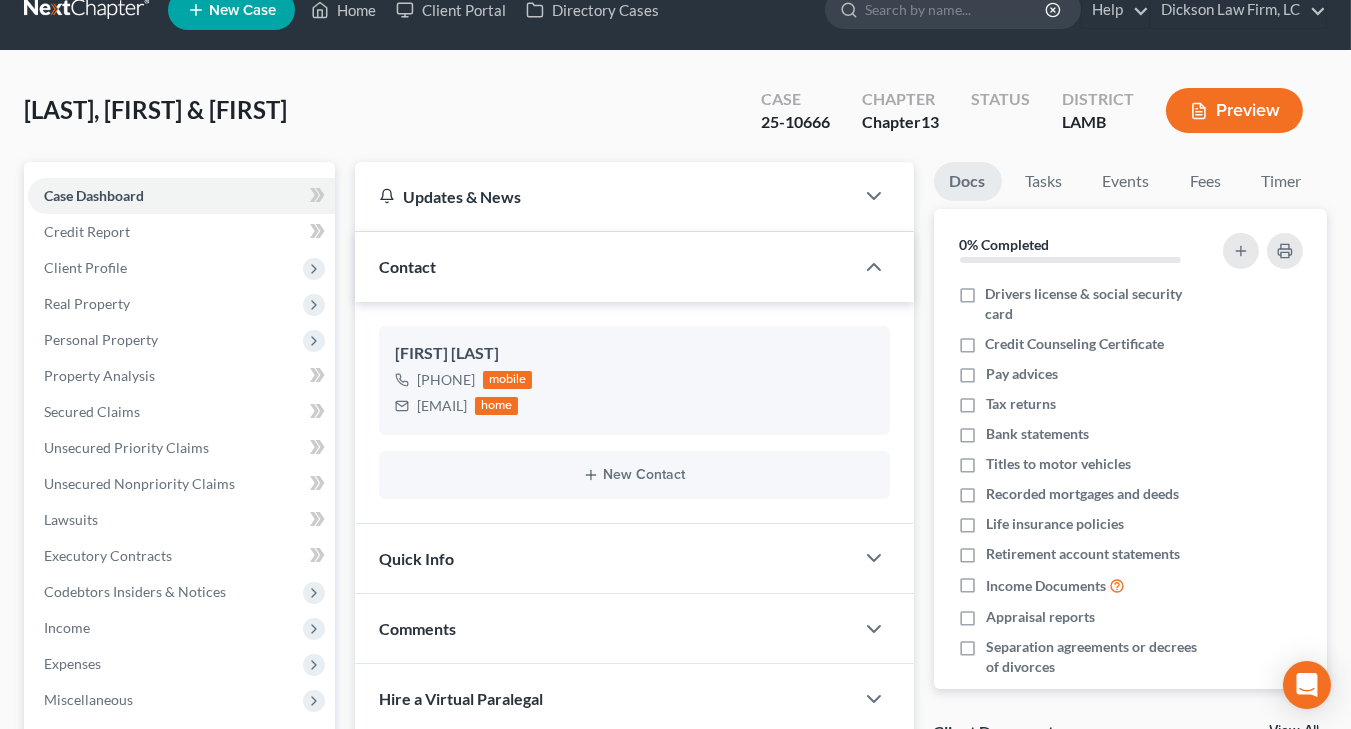 scroll, scrollTop: 26, scrollLeft: 0, axis: vertical 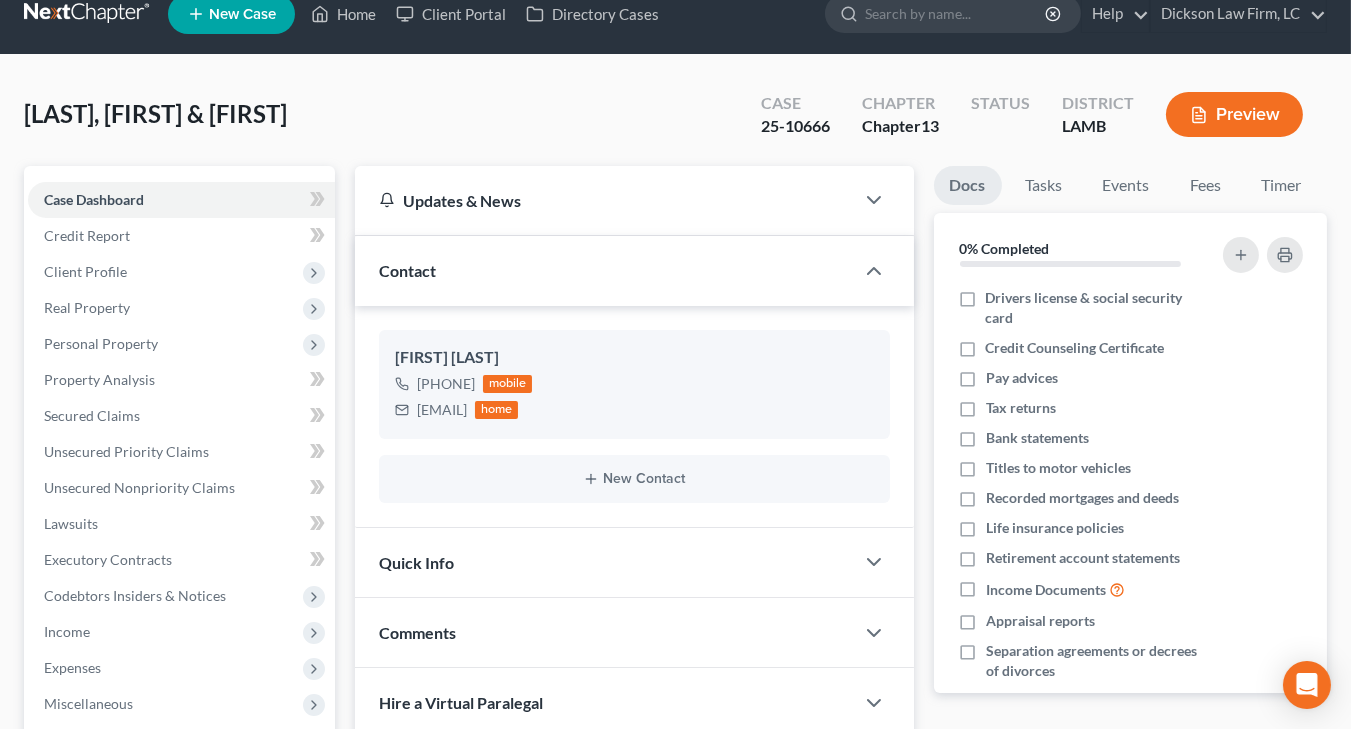 click on "Quick Info" at bounding box center (604, 562) 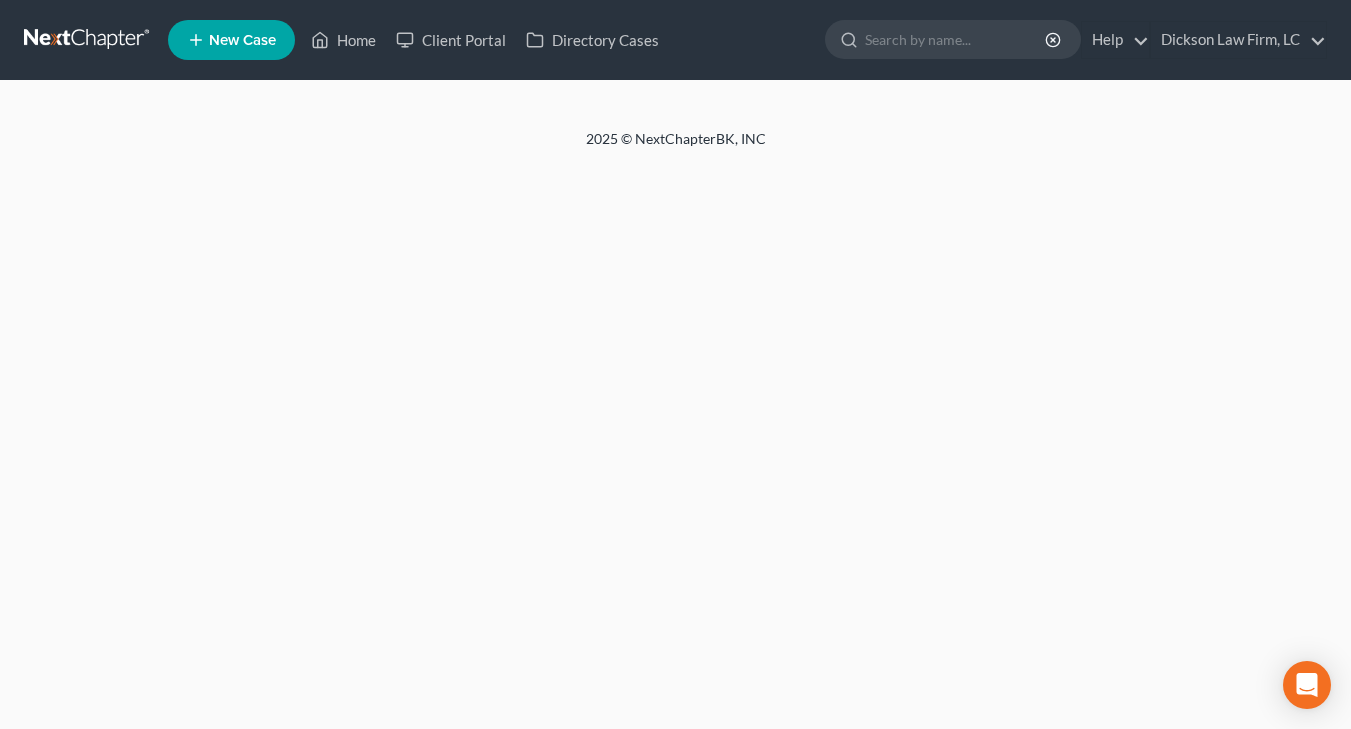scroll, scrollTop: 0, scrollLeft: 0, axis: both 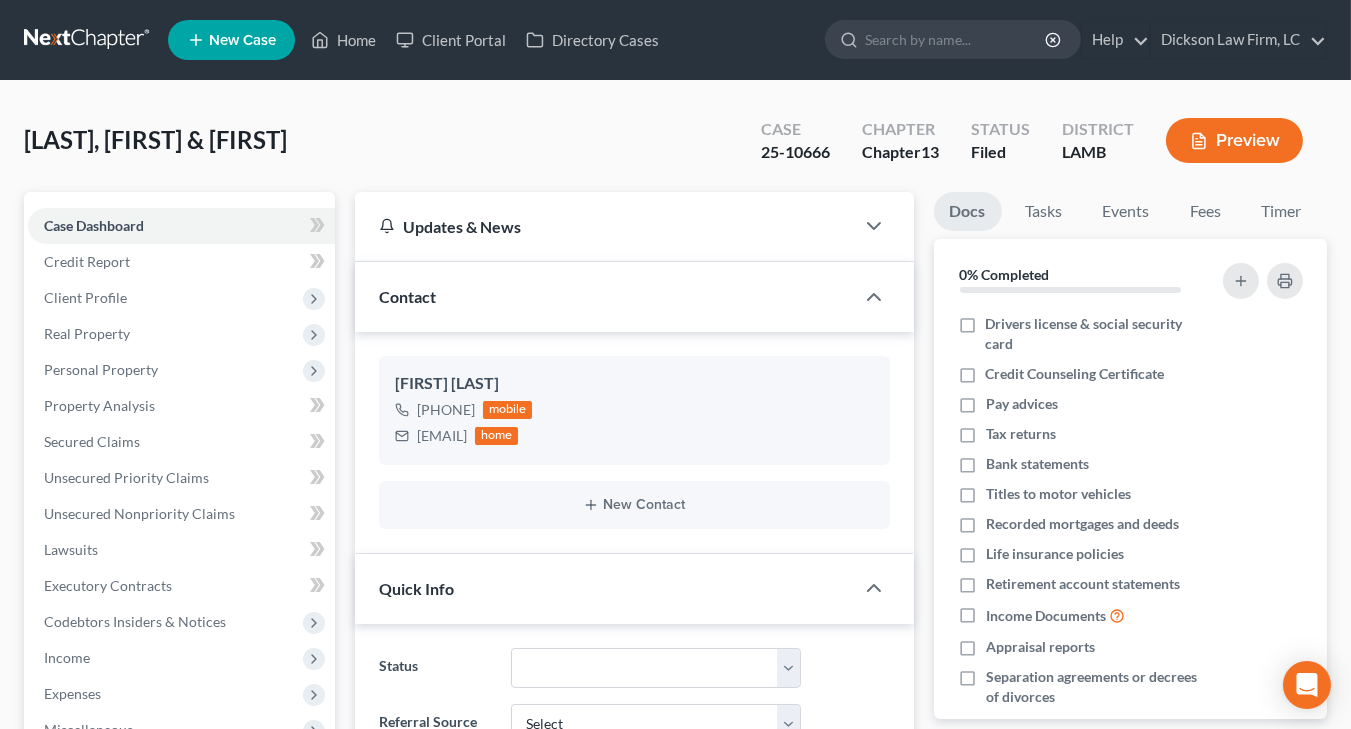 click at bounding box center (88, 40) 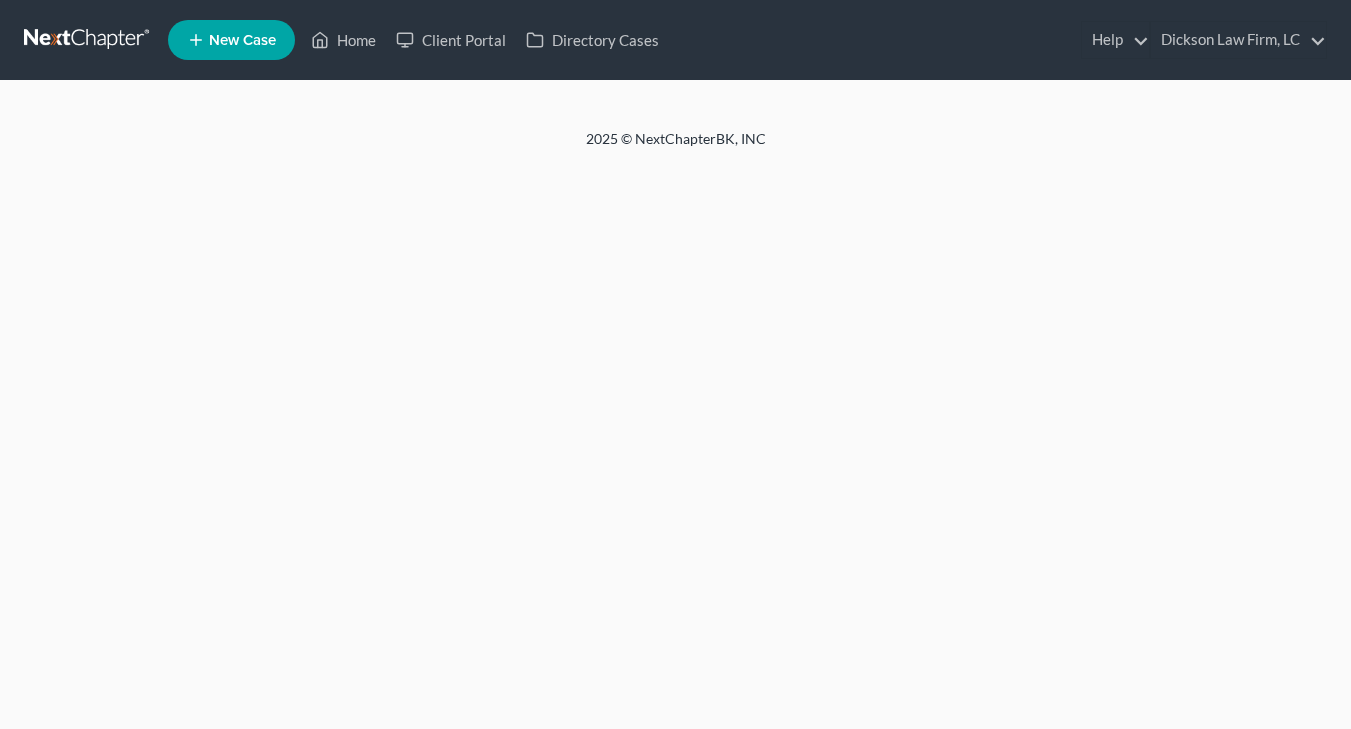 scroll, scrollTop: 0, scrollLeft: 0, axis: both 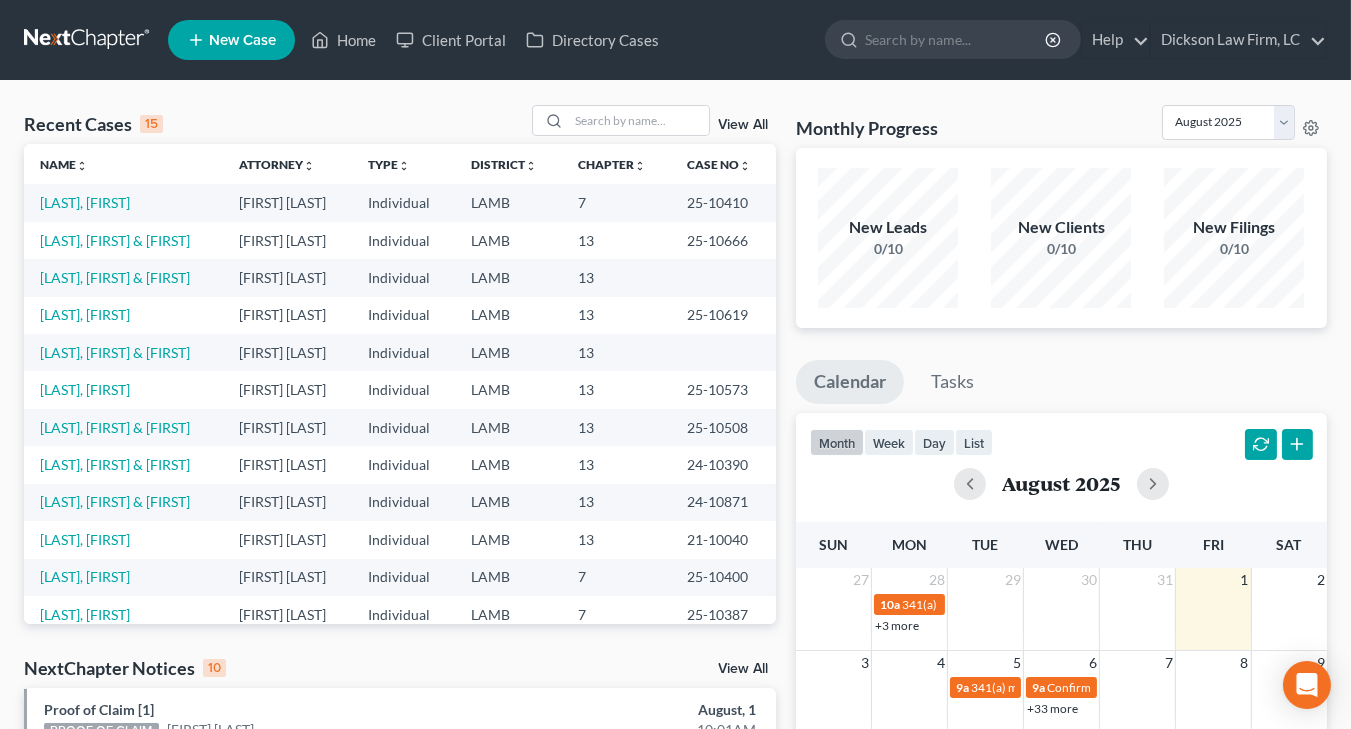 click at bounding box center (88, 40) 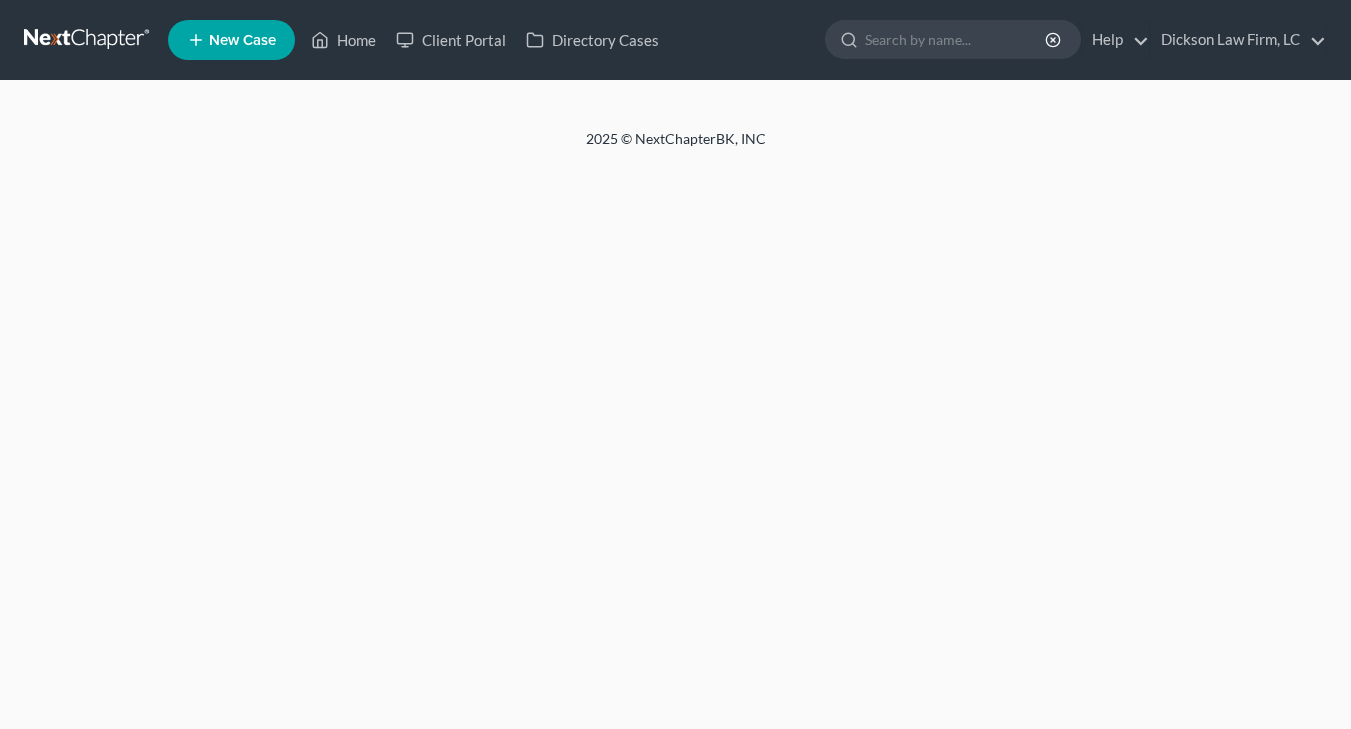 scroll, scrollTop: 0, scrollLeft: 0, axis: both 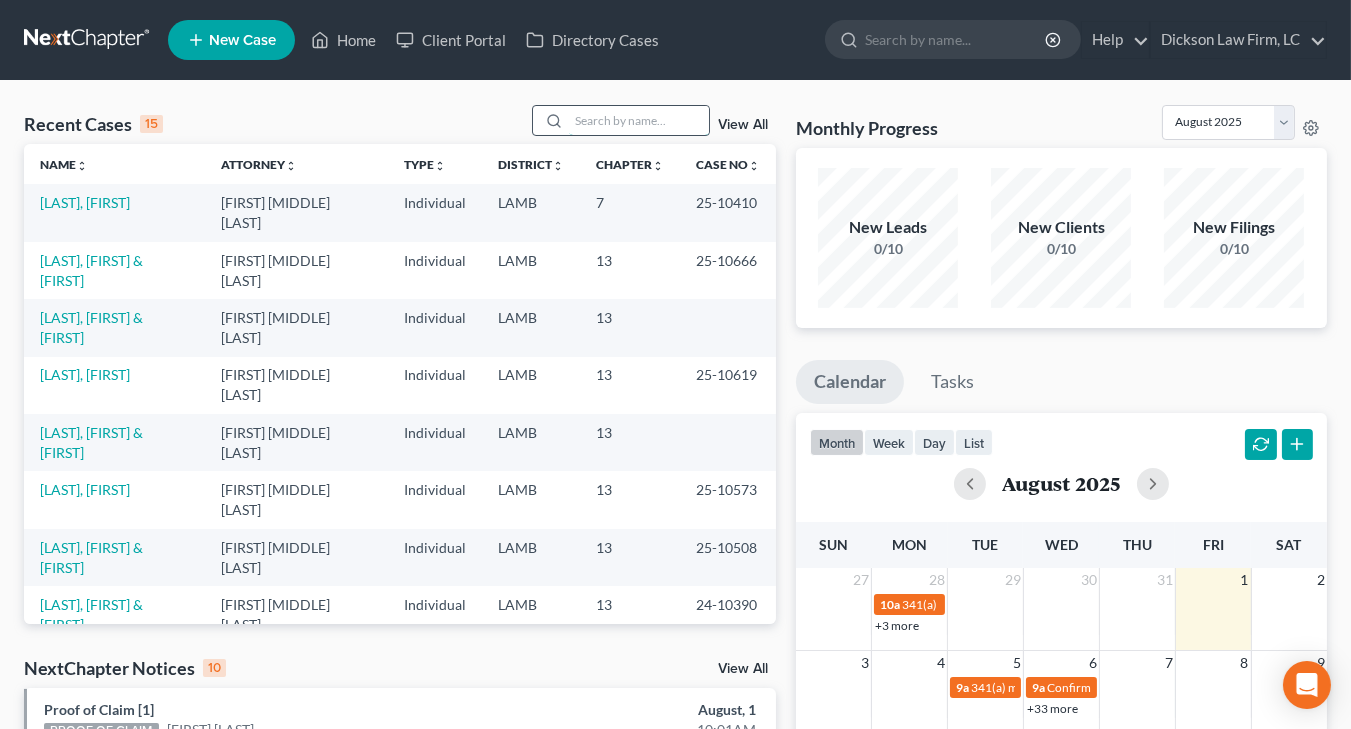click at bounding box center [639, 120] 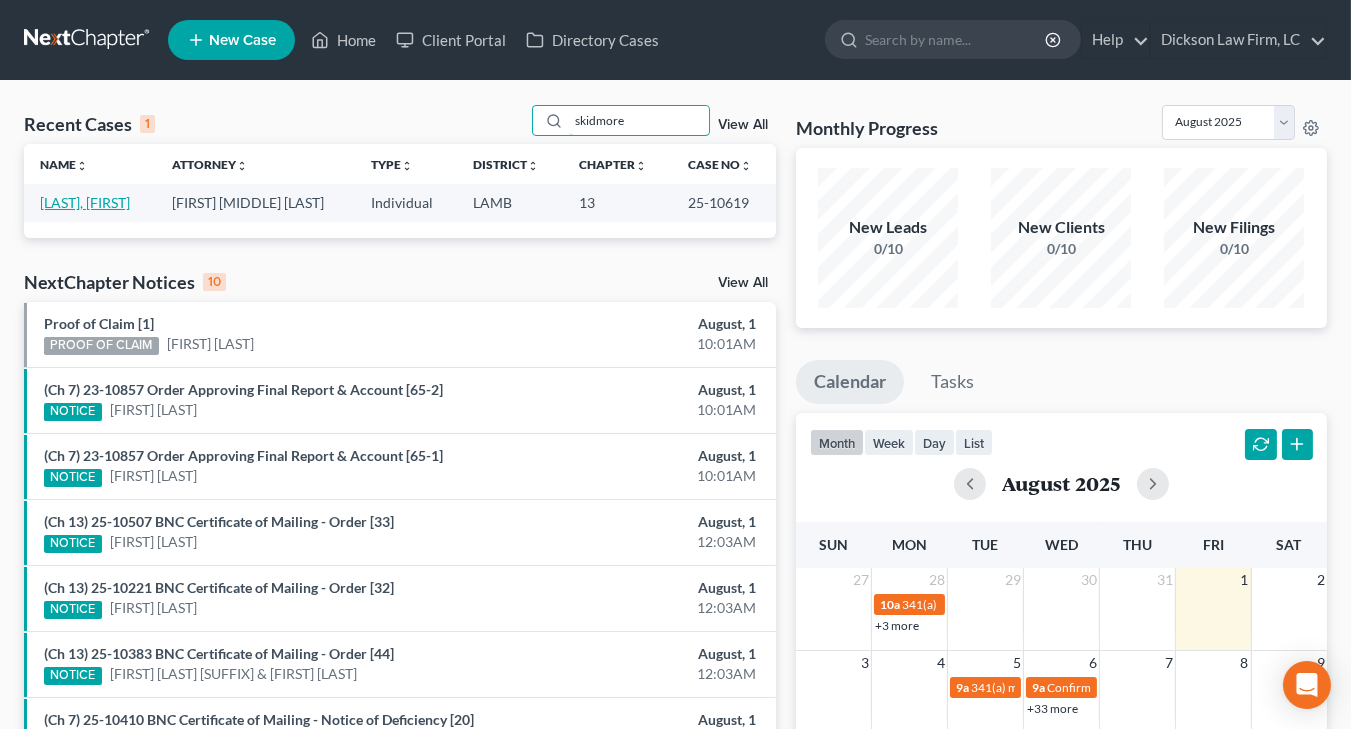 type on "skidmore" 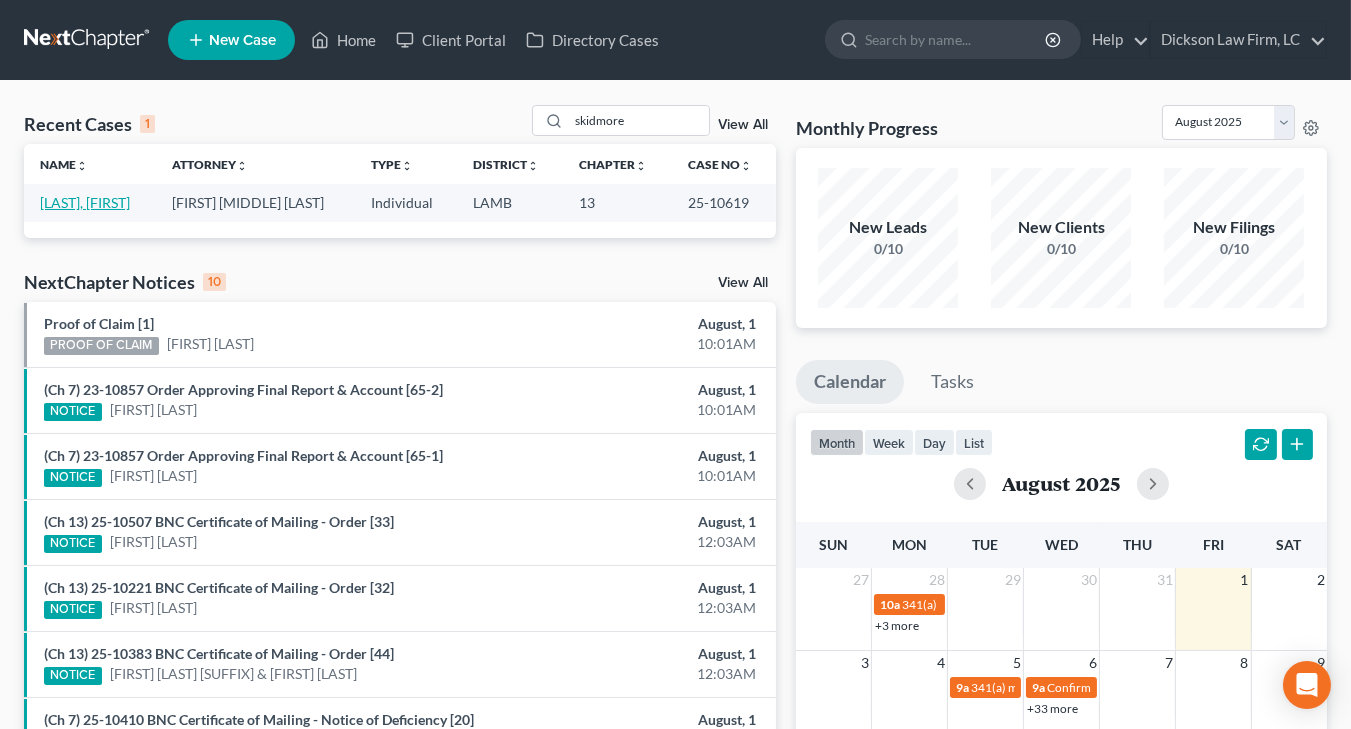 click on "[LAST], [FIRST]" at bounding box center (85, 202) 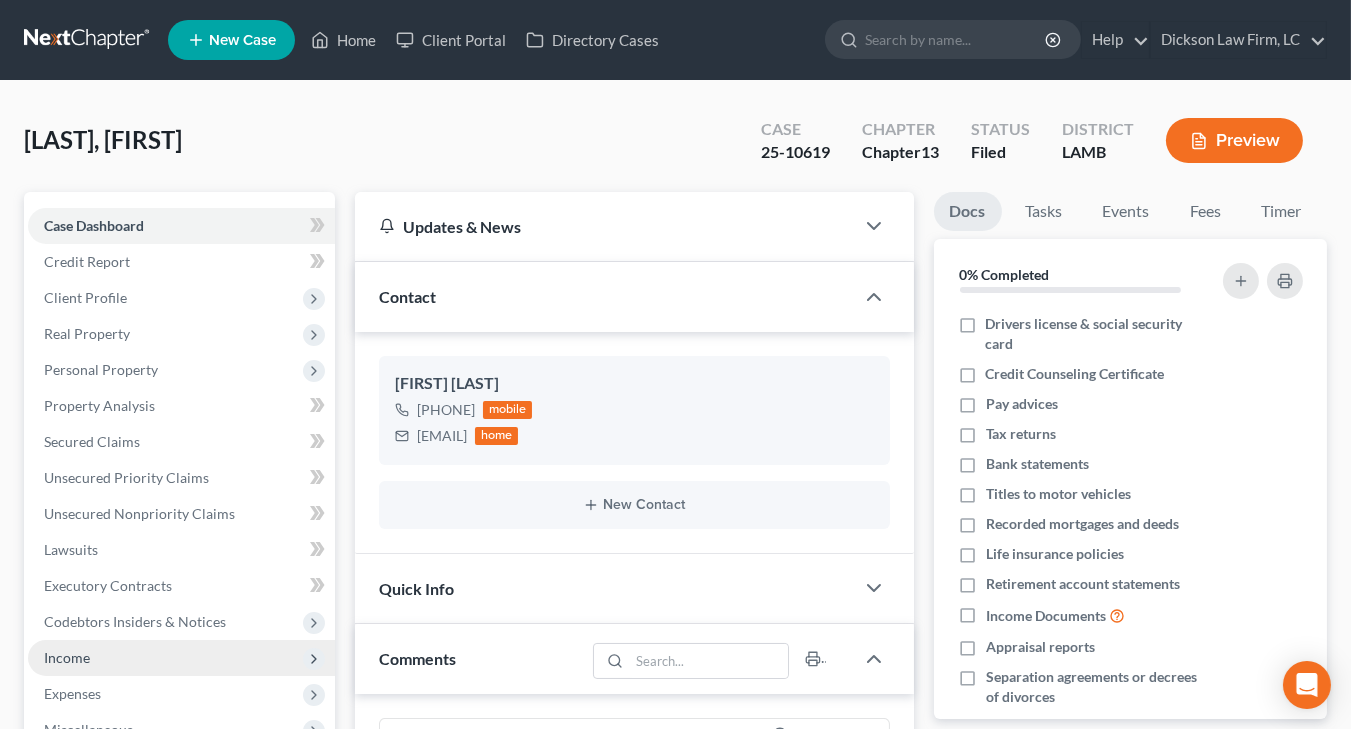 click on "Income" at bounding box center (181, 658) 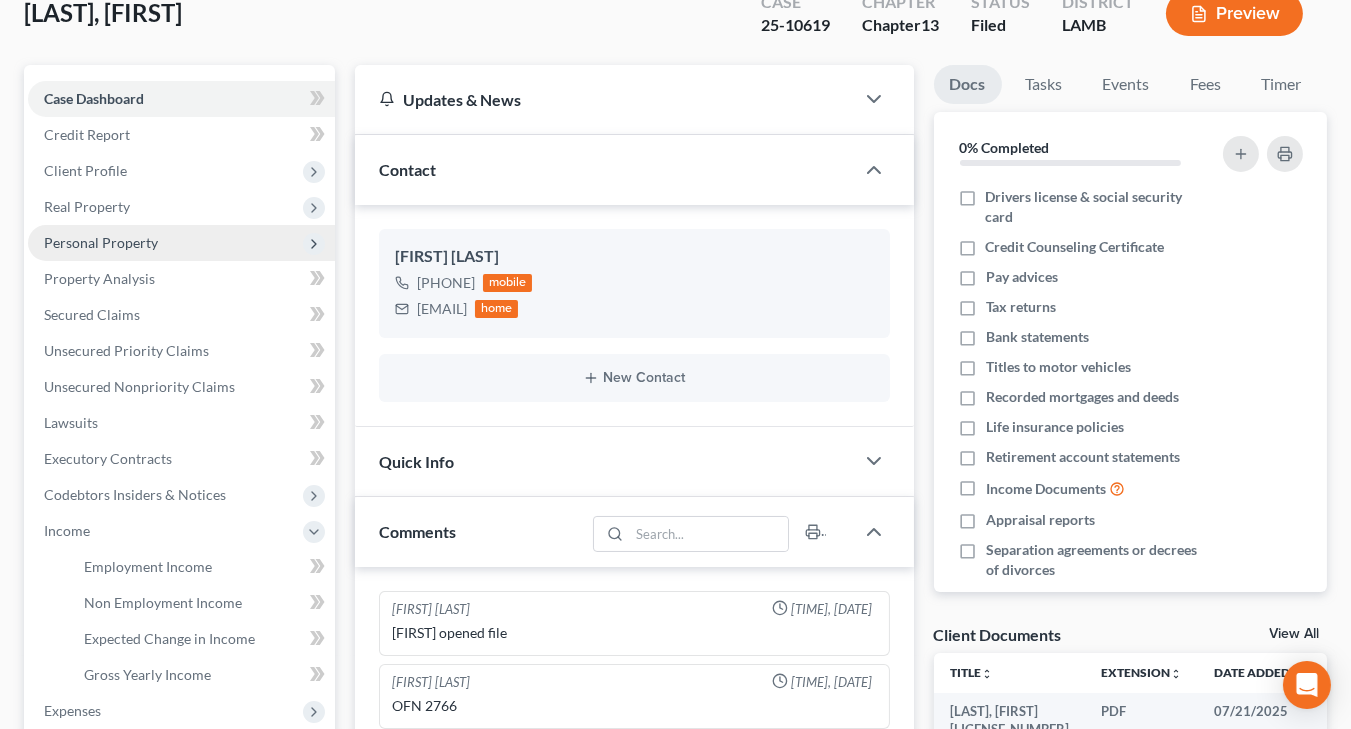 click on "Personal Property" at bounding box center (101, 242) 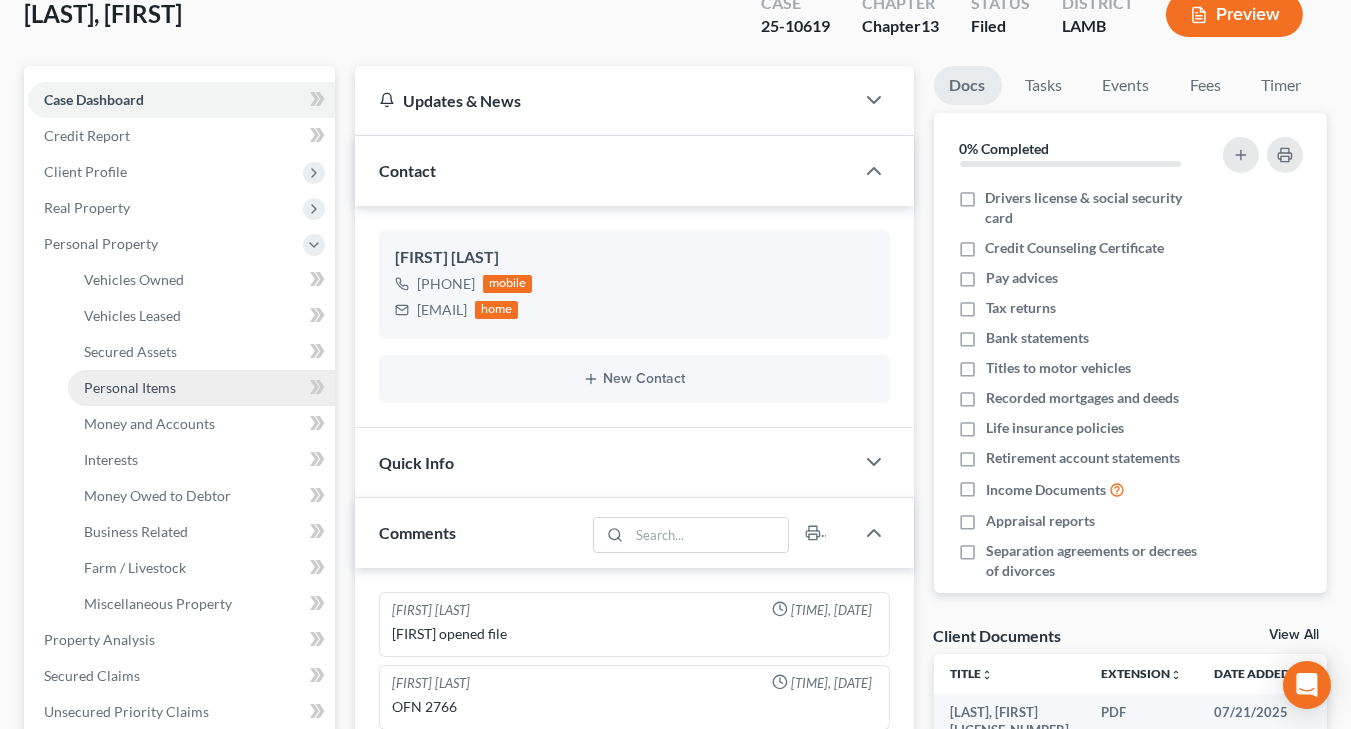 scroll, scrollTop: 128, scrollLeft: 0, axis: vertical 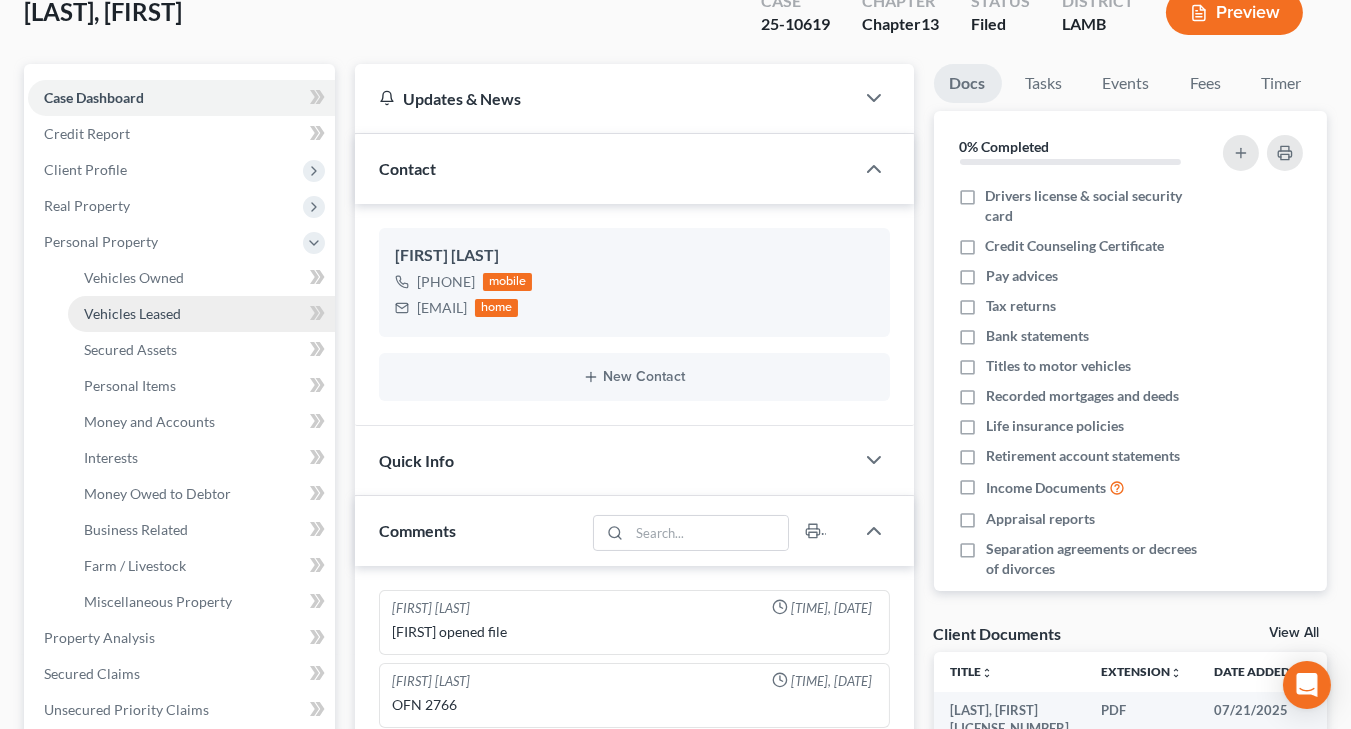 click on "Vehicles Leased" at bounding box center [201, 314] 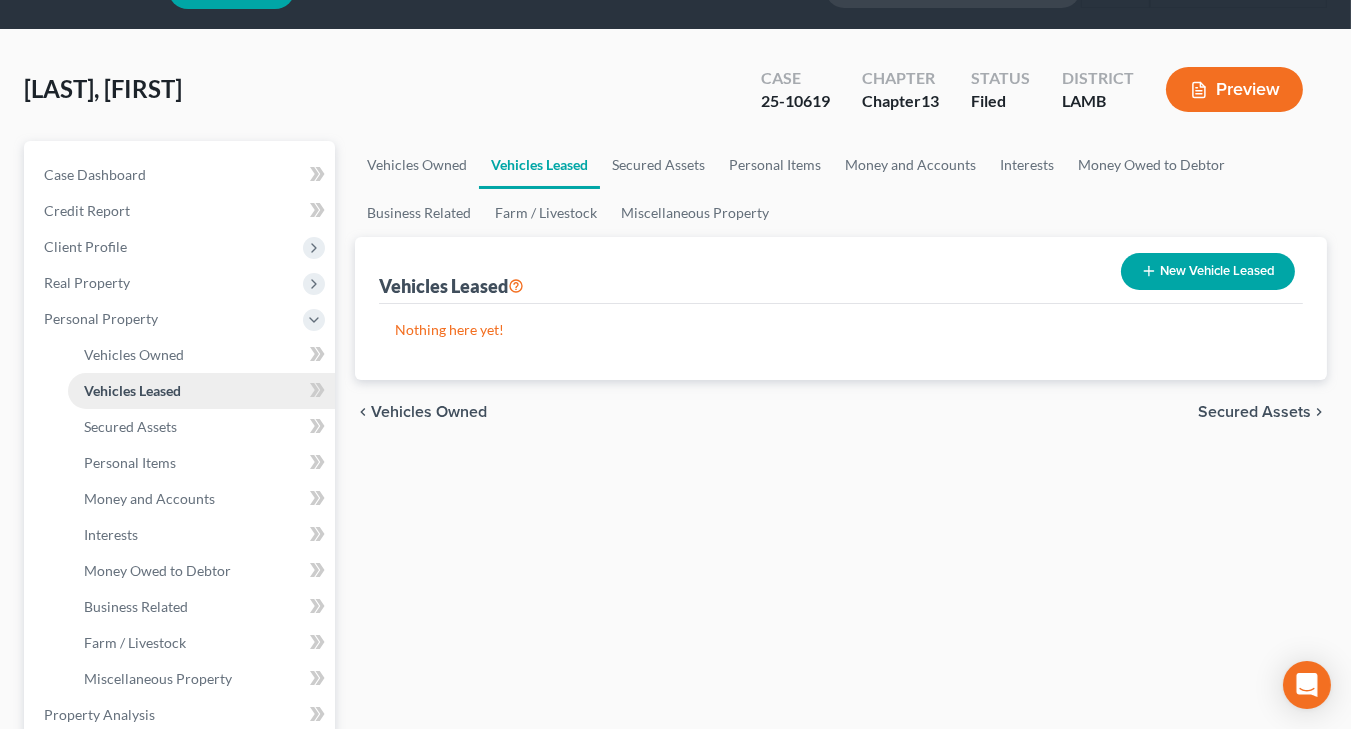 scroll, scrollTop: 0, scrollLeft: 0, axis: both 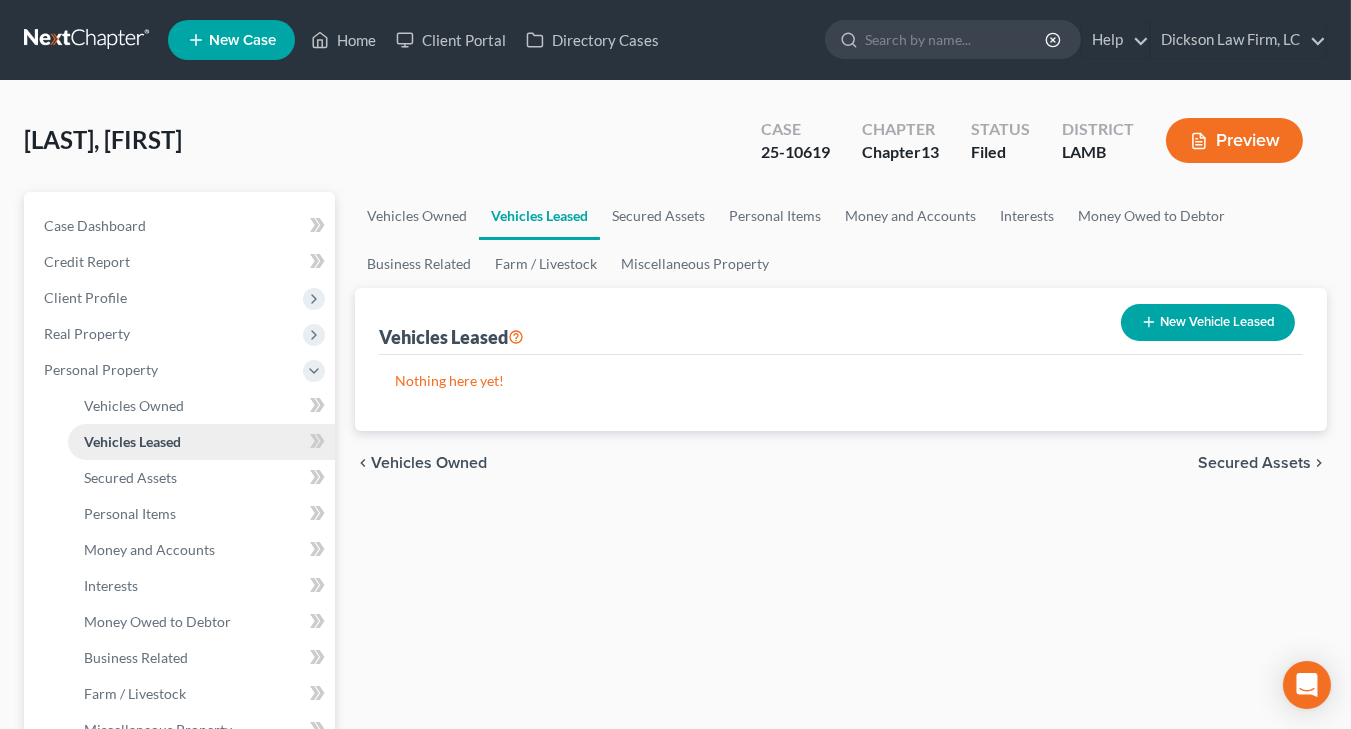 click on "Vehicles Leased" at bounding box center (201, 442) 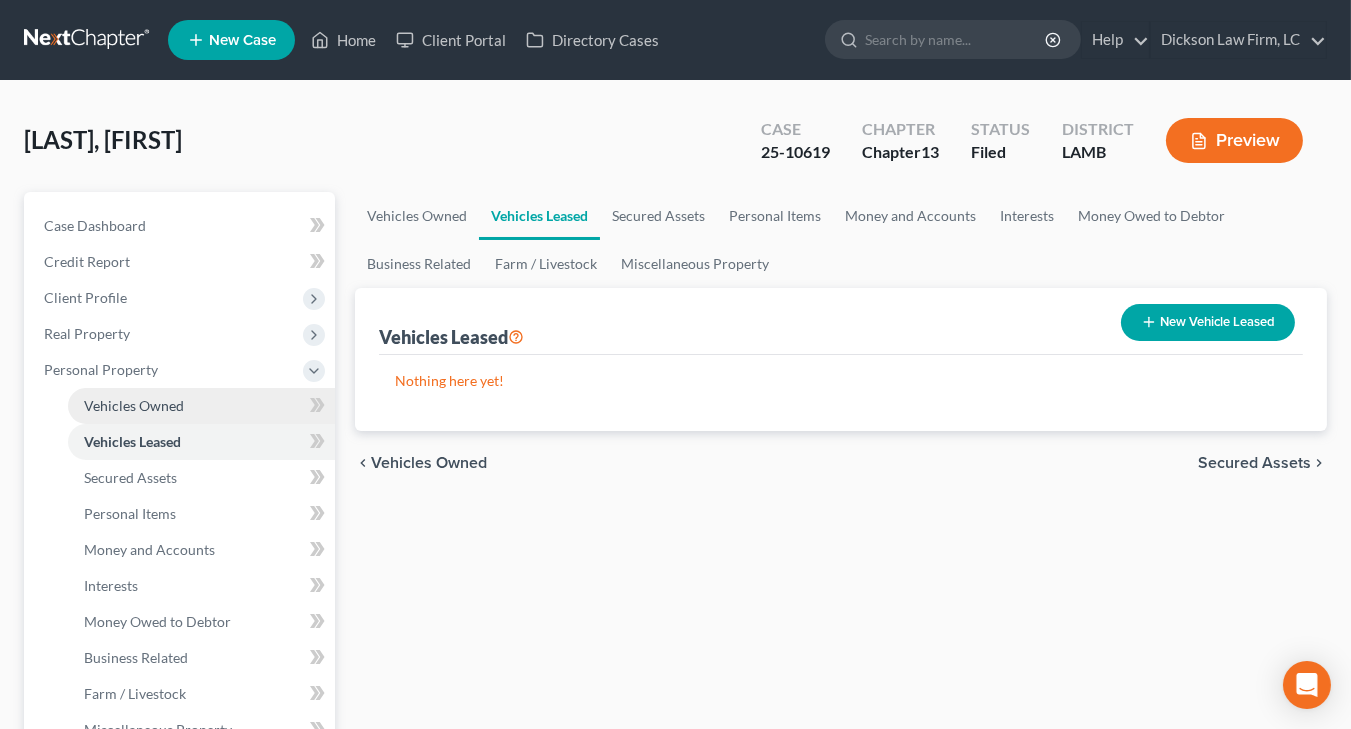 click on "Vehicles Owned" at bounding box center [201, 406] 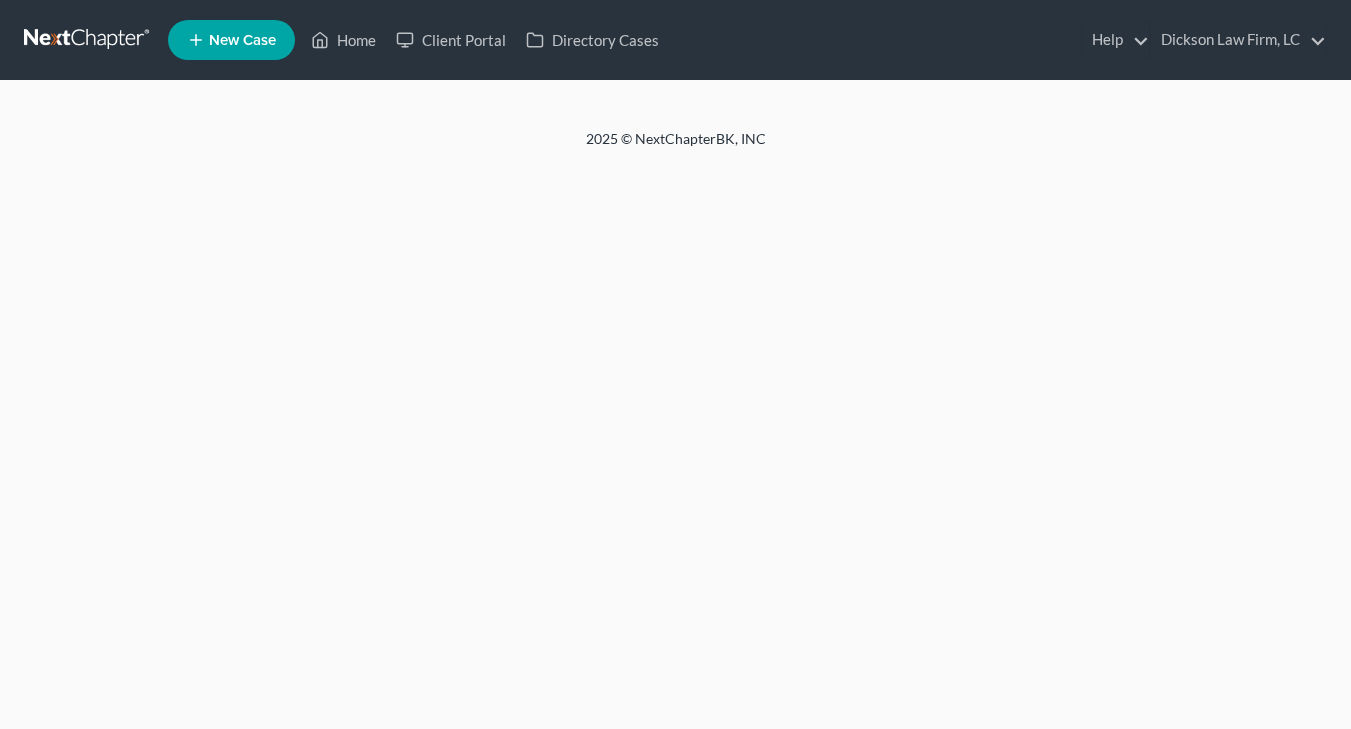 scroll, scrollTop: 0, scrollLeft: 0, axis: both 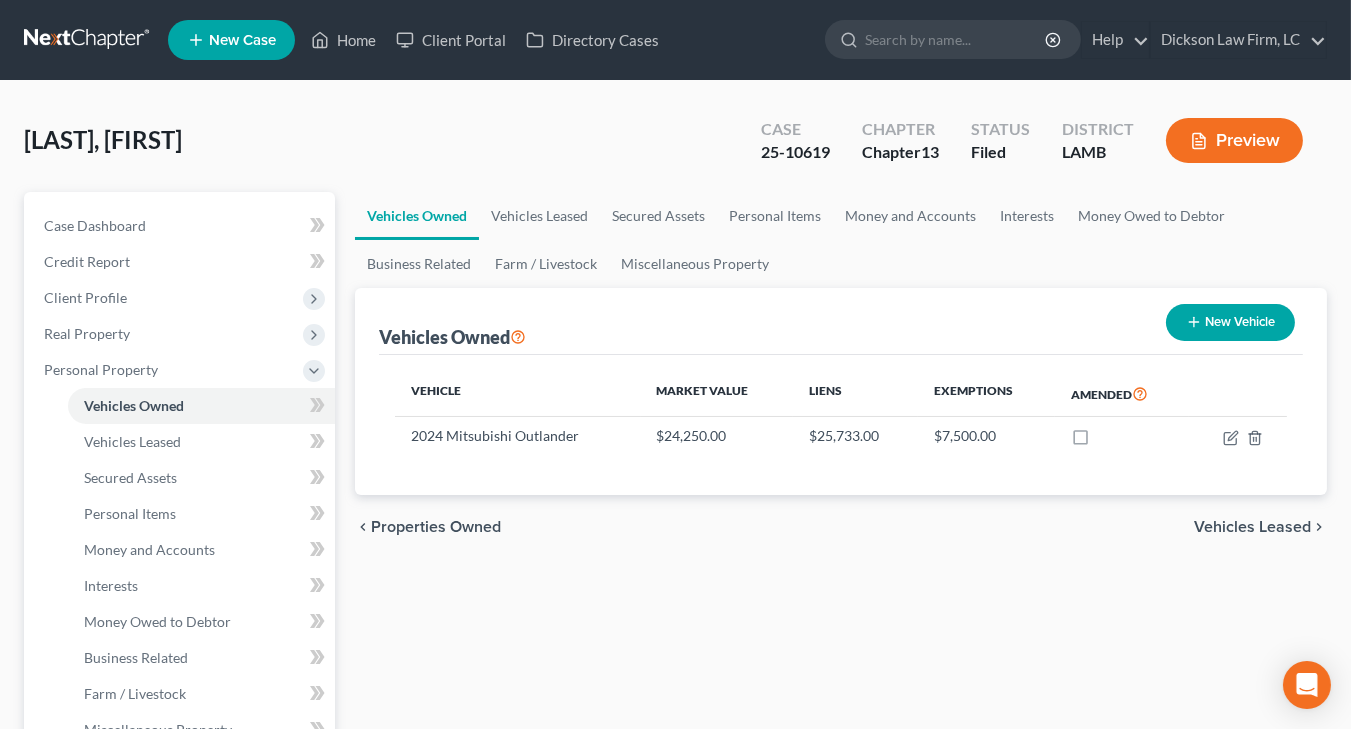 click on "Home New Case Client Portal Directory Cases Dickson Law Firm, LC [EMAIL] My Account Settings Plan + Billing Account Add-Ons Upgrade to Whoa Help Center Webinars Training Videos What's new Log out New Case Home Client Portal Directory Cases         - No Result - See all results Or Press Enter... Help Help Center Webinars Training Videos What's new Dickson Law Firm, LC Dickson Law Firm, LC [EMAIL] My Account Settings Plan + Billing Account Add-Ons Upgrade to Whoa Log out" at bounding box center [675, 40] 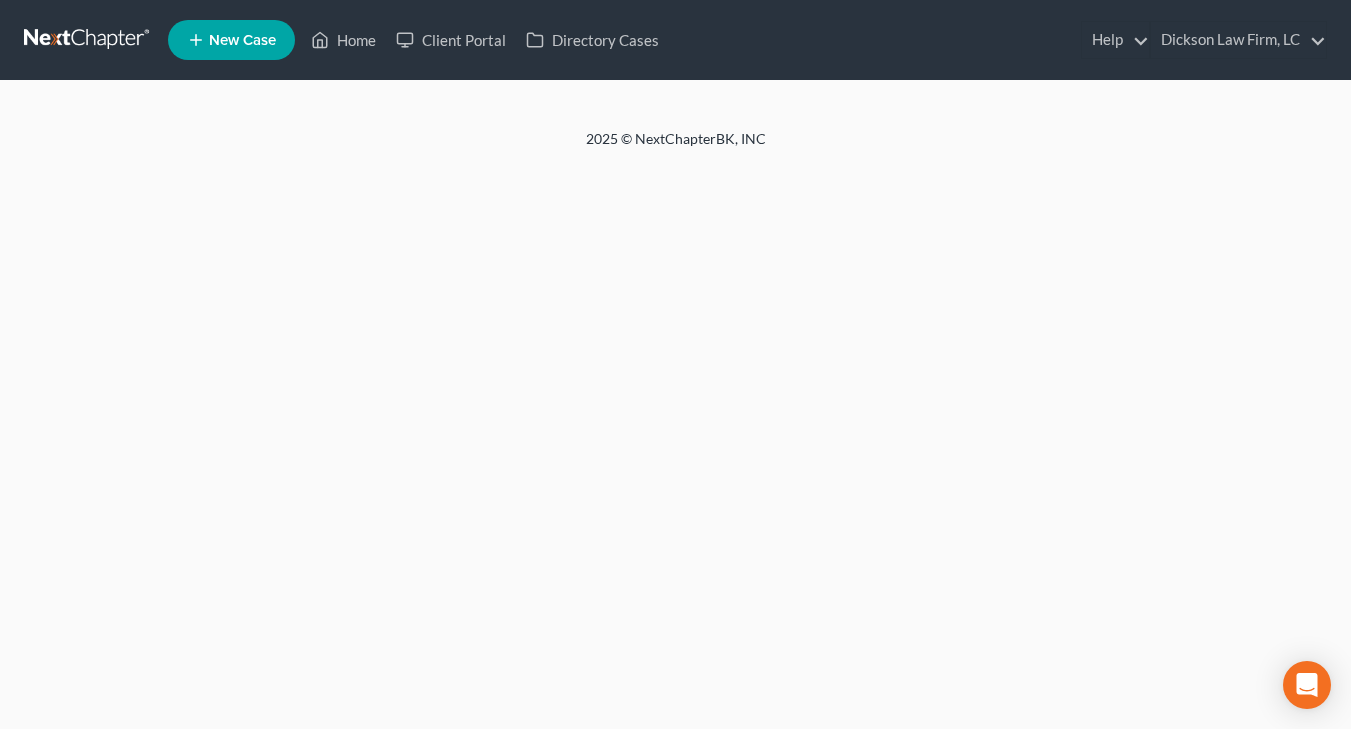 scroll, scrollTop: 0, scrollLeft: 0, axis: both 